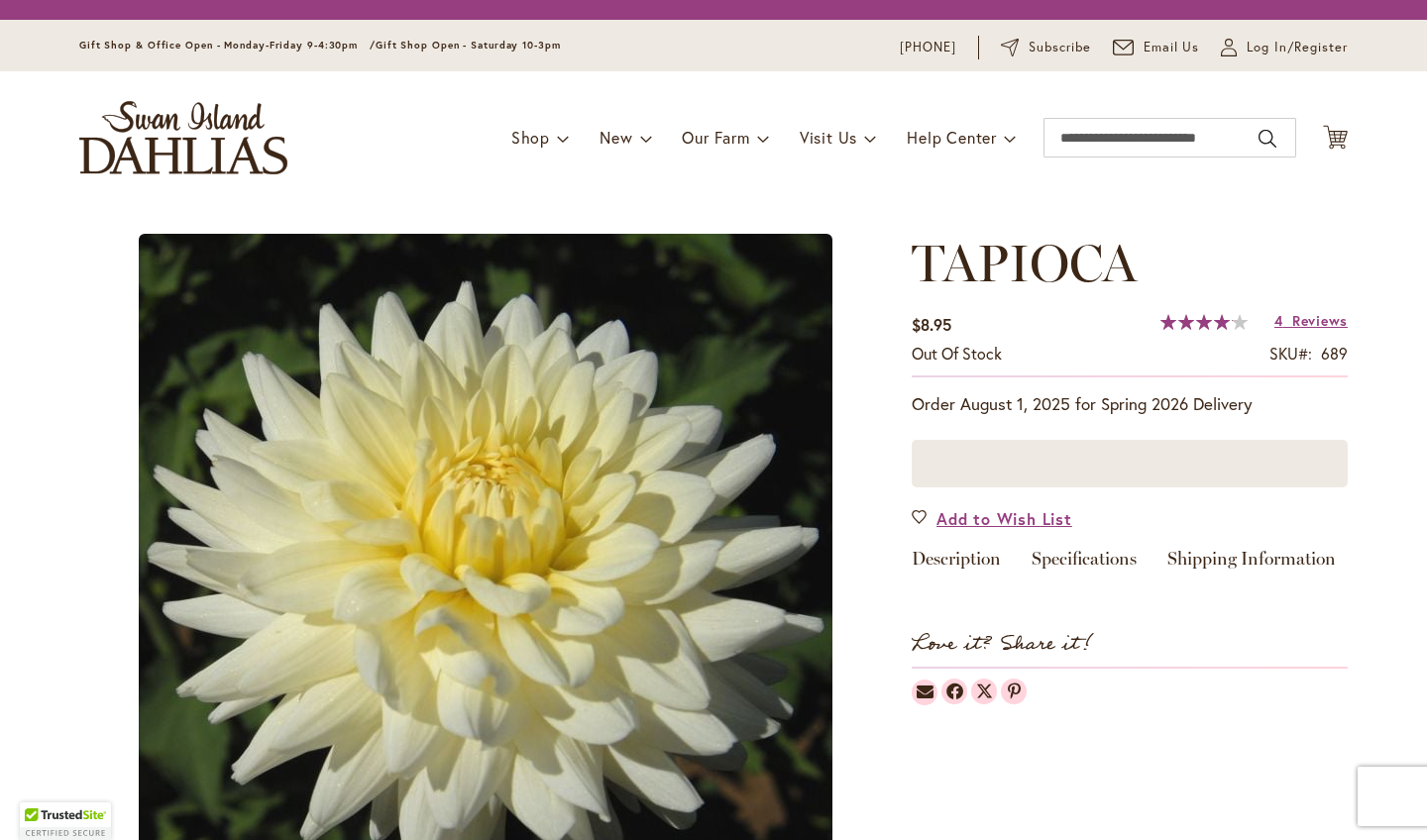 scroll, scrollTop: 0, scrollLeft: 0, axis: both 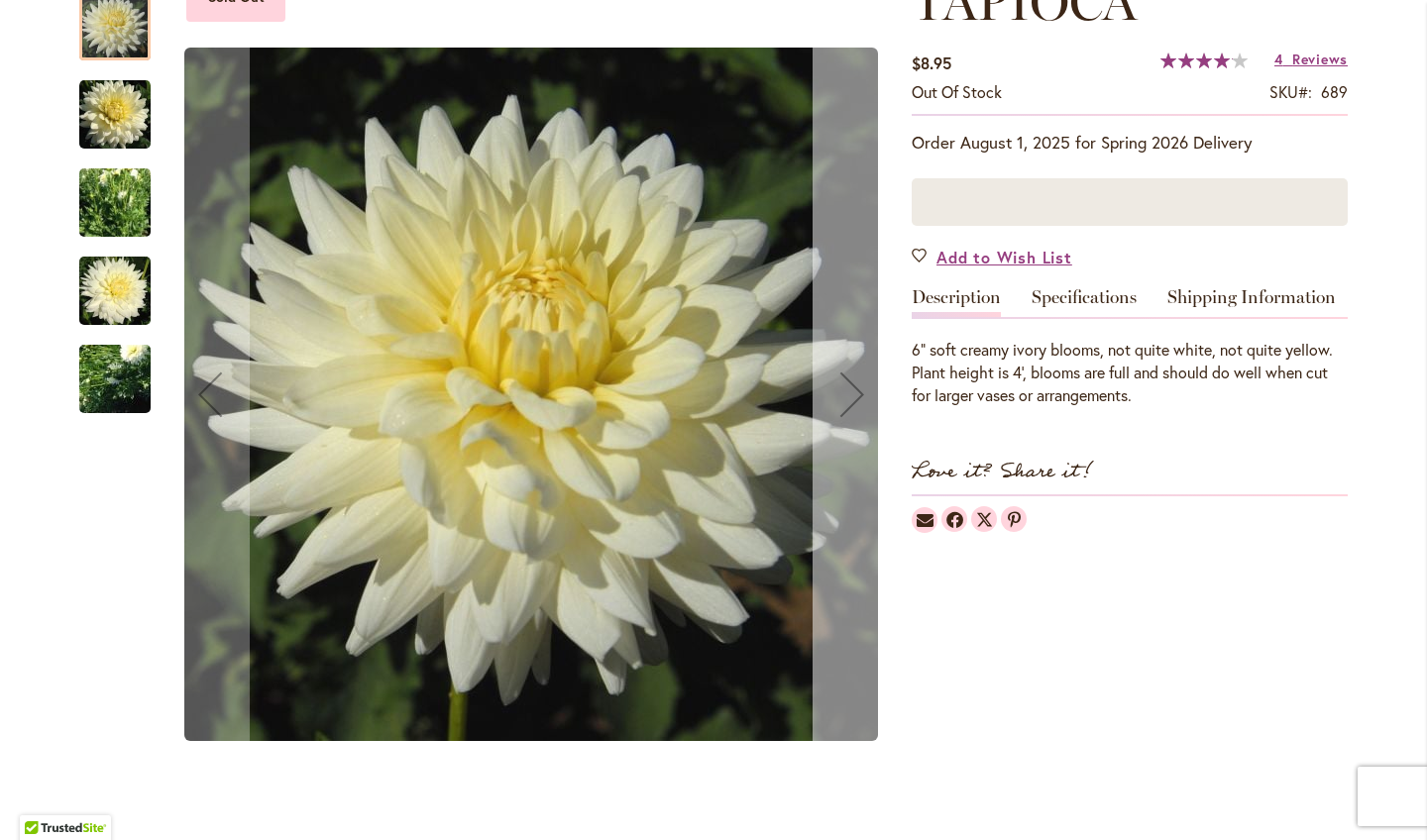 click at bounding box center [852, 394] 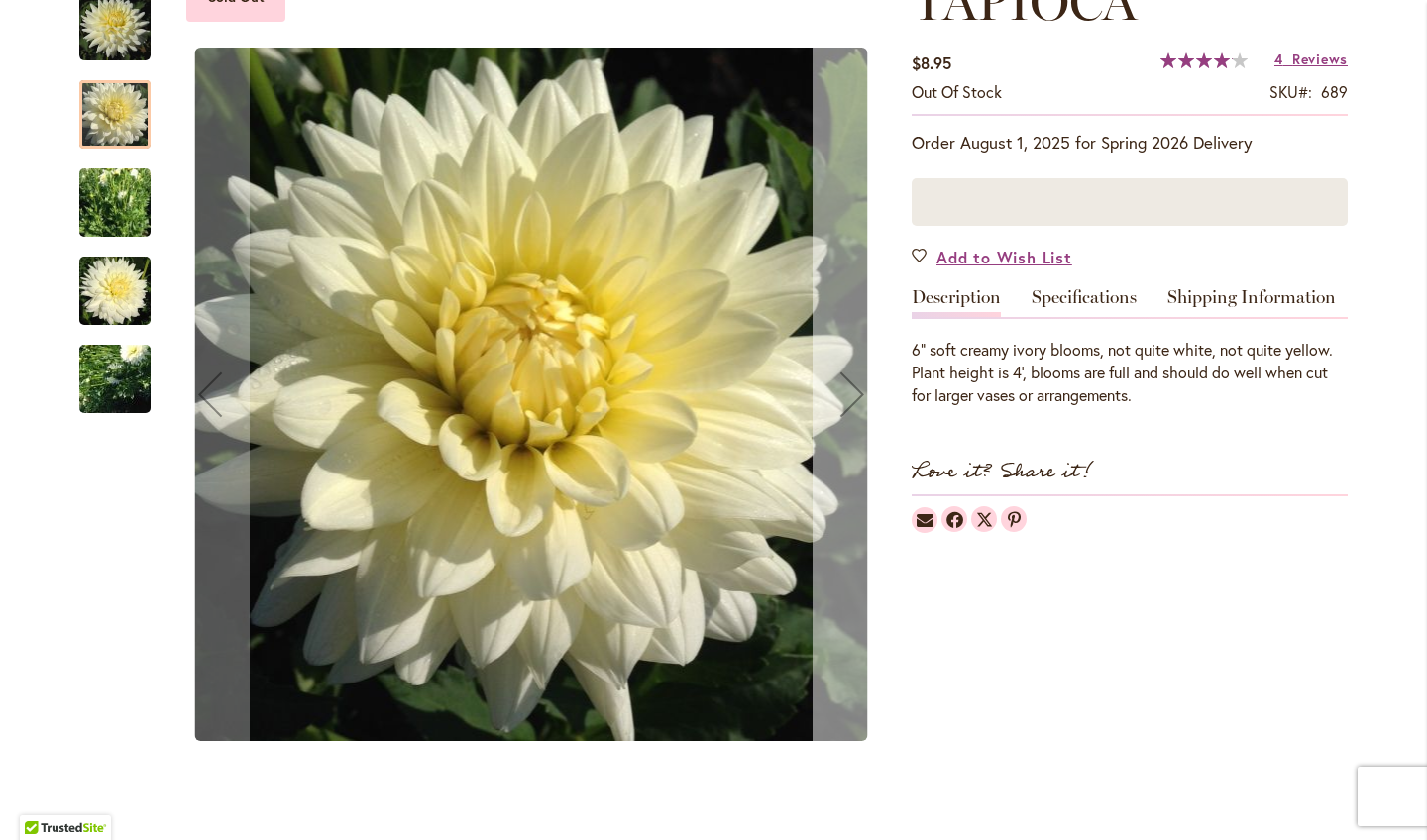 click at bounding box center (852, 394) 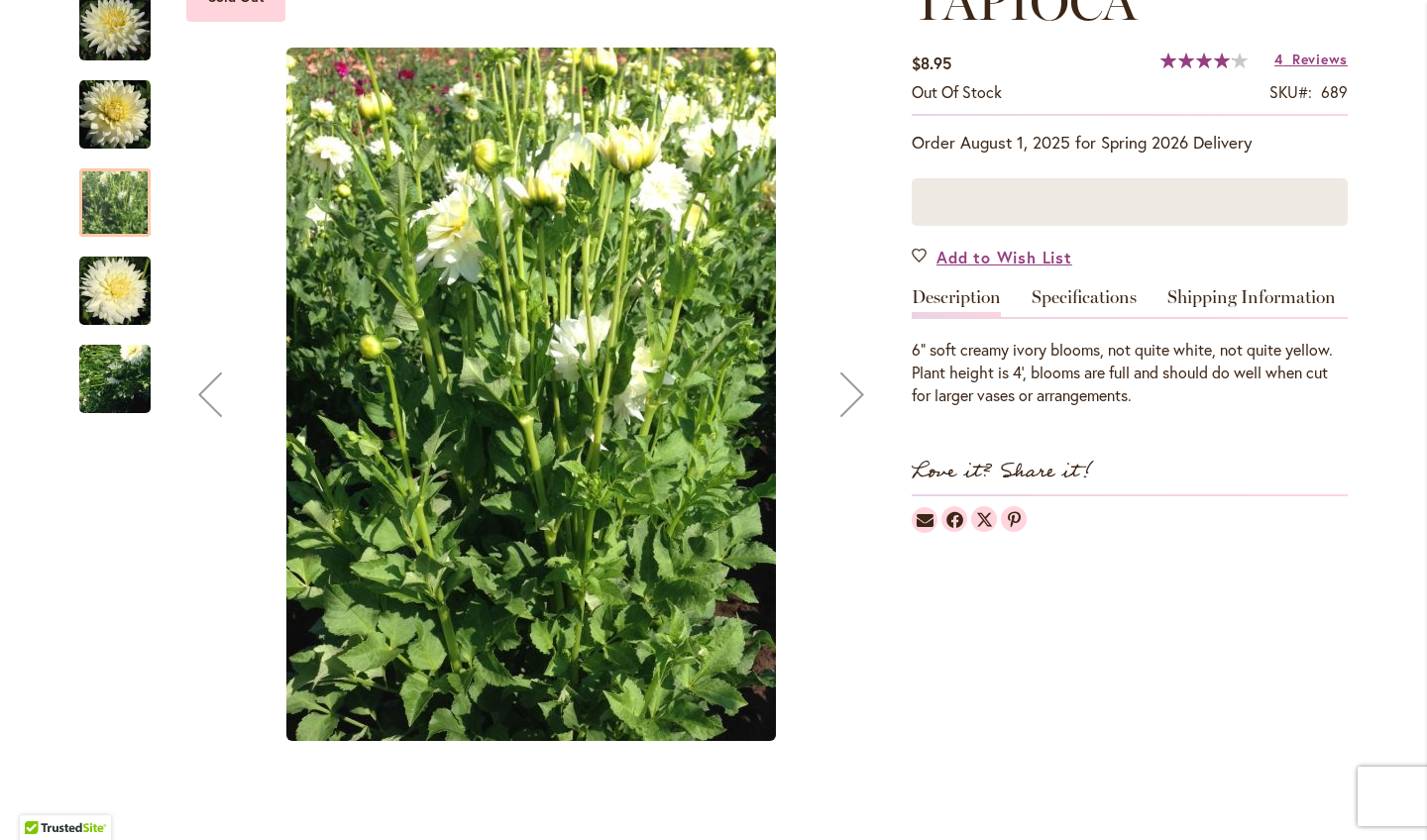 click at bounding box center (852, 394) 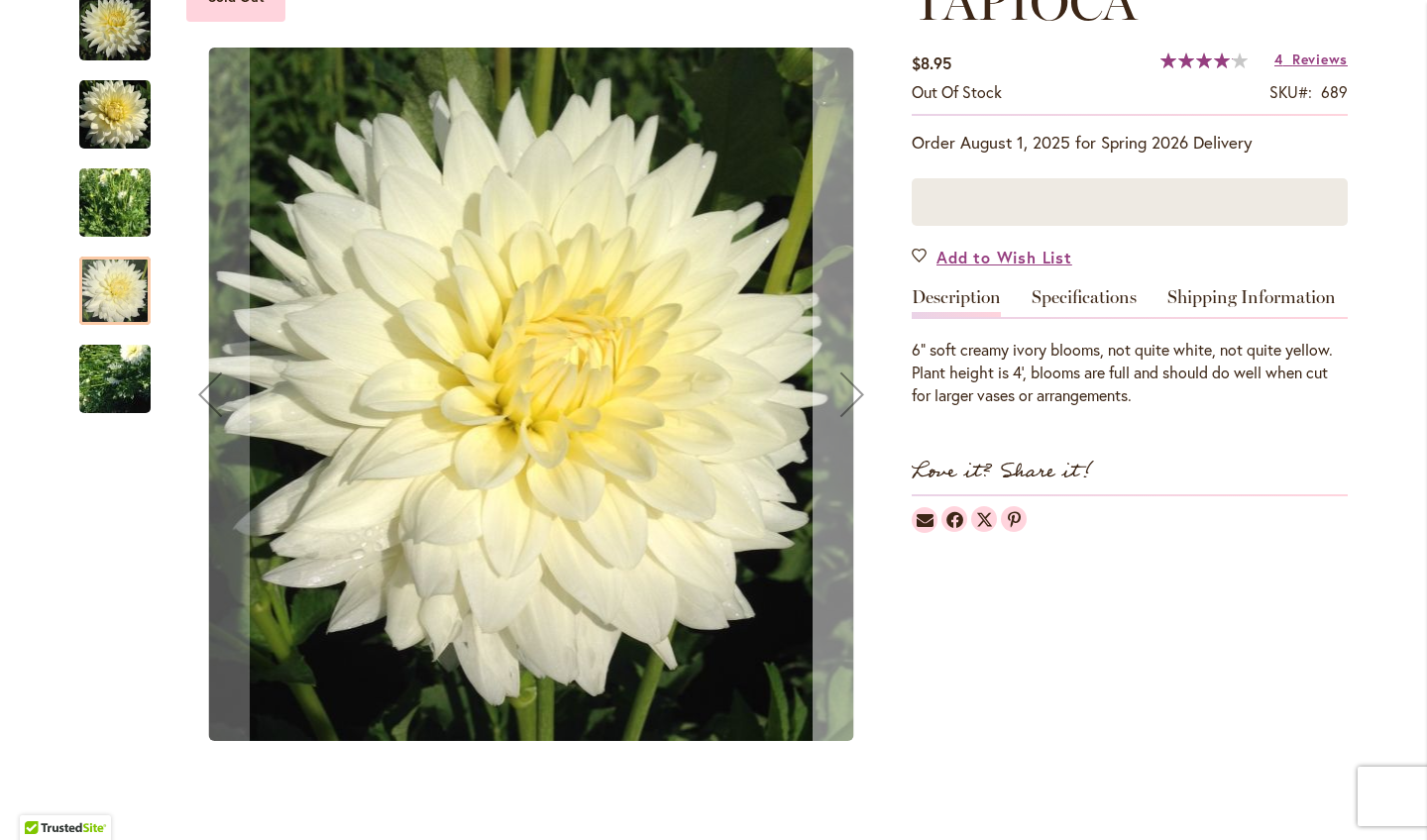 click at bounding box center [852, 394] 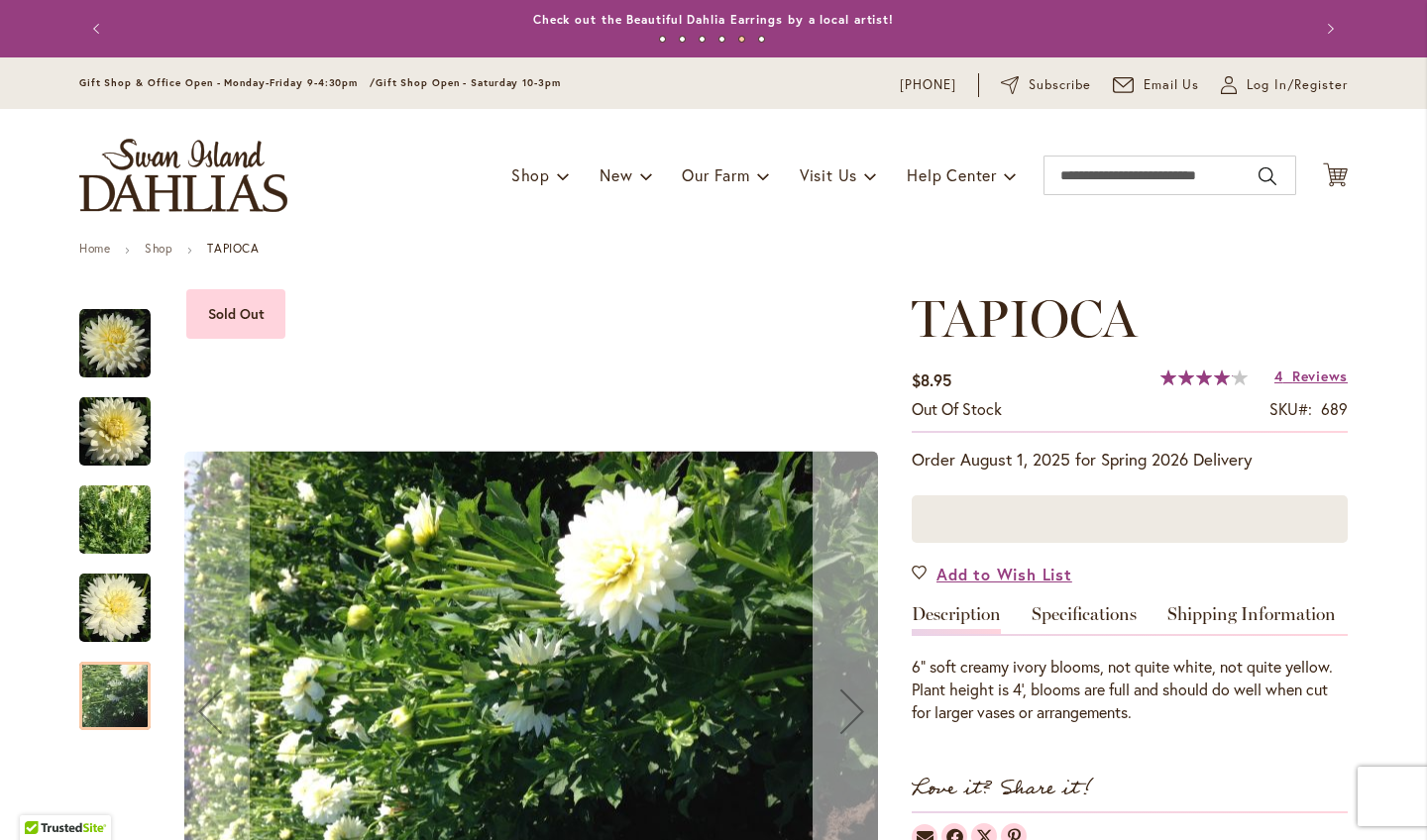scroll, scrollTop: 0, scrollLeft: 0, axis: both 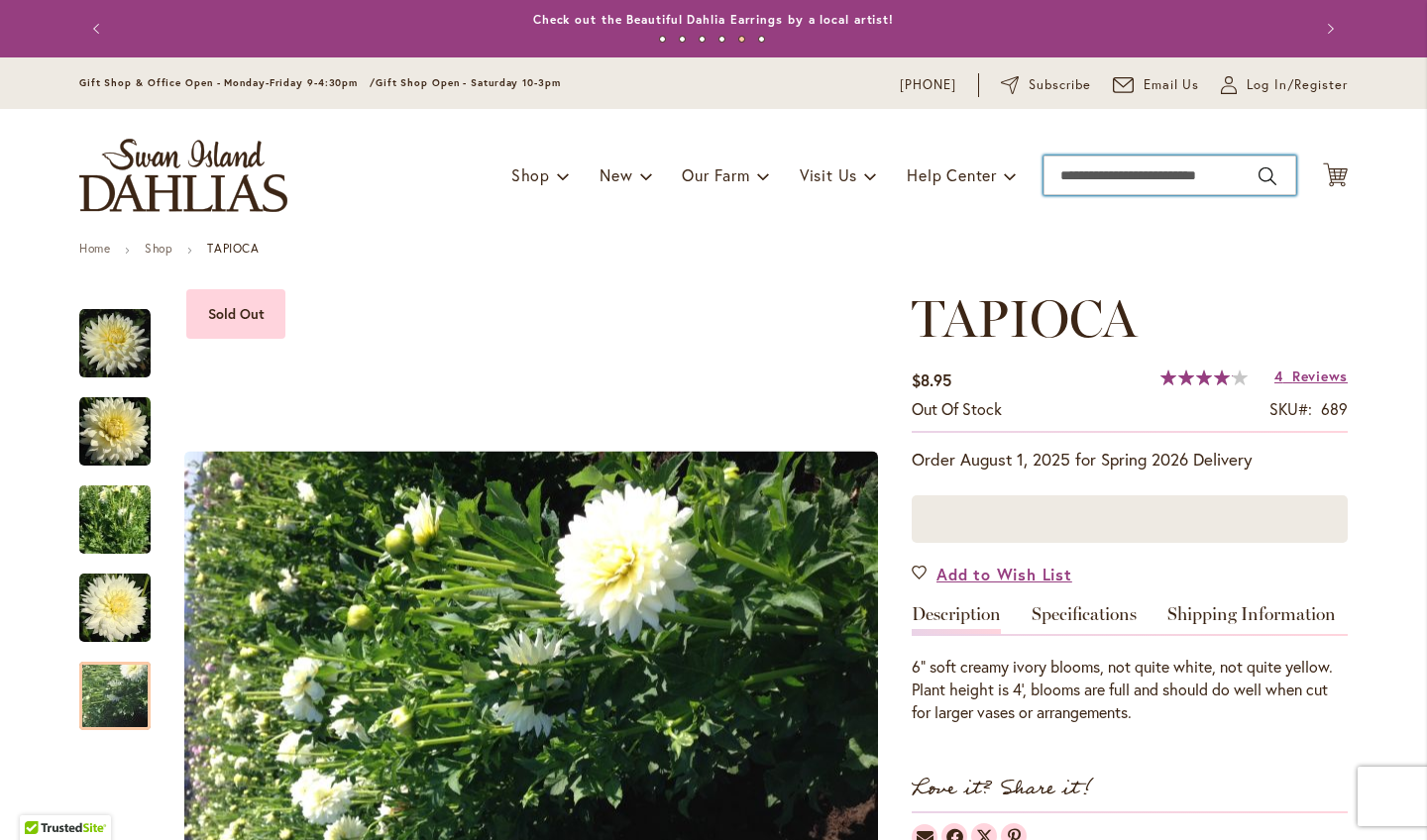click on "Search" at bounding box center (1169, 175) 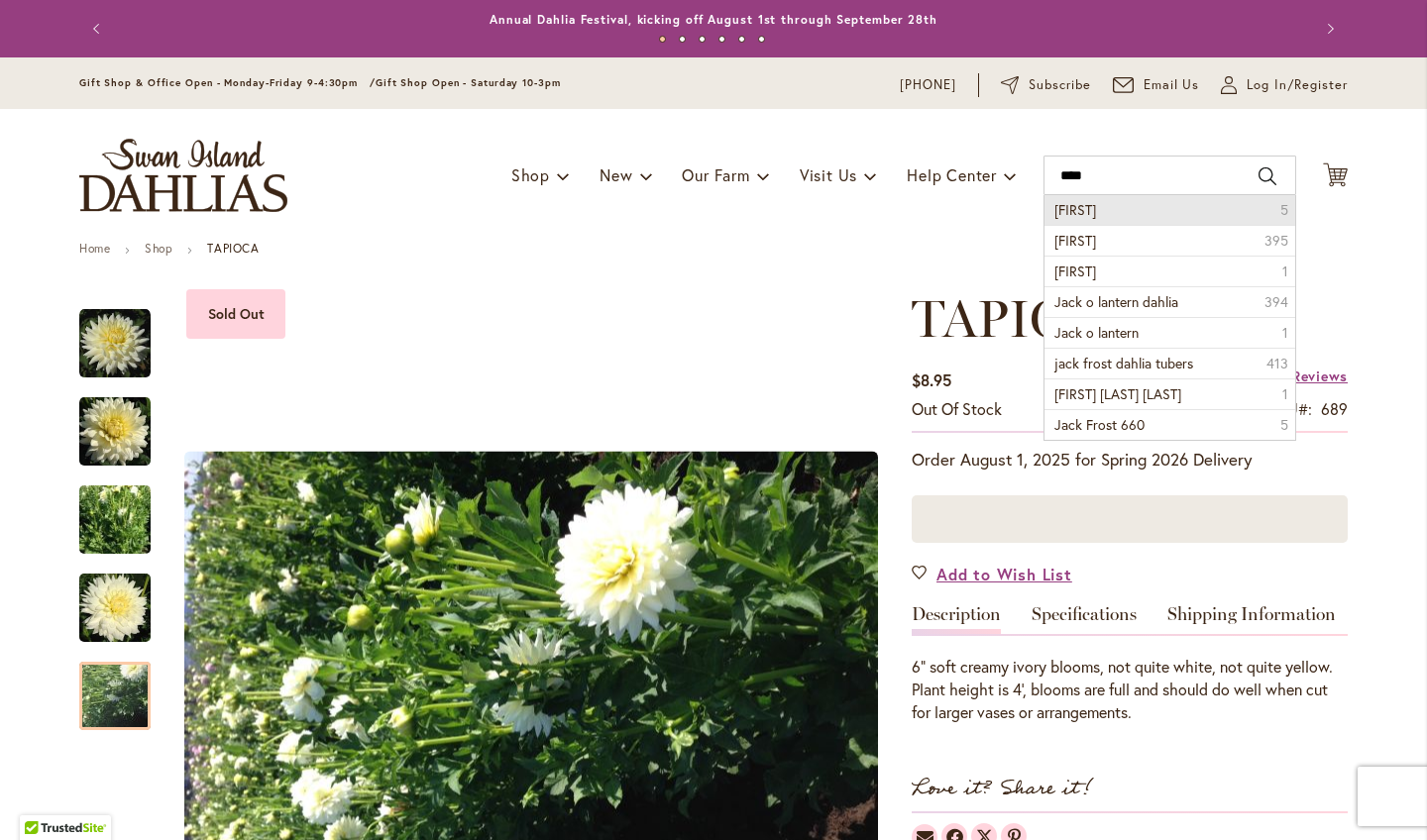 click on "jack frost 5" at bounding box center [1169, 210] 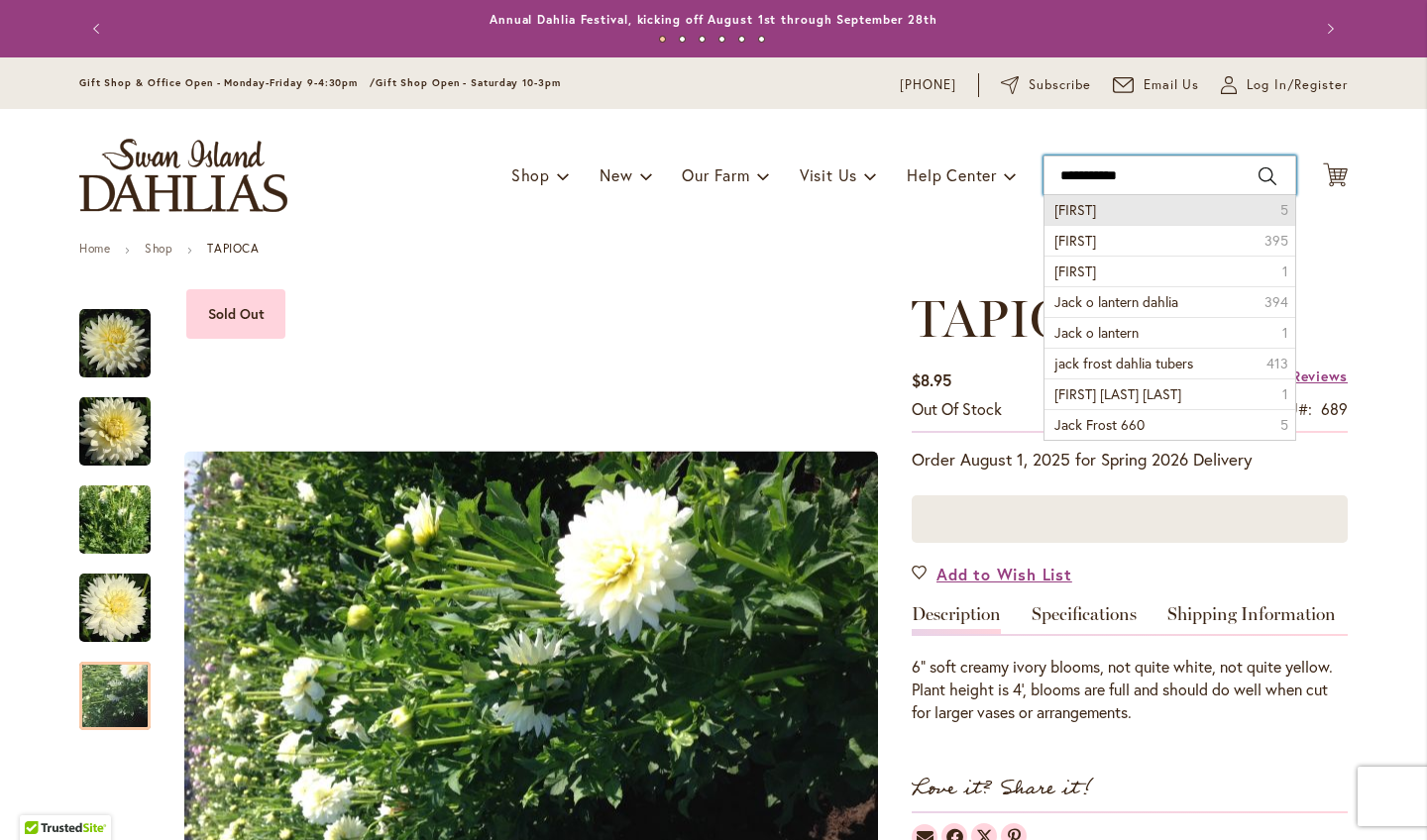 type on "**********" 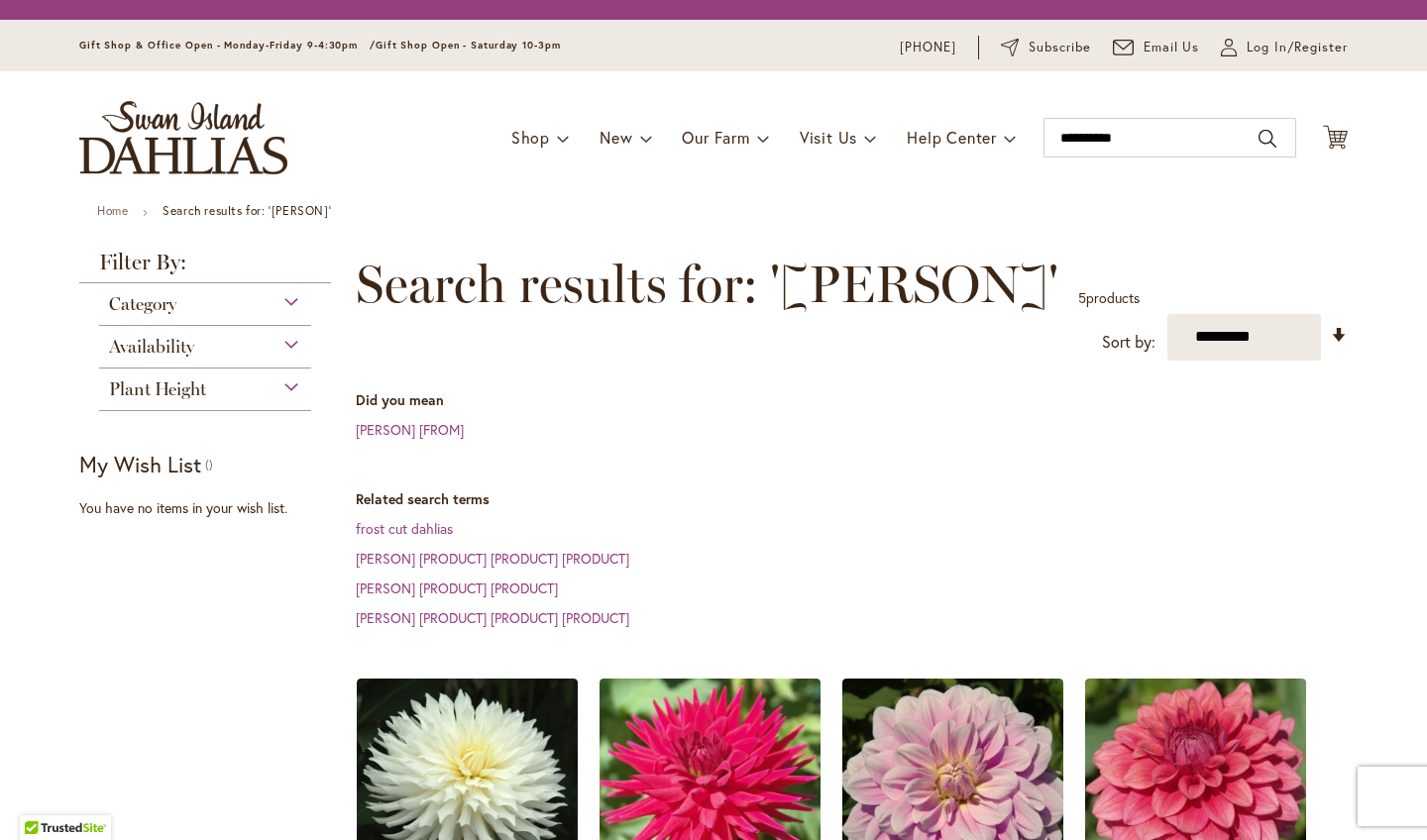 scroll, scrollTop: 0, scrollLeft: 0, axis: both 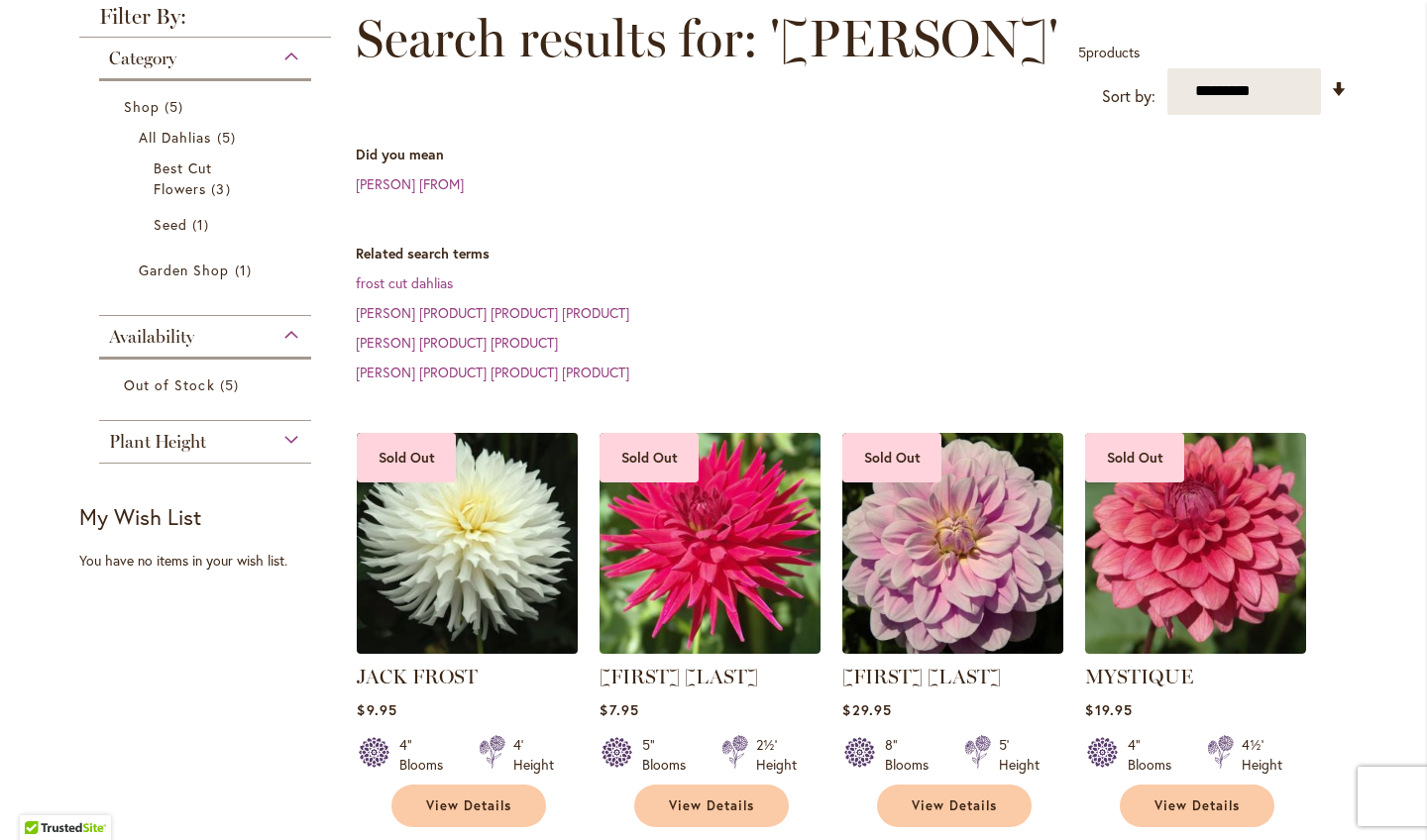 click at bounding box center [468, 543] 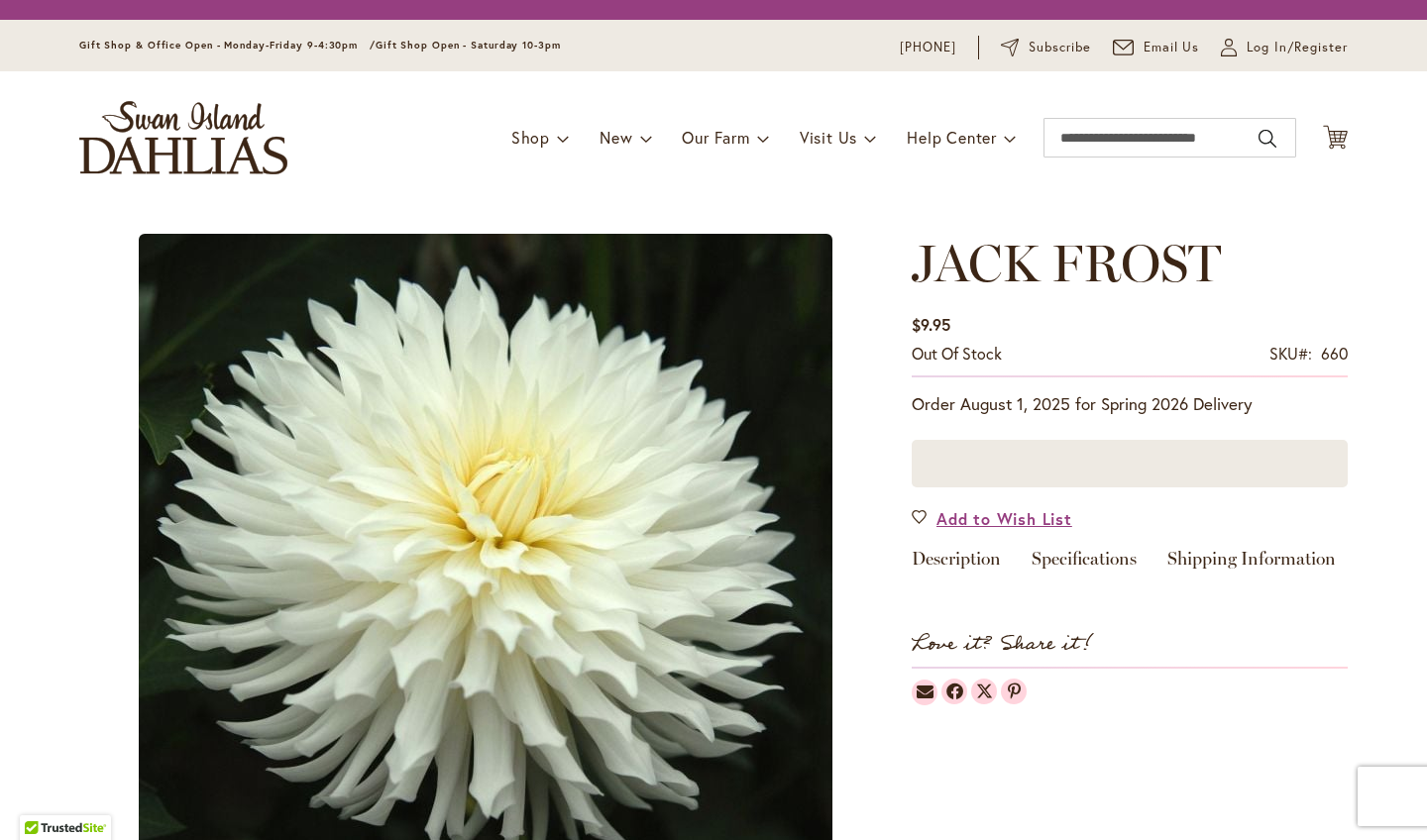 scroll, scrollTop: 0, scrollLeft: 0, axis: both 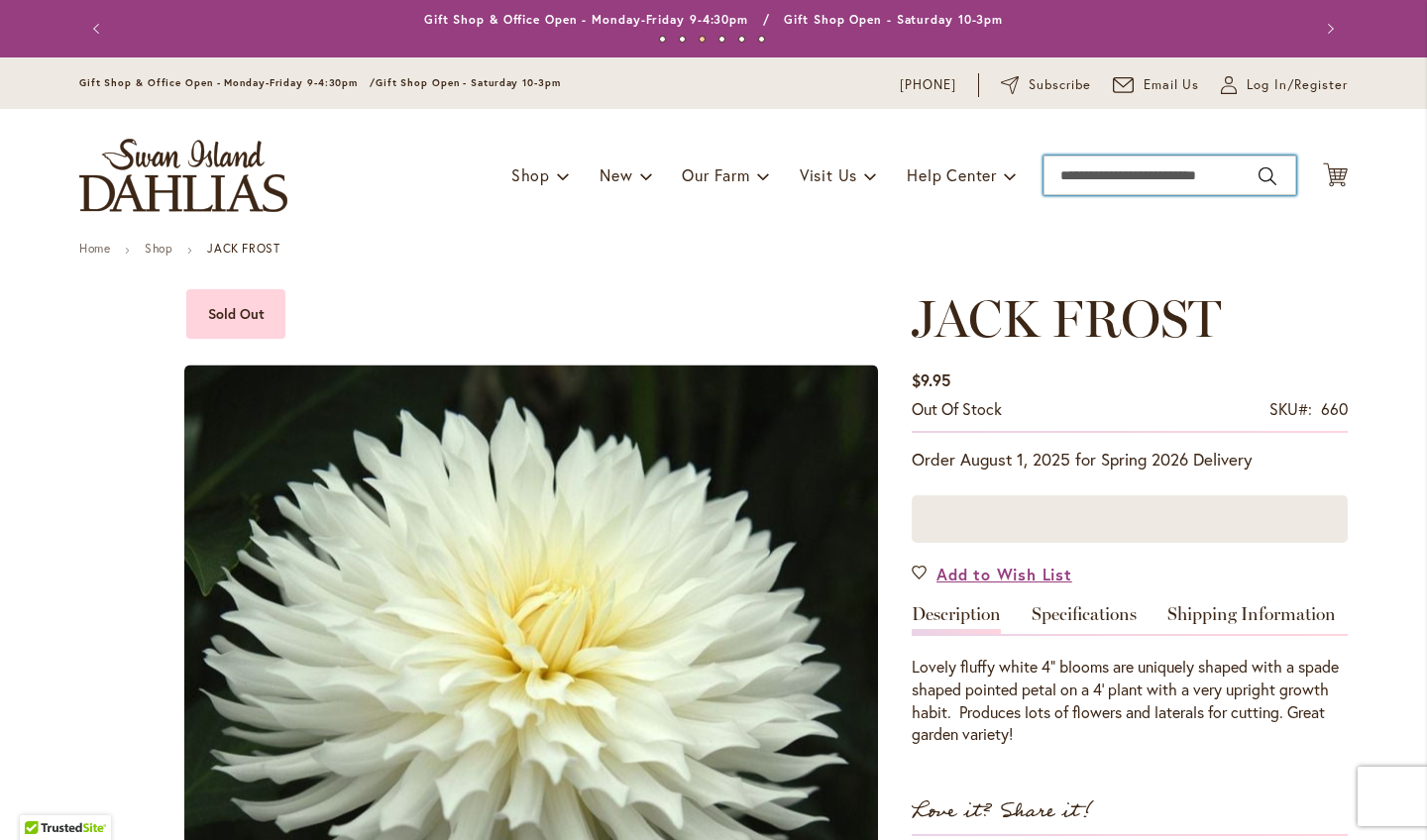 click on "Search" at bounding box center (1169, 175) 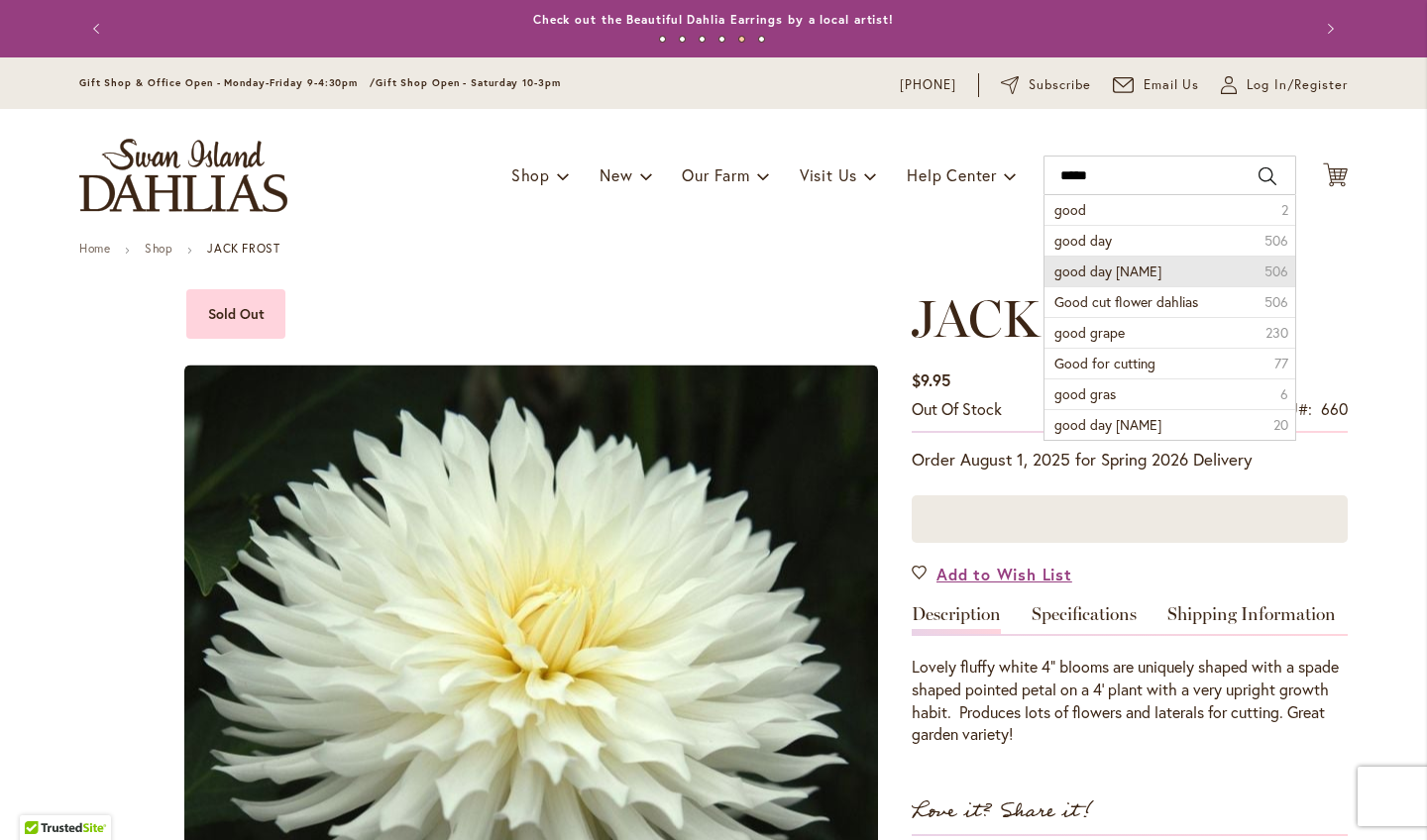 click on "good day dahlia" at bounding box center [1108, 270] 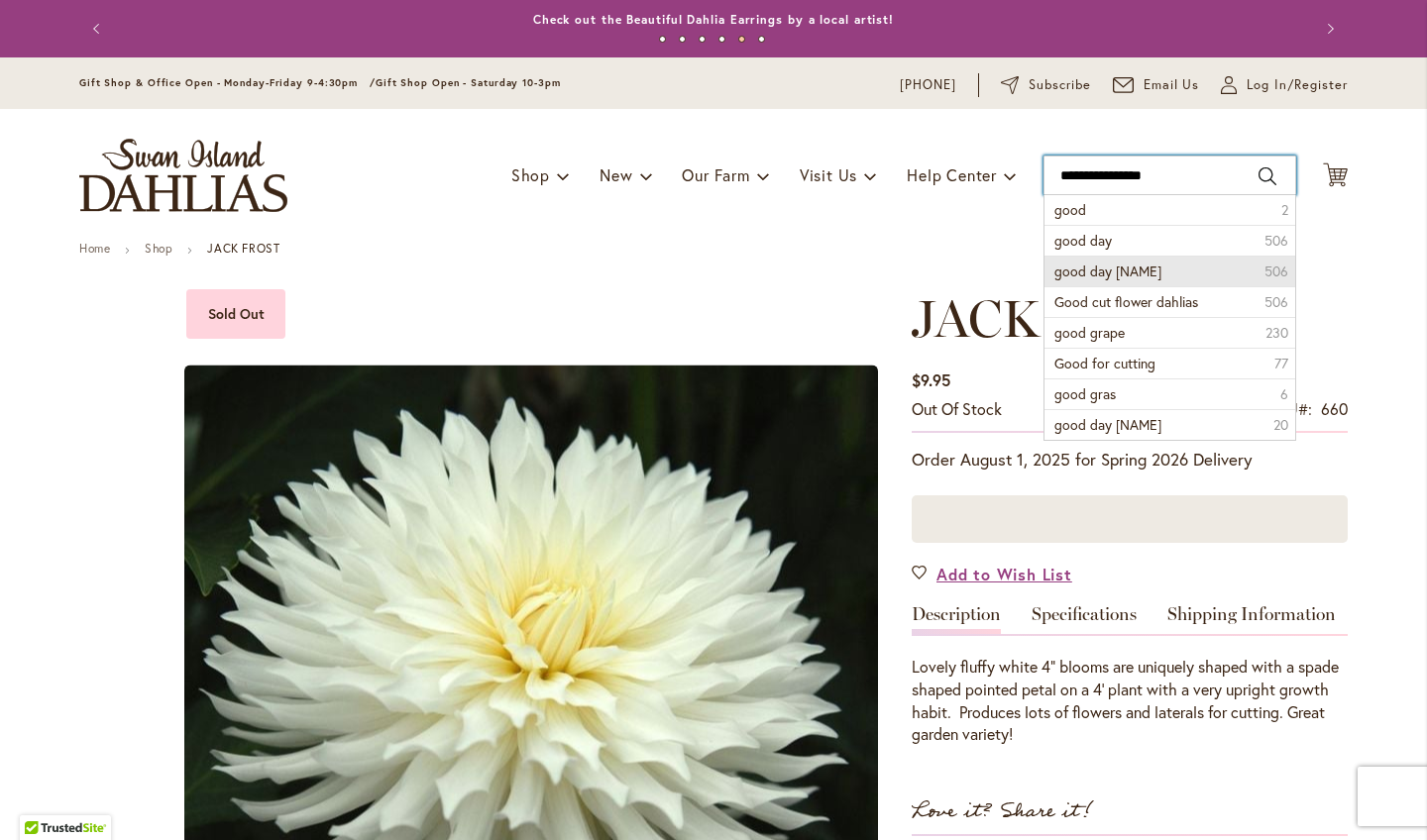 type on "**********" 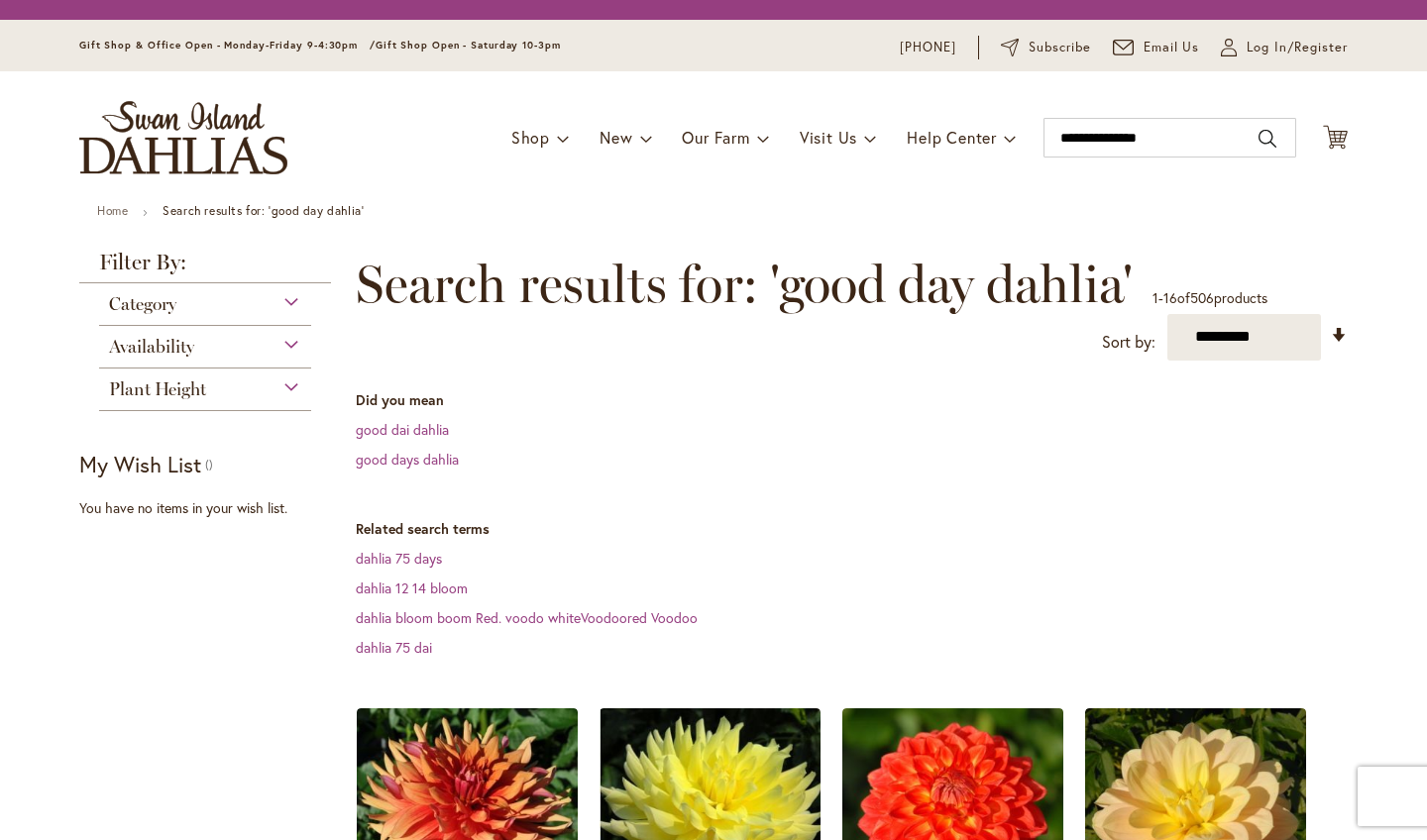 scroll, scrollTop: 0, scrollLeft: 0, axis: both 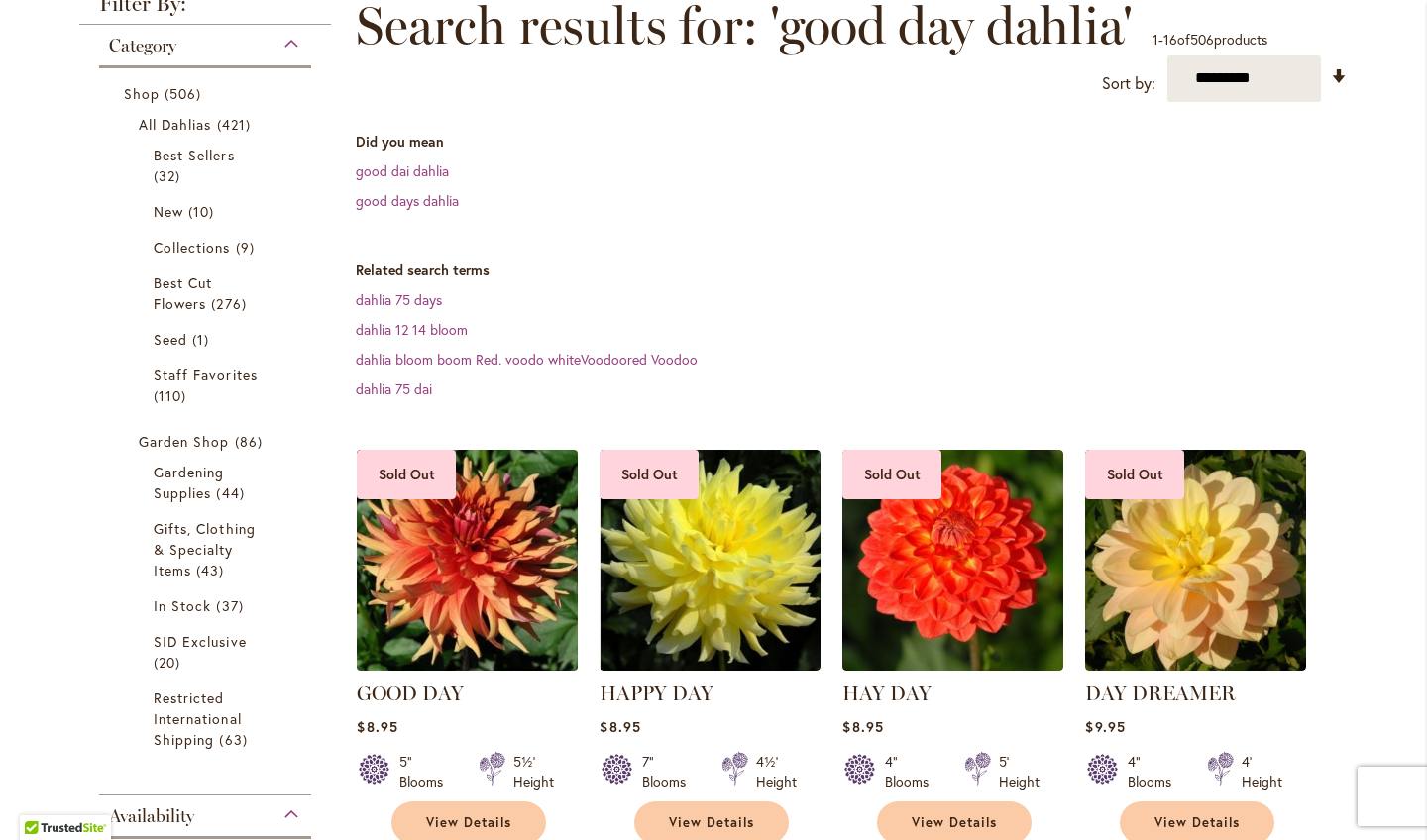 click at bounding box center (468, 560) 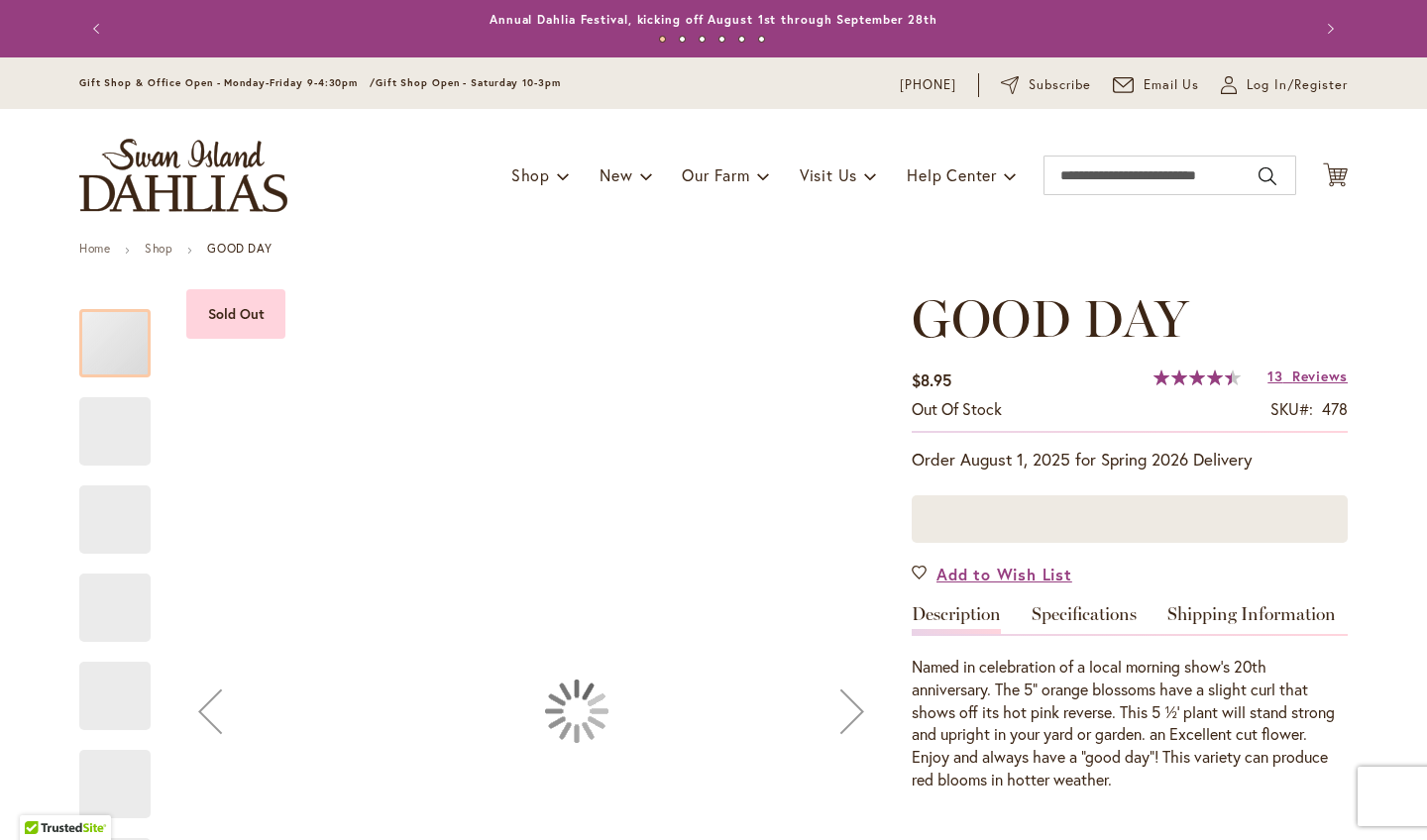scroll, scrollTop: 0, scrollLeft: 0, axis: both 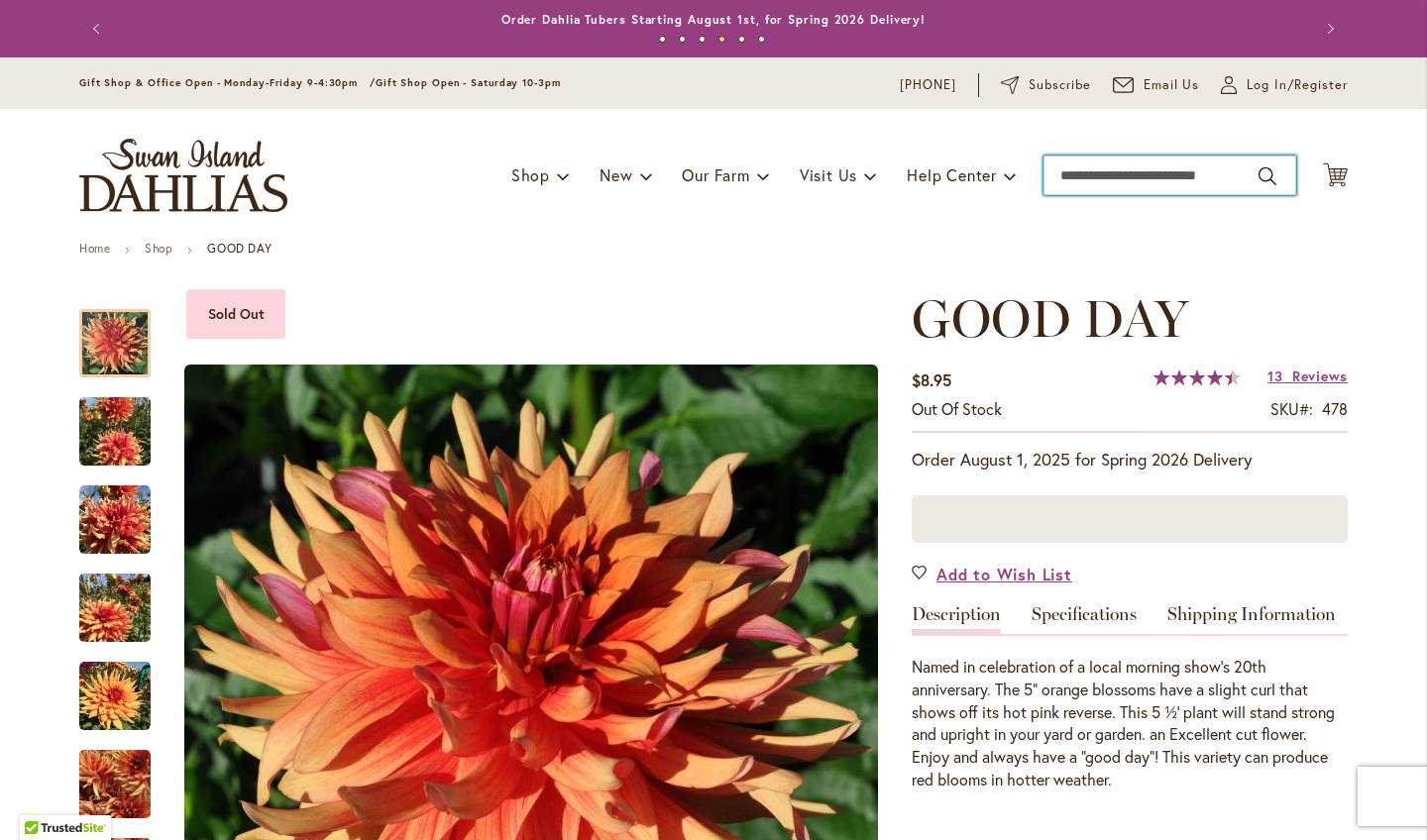 click on "Search" at bounding box center [1169, 175] 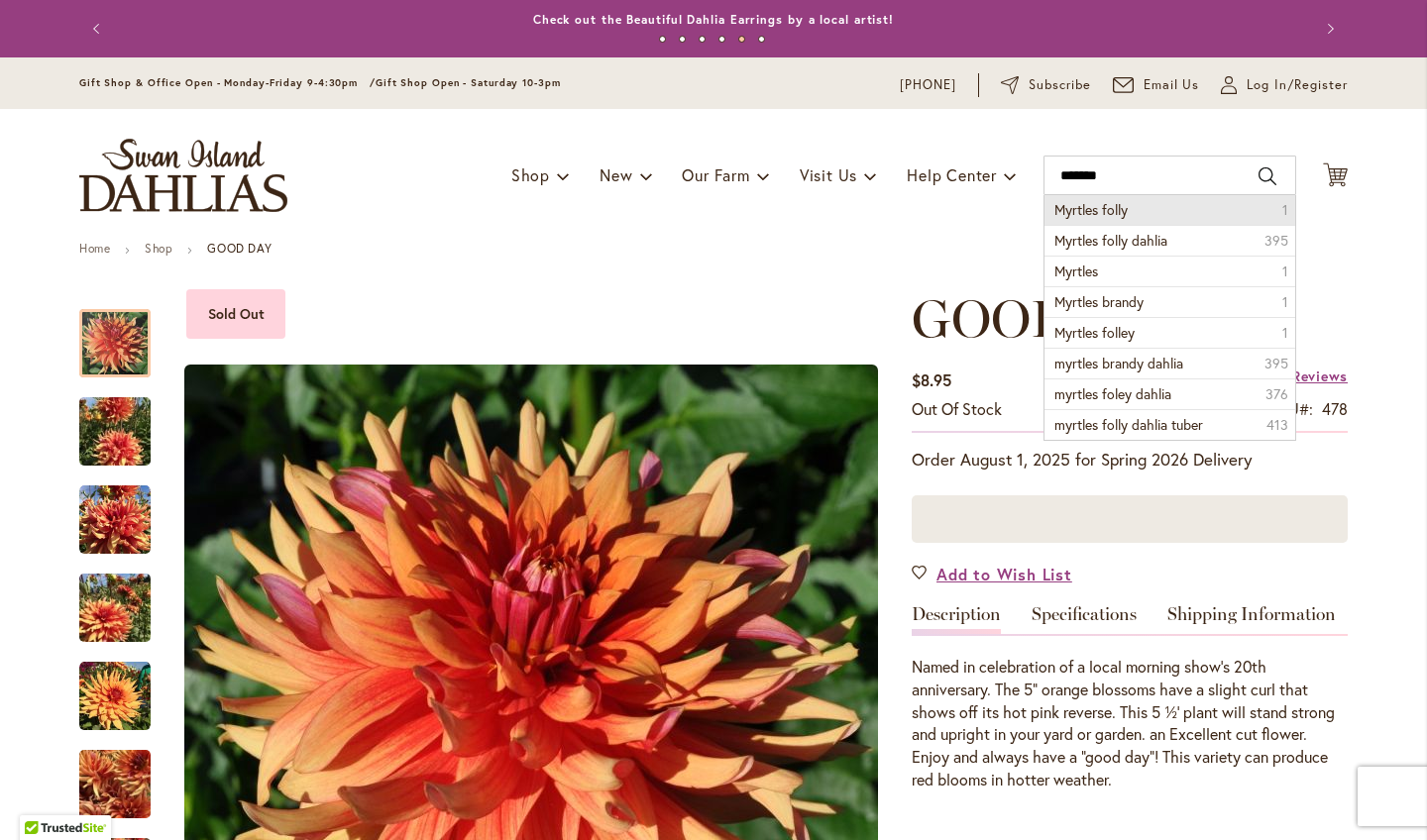 click on "Myrtles folly 1" at bounding box center (1169, 210) 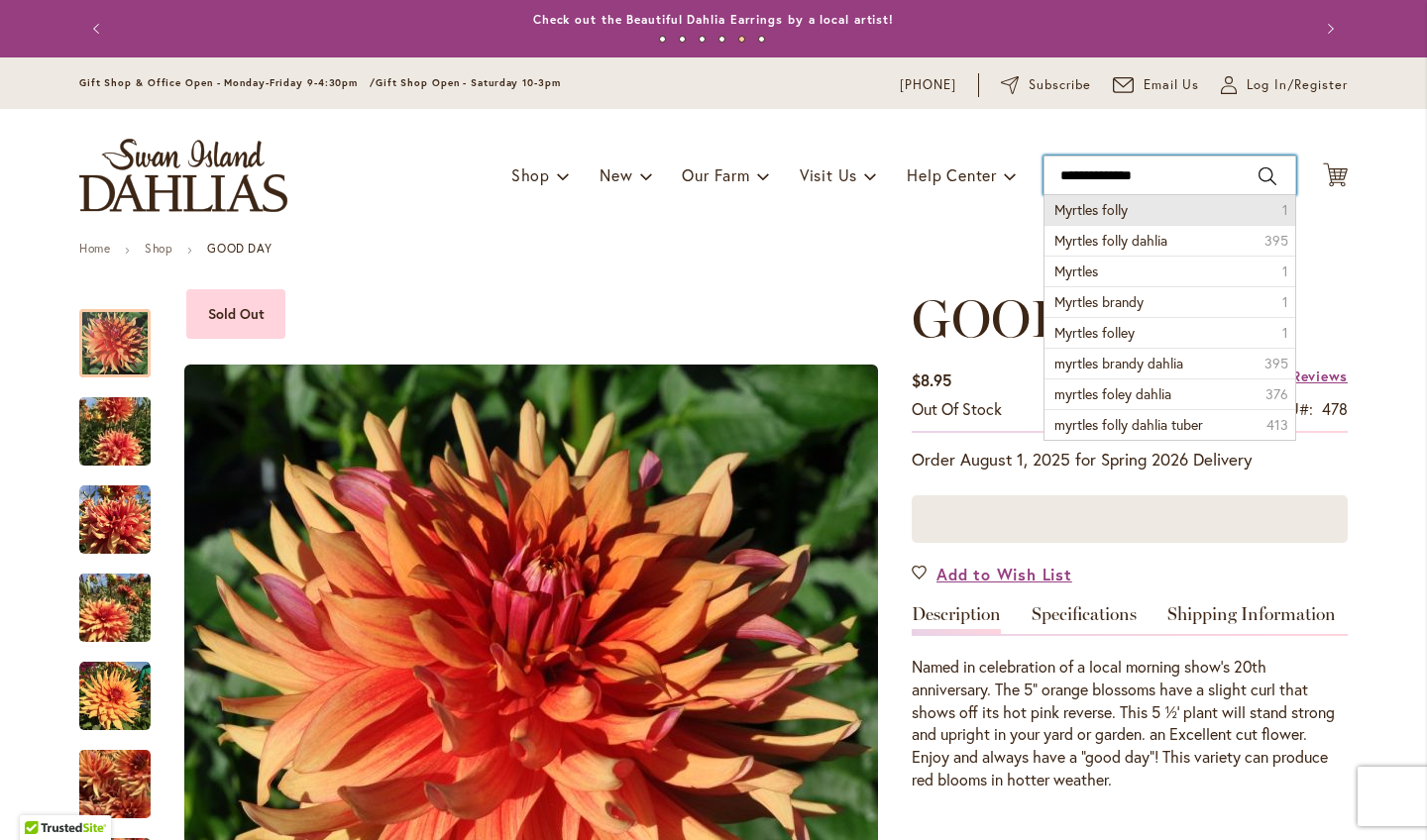 type on "**********" 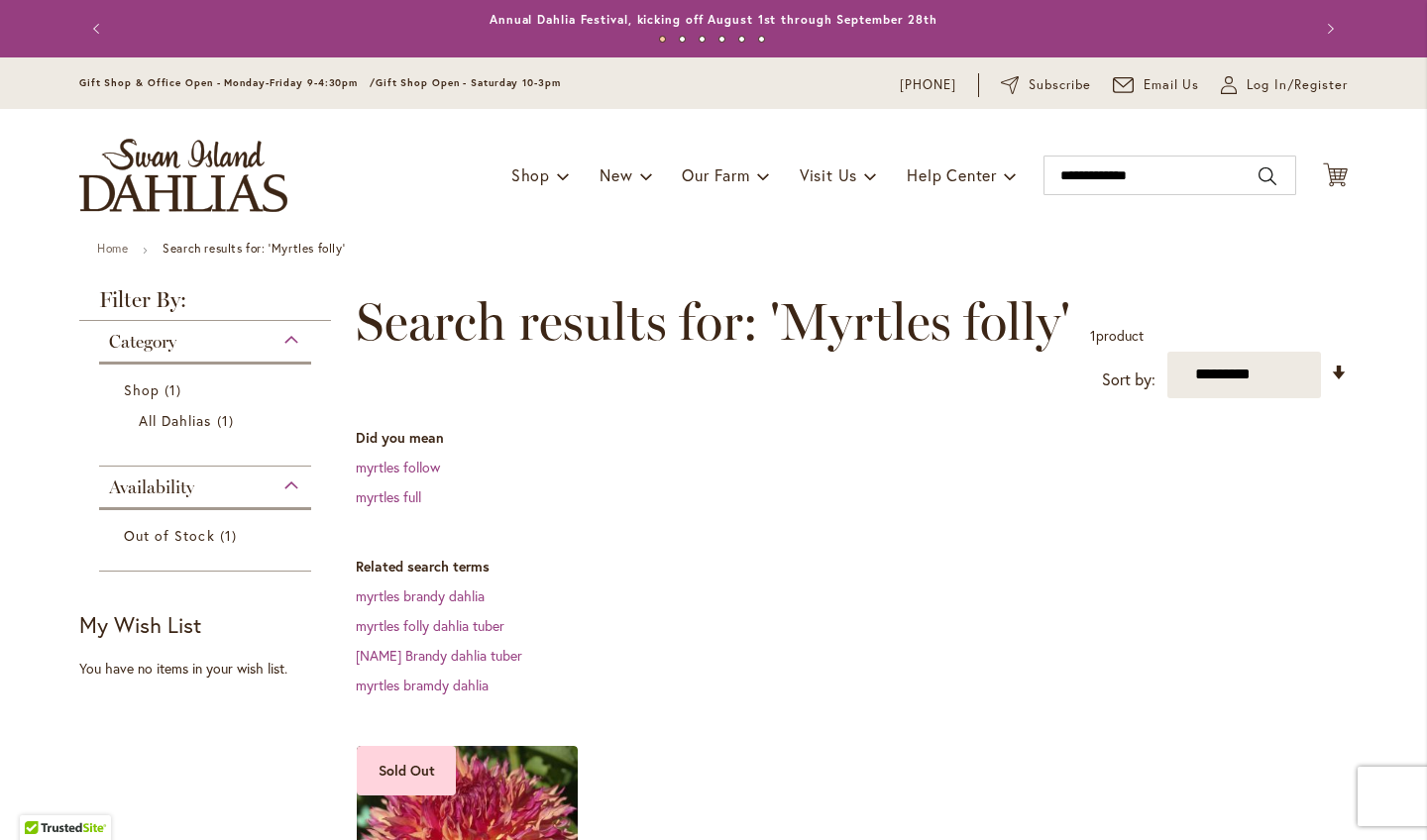 scroll, scrollTop: 0, scrollLeft: 0, axis: both 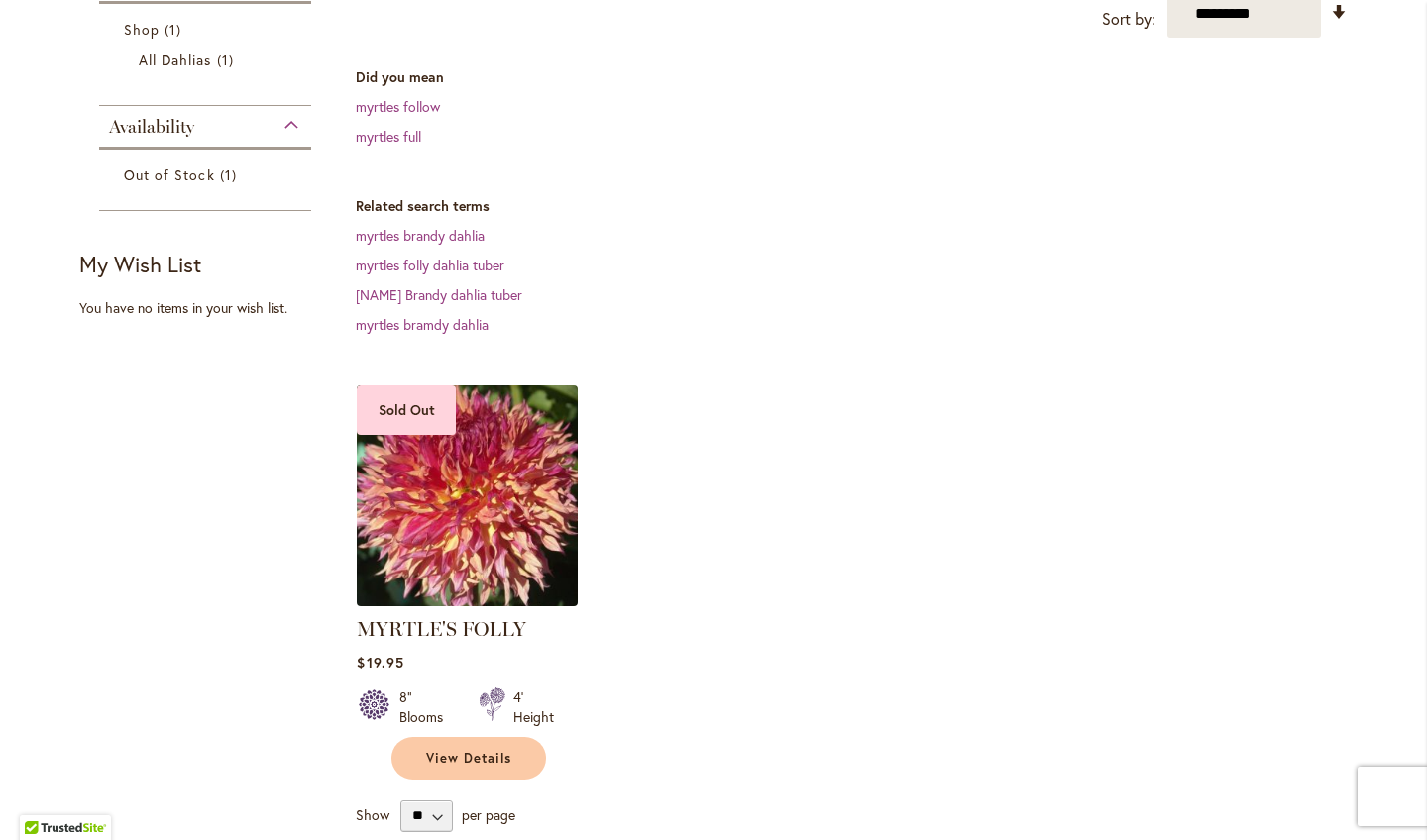 click at bounding box center (468, 495) 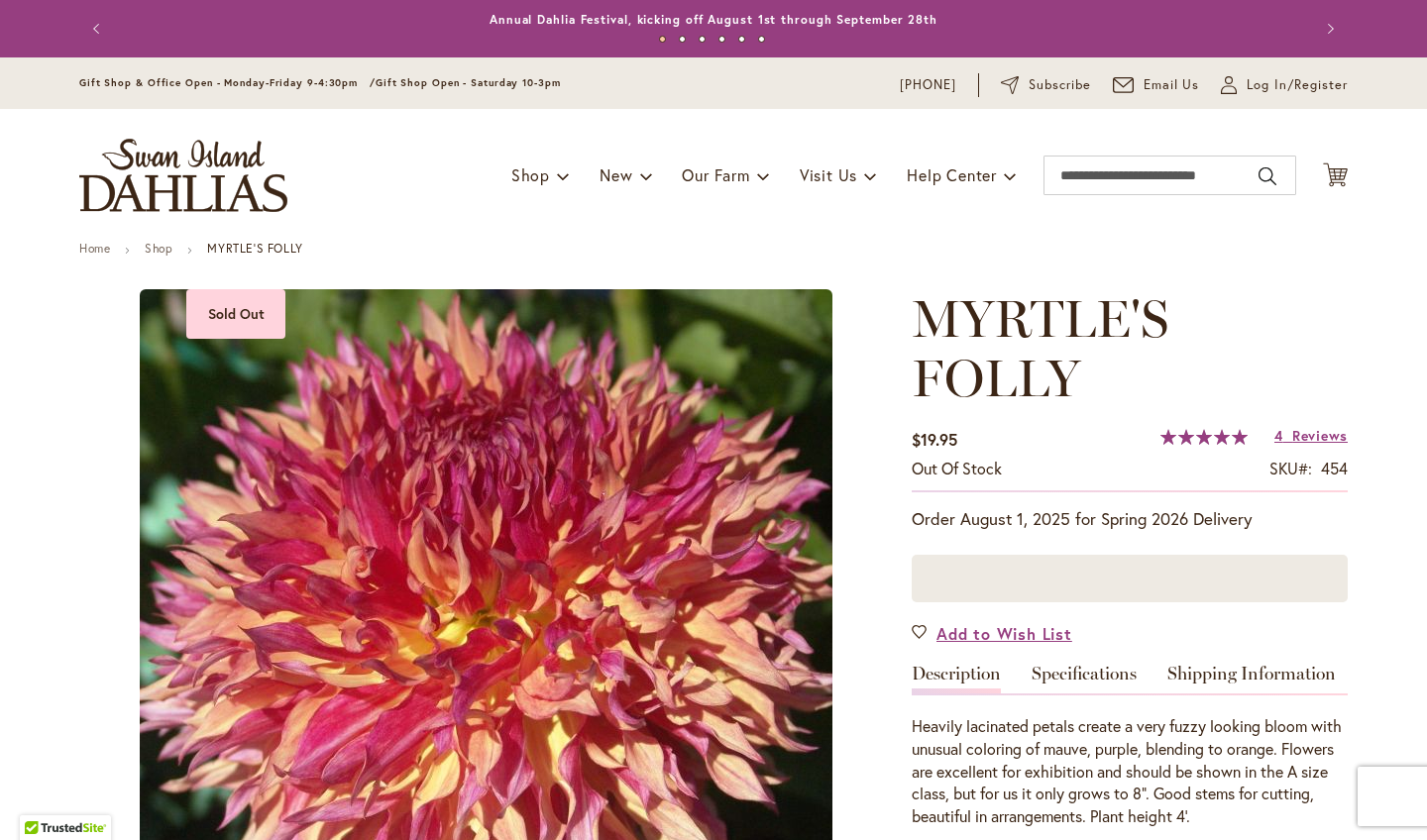 scroll, scrollTop: 0, scrollLeft: 0, axis: both 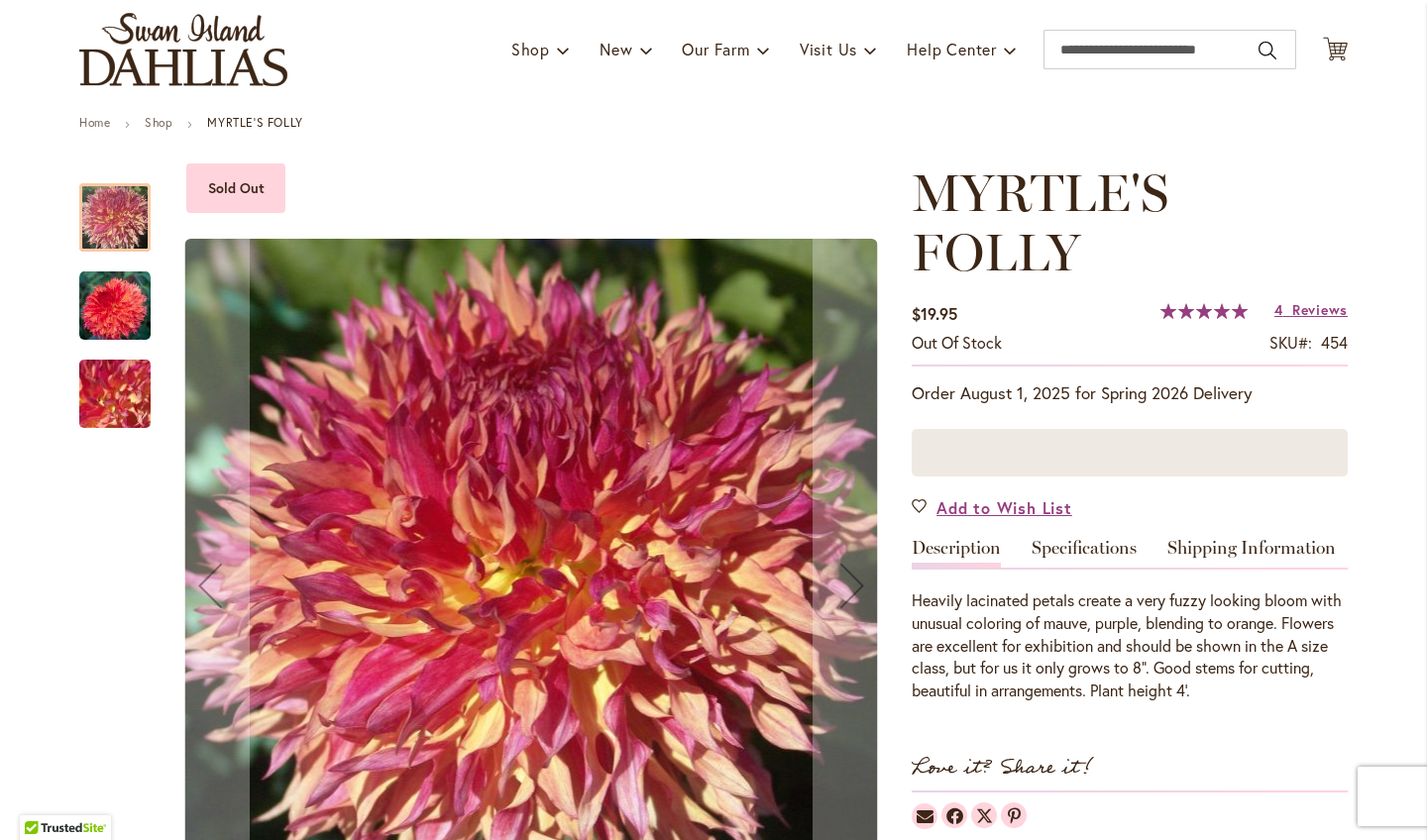 click at bounding box center [115, 306] 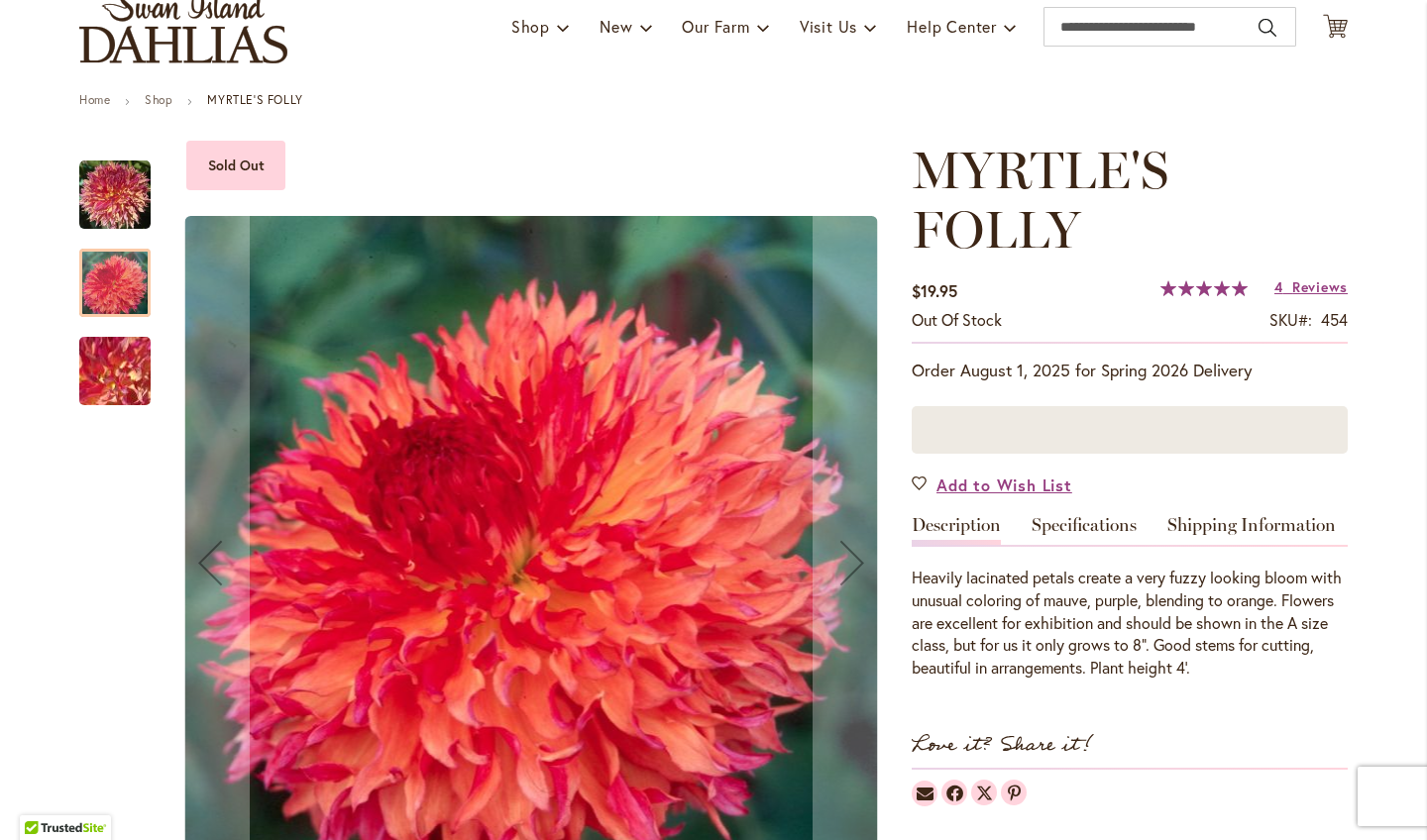 scroll, scrollTop: 170, scrollLeft: 0, axis: vertical 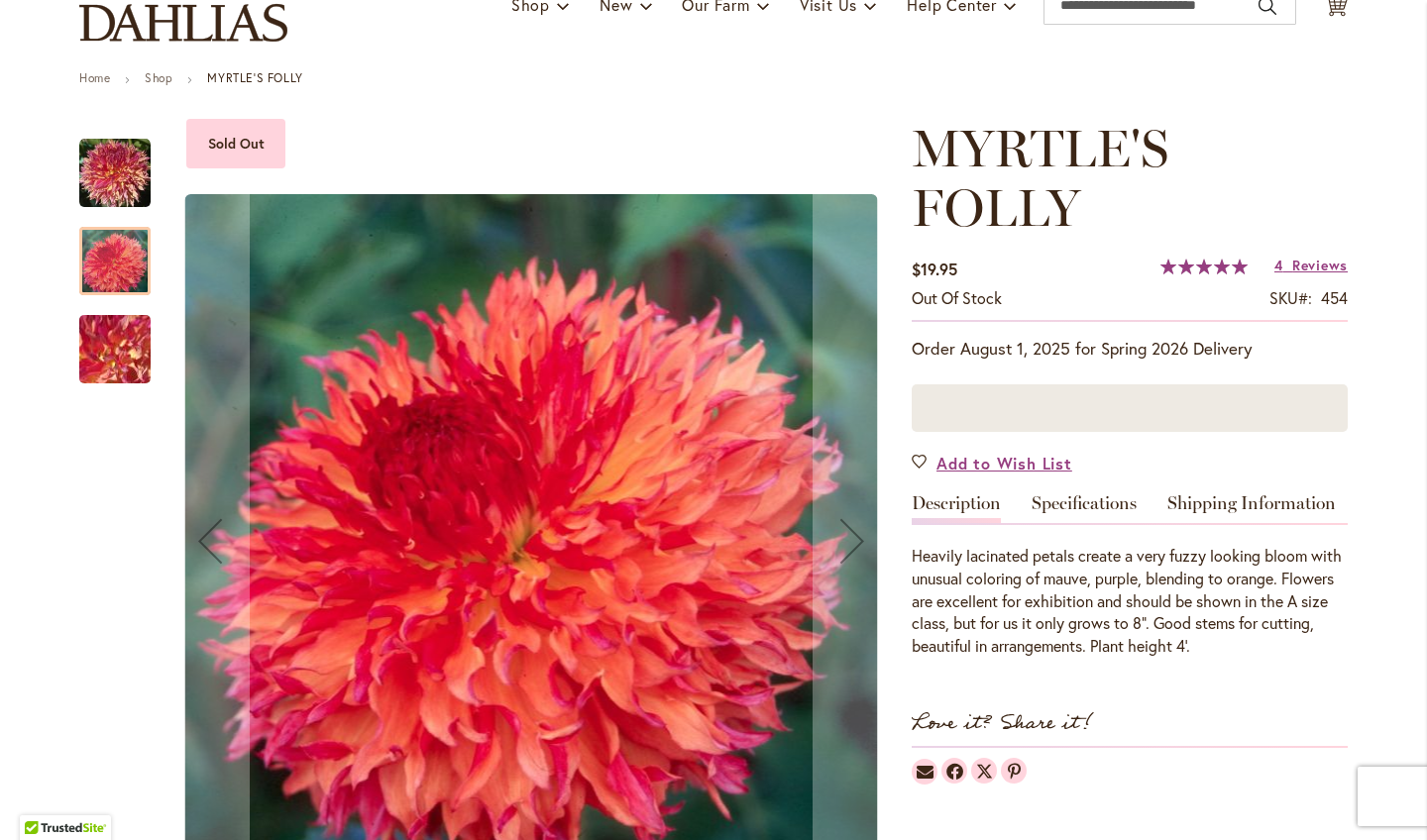 click at bounding box center [115, 350] 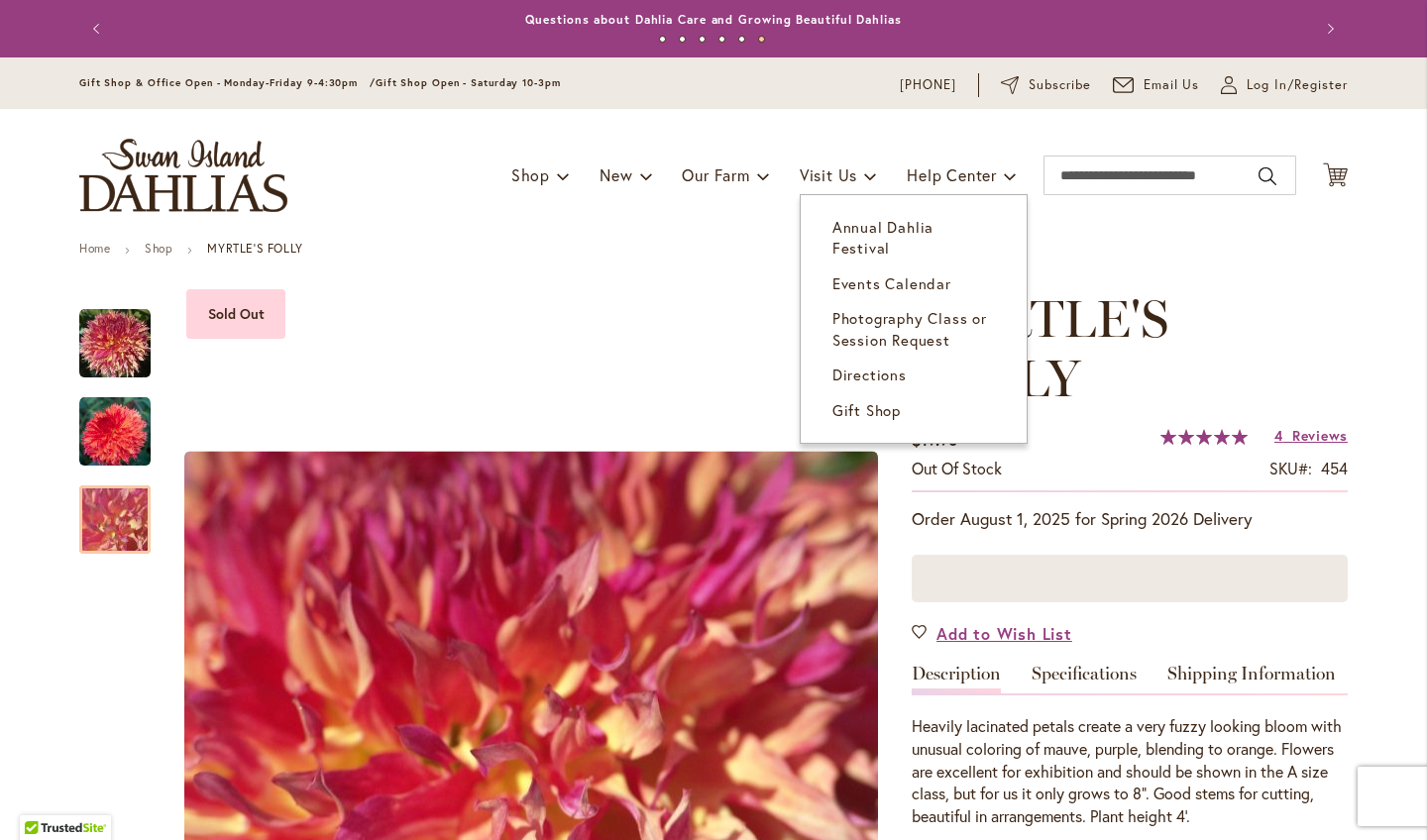 scroll, scrollTop: 0, scrollLeft: 0, axis: both 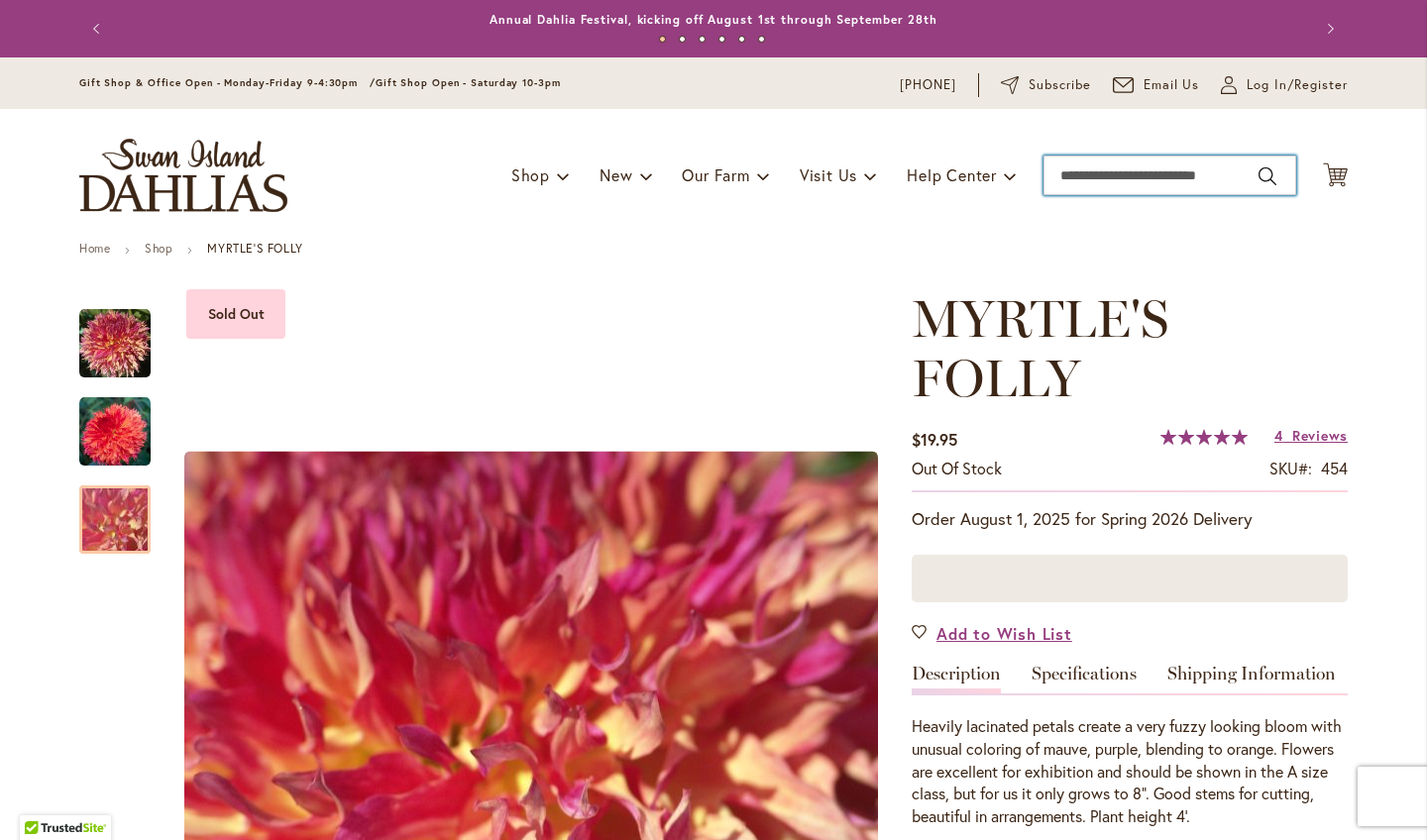 click on "Search" at bounding box center (1169, 175) 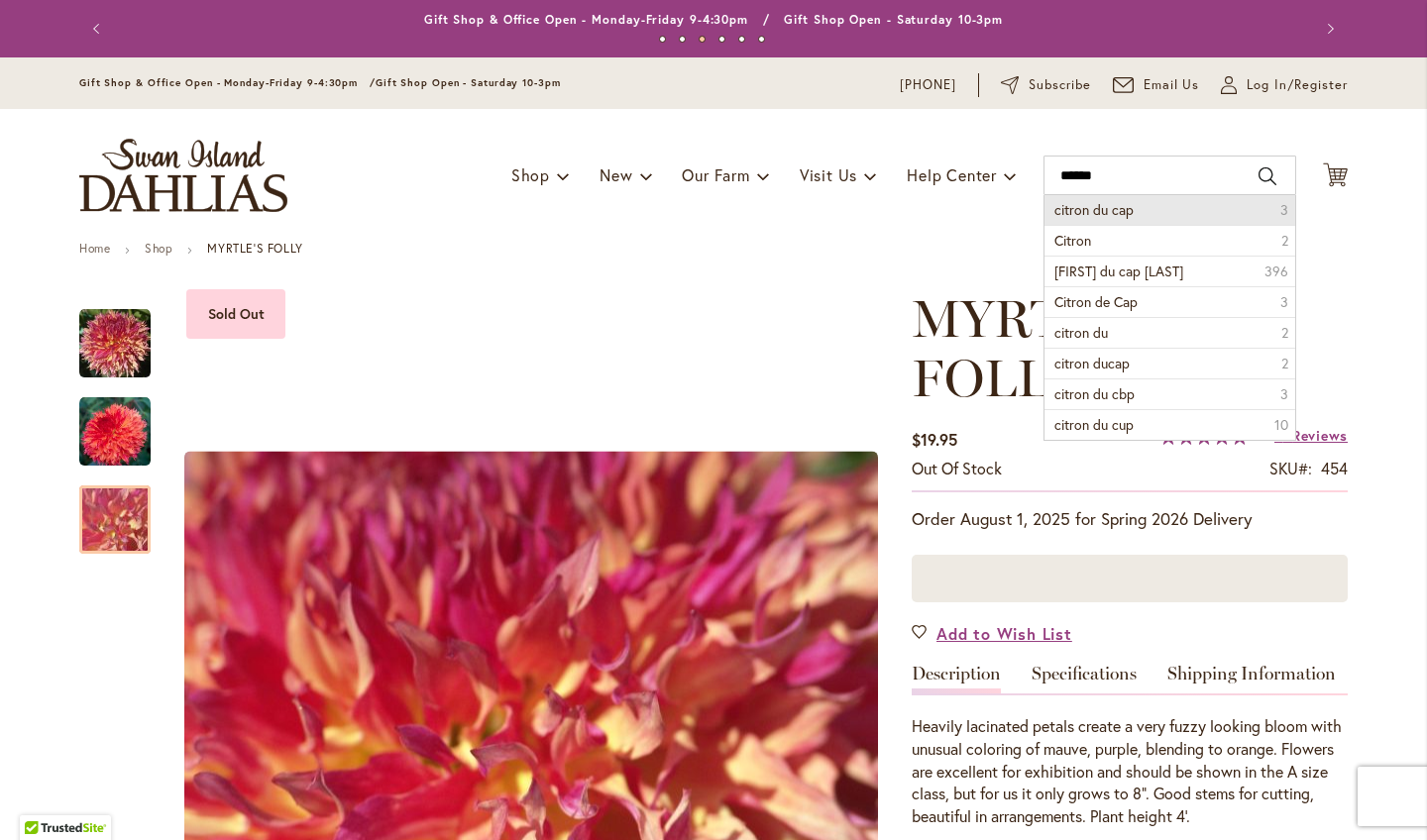 click on "citron du cap" at bounding box center [1094, 209] 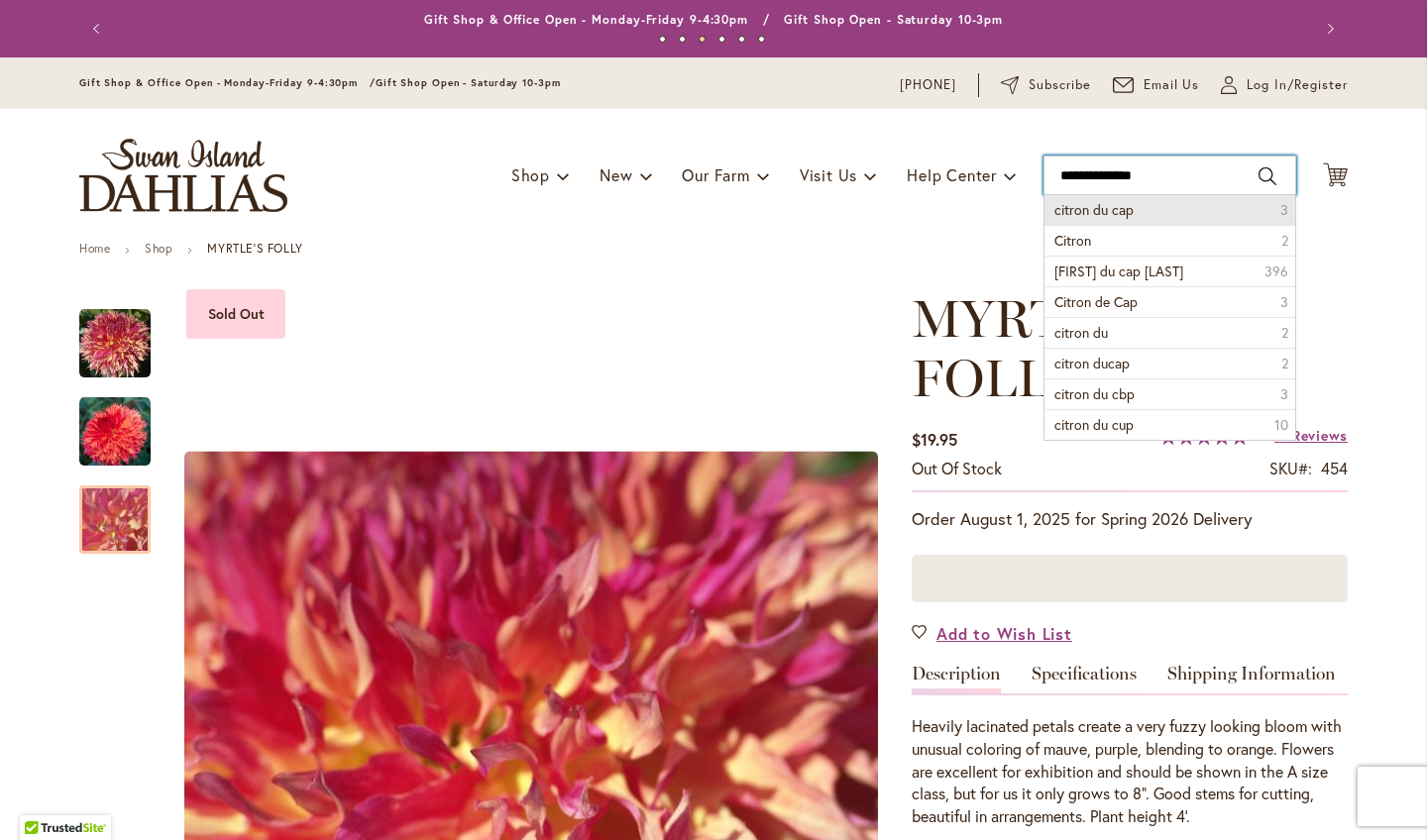 type on "**********" 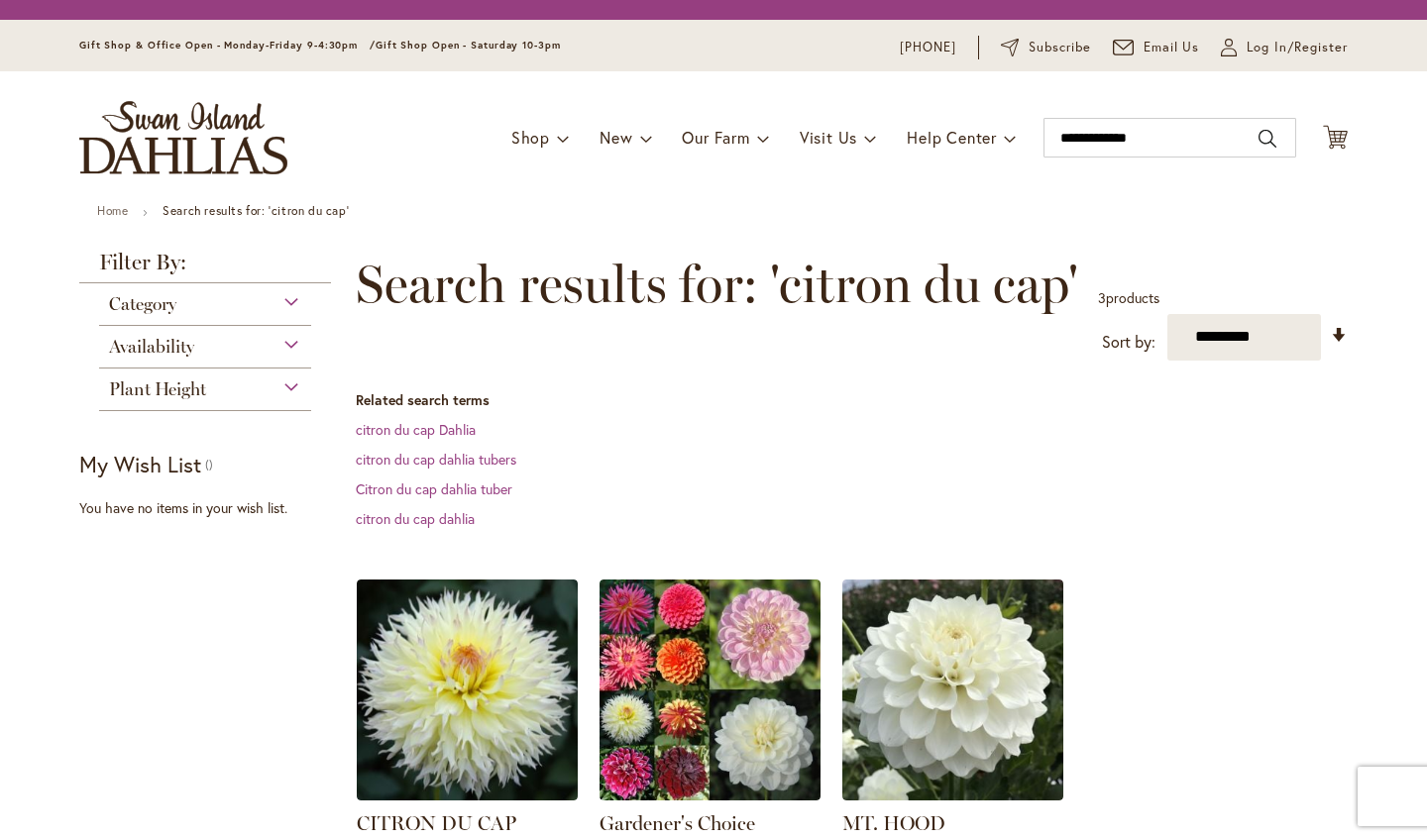 scroll, scrollTop: 0, scrollLeft: 0, axis: both 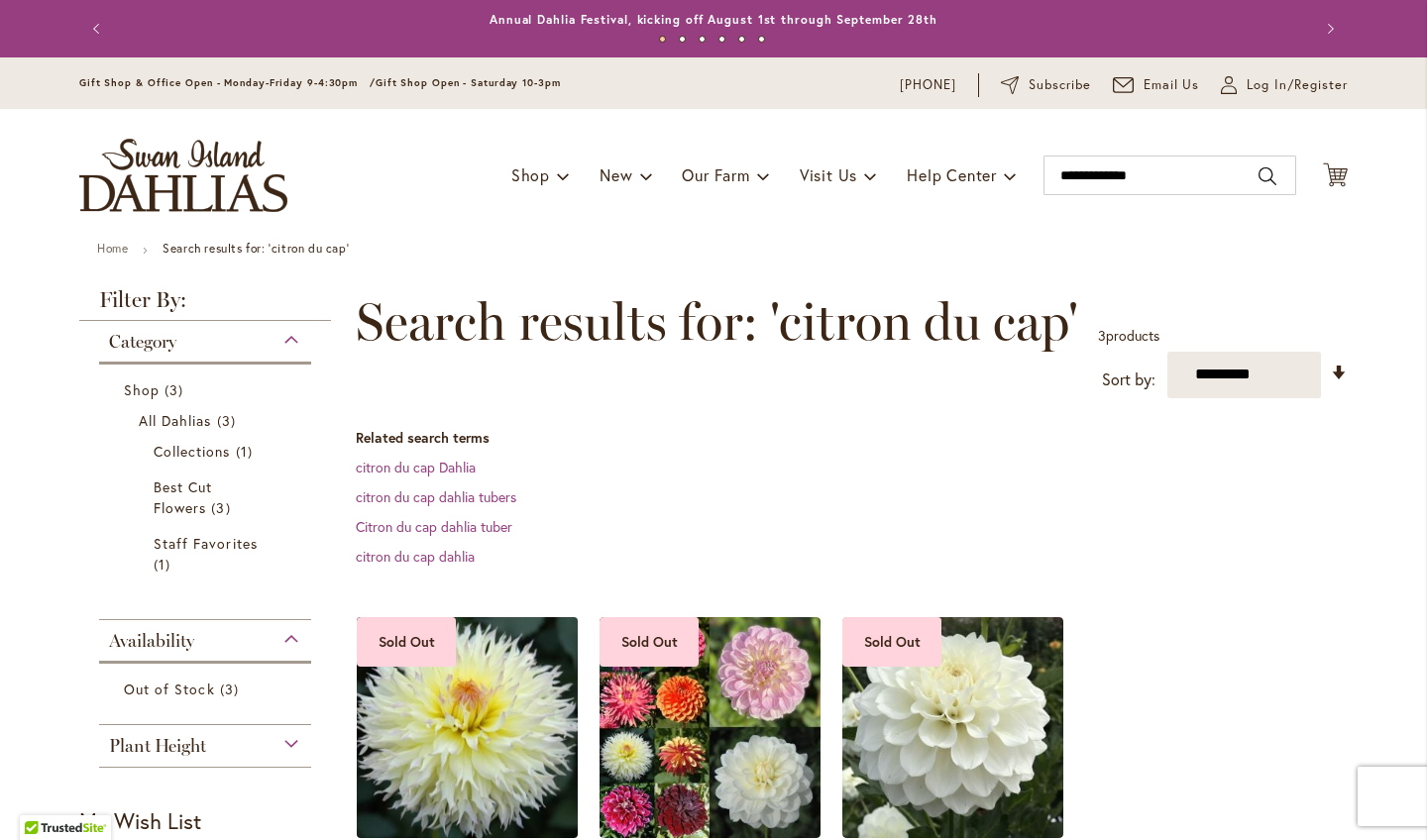 click at bounding box center [468, 727] 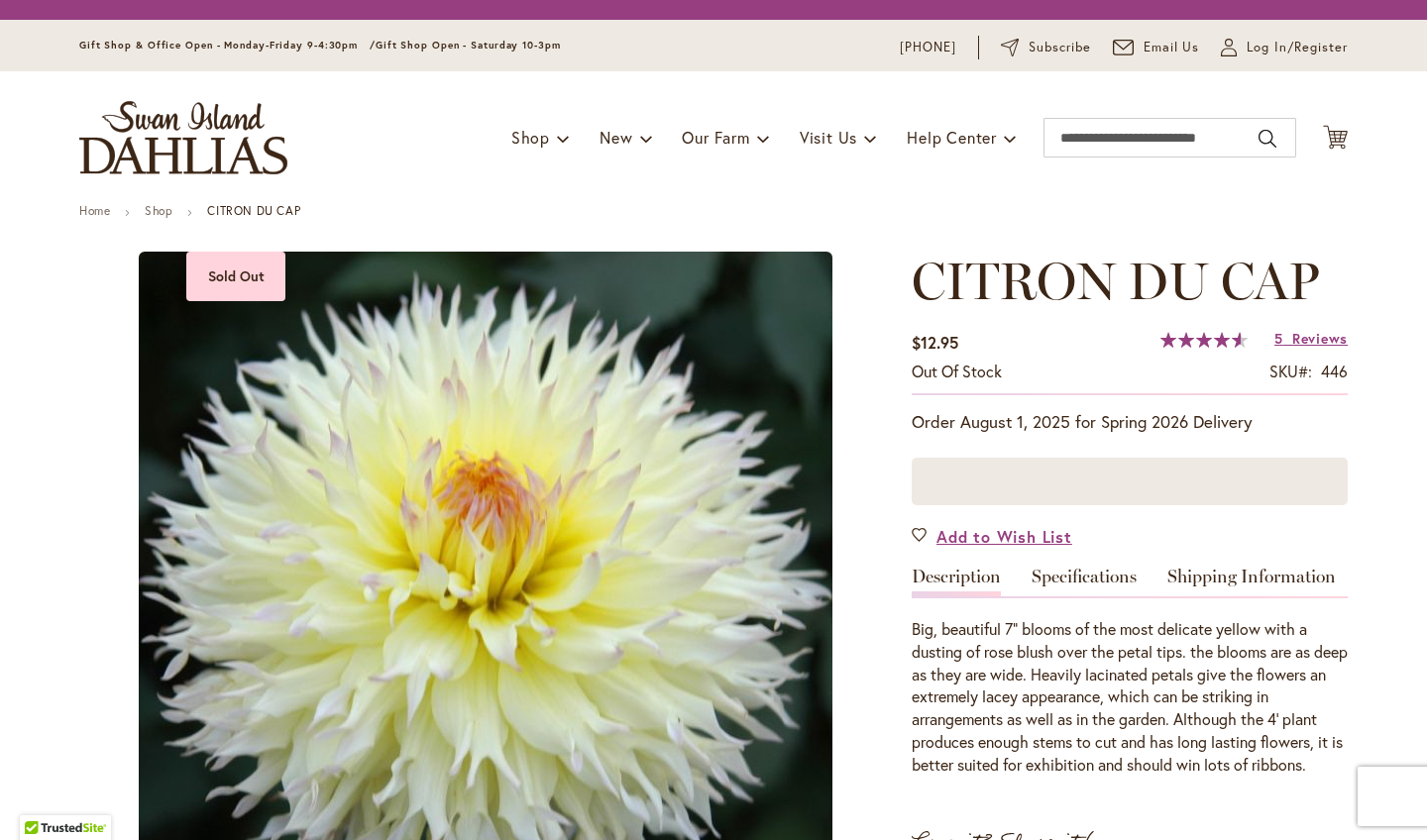 scroll, scrollTop: 0, scrollLeft: 0, axis: both 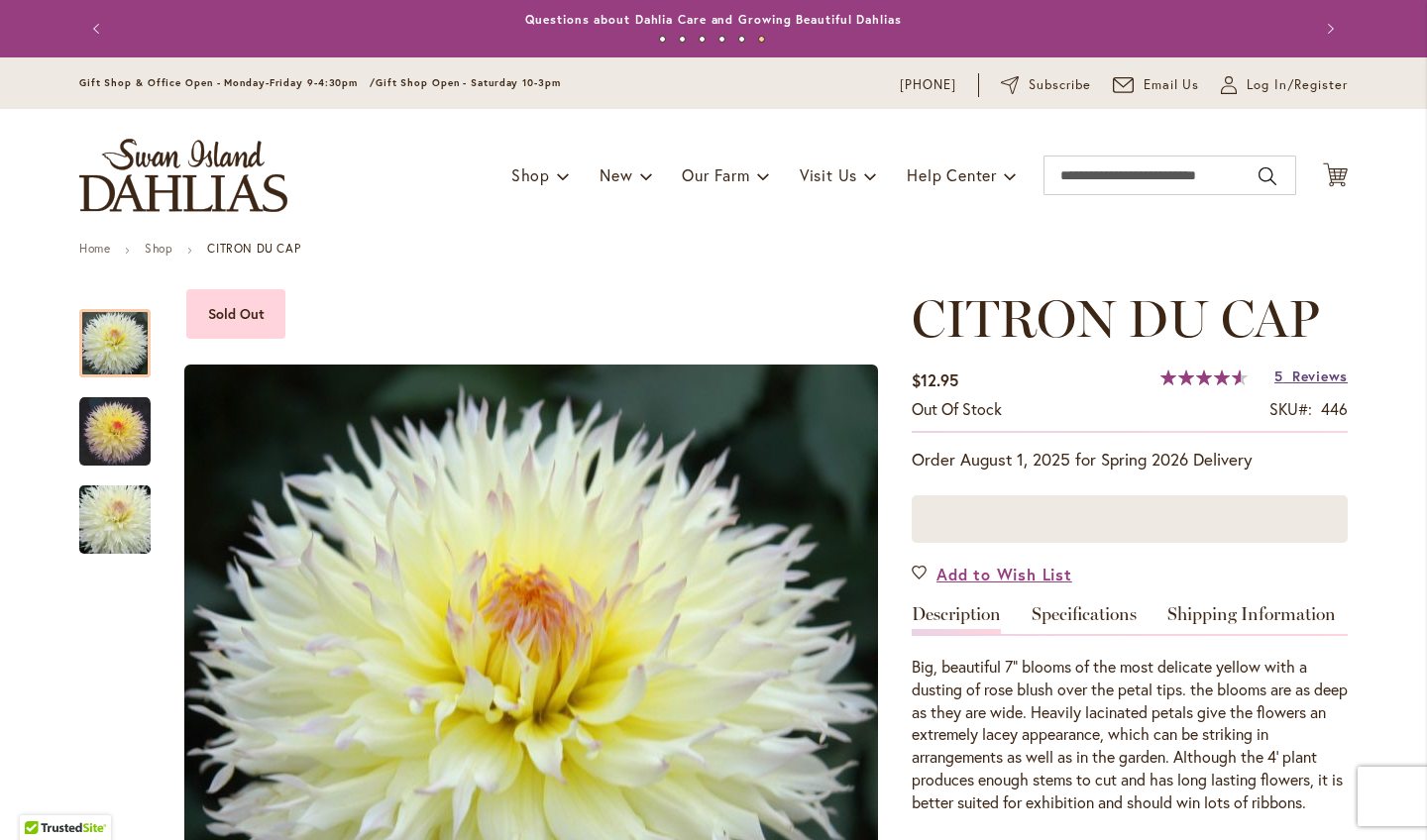 click on "Reviews" at bounding box center [1320, 376] 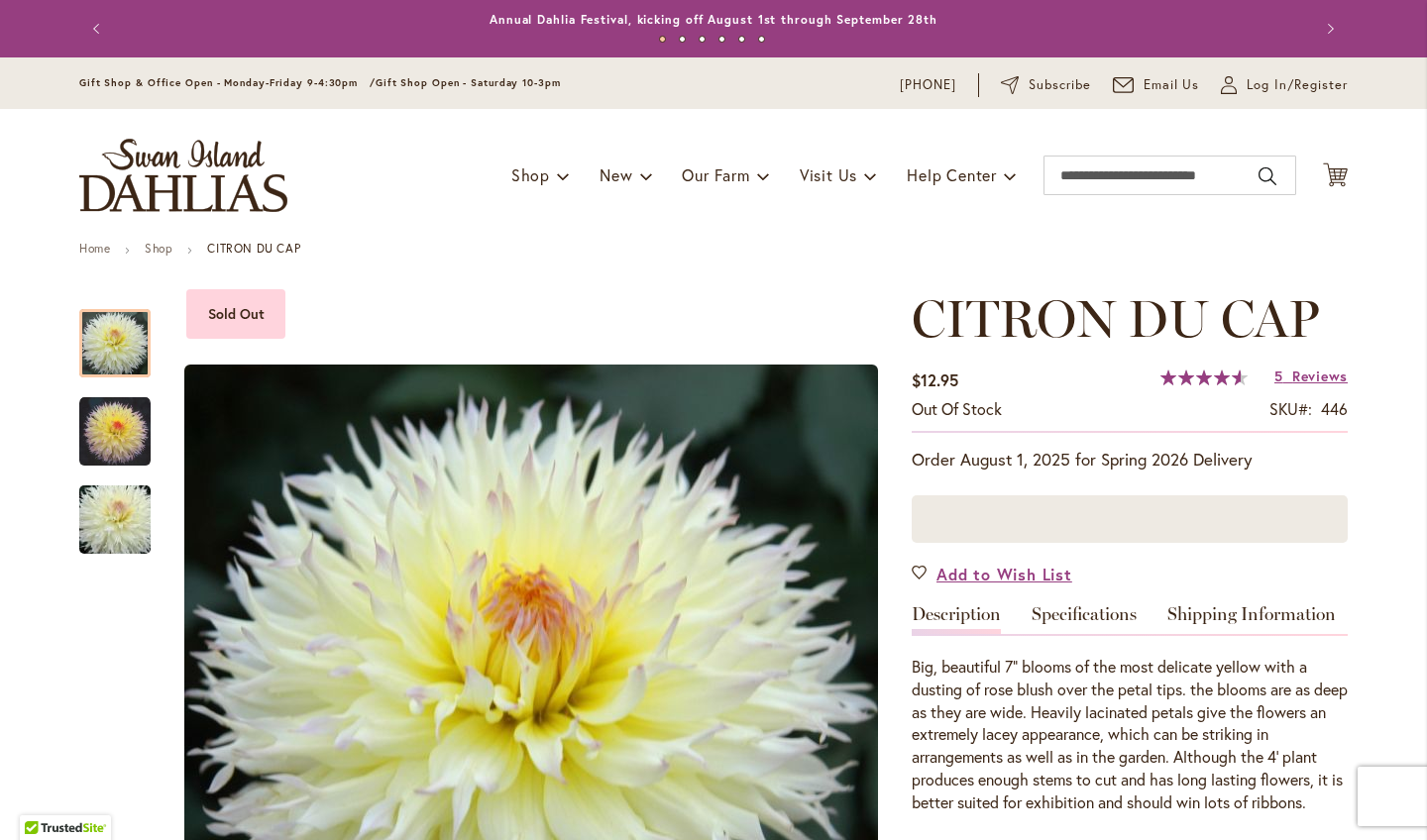 scroll, scrollTop: 0, scrollLeft: 0, axis: both 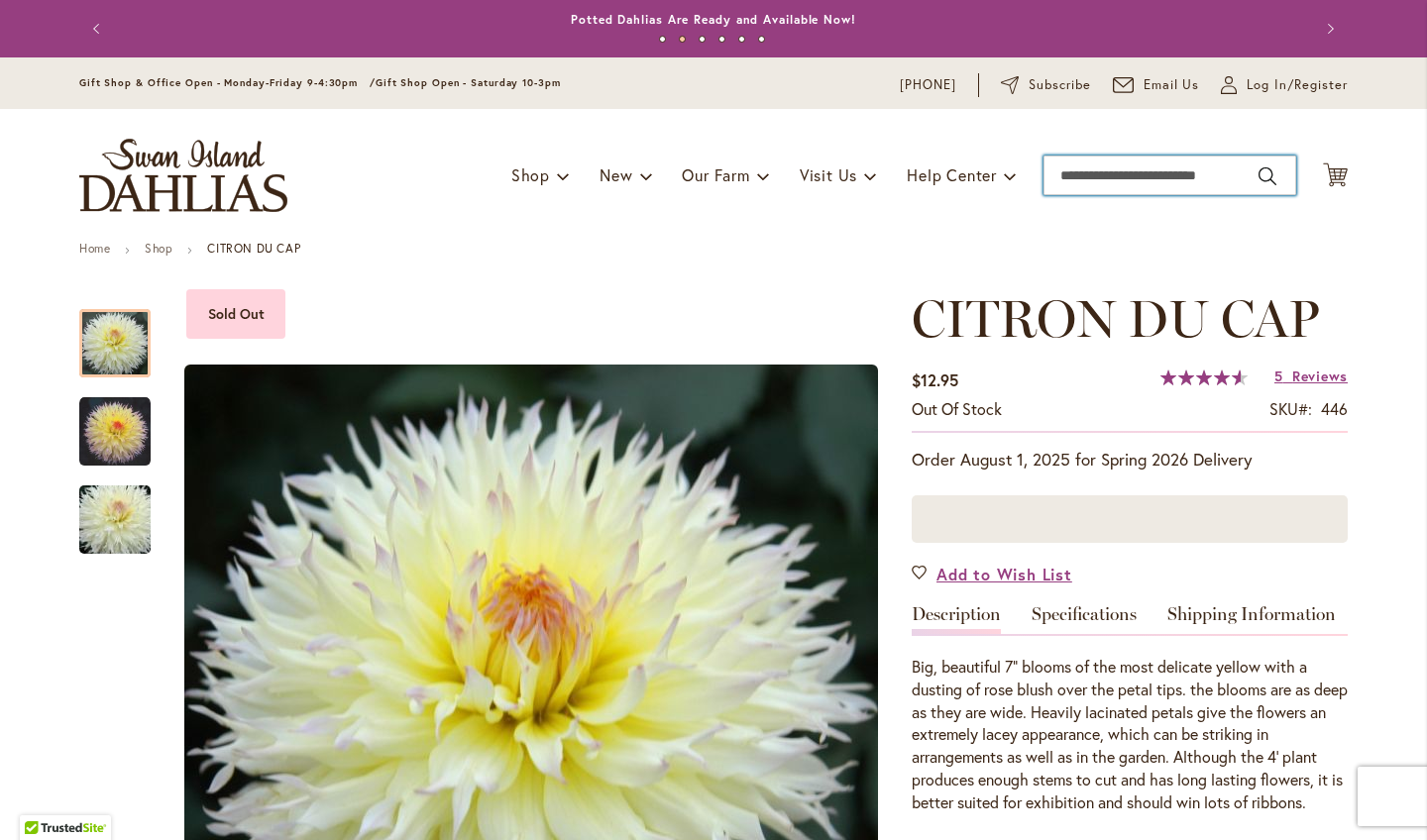 click on "Search" at bounding box center [1169, 175] 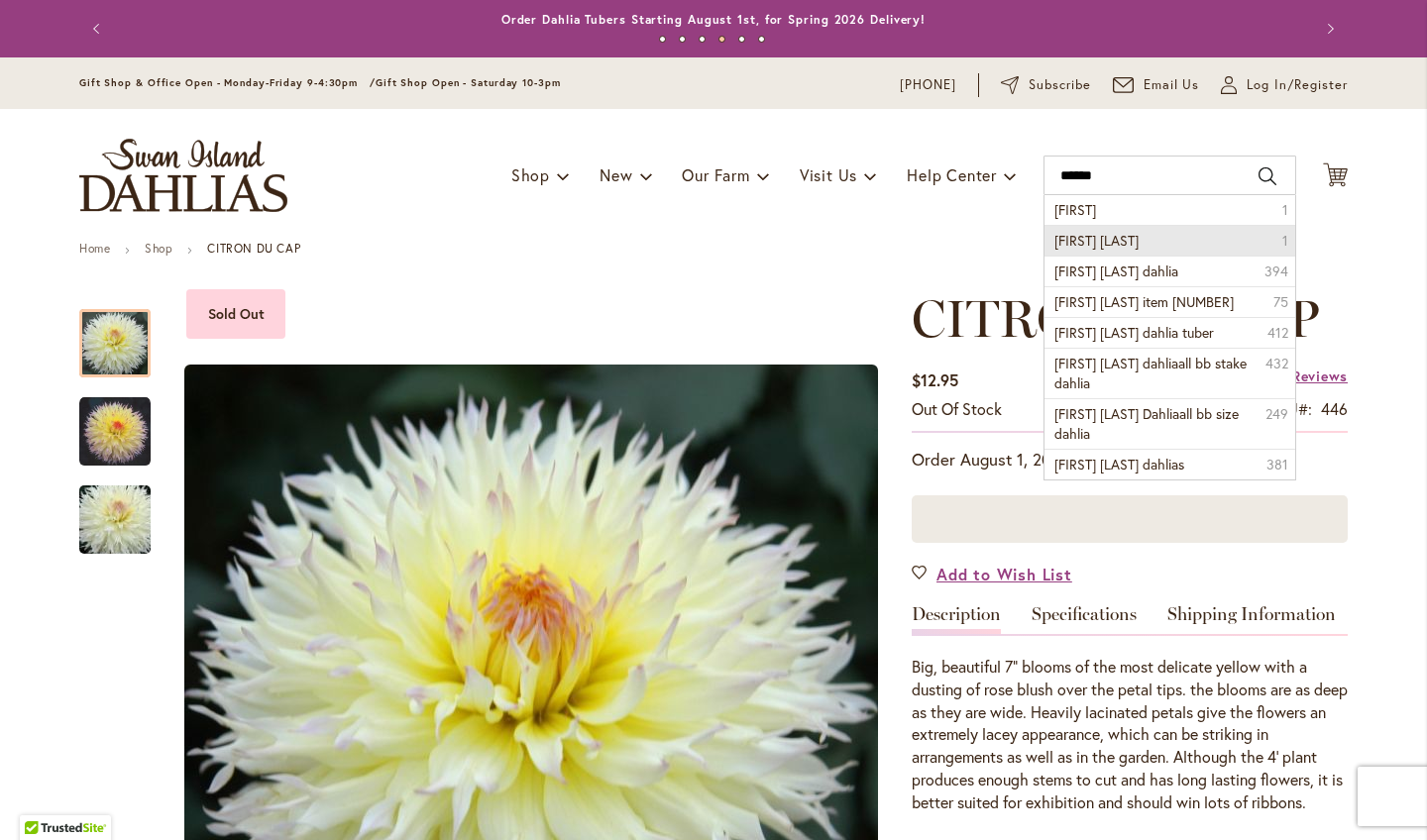 drag, startPoint x: 1153, startPoint y: 179, endPoint x: 1139, endPoint y: 247, distance: 69.42622 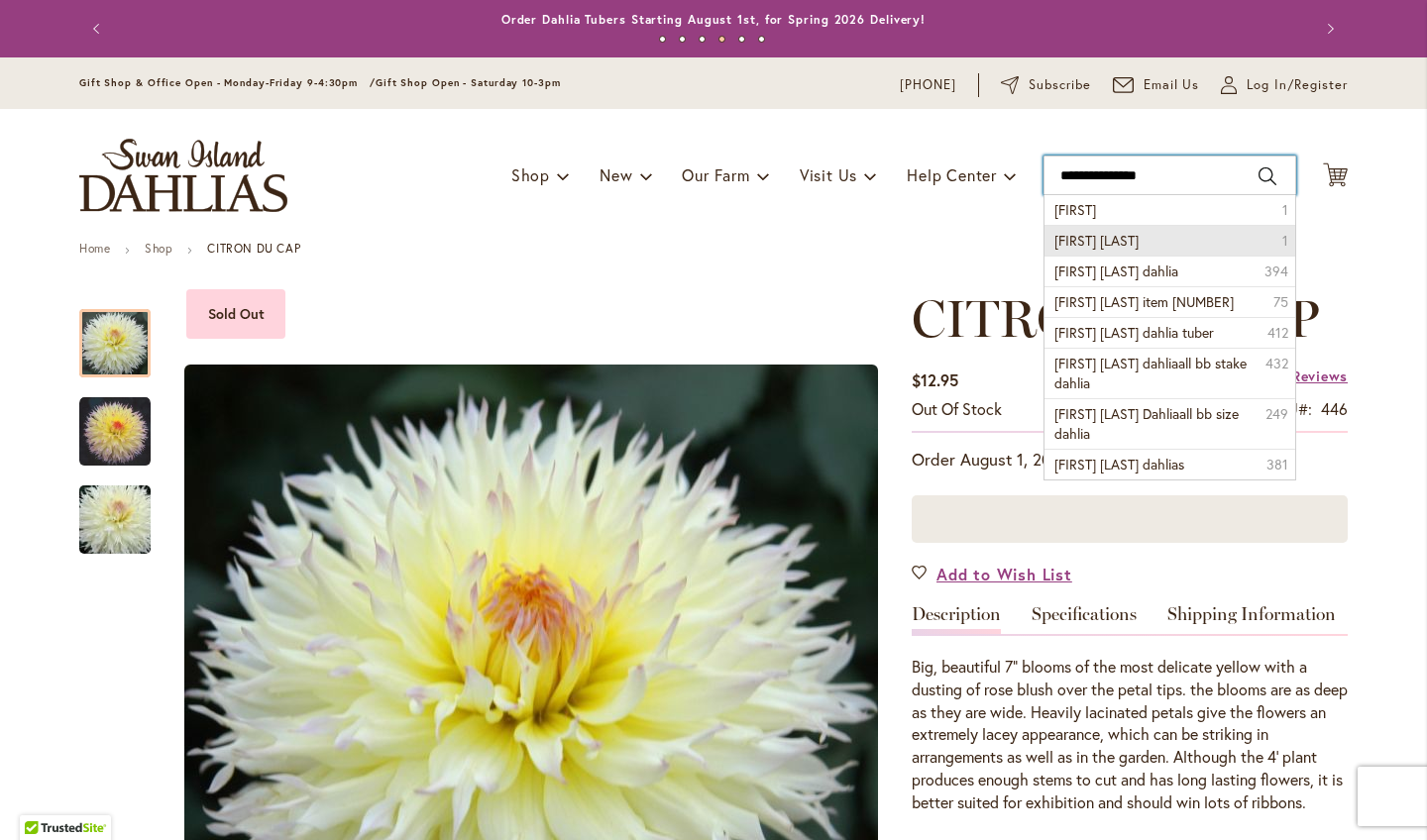 type on "**********" 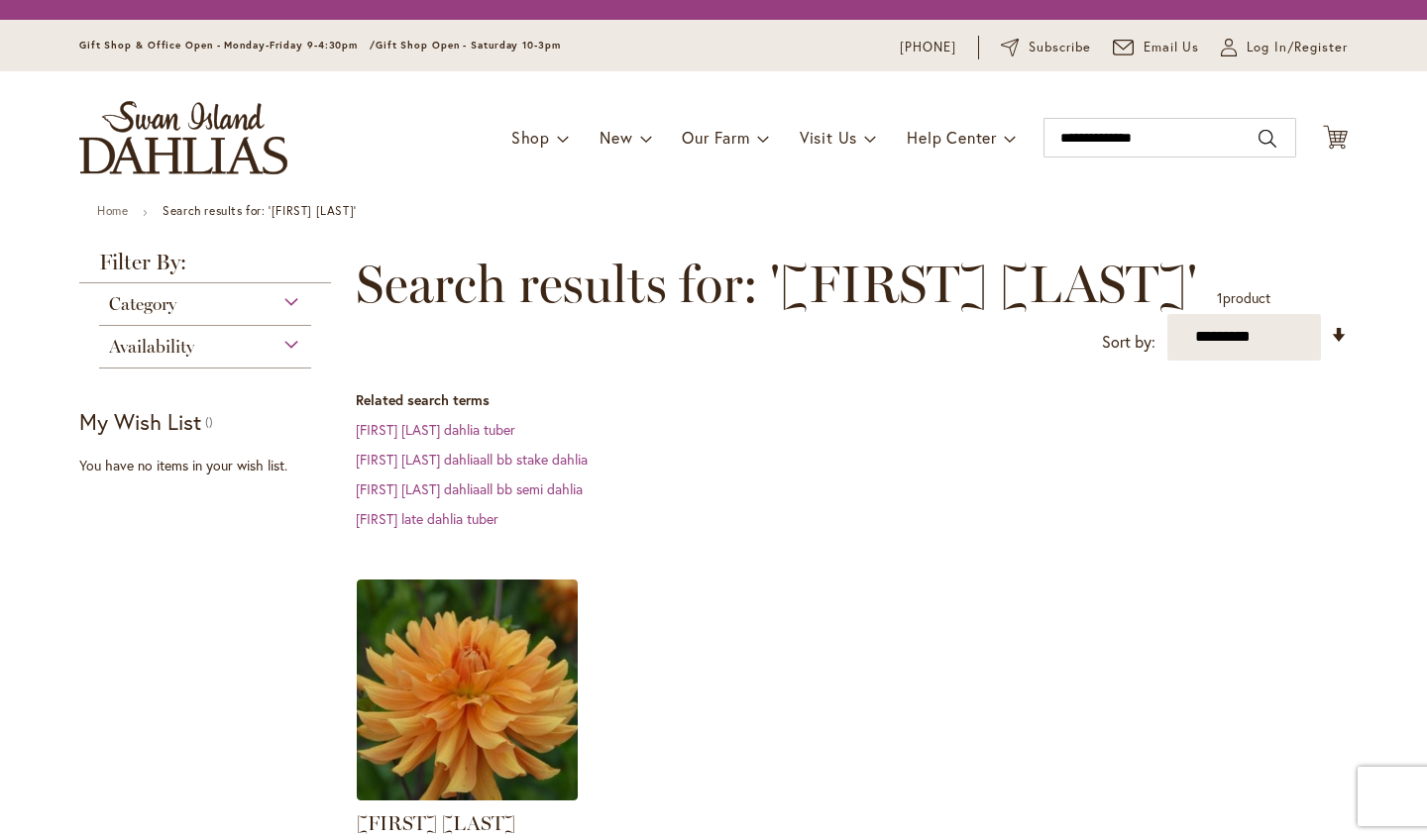 scroll, scrollTop: 0, scrollLeft: 0, axis: both 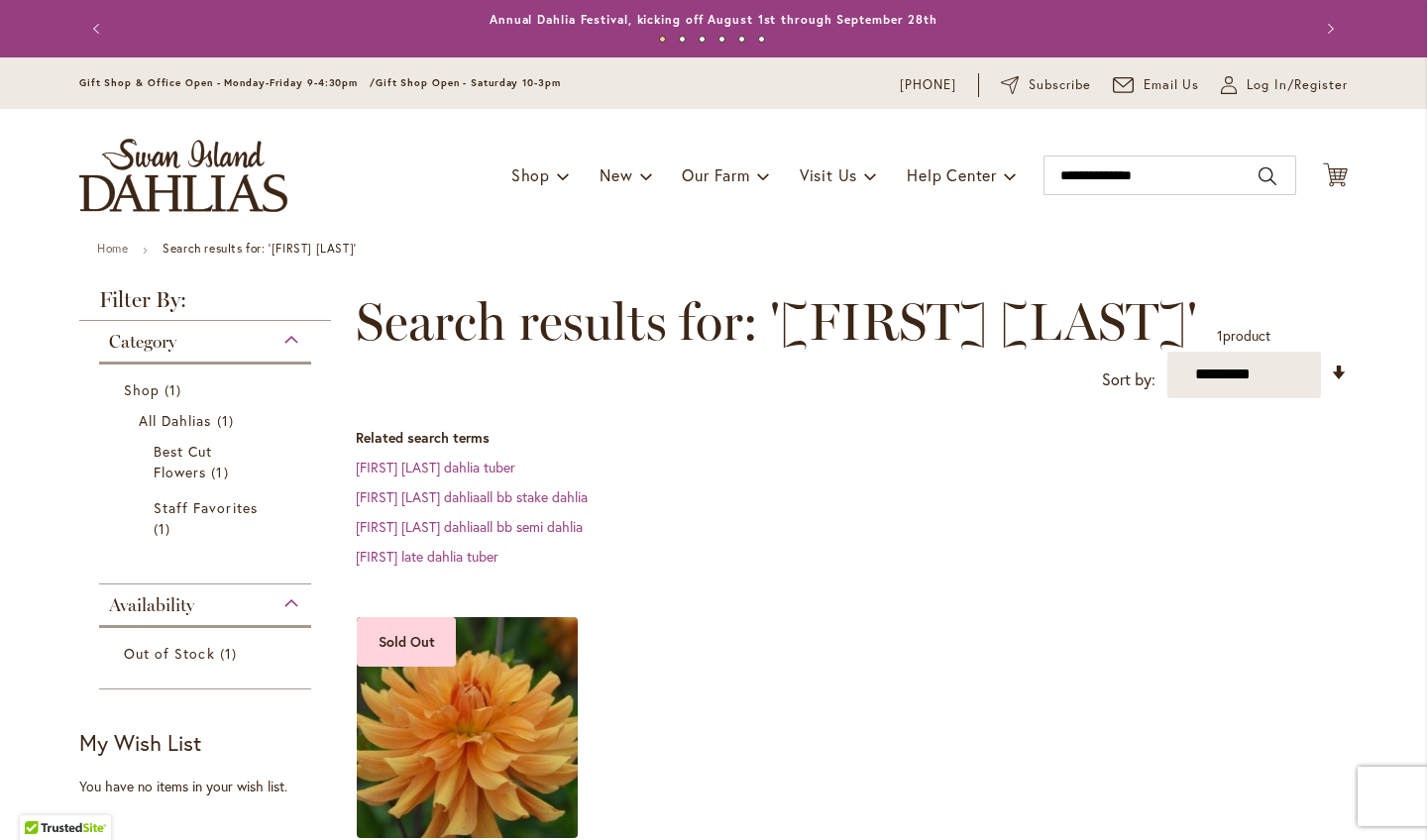 click at bounding box center [468, 727] 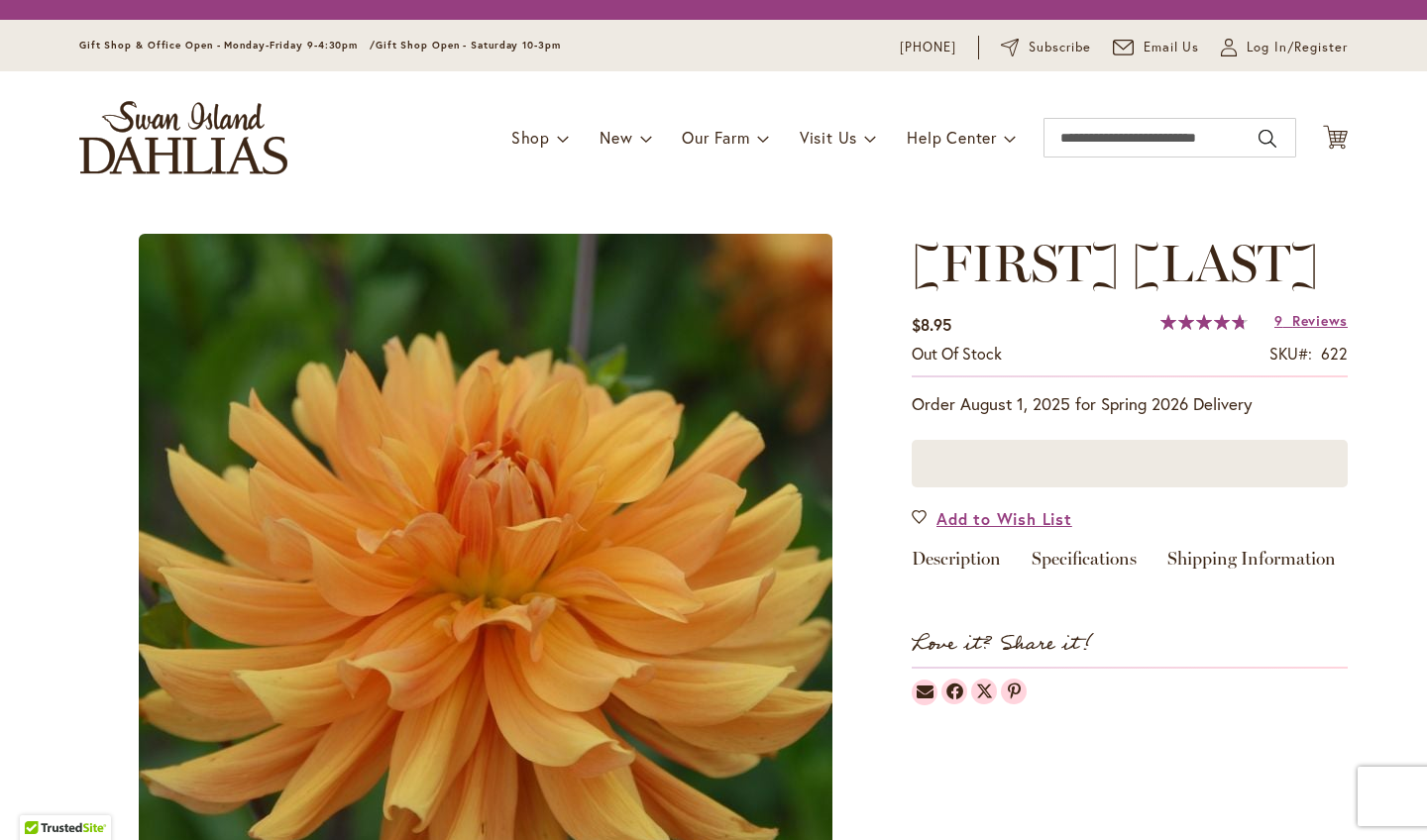scroll, scrollTop: 0, scrollLeft: 0, axis: both 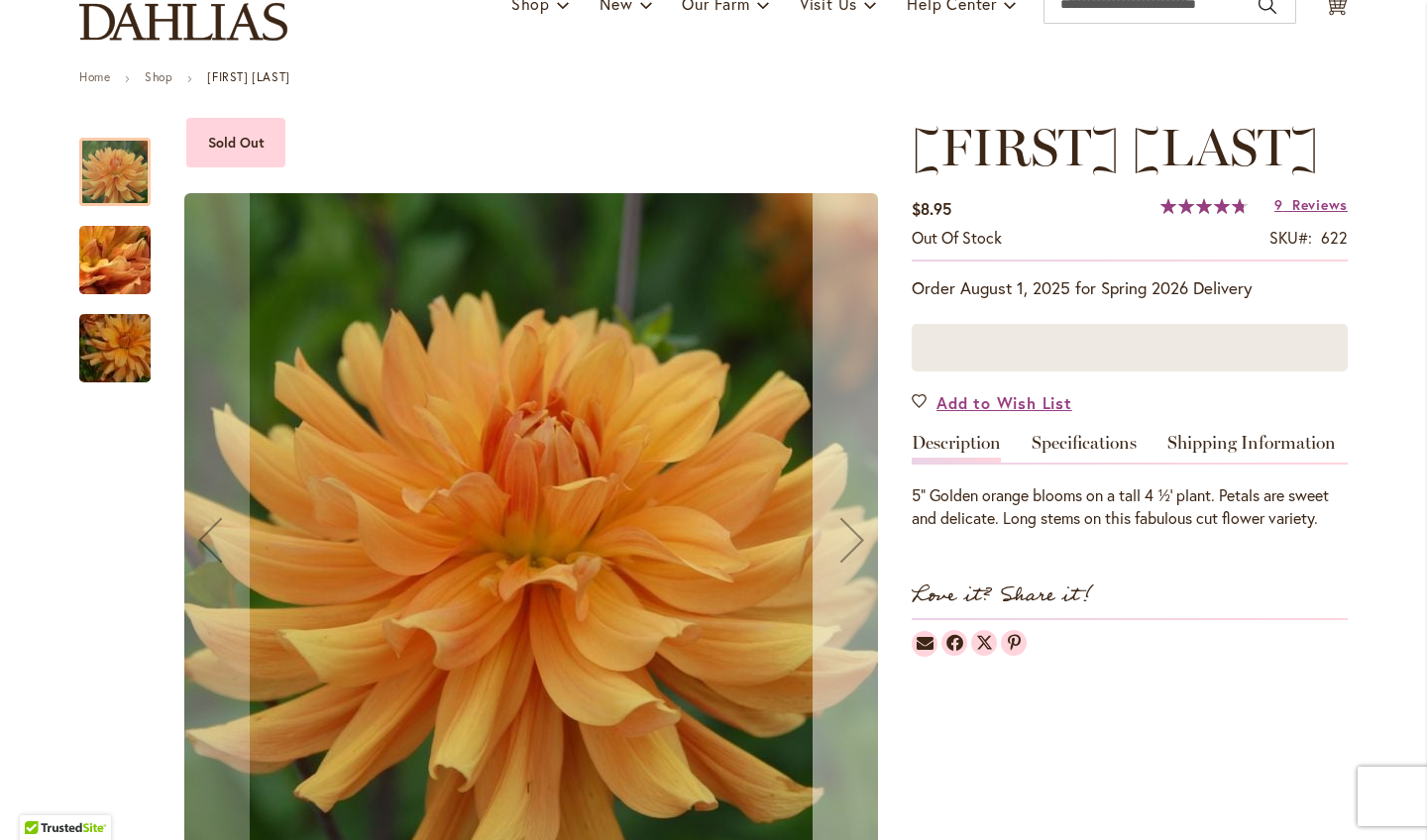 click at bounding box center (852, 540) 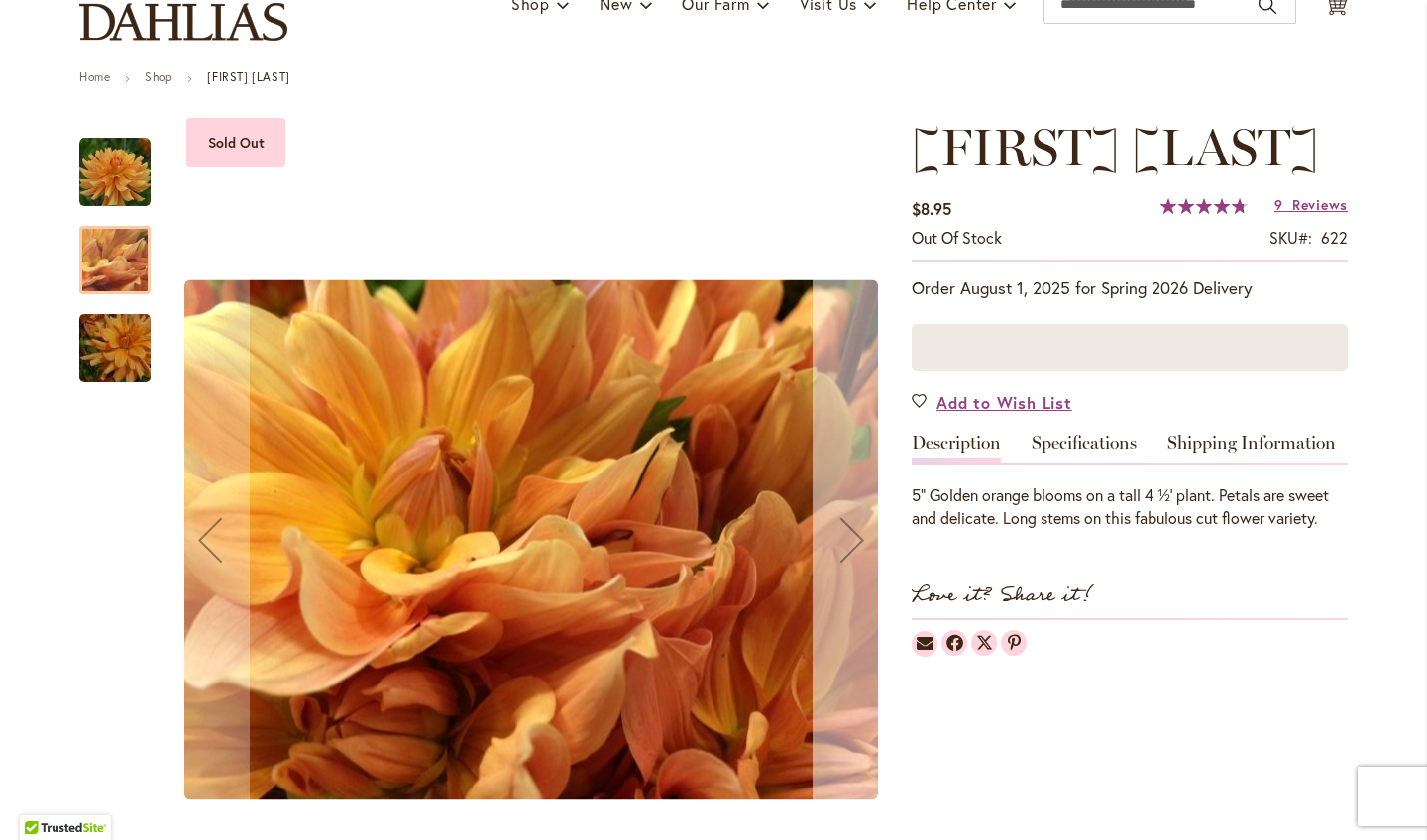 click at bounding box center (852, 540) 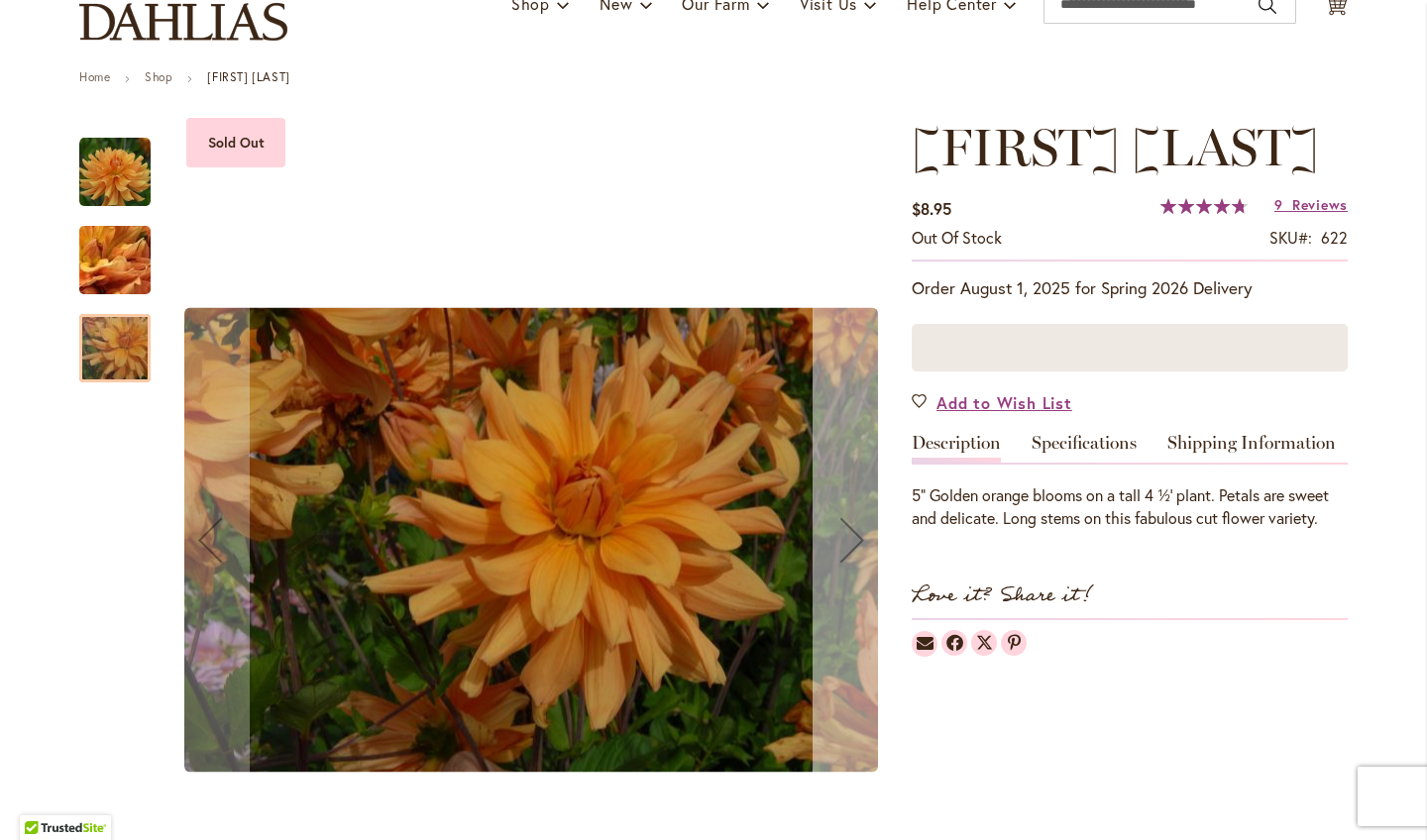 click at bounding box center (852, 540) 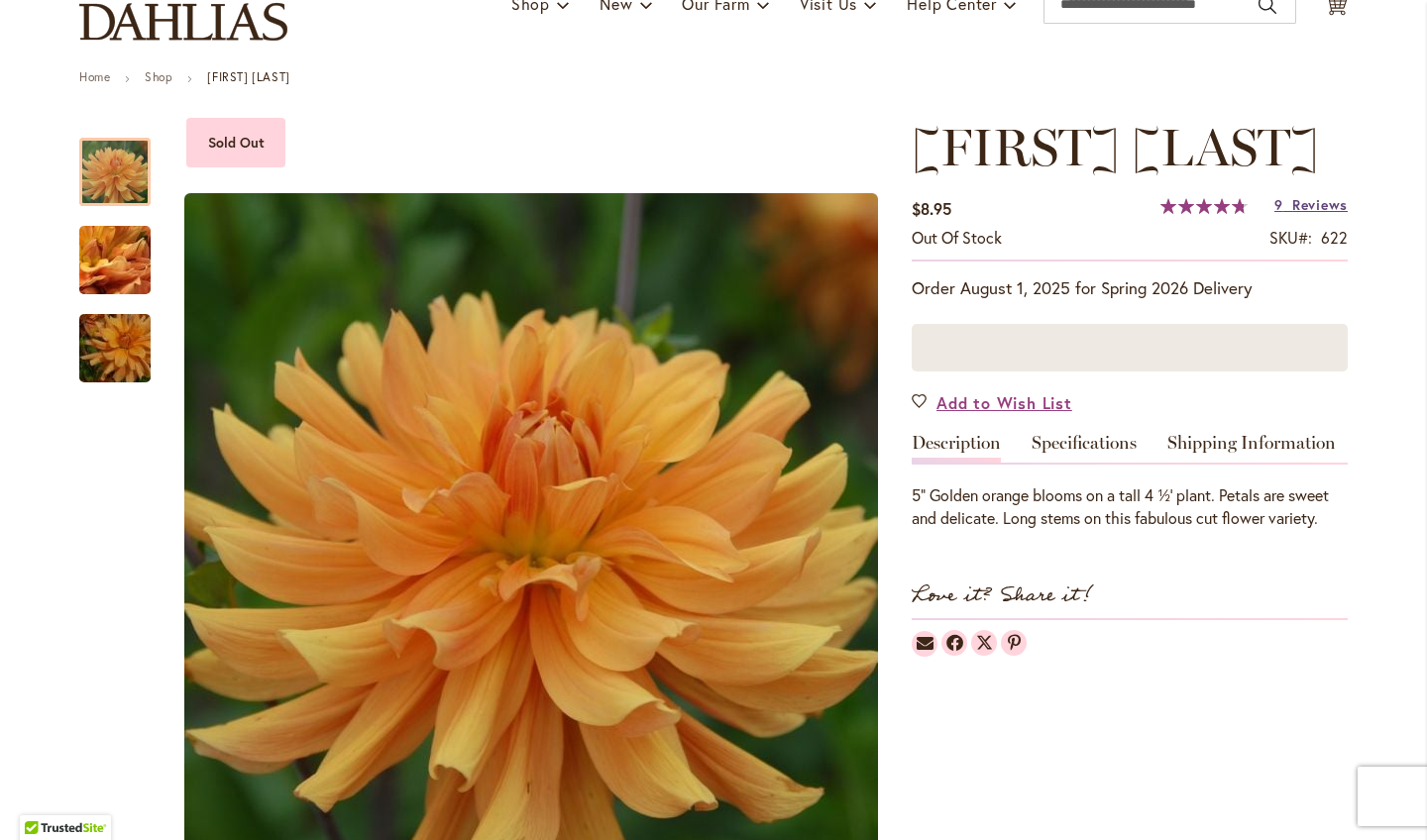 click on "Reviews" at bounding box center (1320, 205) 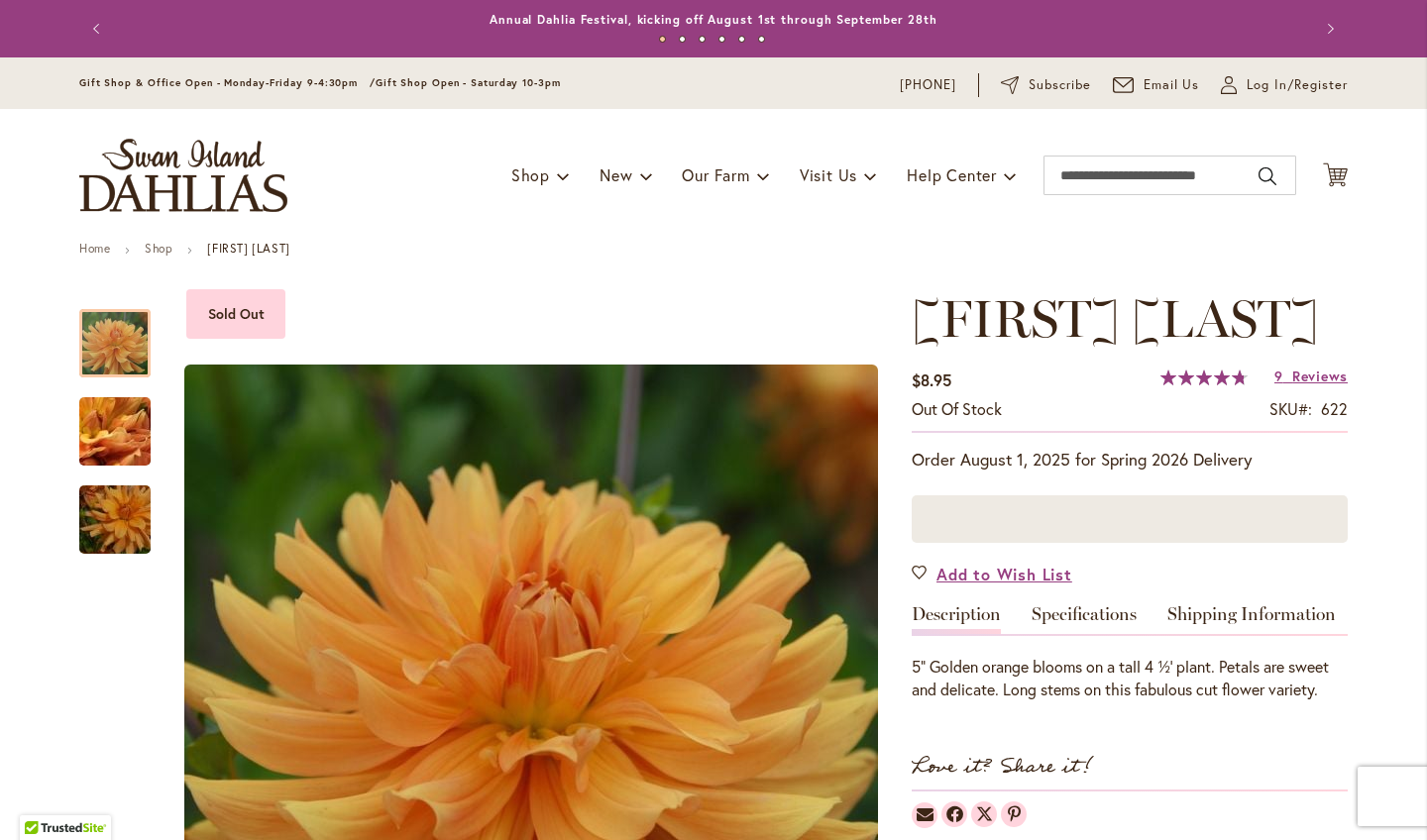 scroll, scrollTop: 0, scrollLeft: 0, axis: both 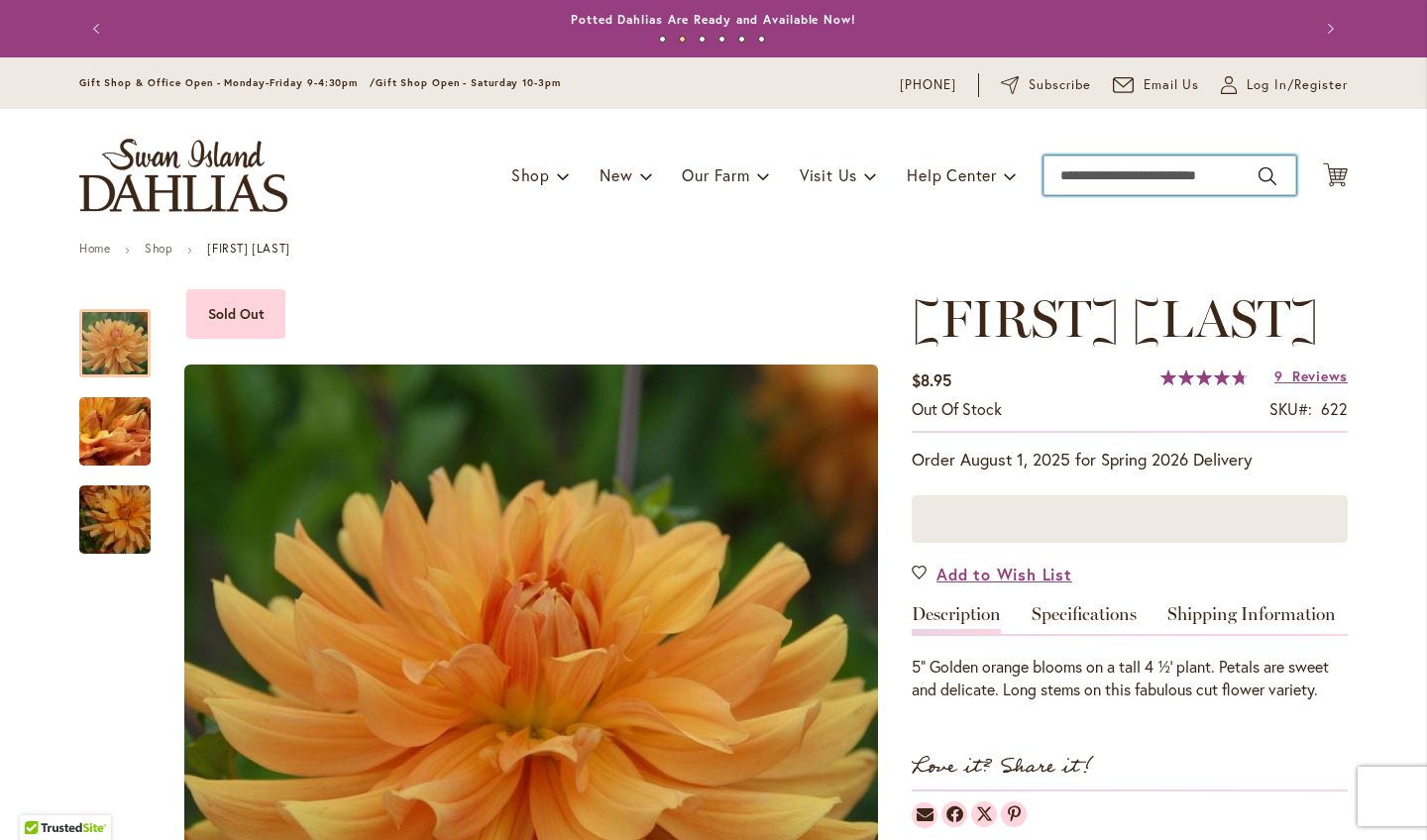 click on "Search" at bounding box center (1169, 175) 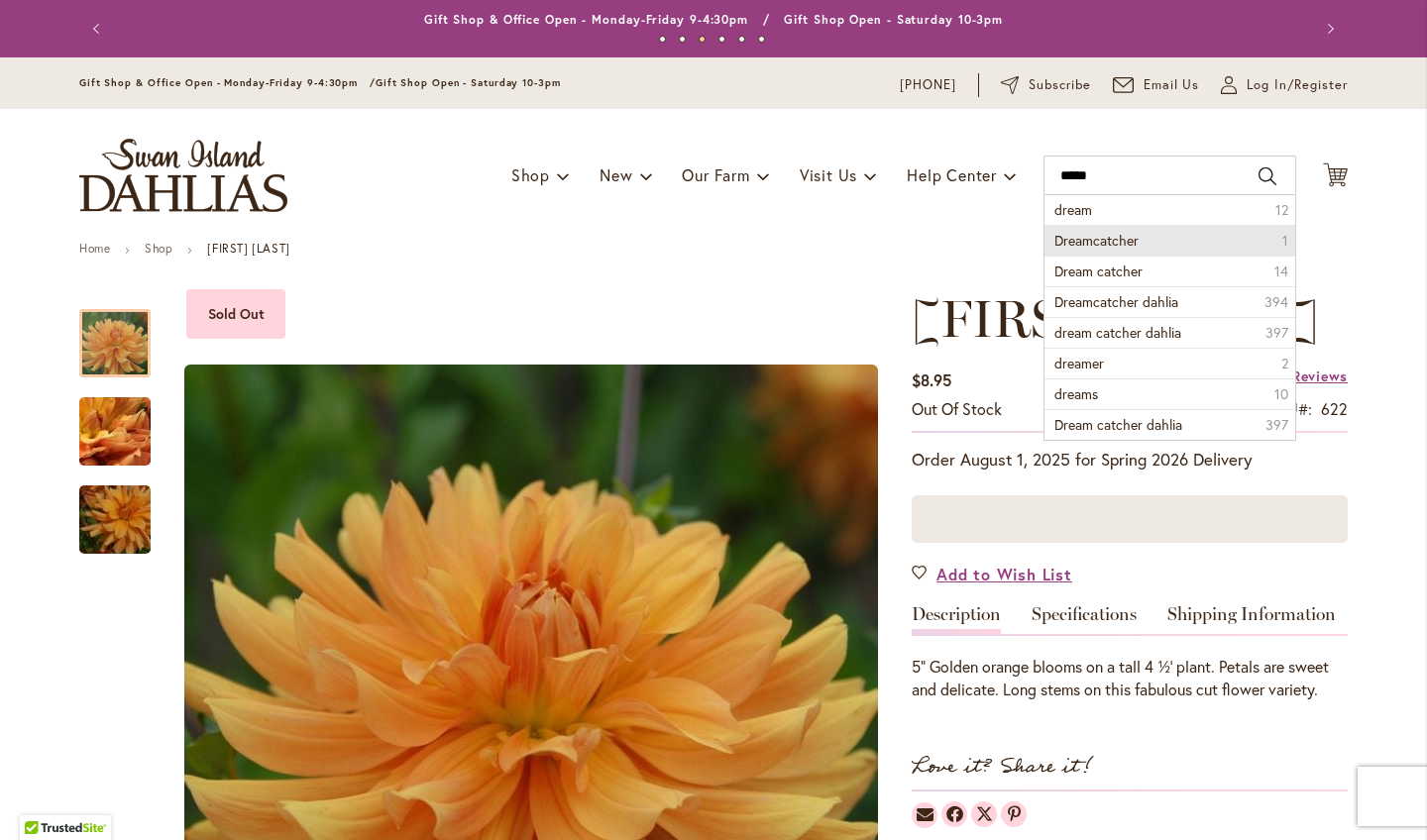 click on "Dreamcatcher" at bounding box center (1096, 240) 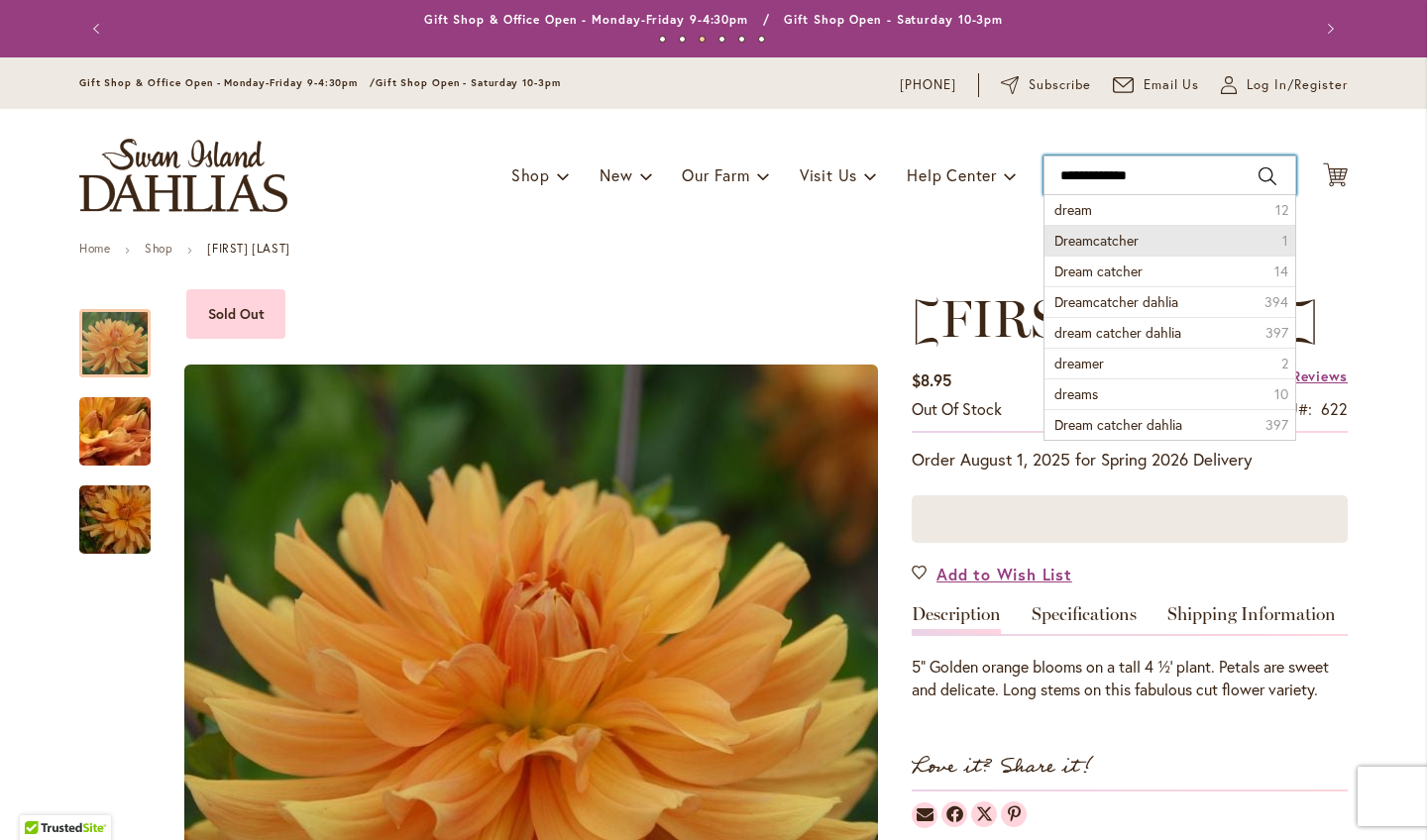 type on "**********" 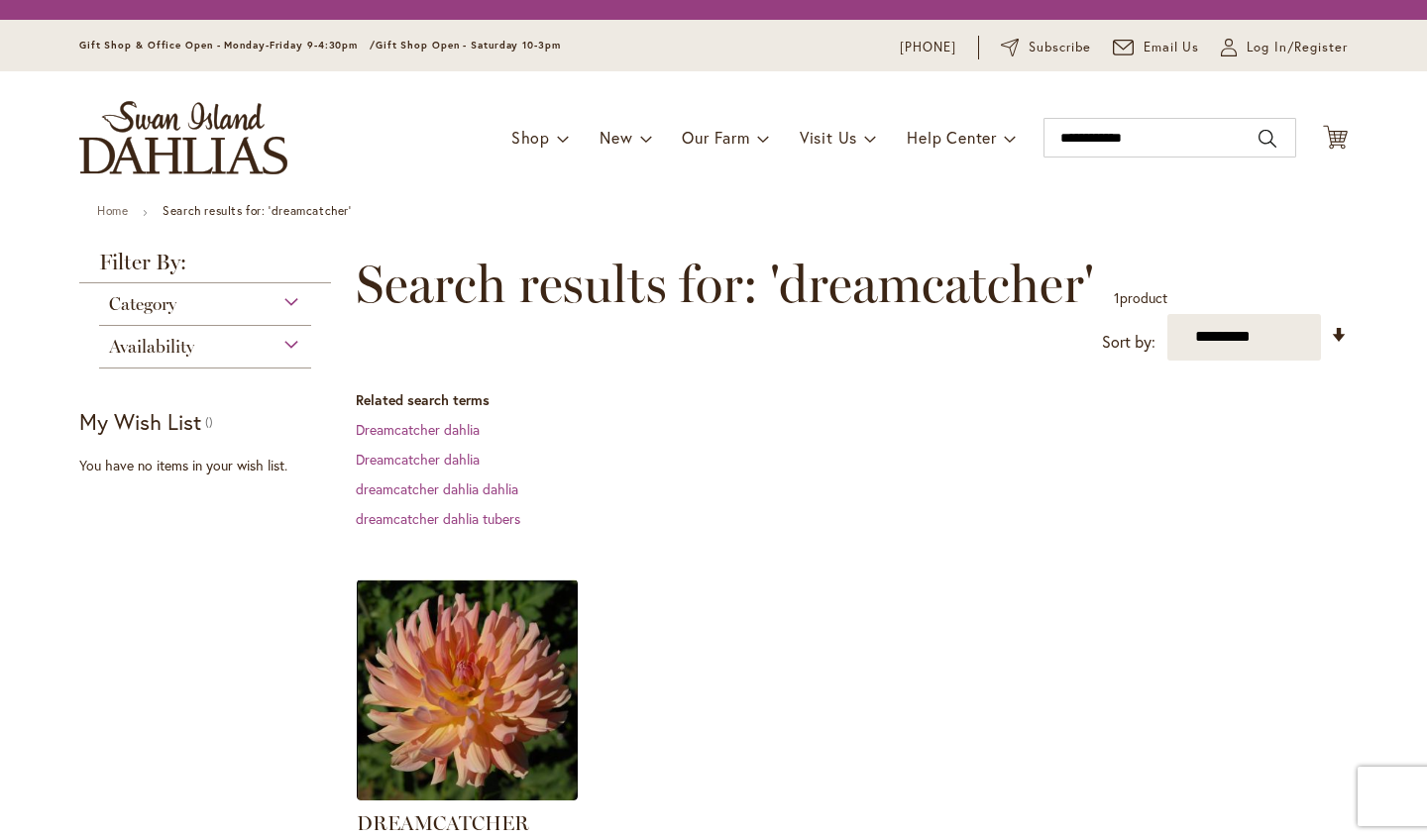 scroll, scrollTop: 0, scrollLeft: 0, axis: both 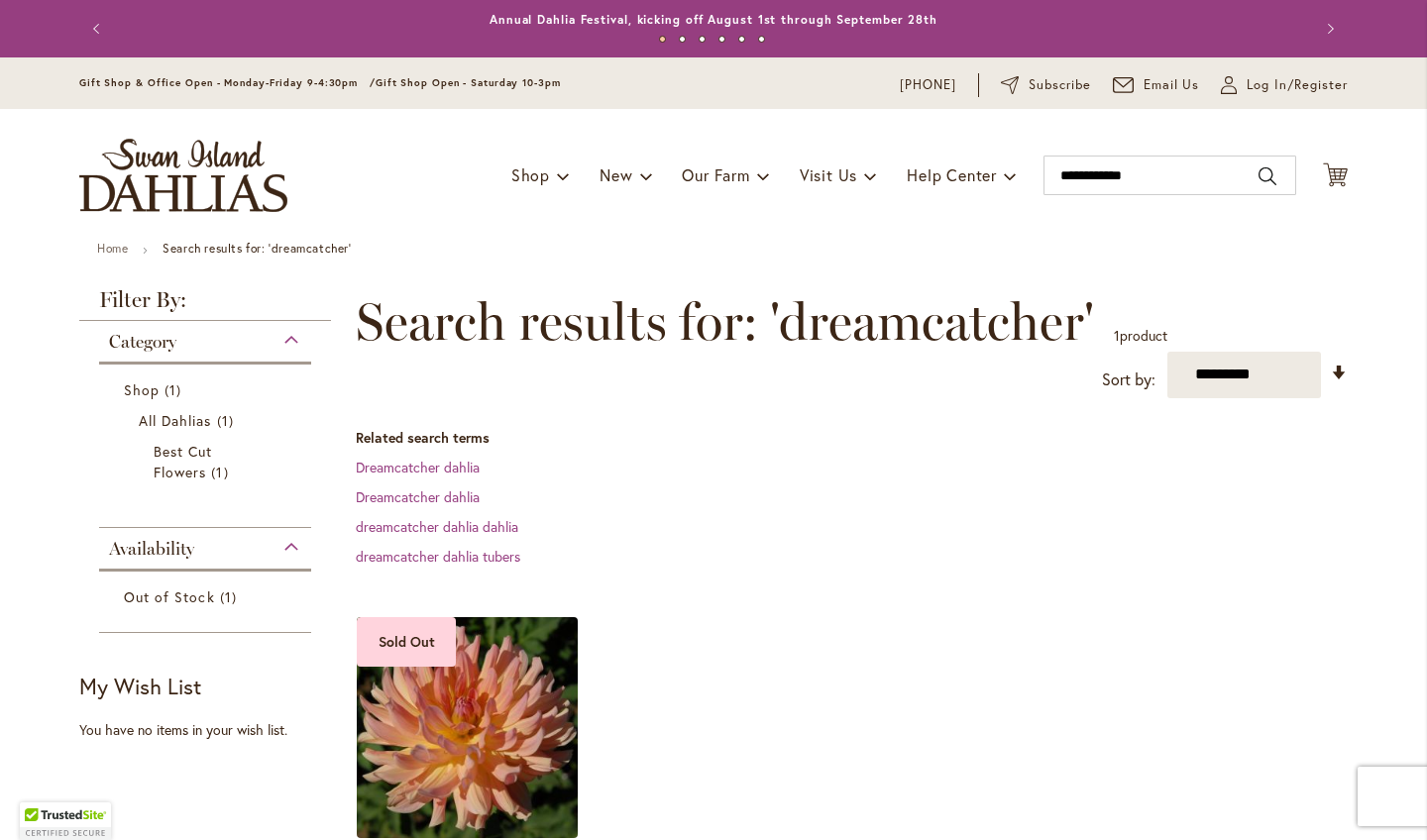 click at bounding box center (468, 727) 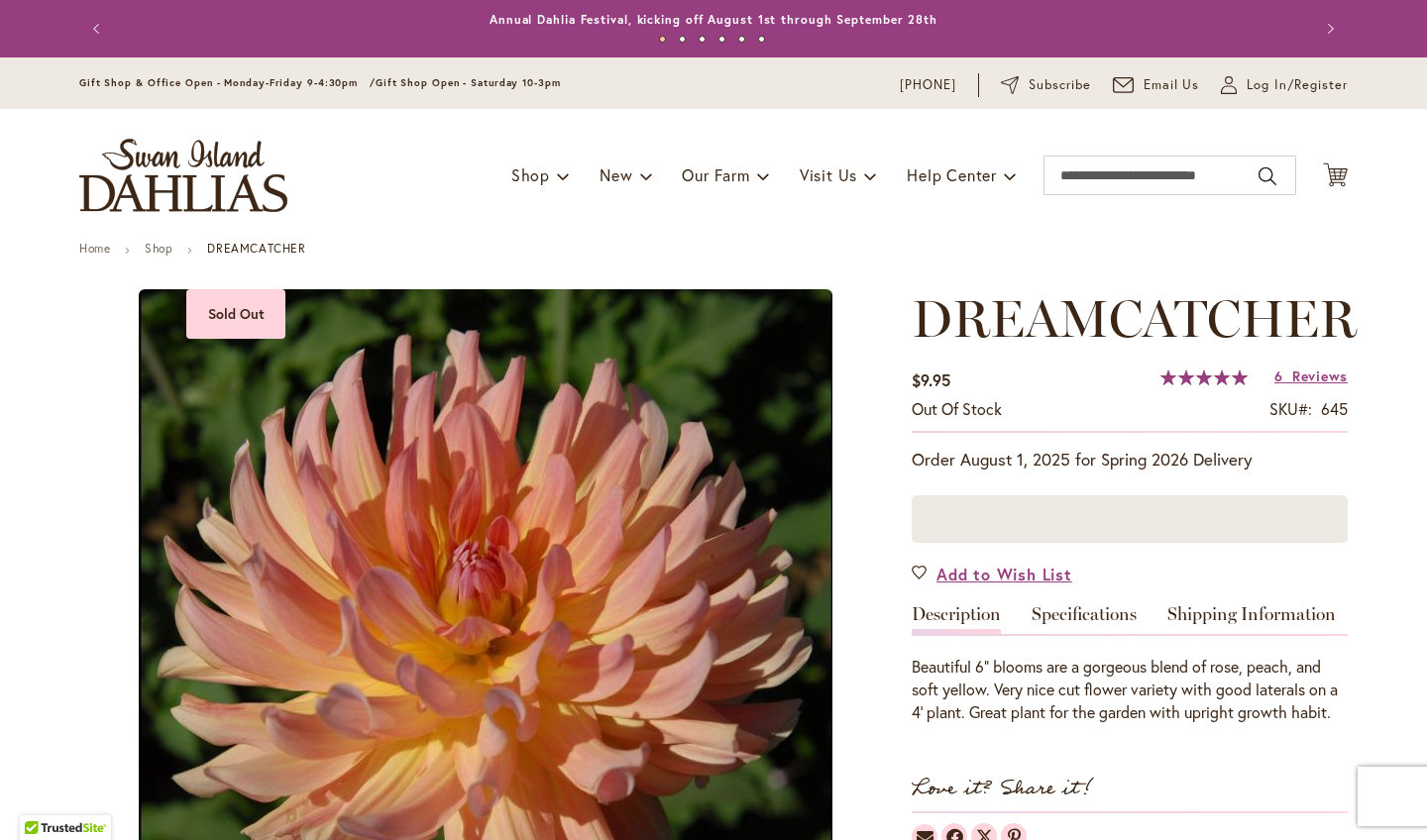 scroll, scrollTop: 0, scrollLeft: 0, axis: both 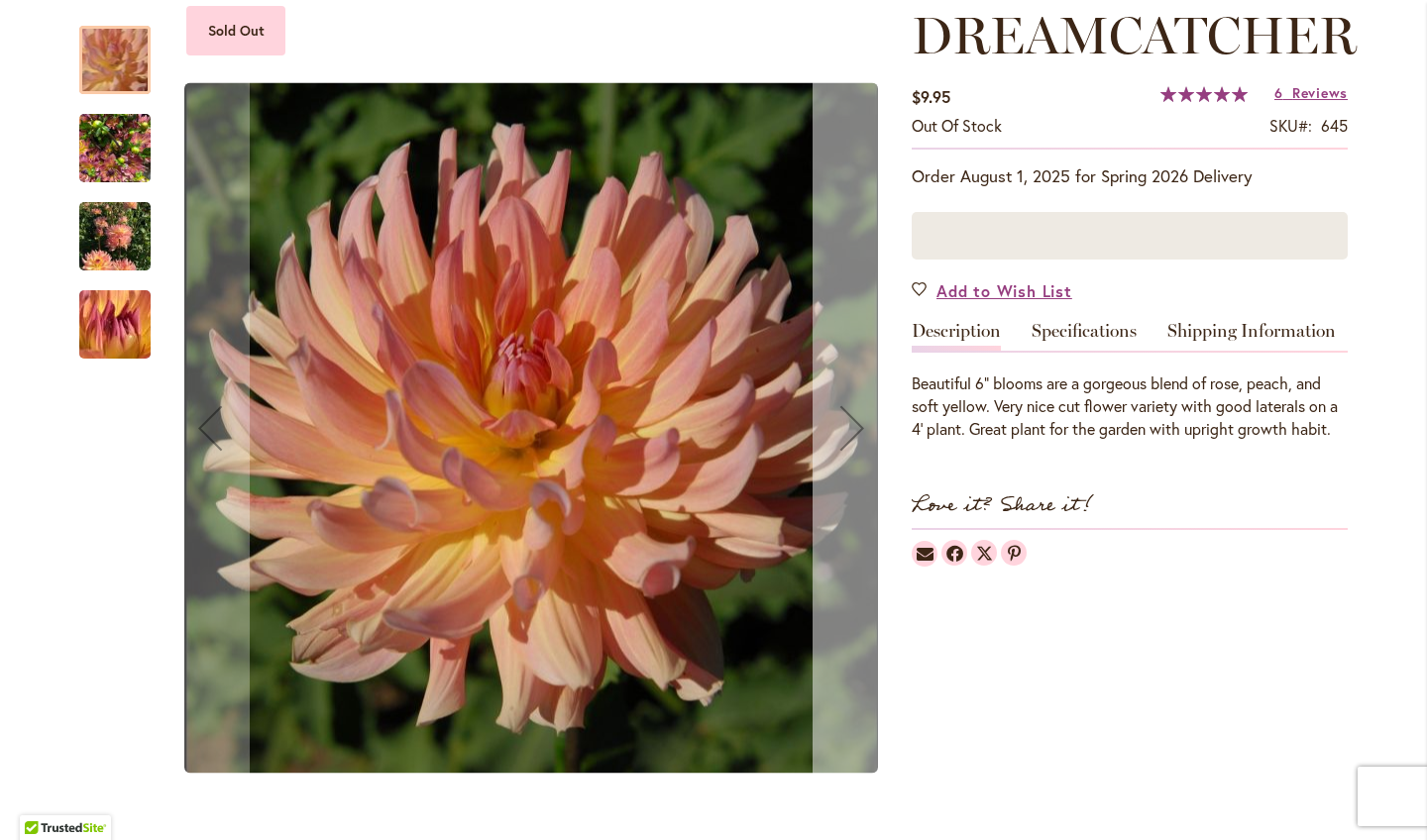 click at bounding box center [852, 428] 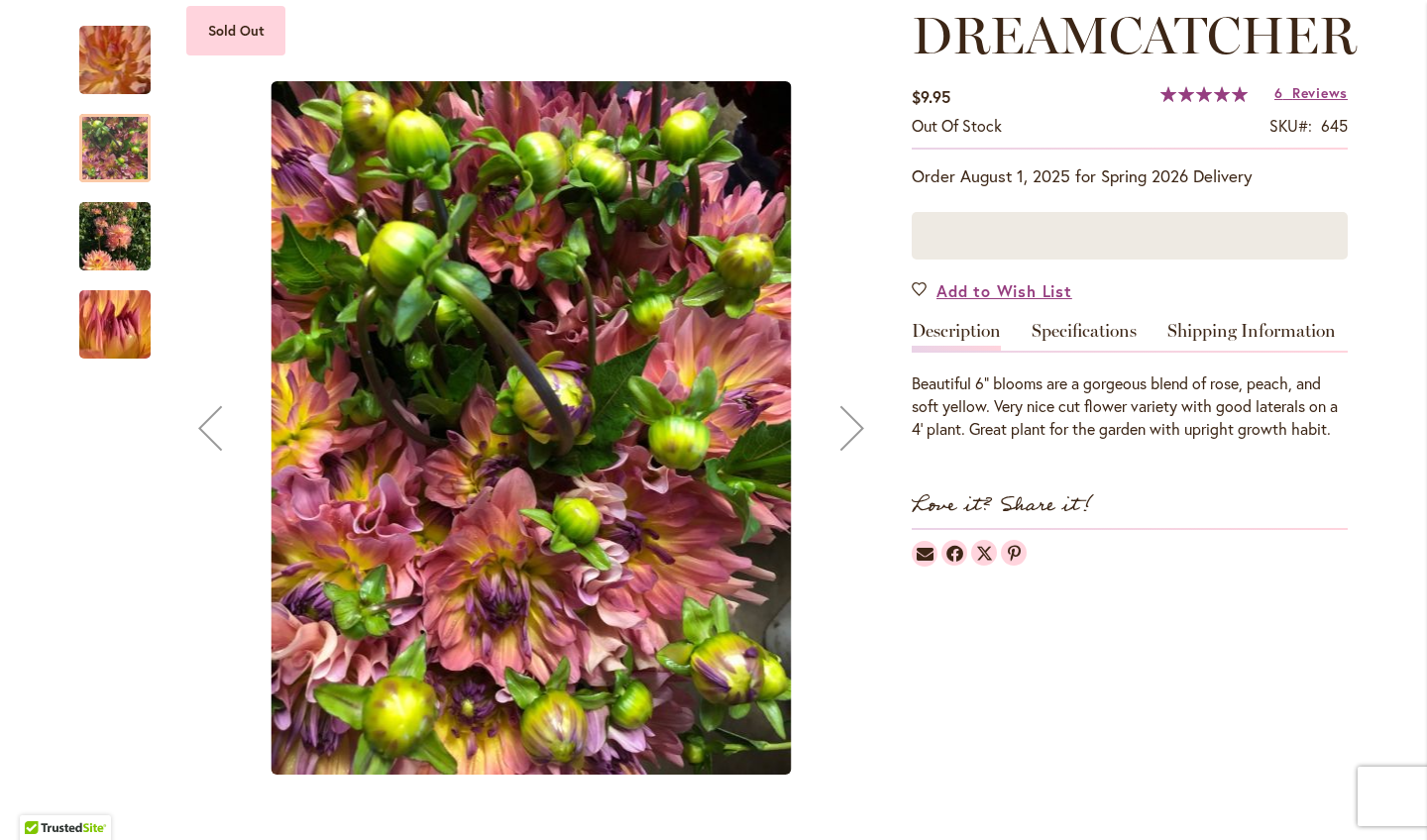 click at bounding box center [852, 428] 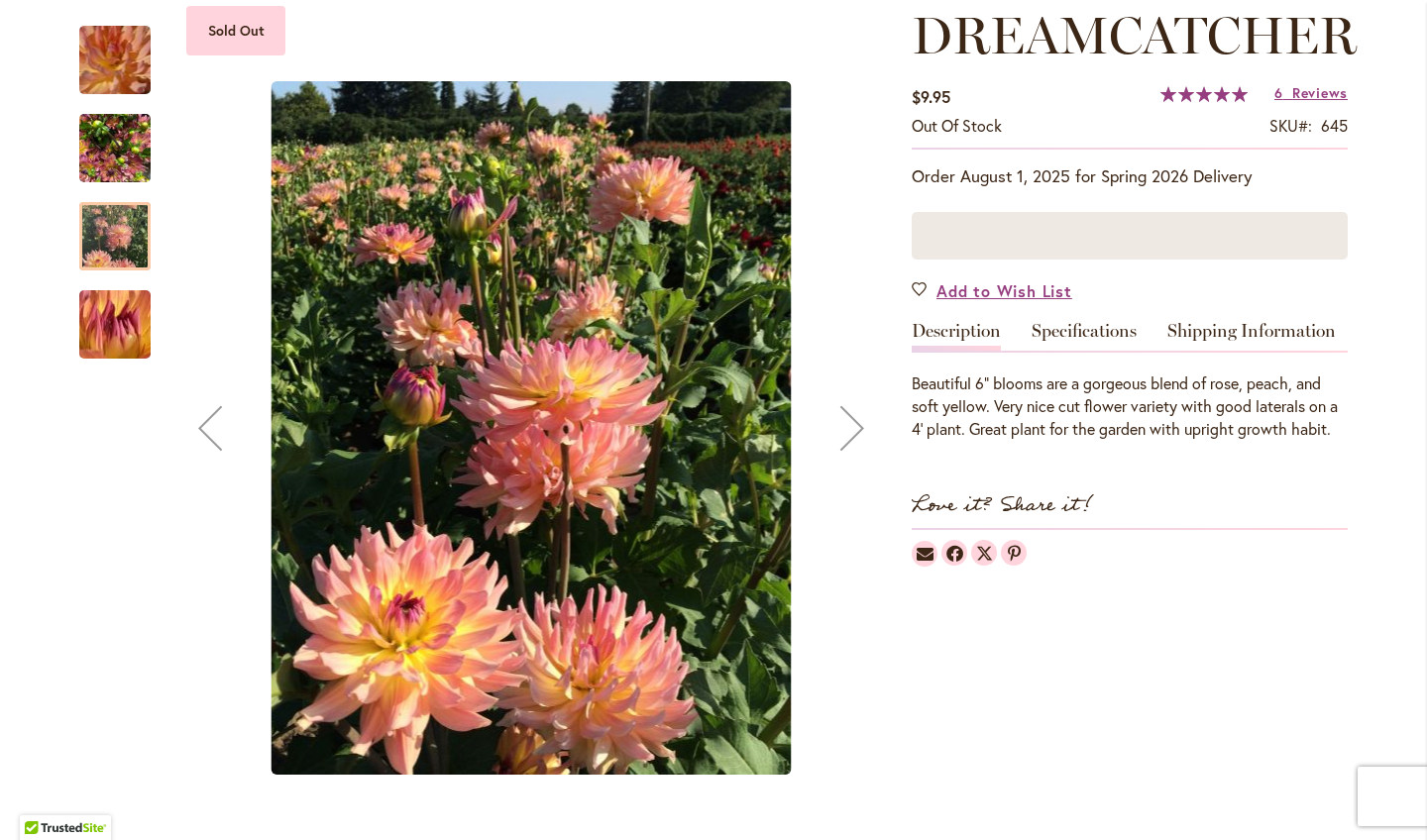 click at bounding box center [852, 428] 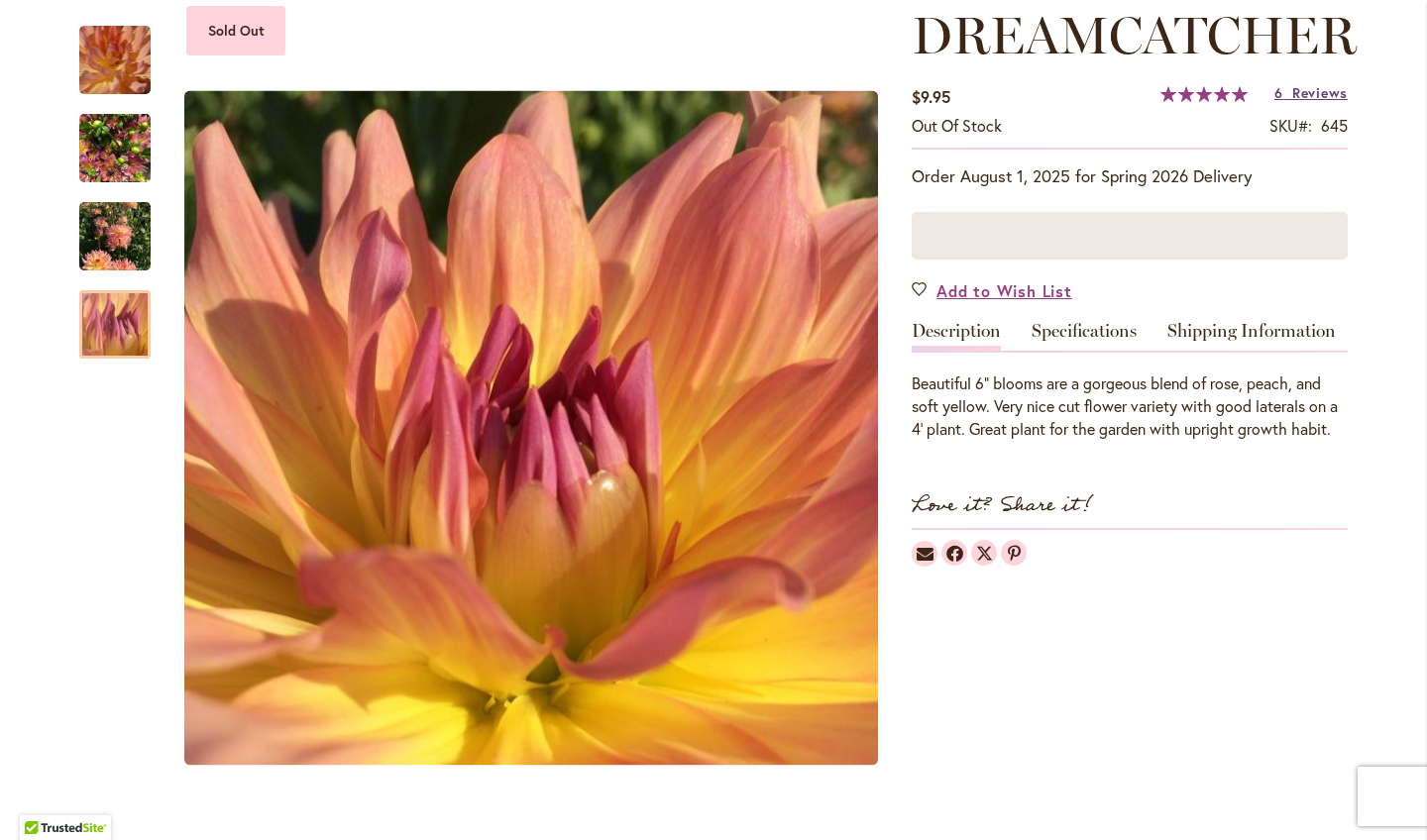 click on "Reviews" at bounding box center [1320, 93] 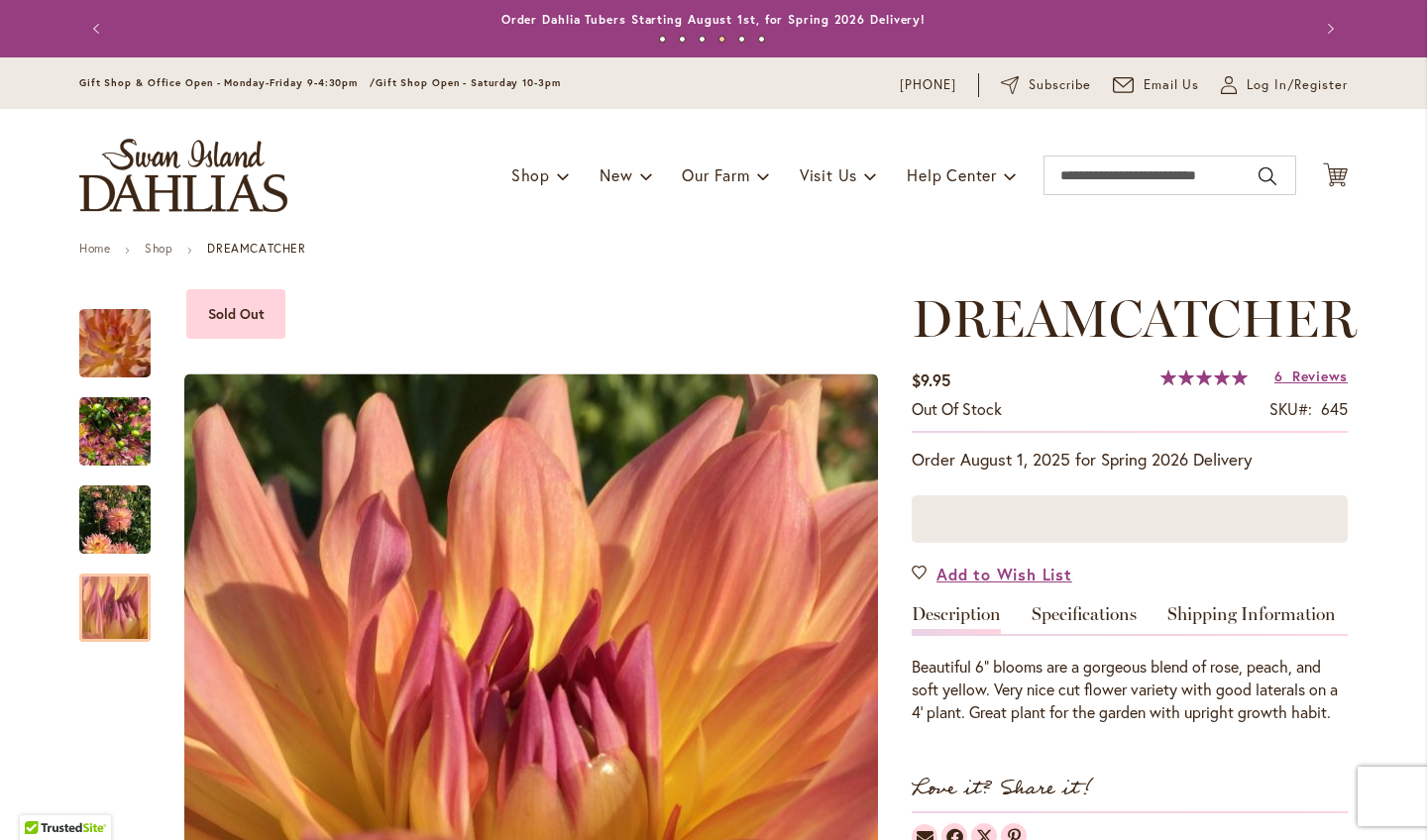 scroll, scrollTop: 0, scrollLeft: 0, axis: both 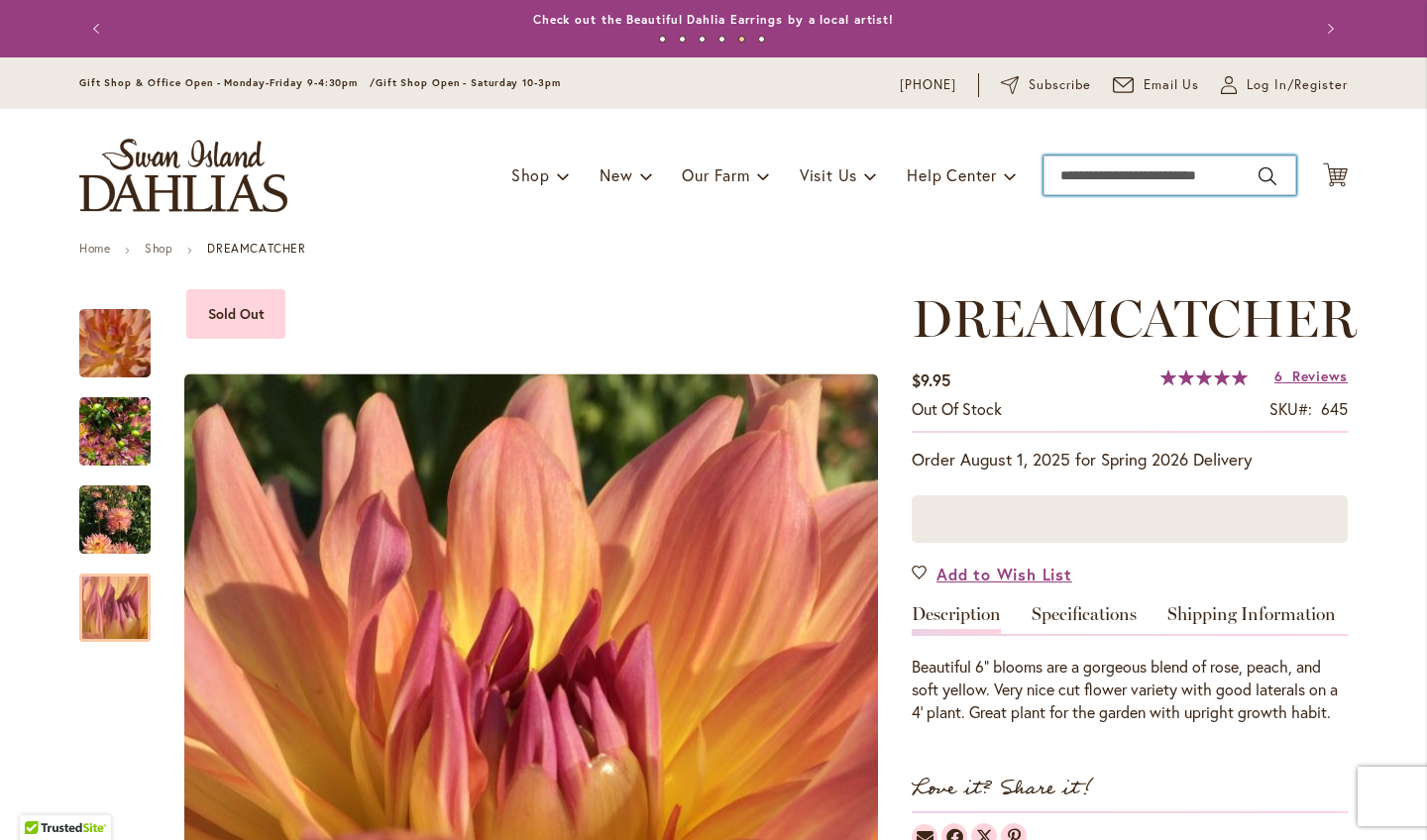 click on "Search" at bounding box center (1169, 175) 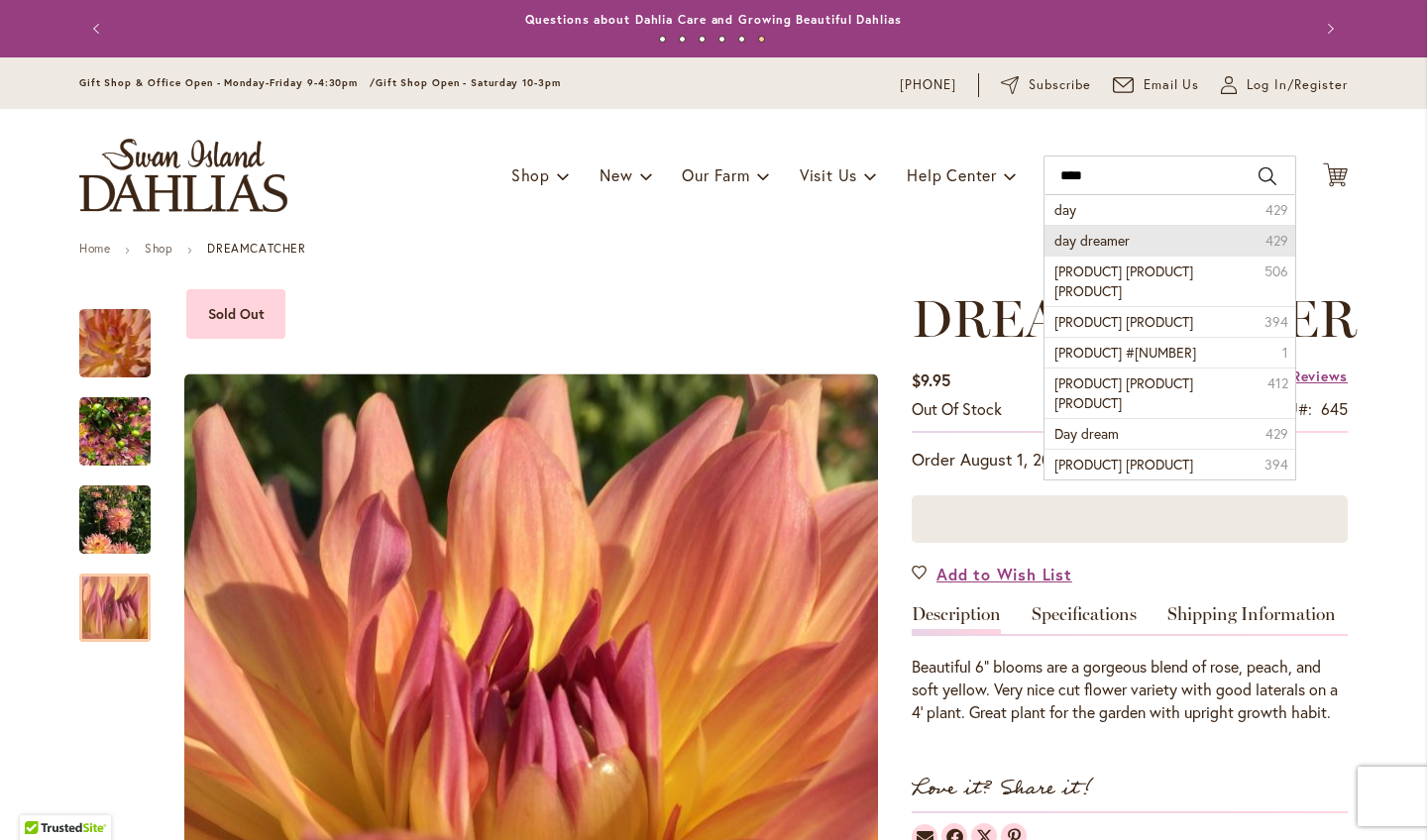 click on "day dreamer" at bounding box center (1092, 240) 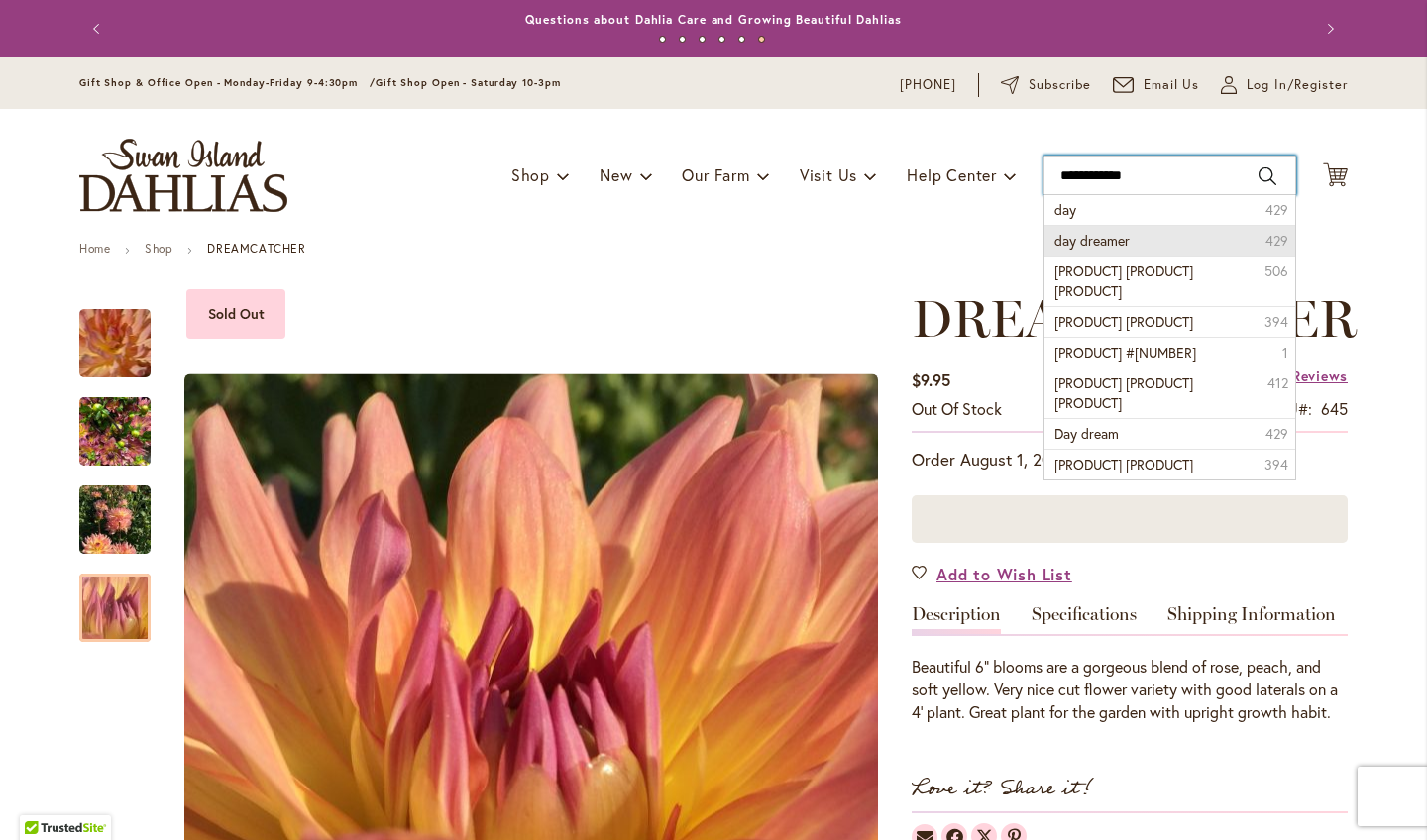 type on "**********" 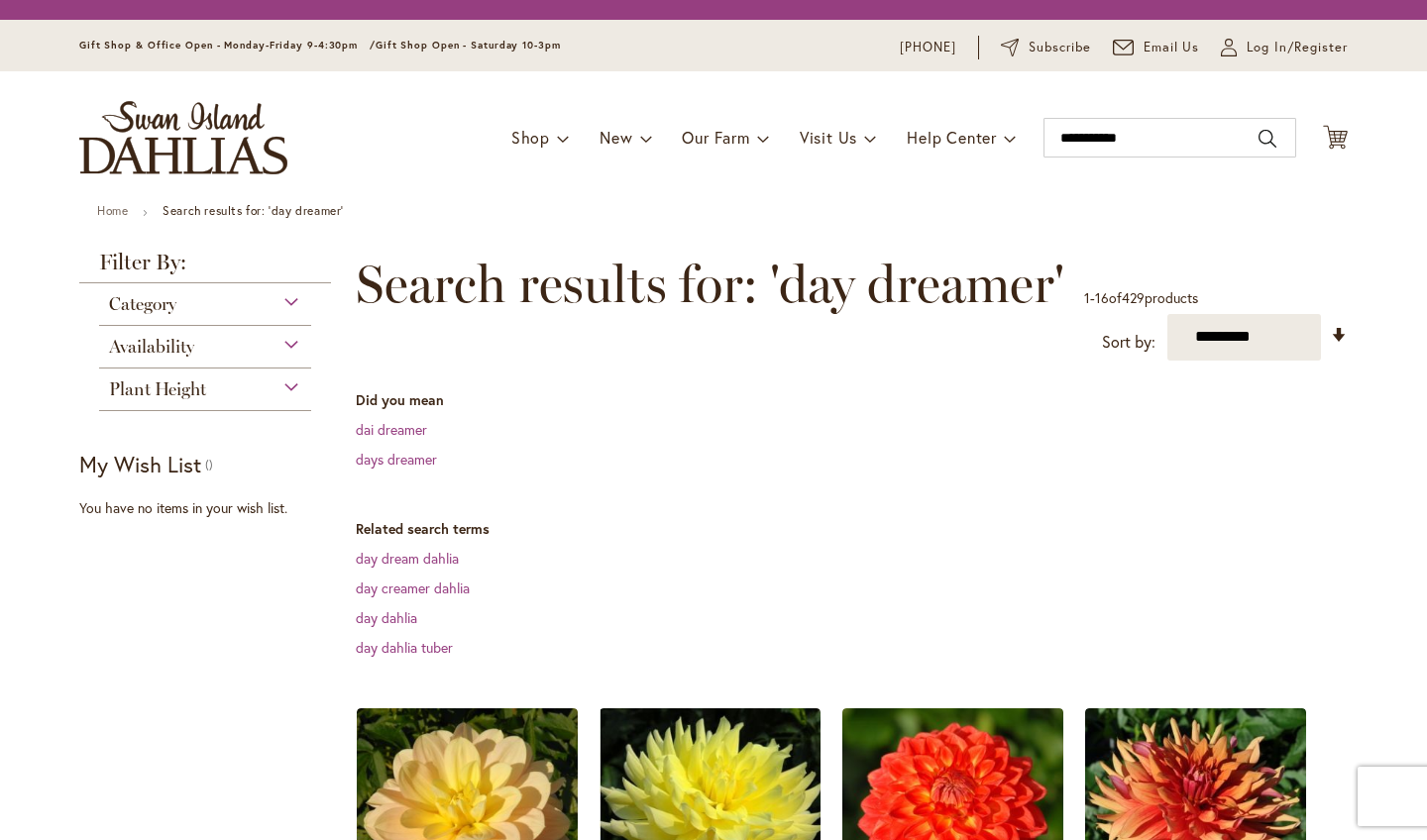 scroll, scrollTop: 0, scrollLeft: 0, axis: both 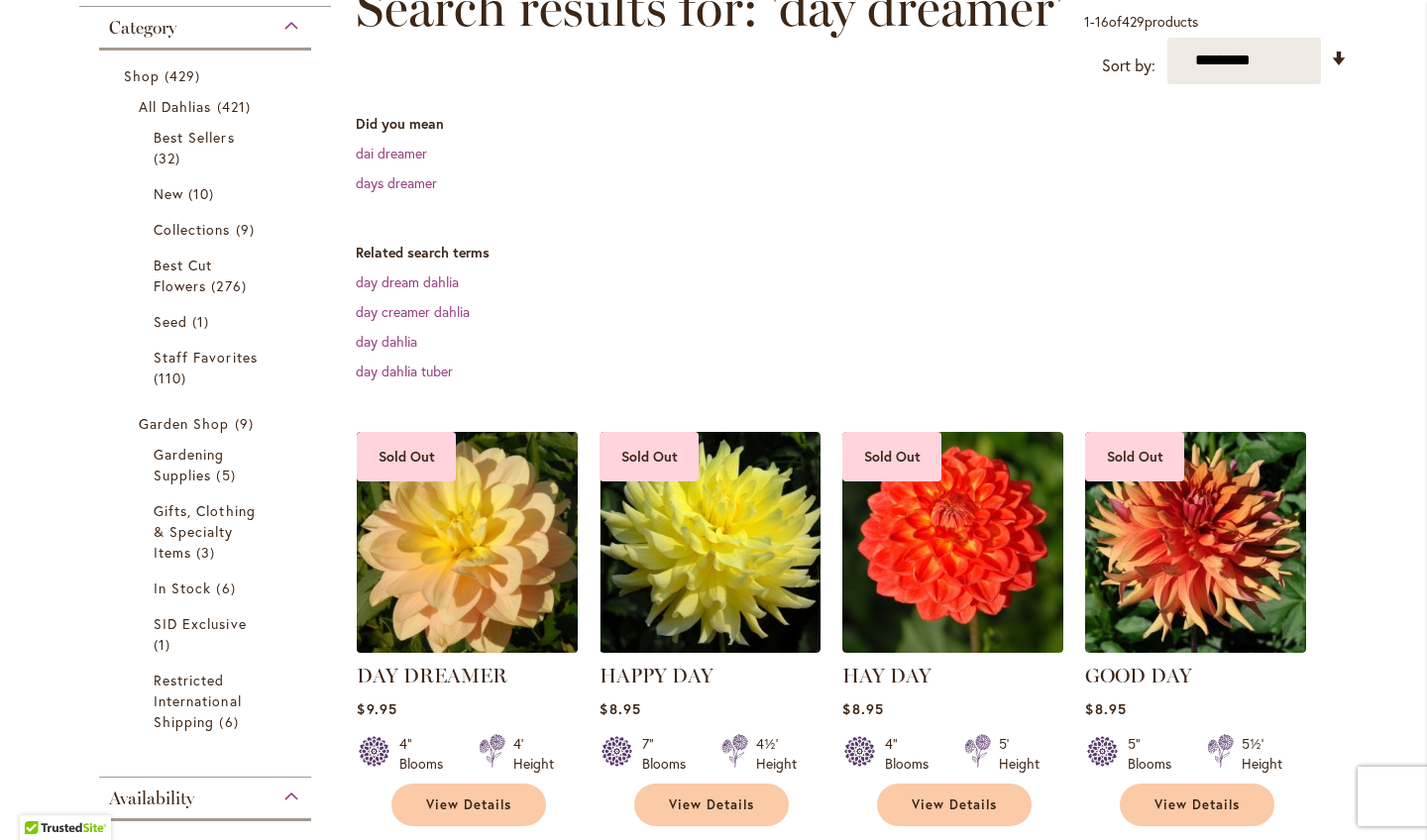 click at bounding box center (468, 542) 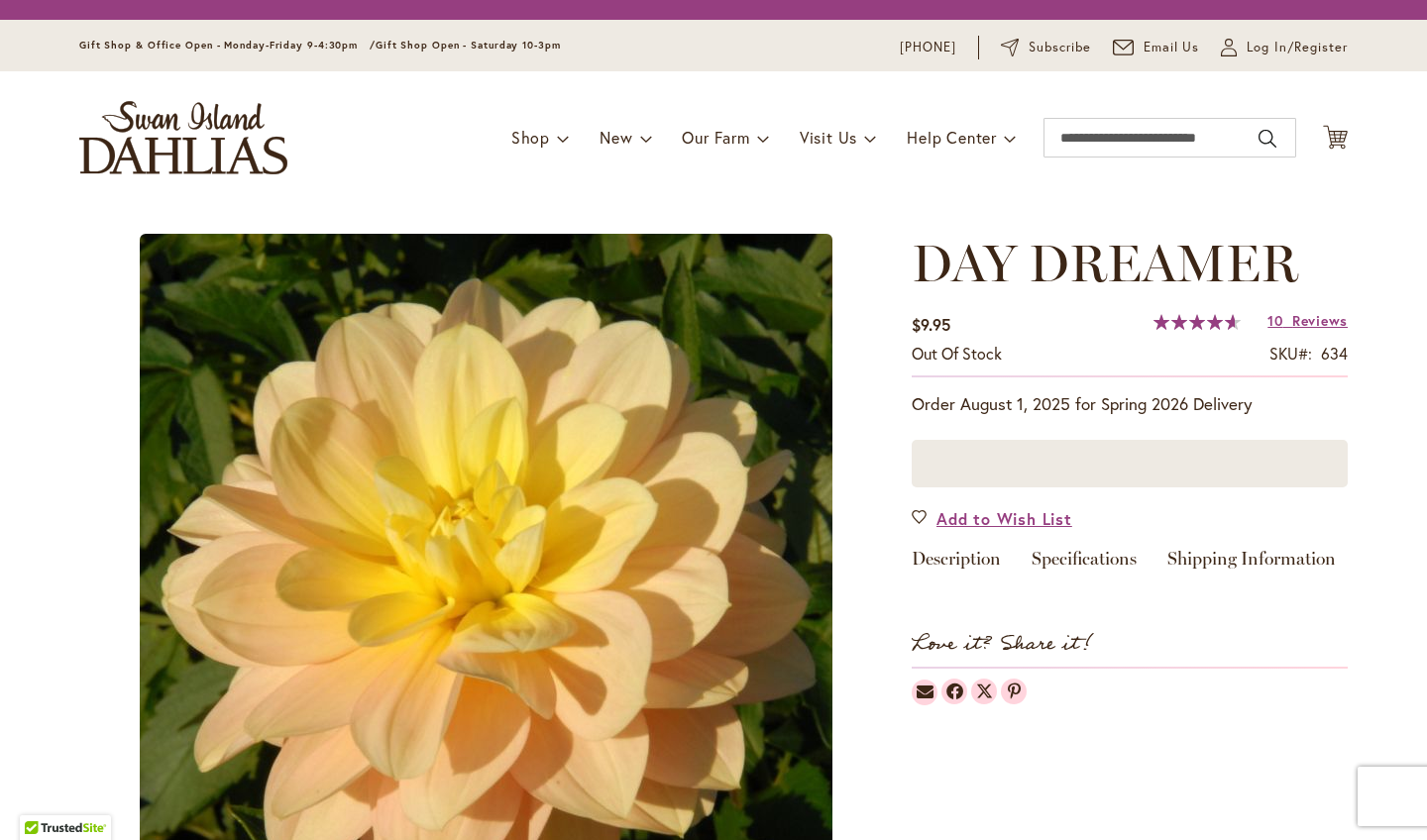 scroll, scrollTop: 0, scrollLeft: 0, axis: both 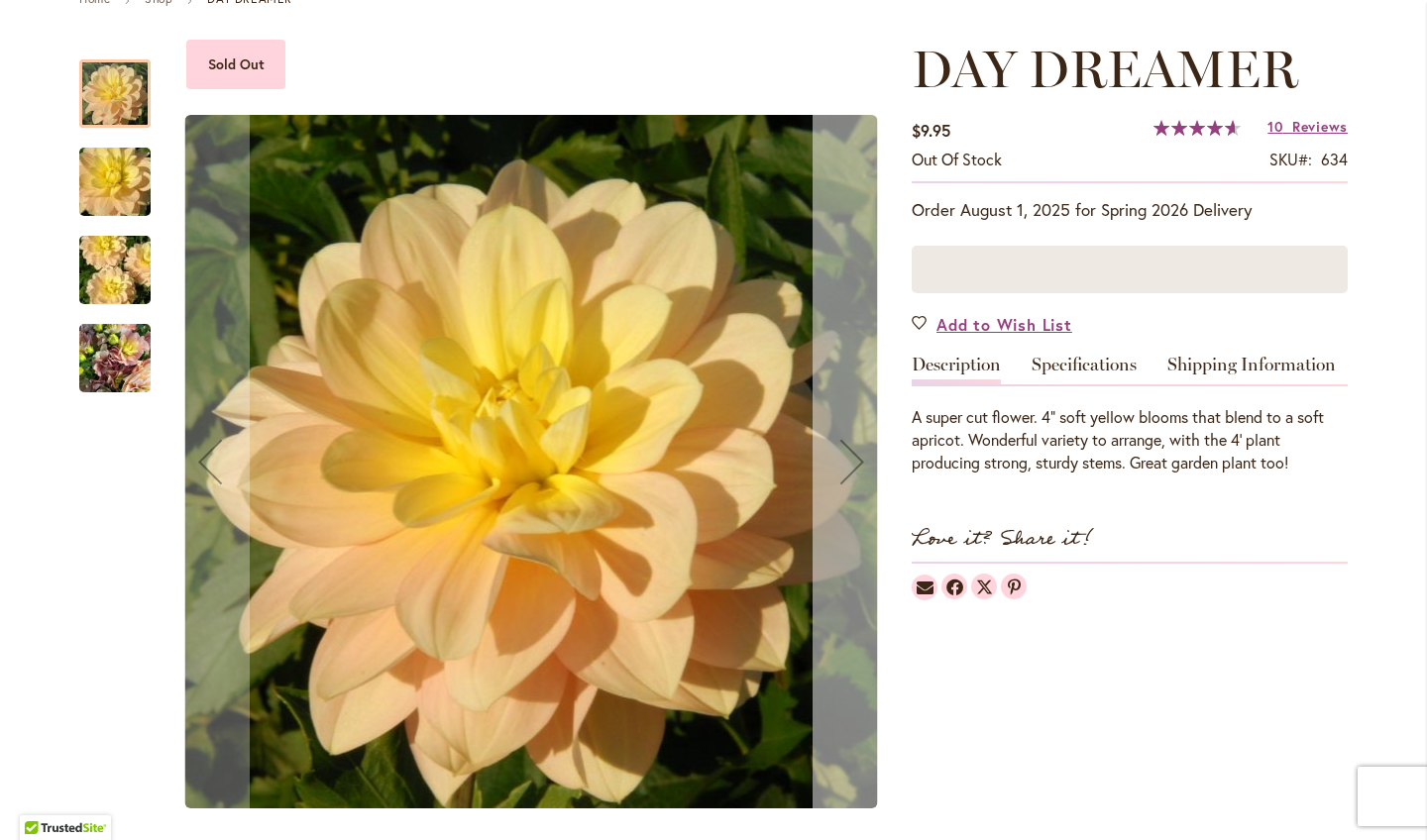 click at bounding box center (852, 462) 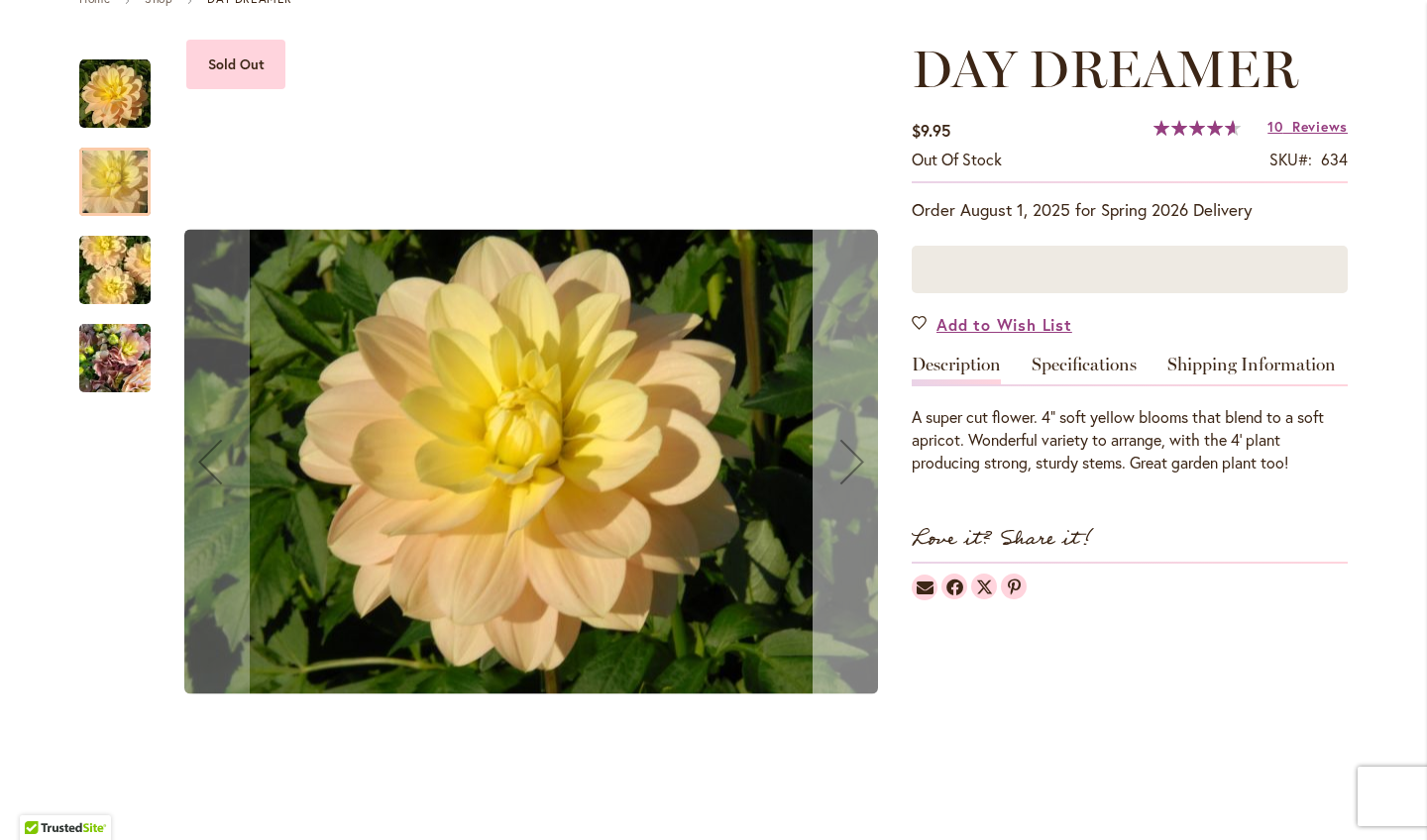 click at bounding box center (852, 462) 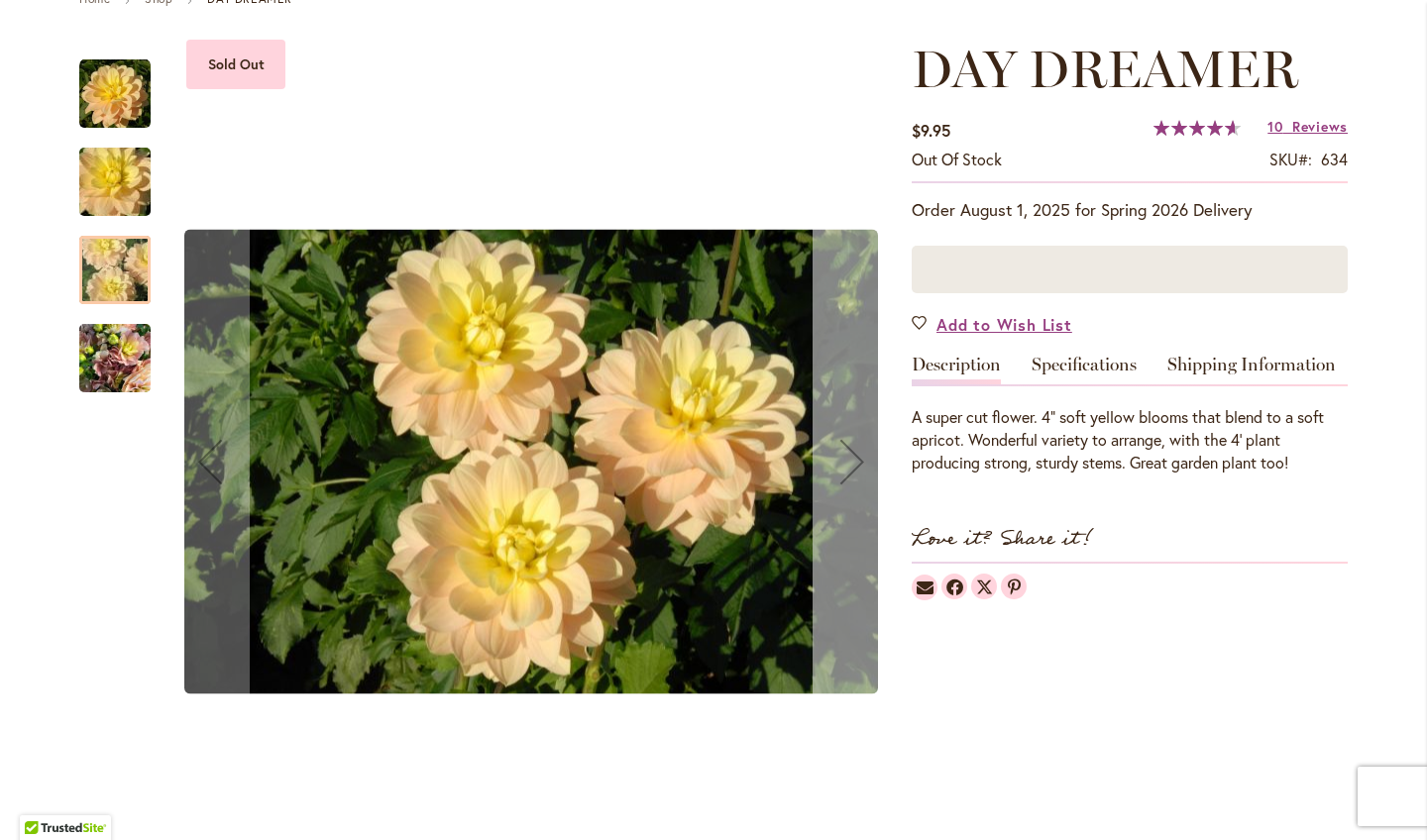 click at bounding box center (852, 462) 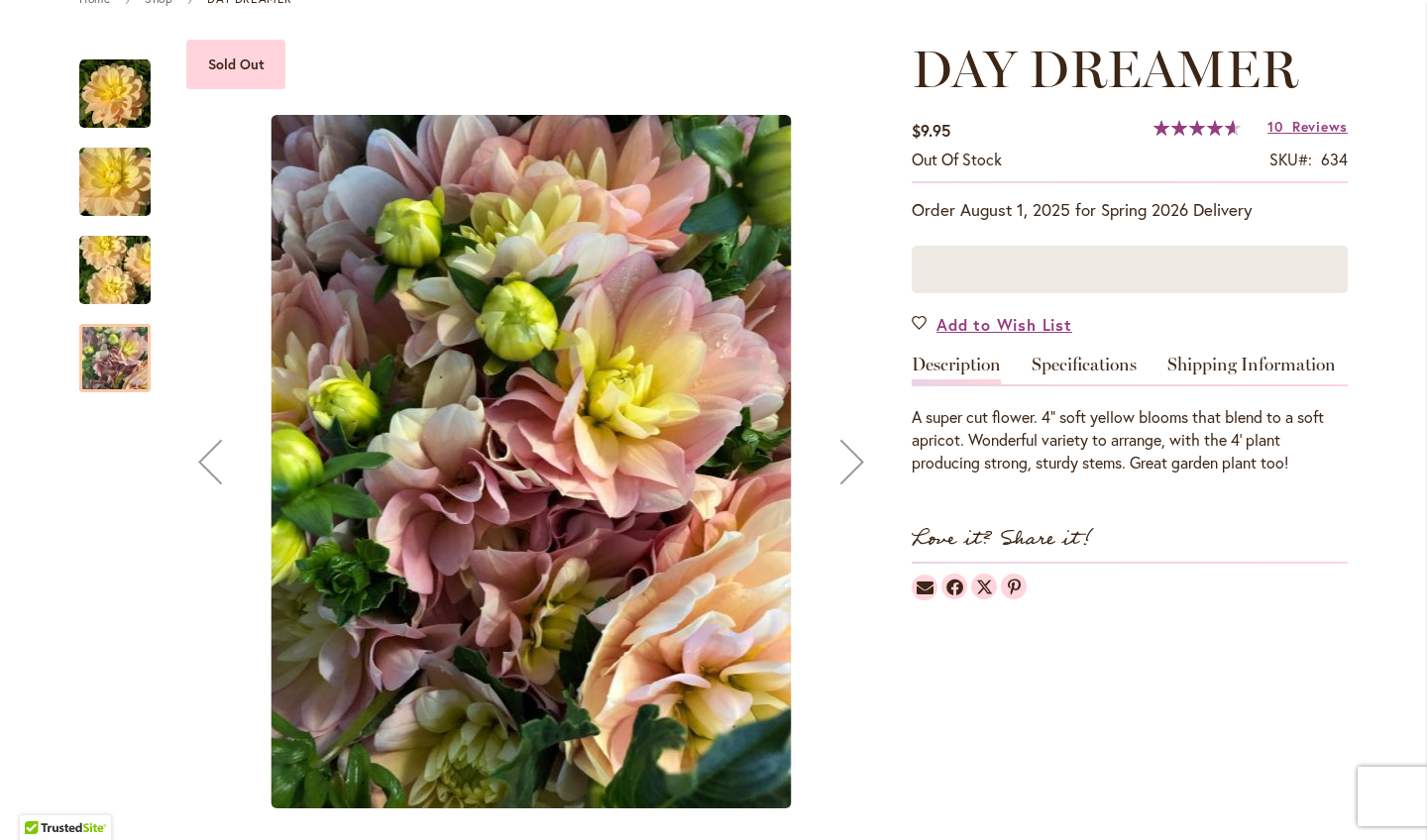click at bounding box center [852, 462] 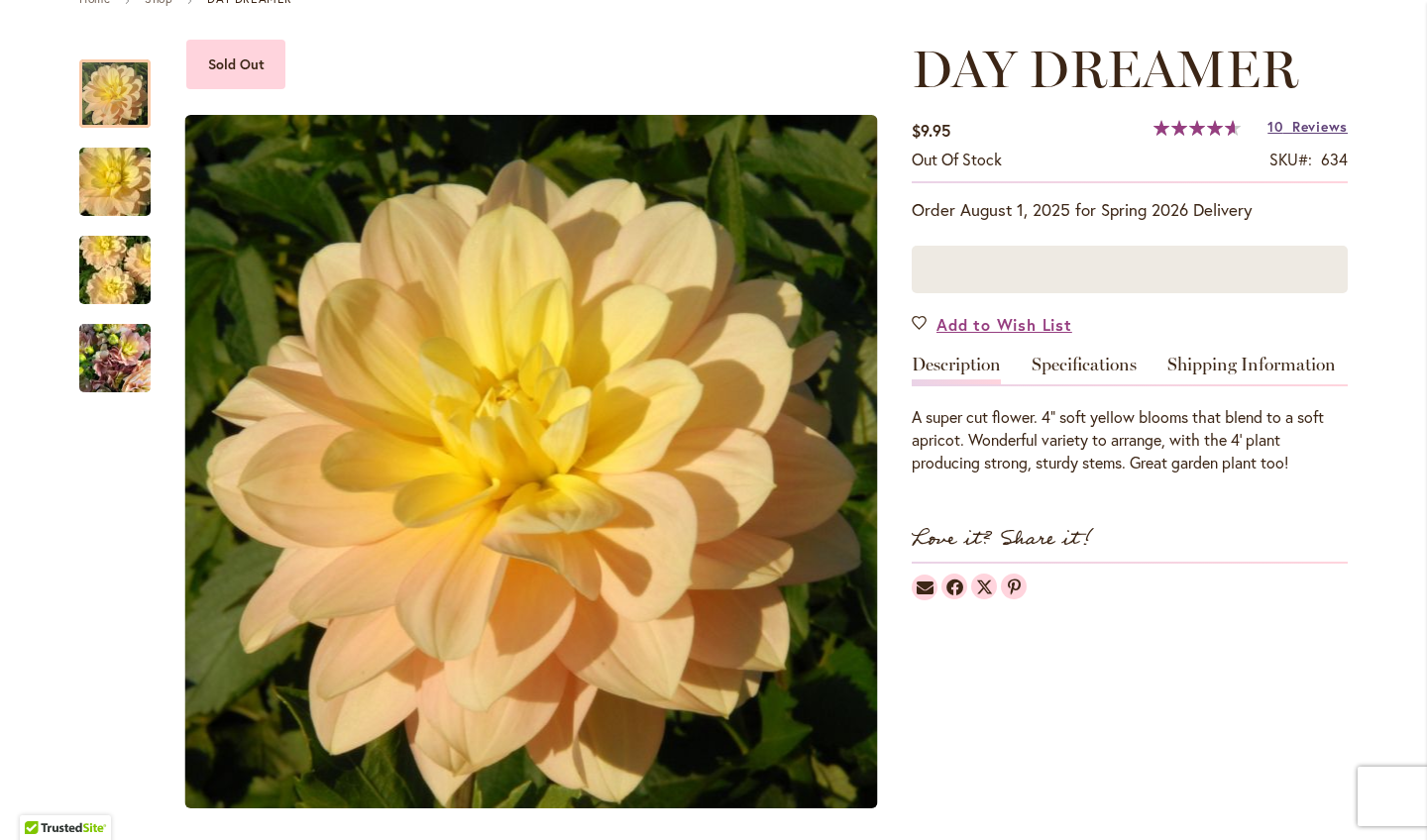 click on "10
Reviews" at bounding box center [1307, 127] 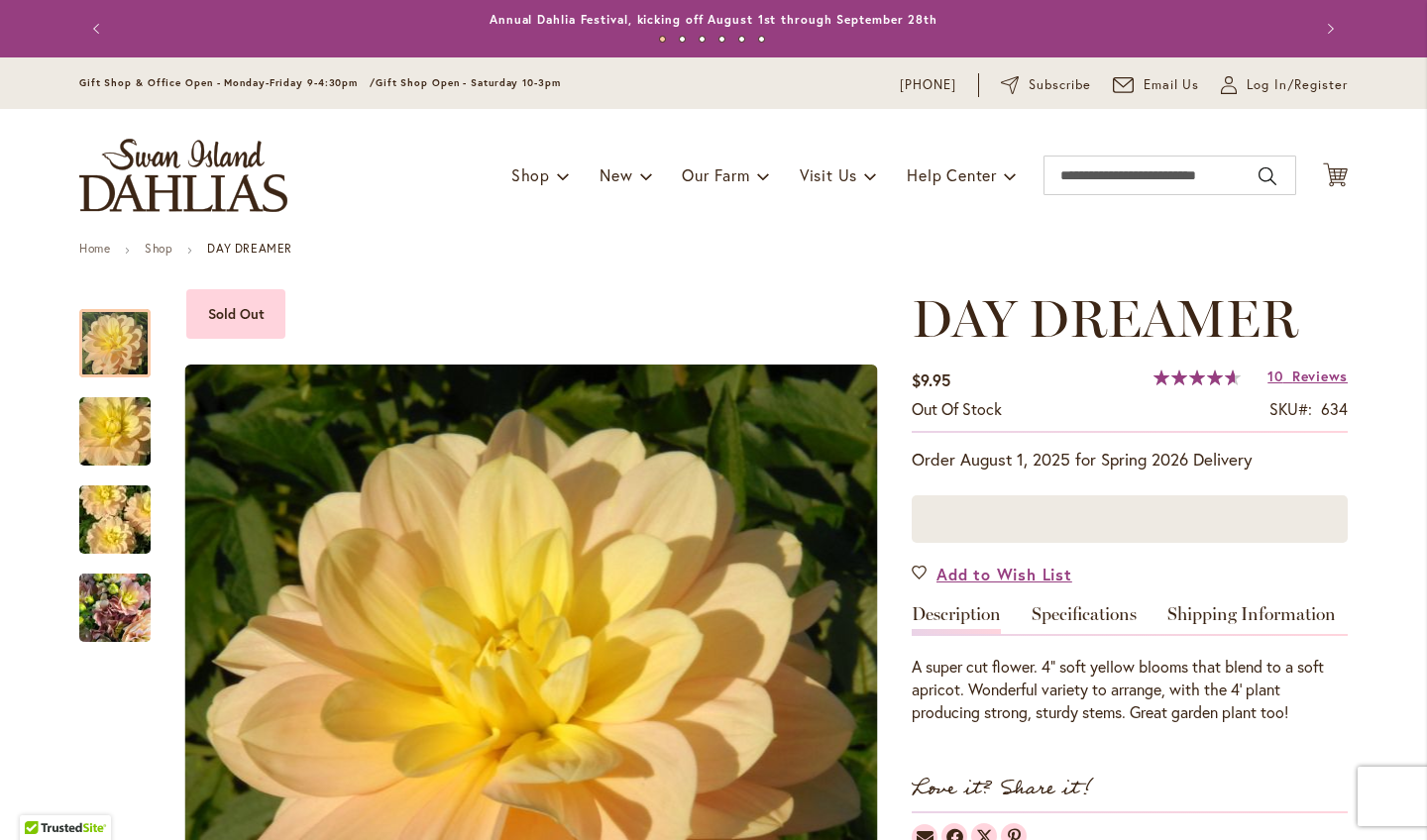 scroll, scrollTop: 0, scrollLeft: 0, axis: both 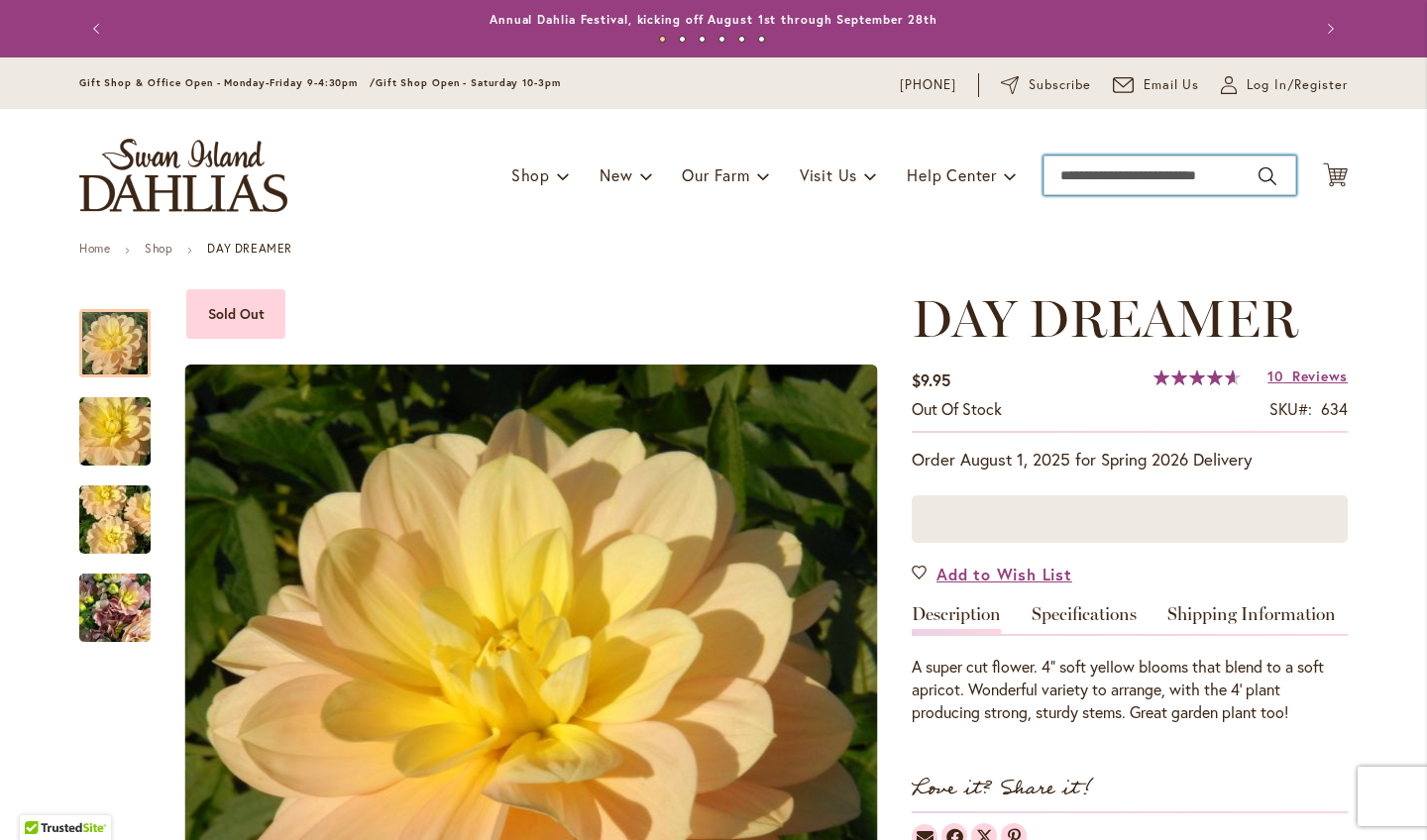 click on "Search" at bounding box center (1169, 175) 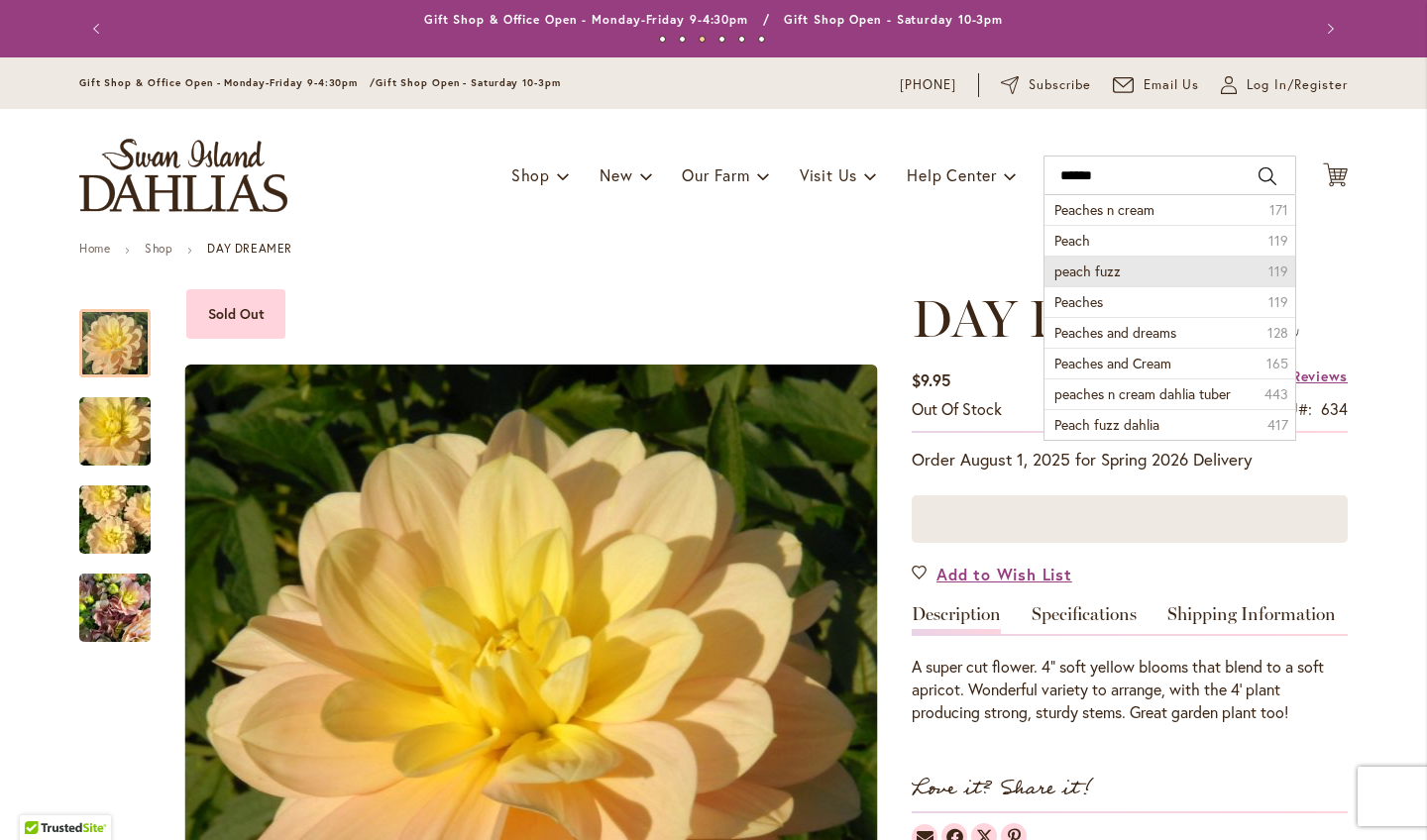 click on "peach fuzz 119" at bounding box center (1169, 270) 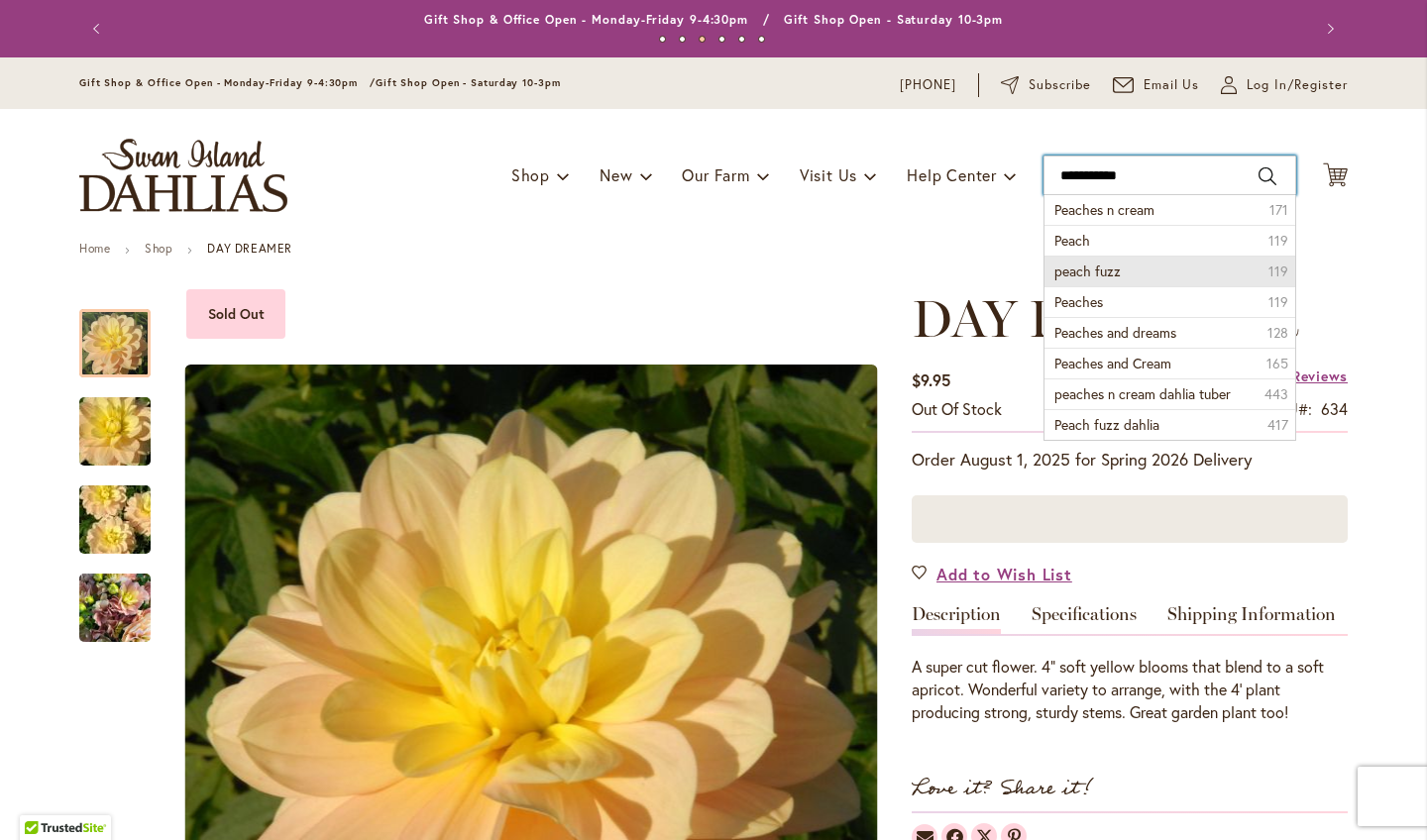 type on "**********" 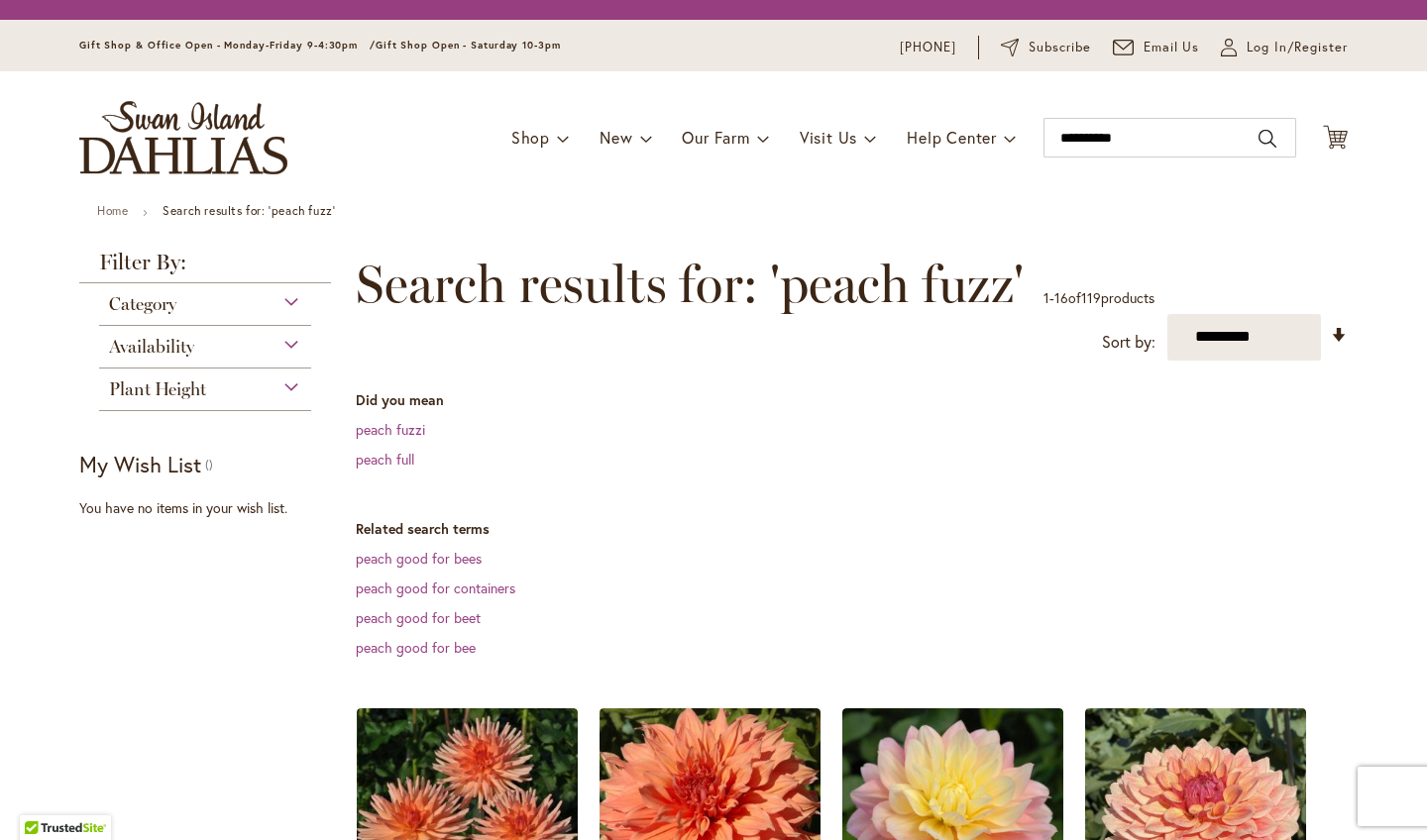 scroll, scrollTop: 0, scrollLeft: 0, axis: both 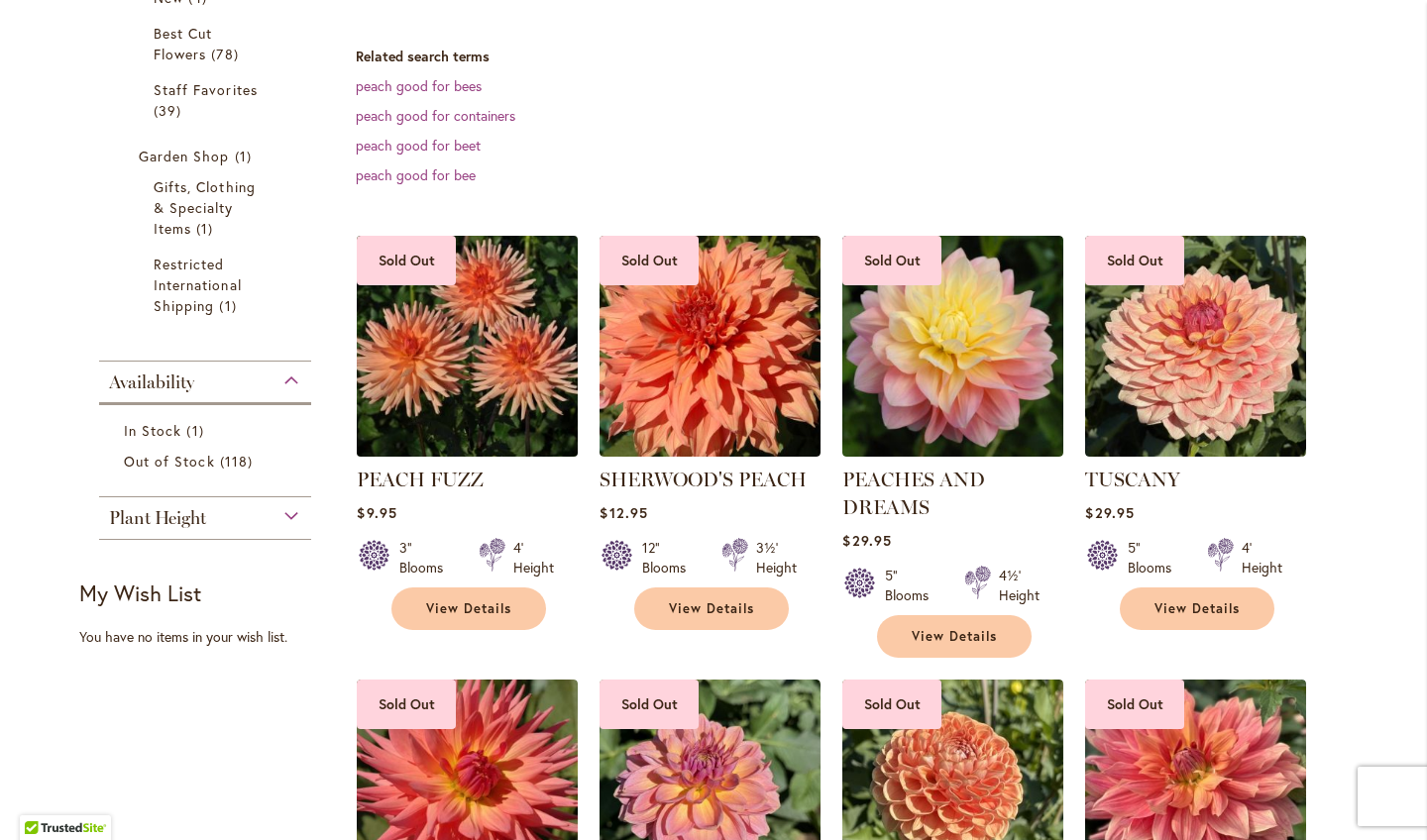 click at bounding box center (468, 346) 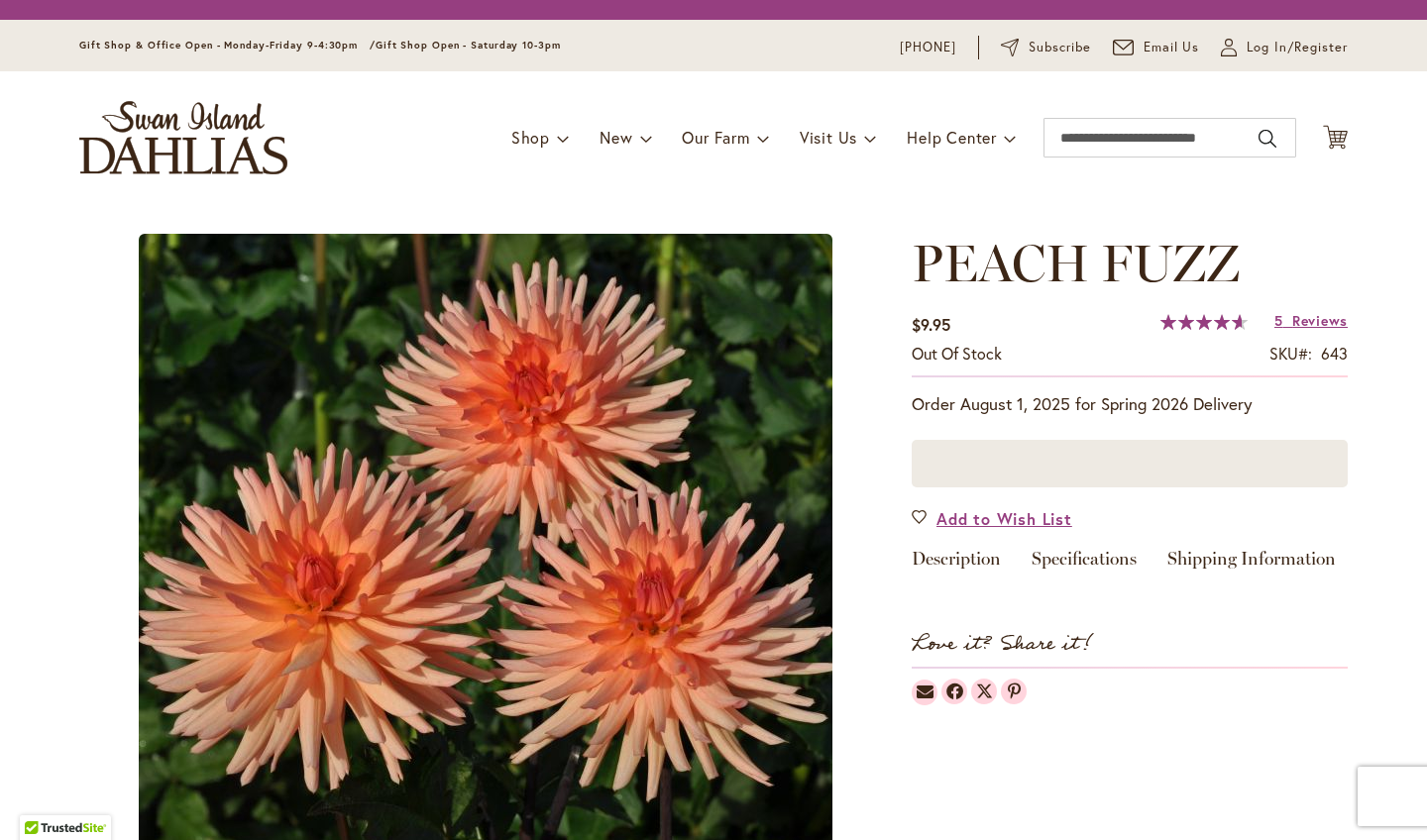 scroll, scrollTop: 0, scrollLeft: 0, axis: both 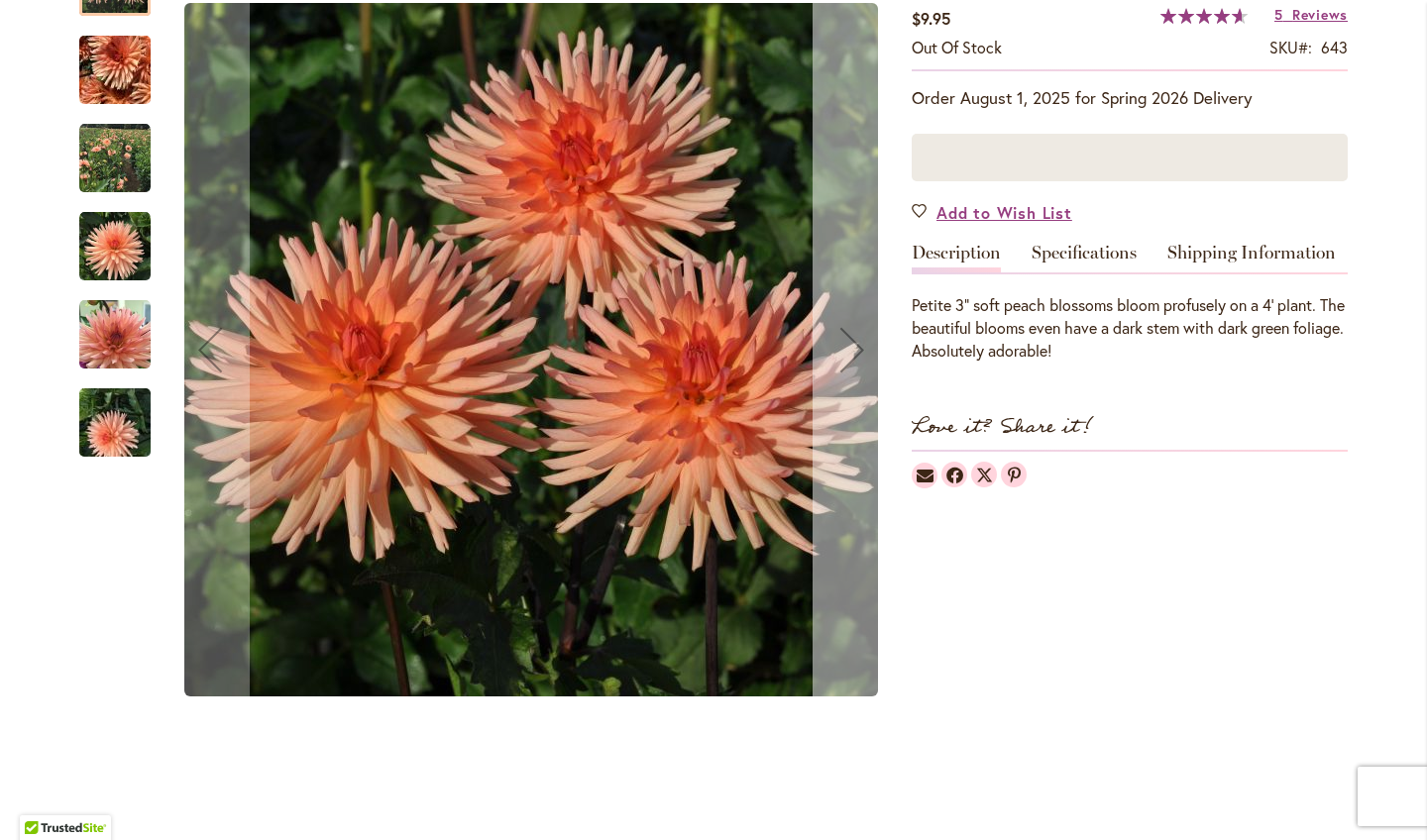 click at bounding box center (852, 350) 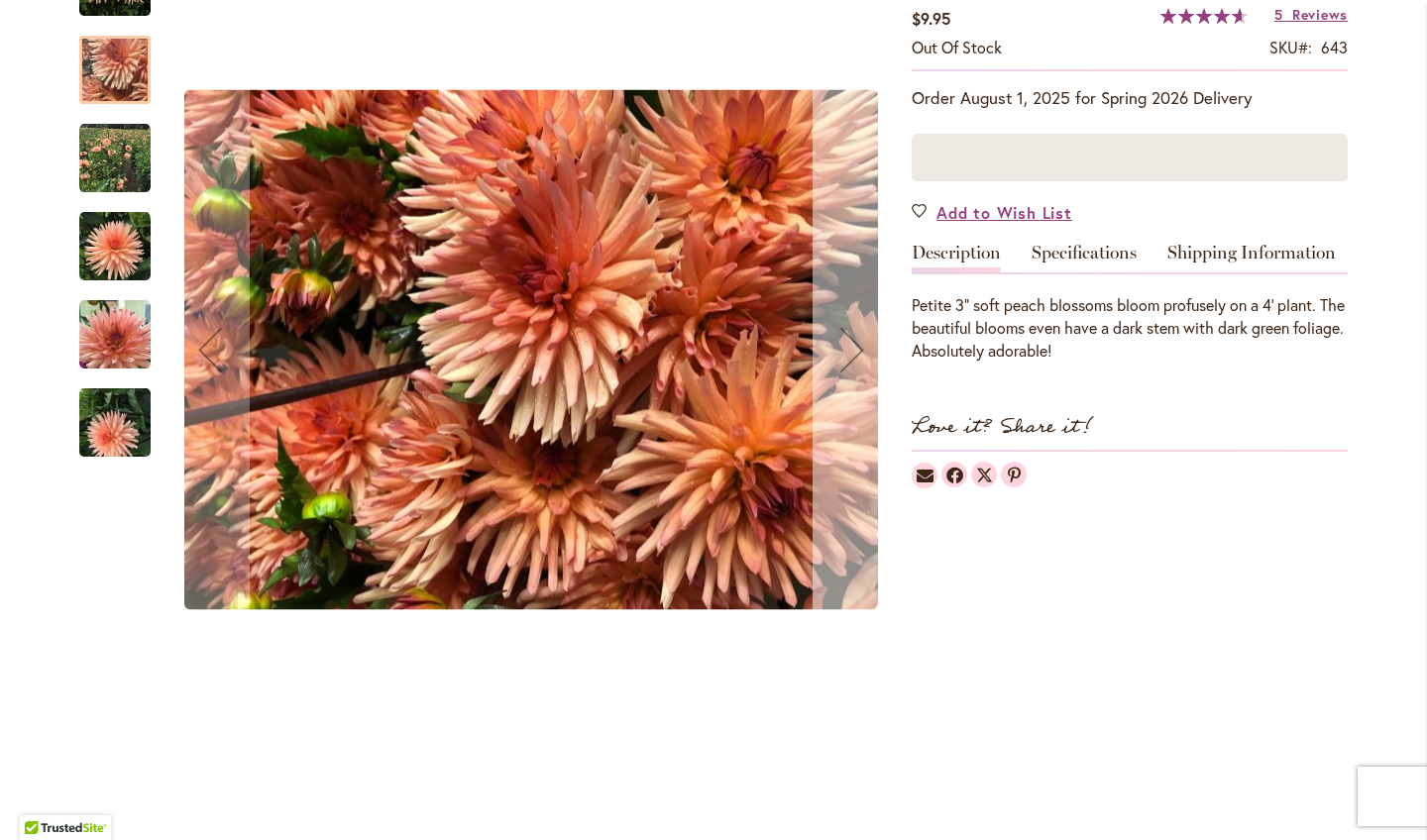 click at bounding box center [852, 350] 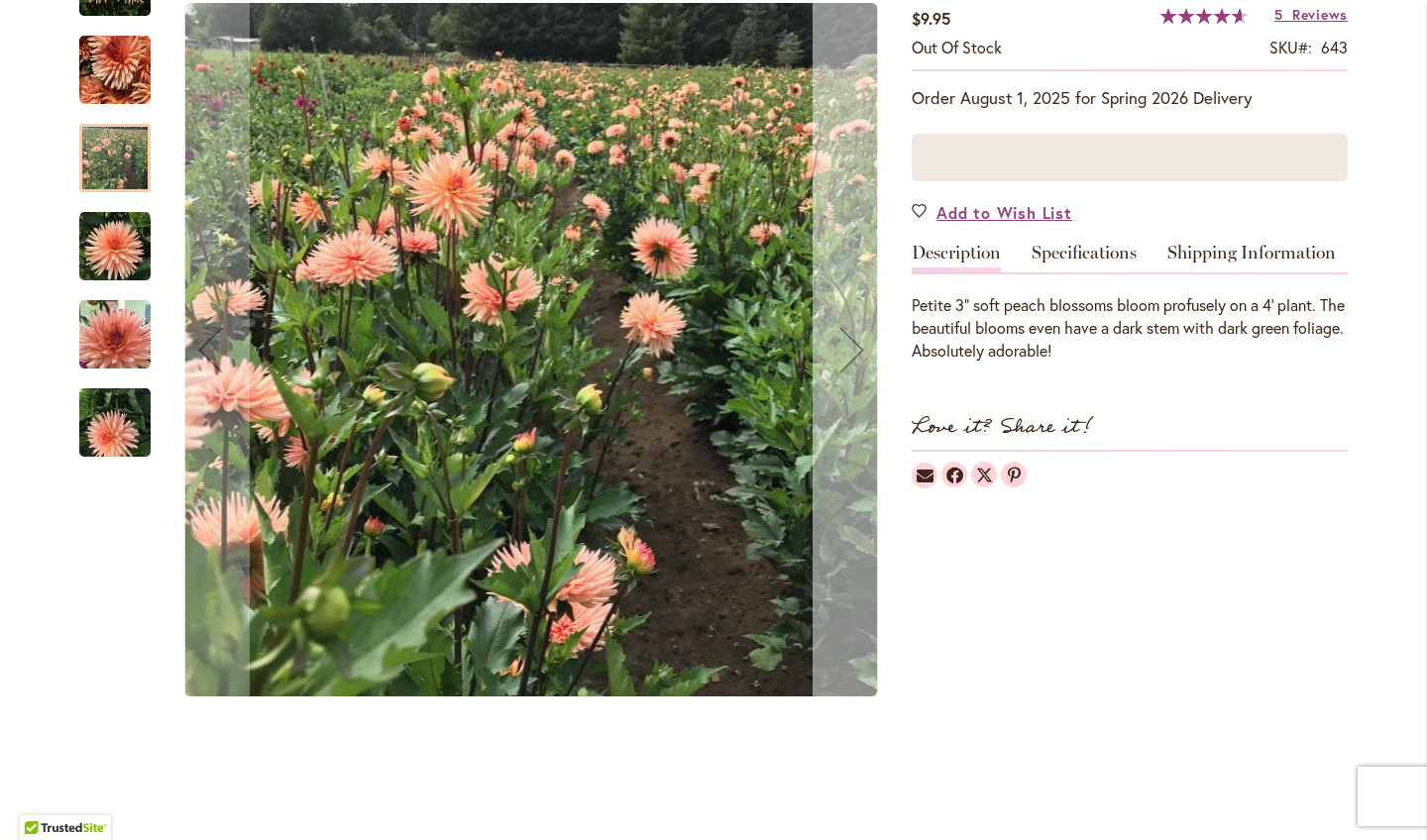 click at bounding box center [852, 350] 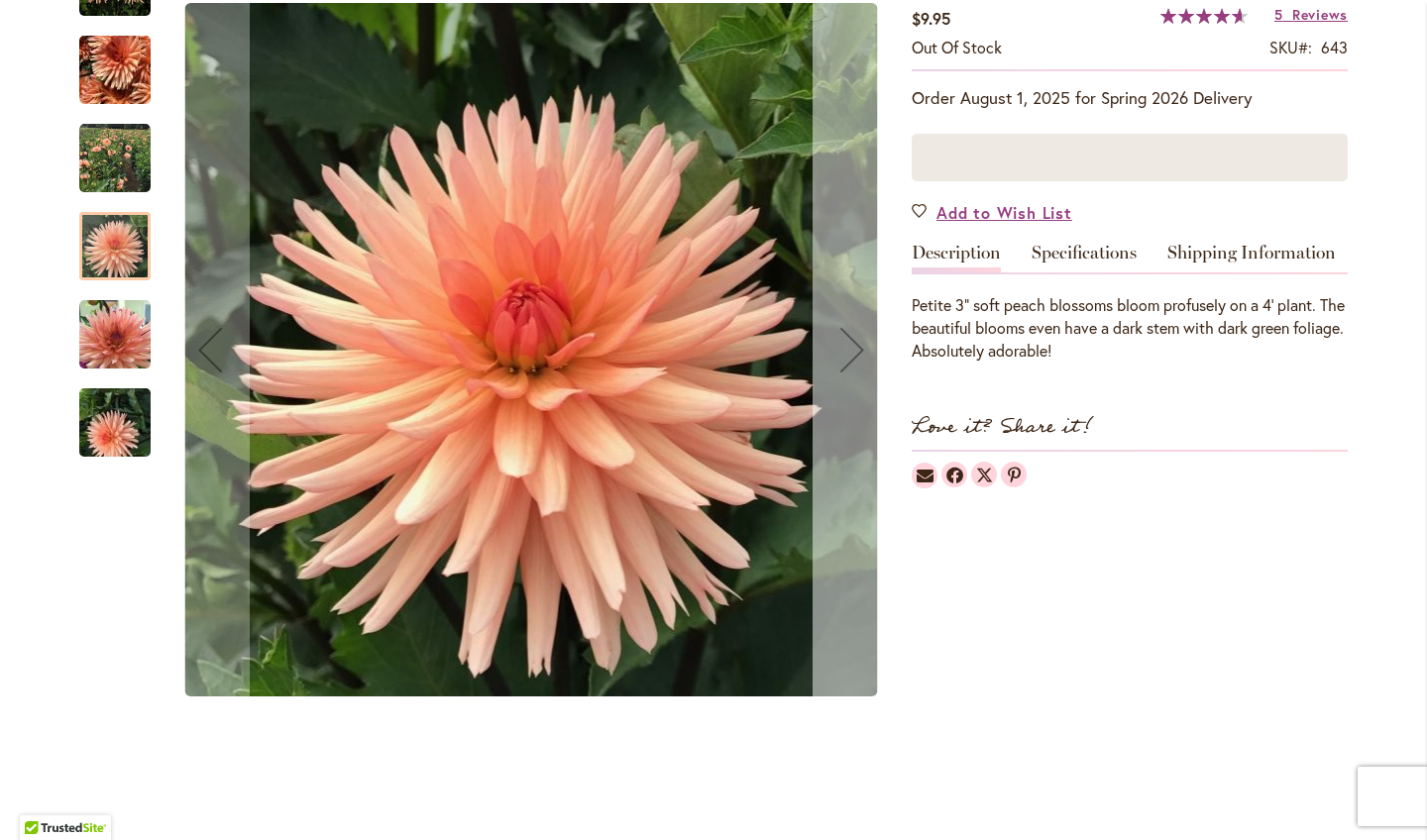 click at bounding box center (852, 350) 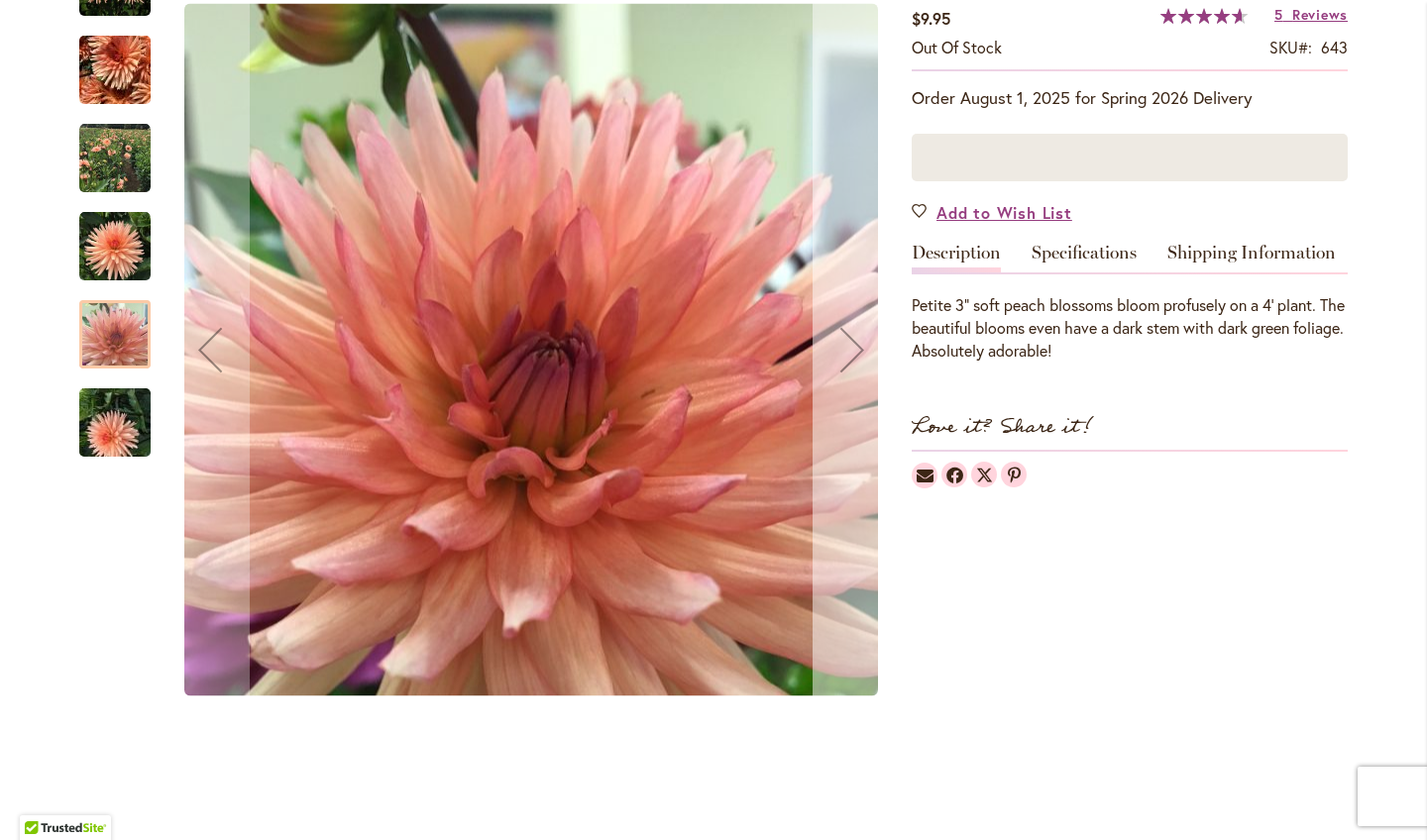 click at bounding box center (852, 350) 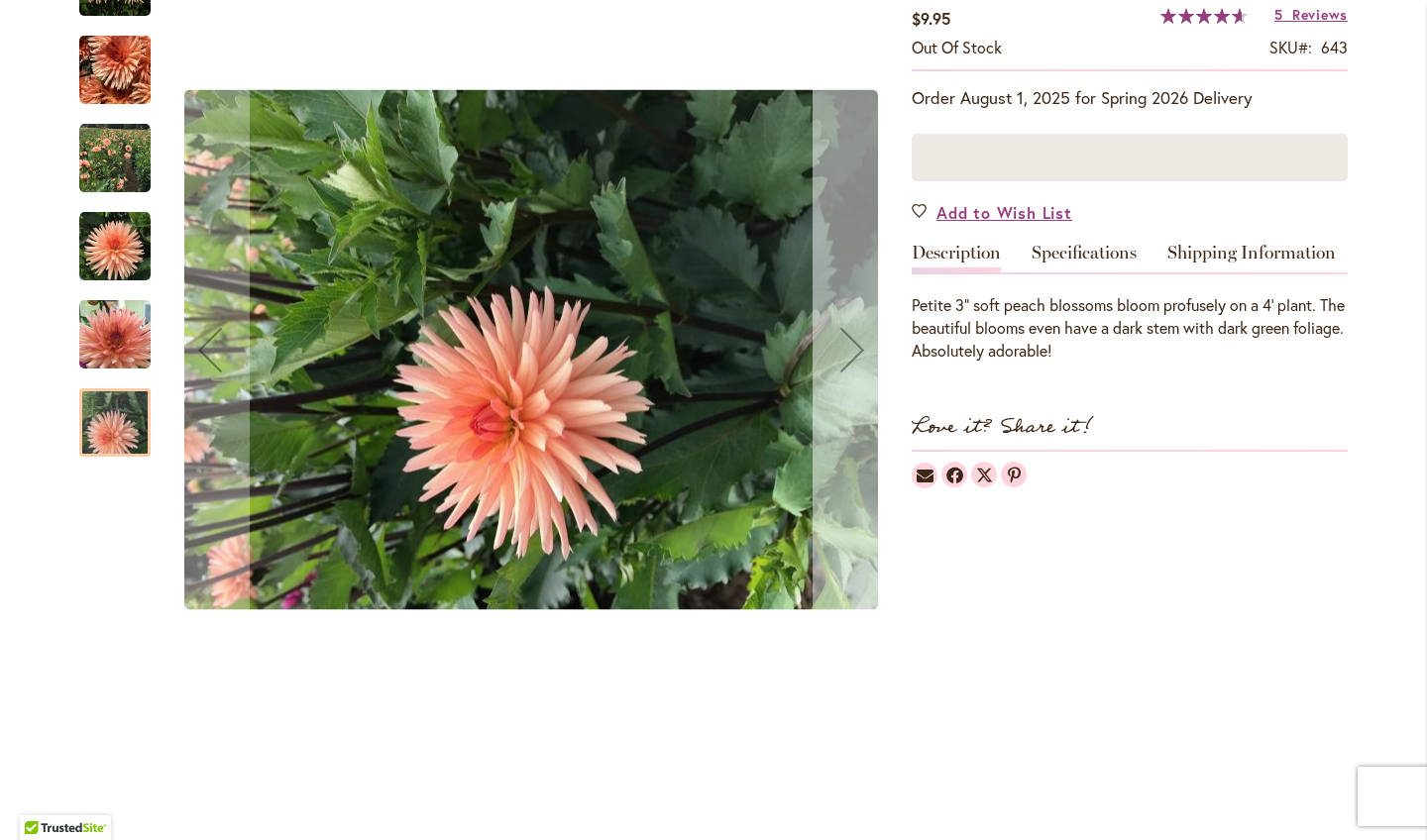 click at bounding box center [852, 350] 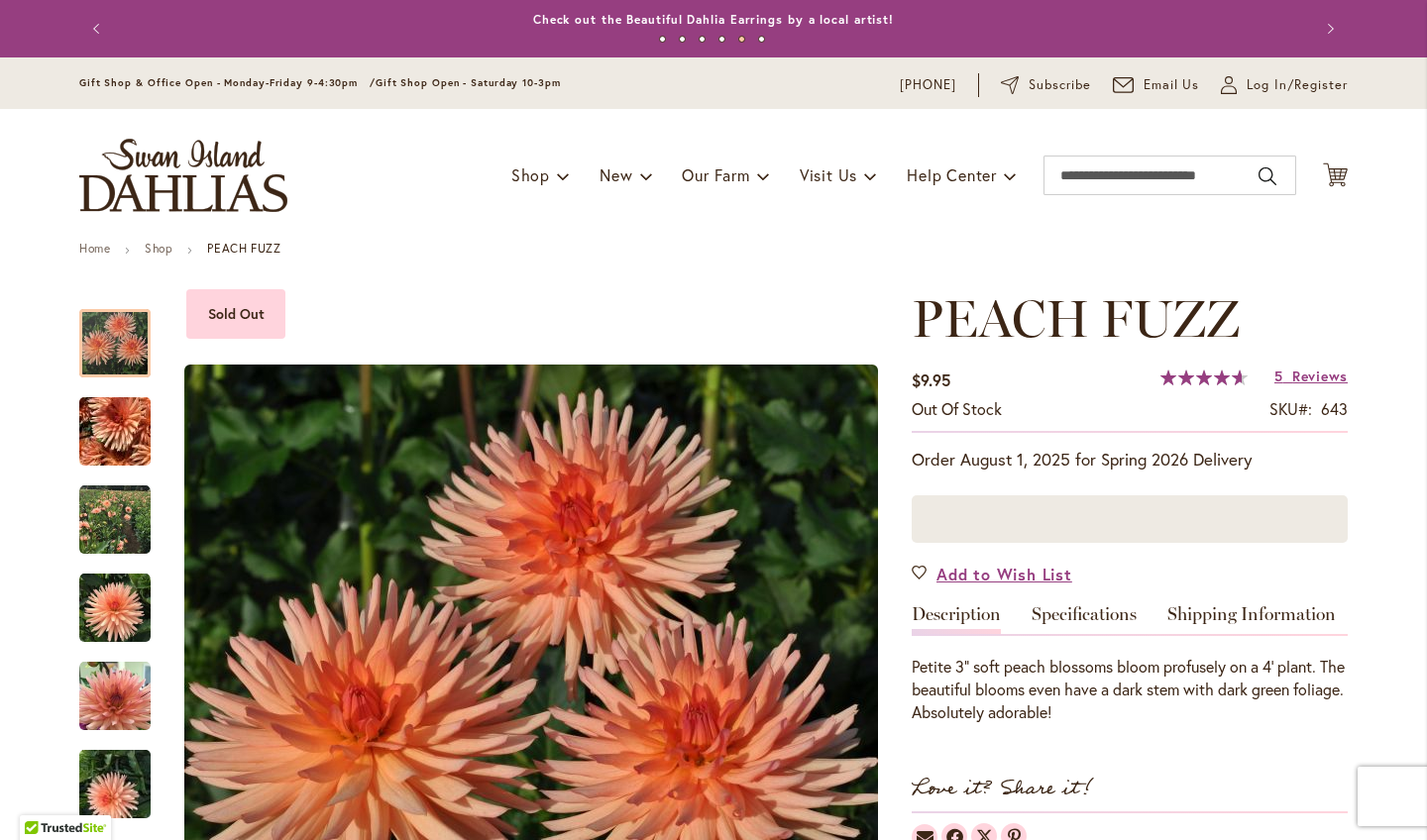 scroll, scrollTop: 0, scrollLeft: 0, axis: both 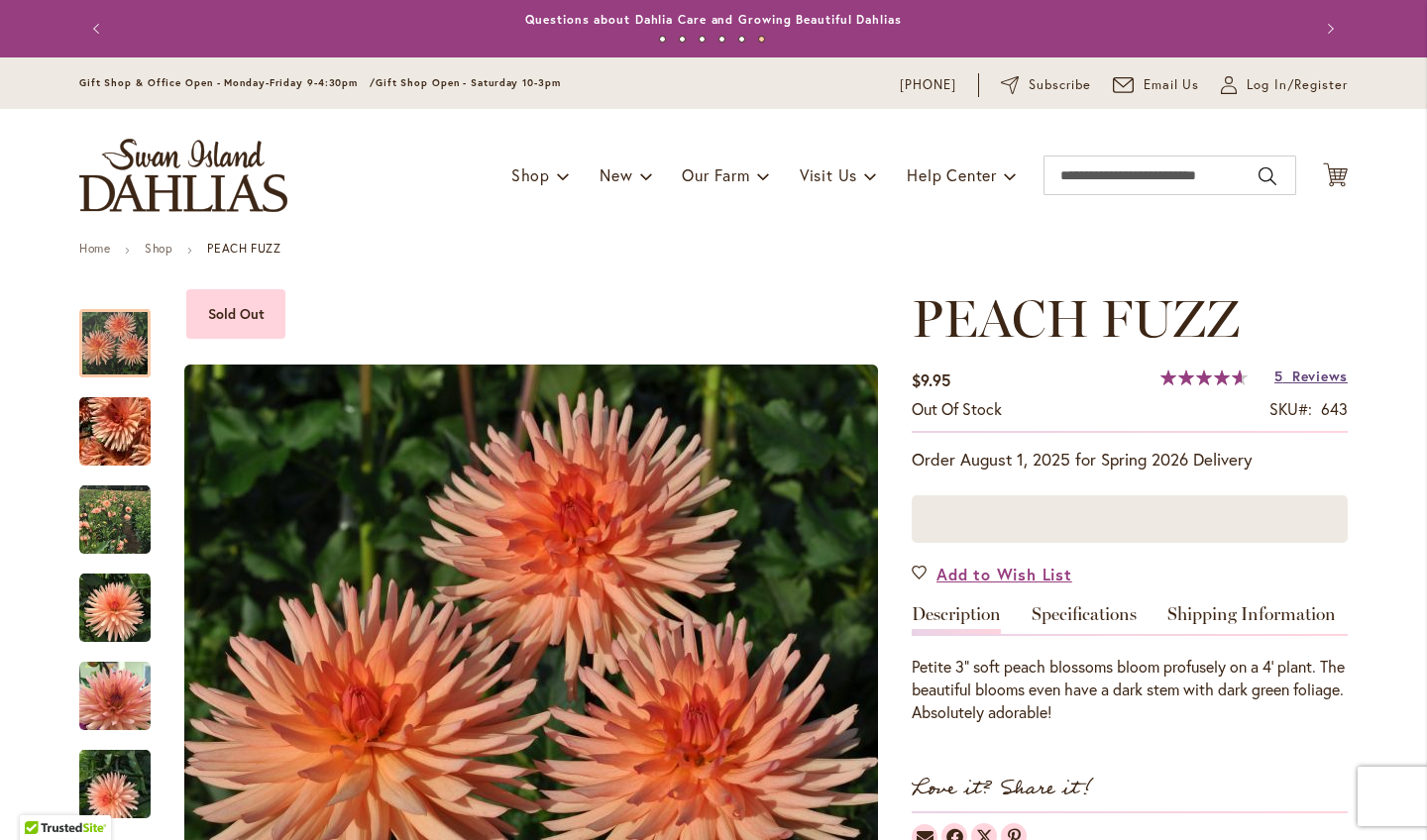 click on "Reviews" at bounding box center (1320, 376) 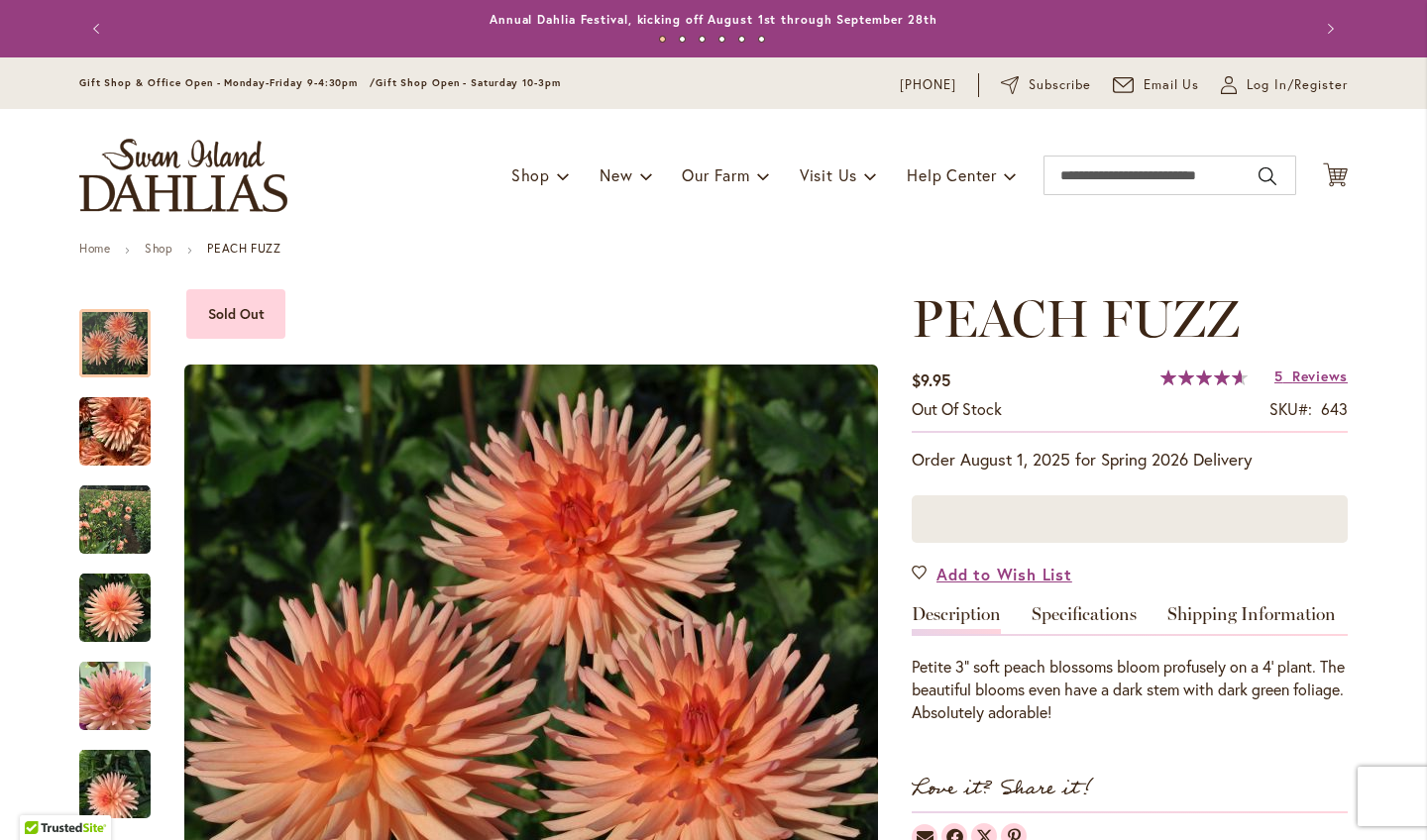 scroll, scrollTop: 0, scrollLeft: 0, axis: both 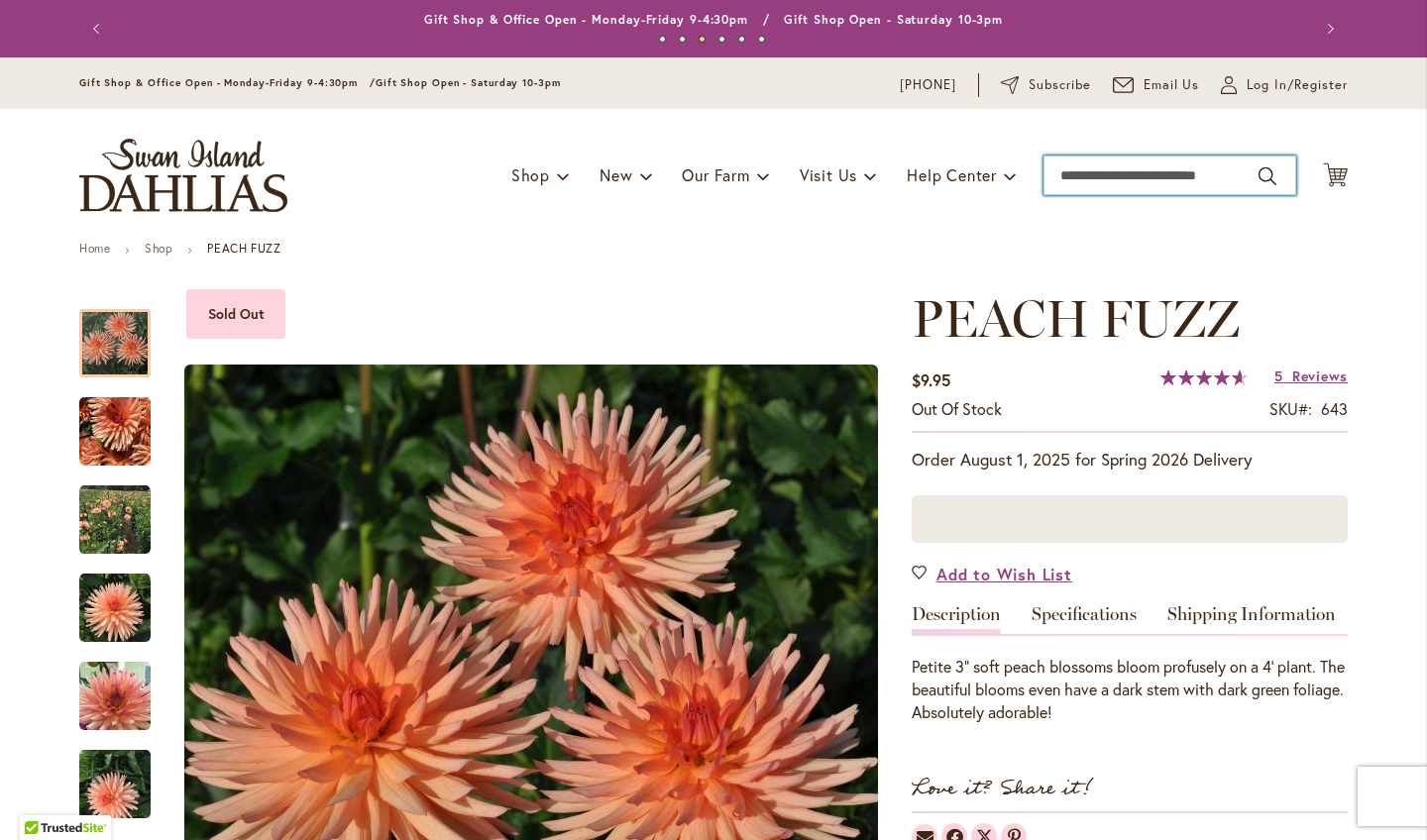 click on "Search" at bounding box center [1169, 175] 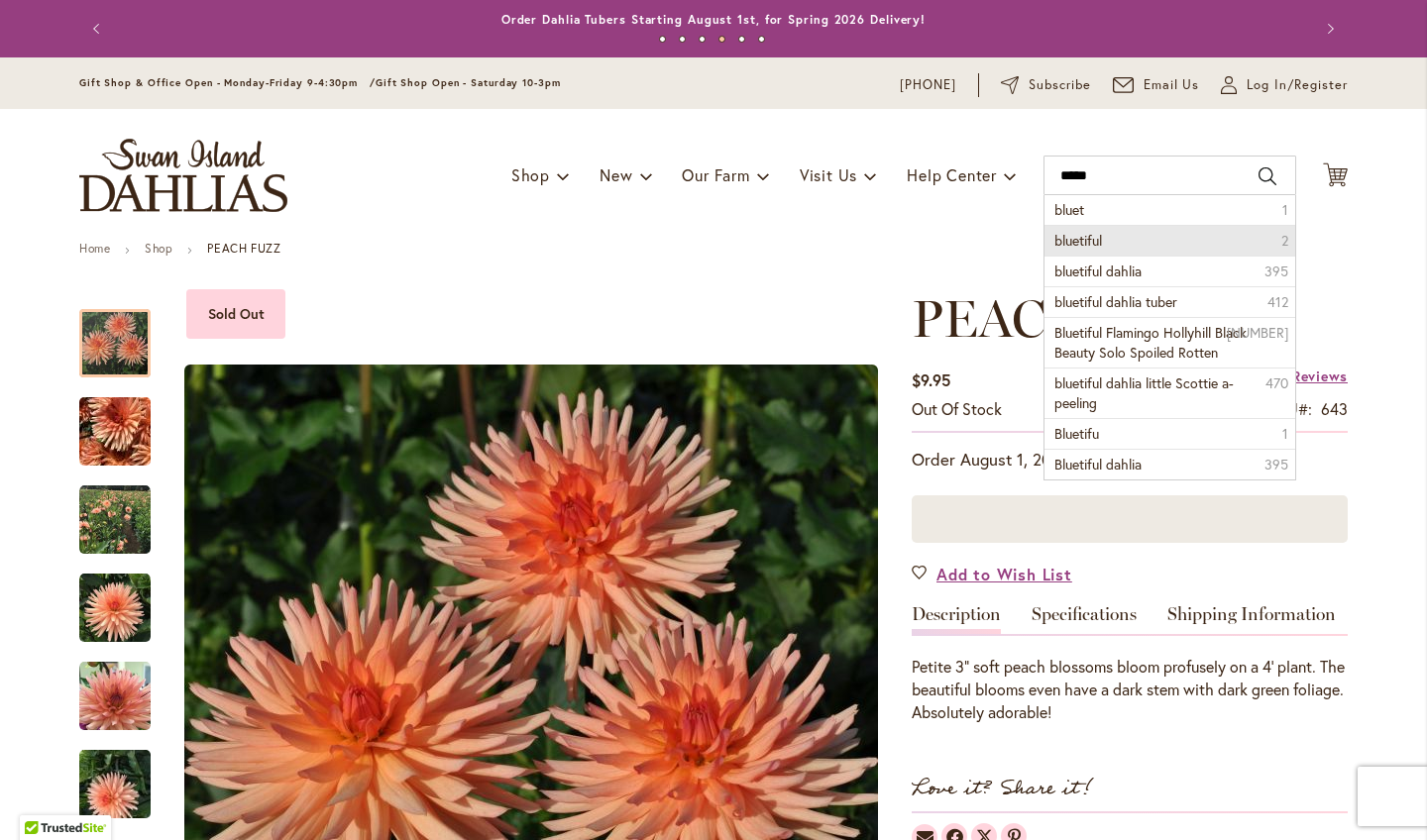 click on "bluetiful 2" at bounding box center [1169, 240] 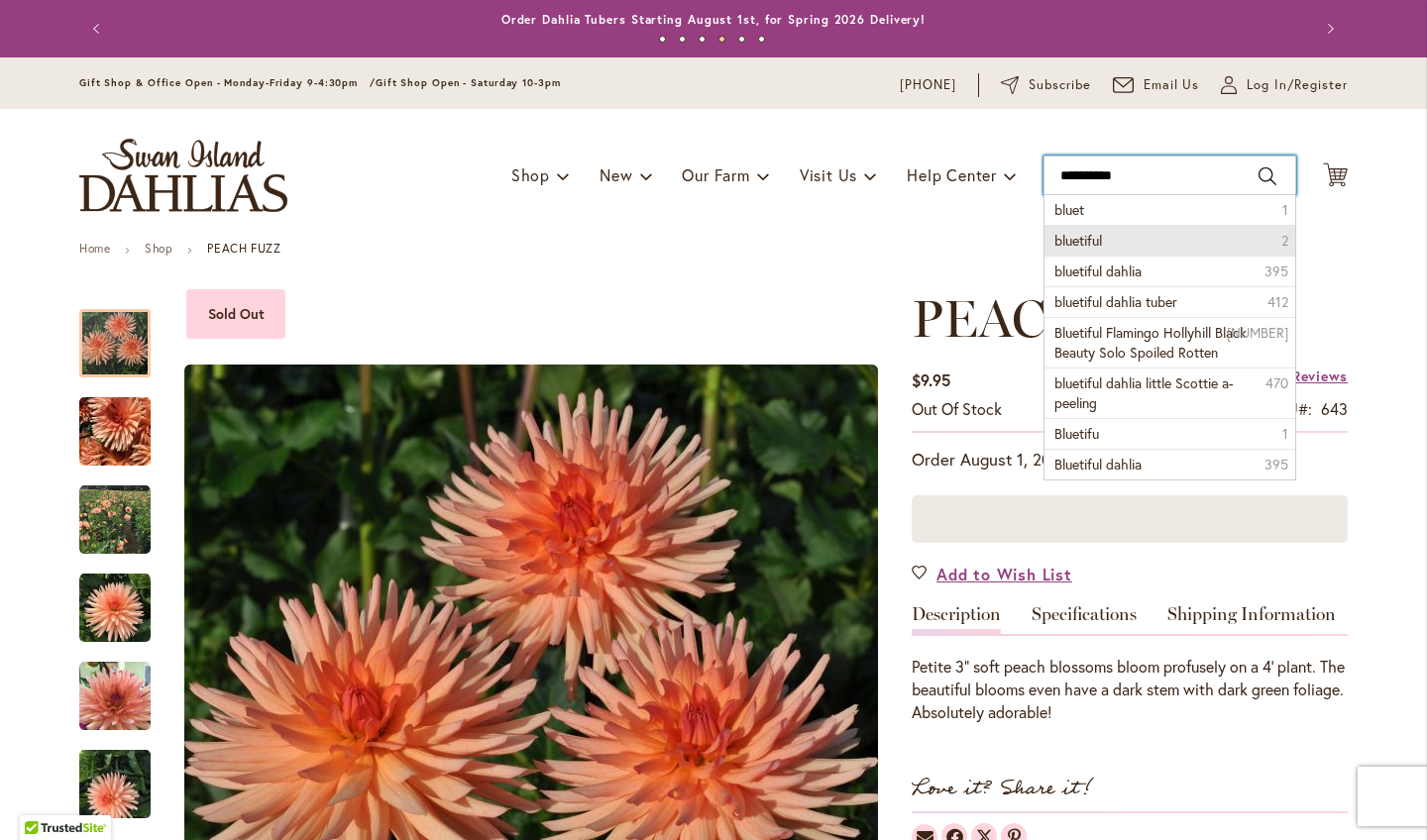 type on "*********" 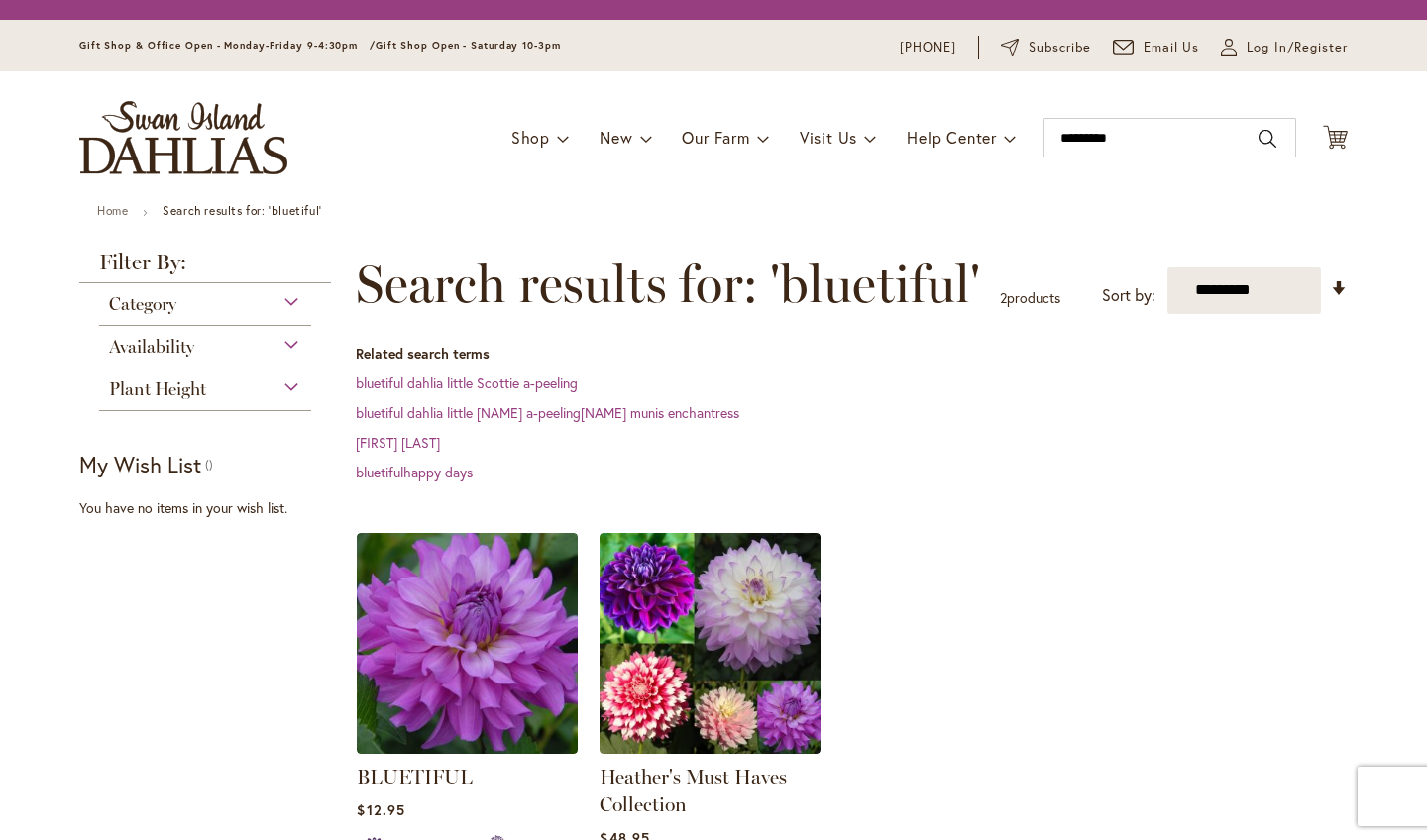 scroll, scrollTop: 0, scrollLeft: 0, axis: both 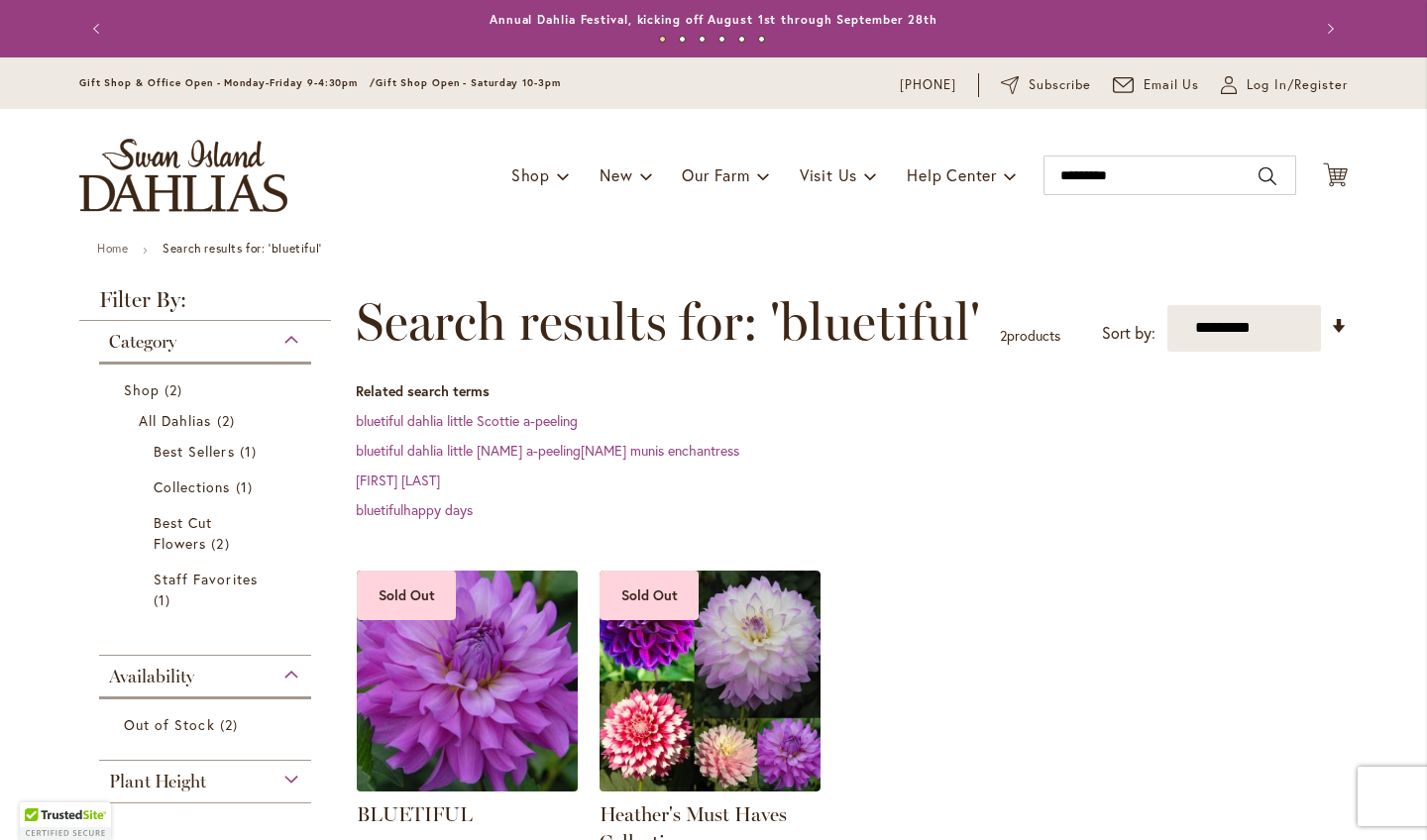 click at bounding box center [468, 681] 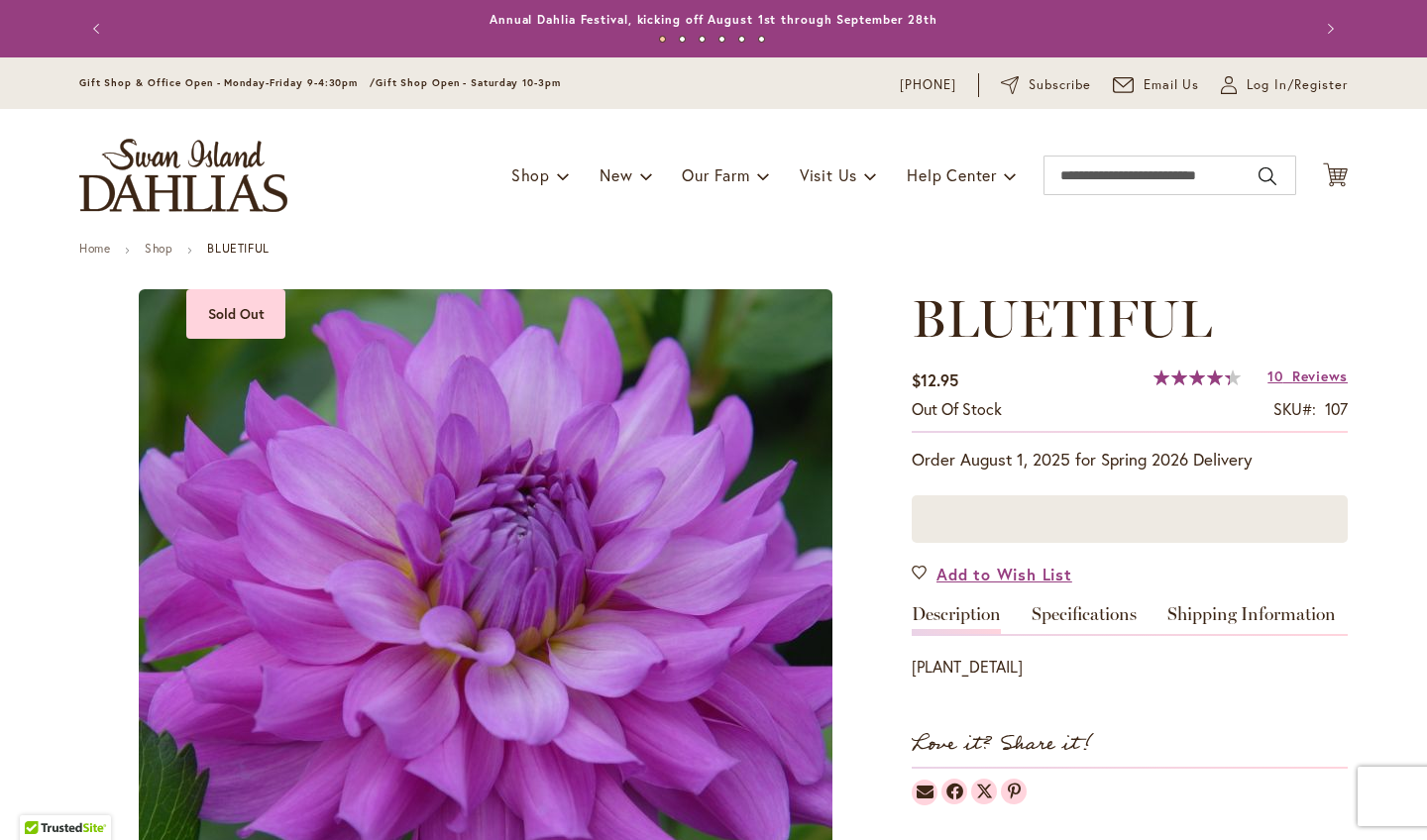 scroll, scrollTop: 0, scrollLeft: 0, axis: both 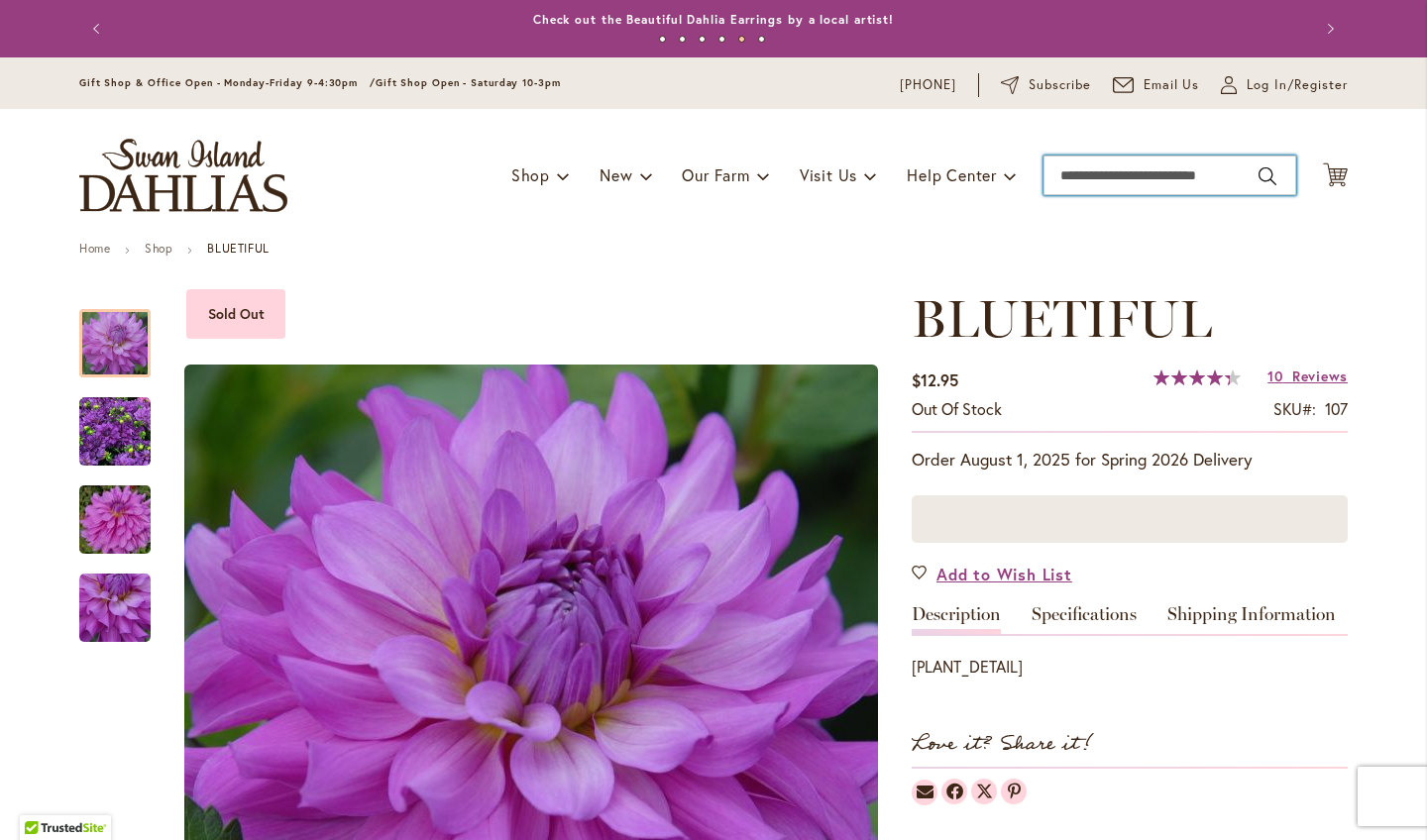 click on "Search" at bounding box center (1169, 175) 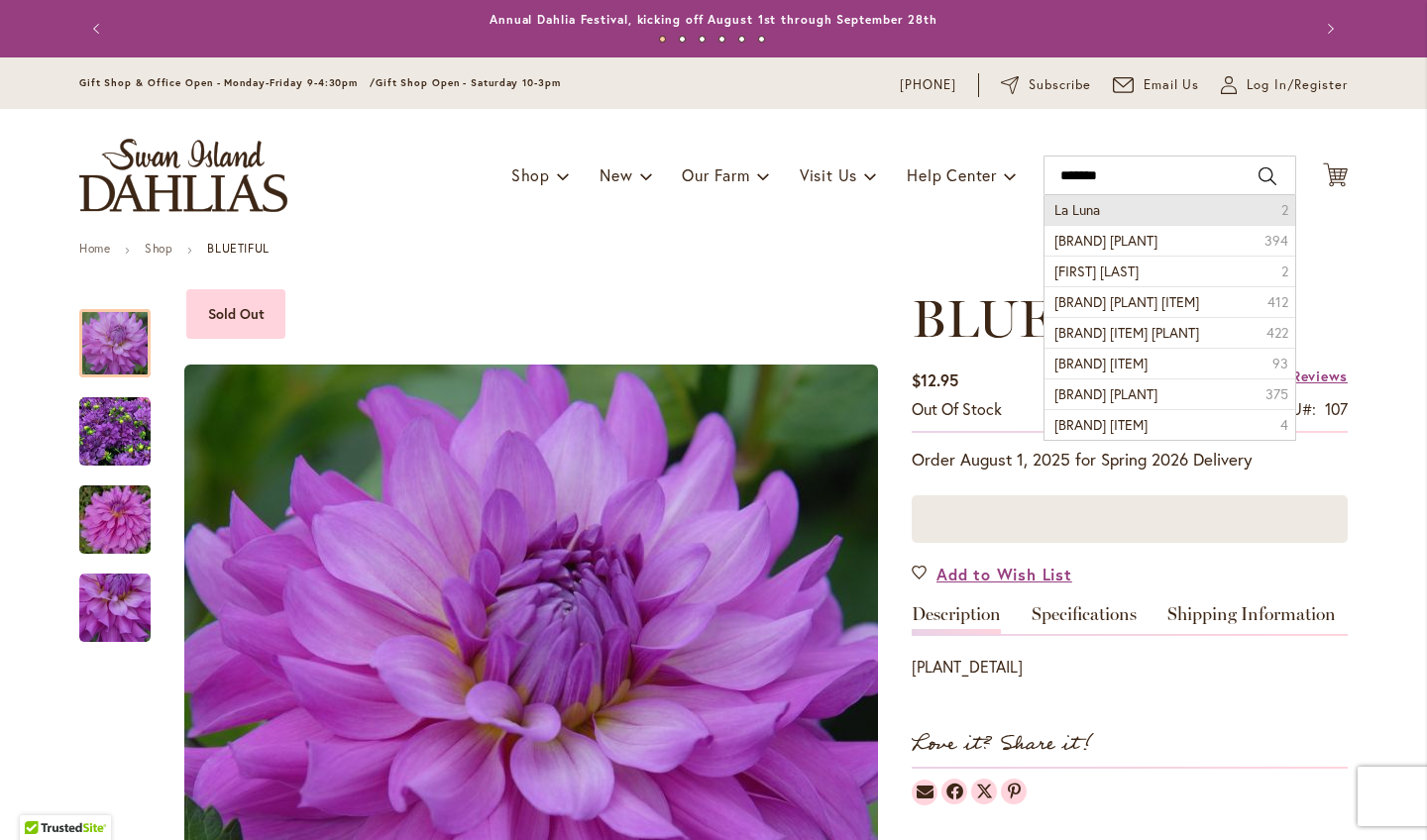 click on "La Luna" at bounding box center (1077, 209) 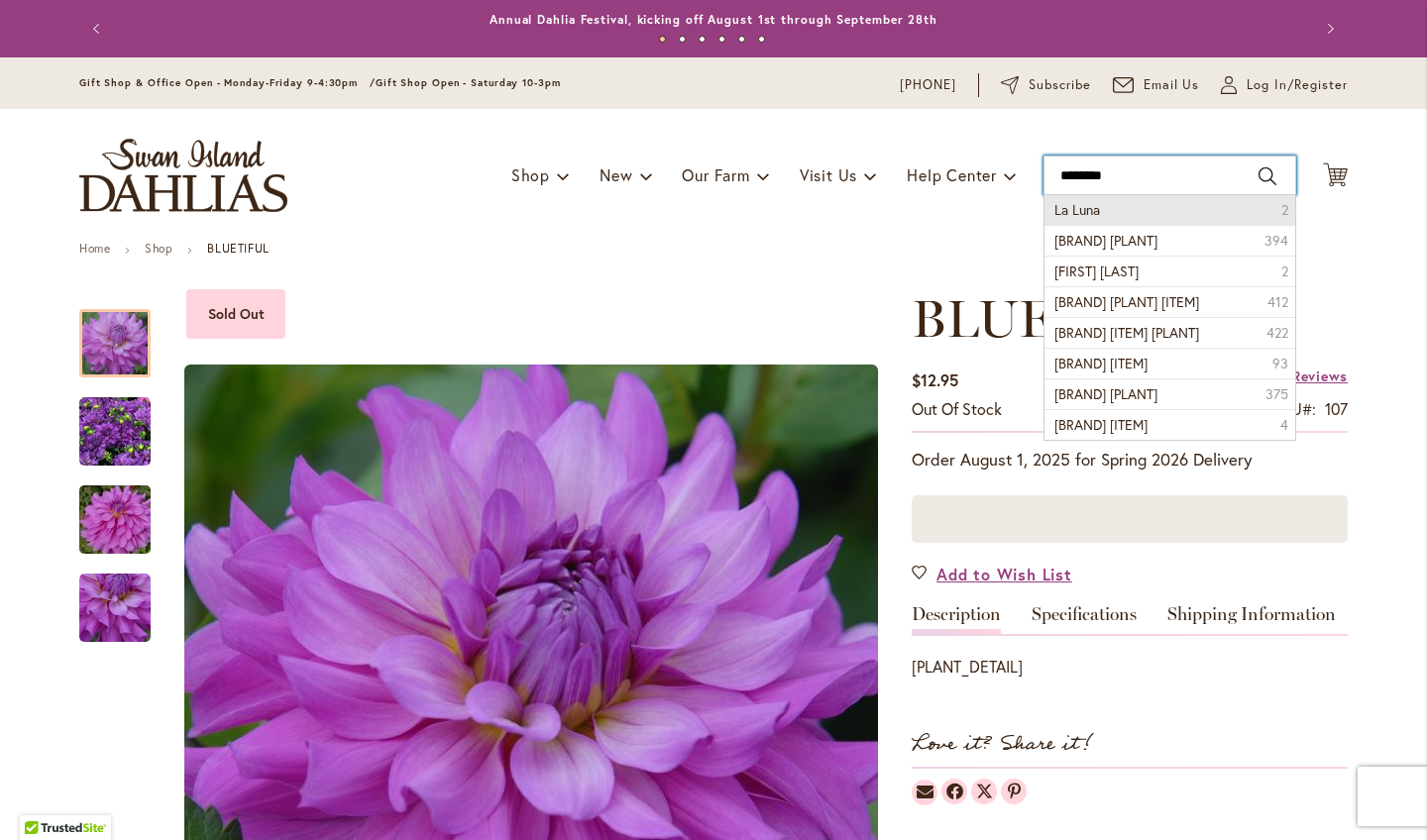 type on "*******" 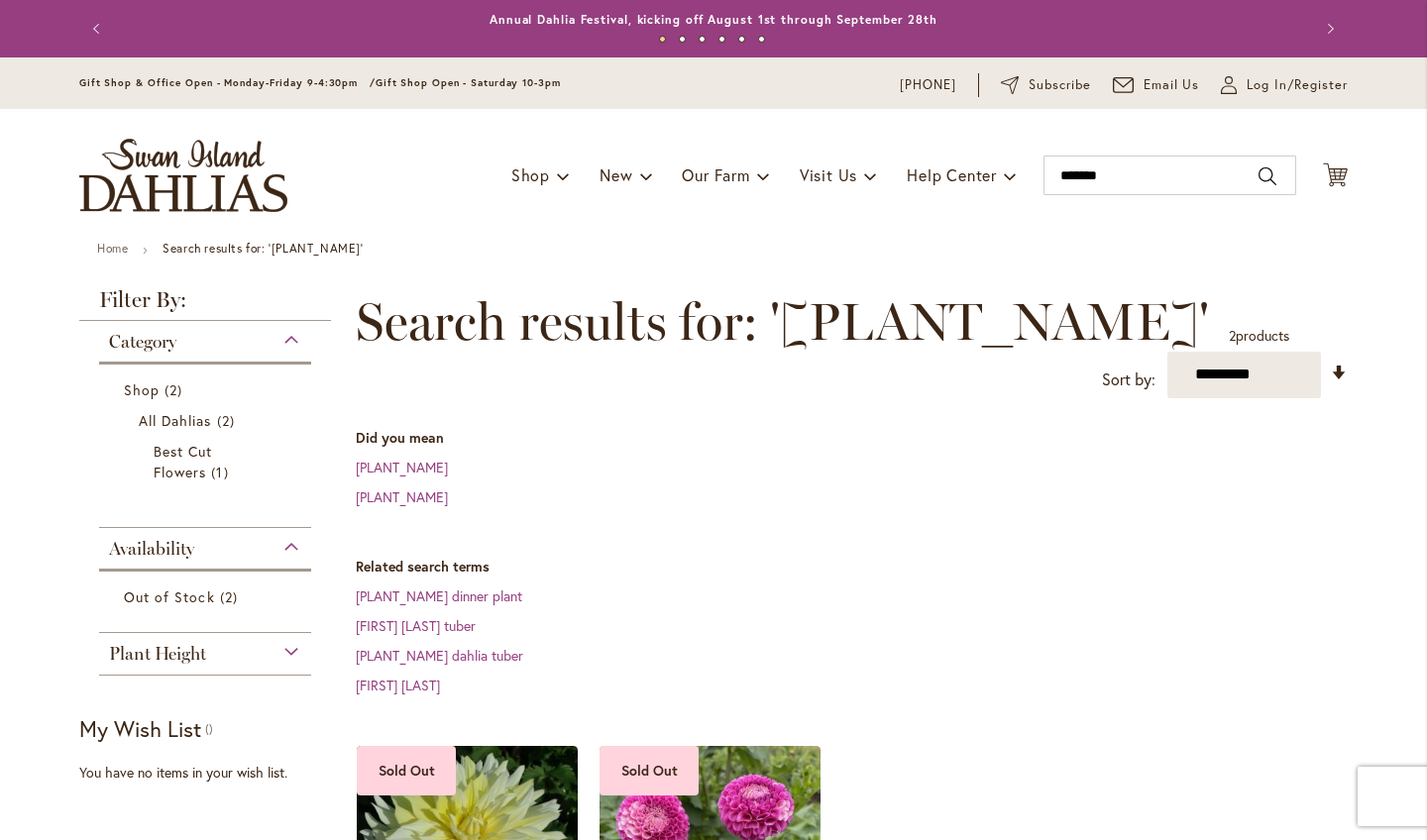 scroll, scrollTop: 0, scrollLeft: 0, axis: both 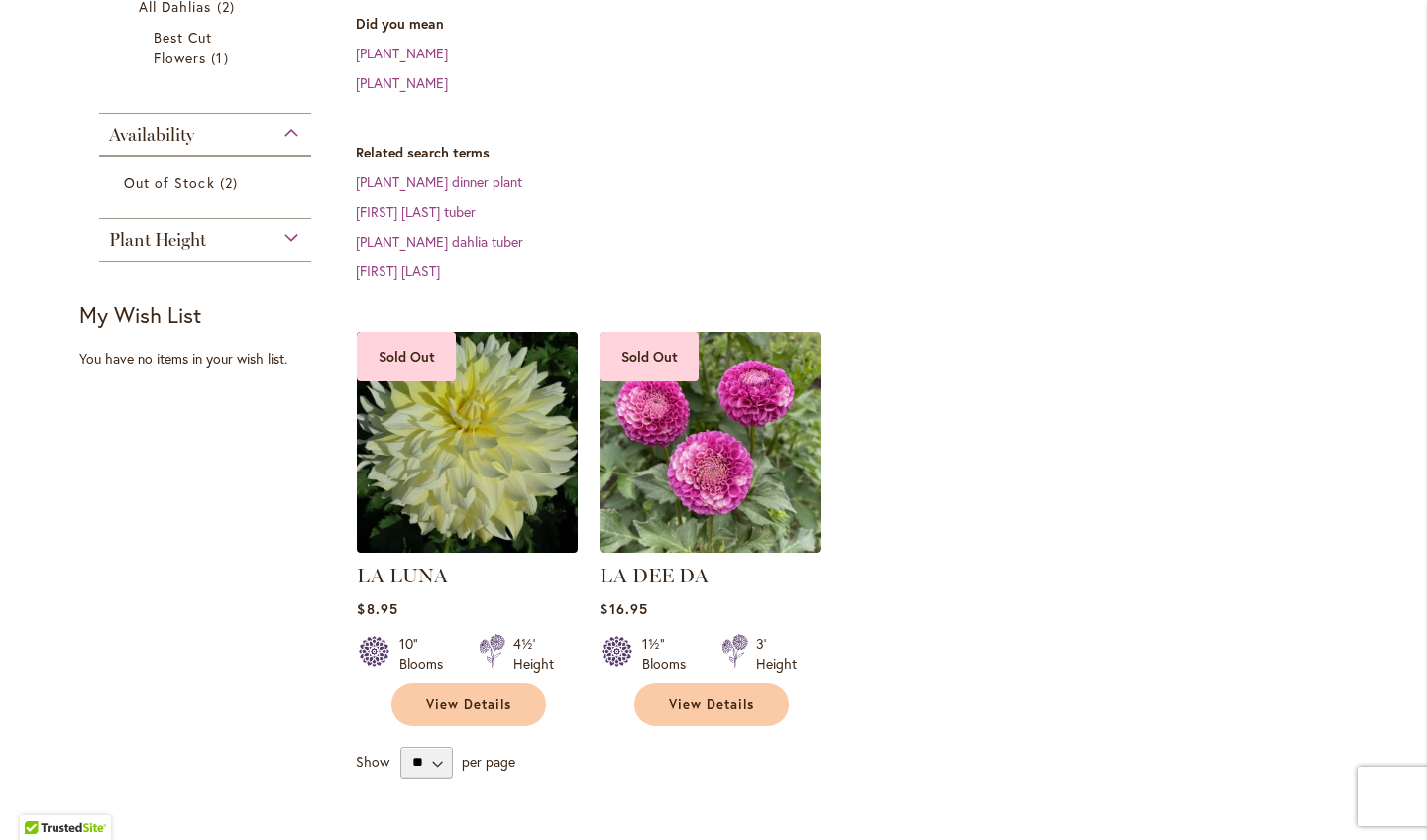 click at bounding box center [468, 442] 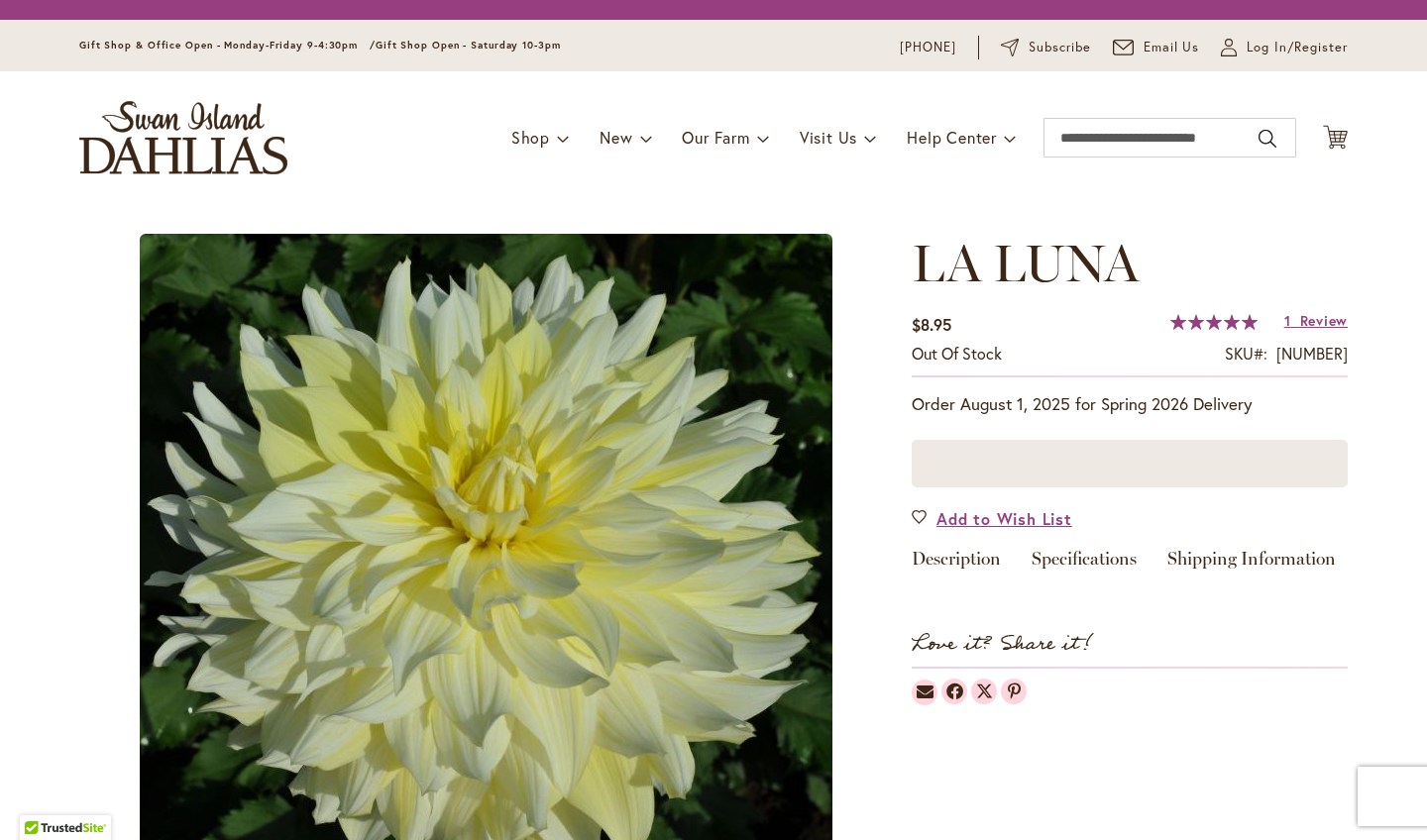 scroll, scrollTop: 0, scrollLeft: 0, axis: both 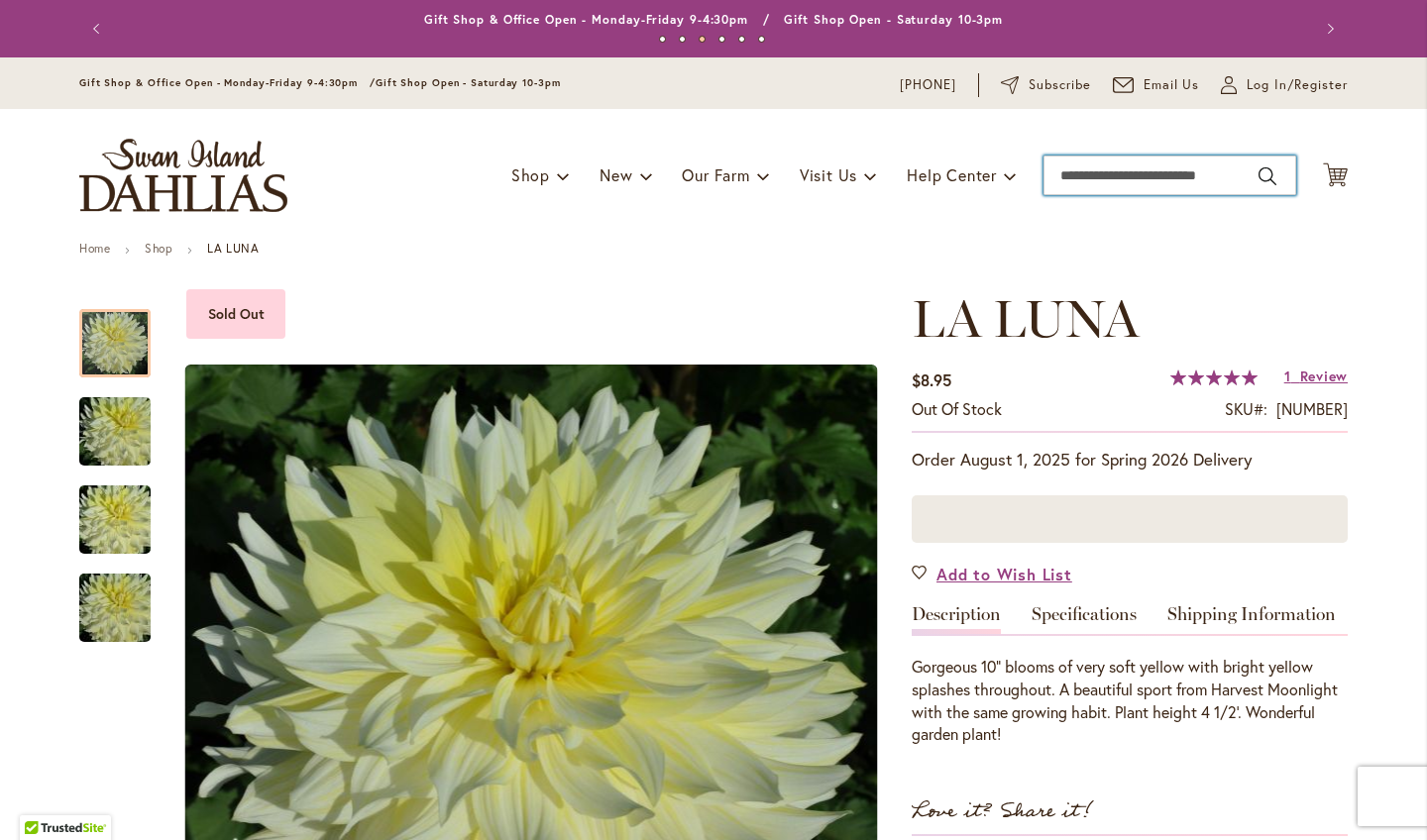 click on "Search" at bounding box center (1169, 175) 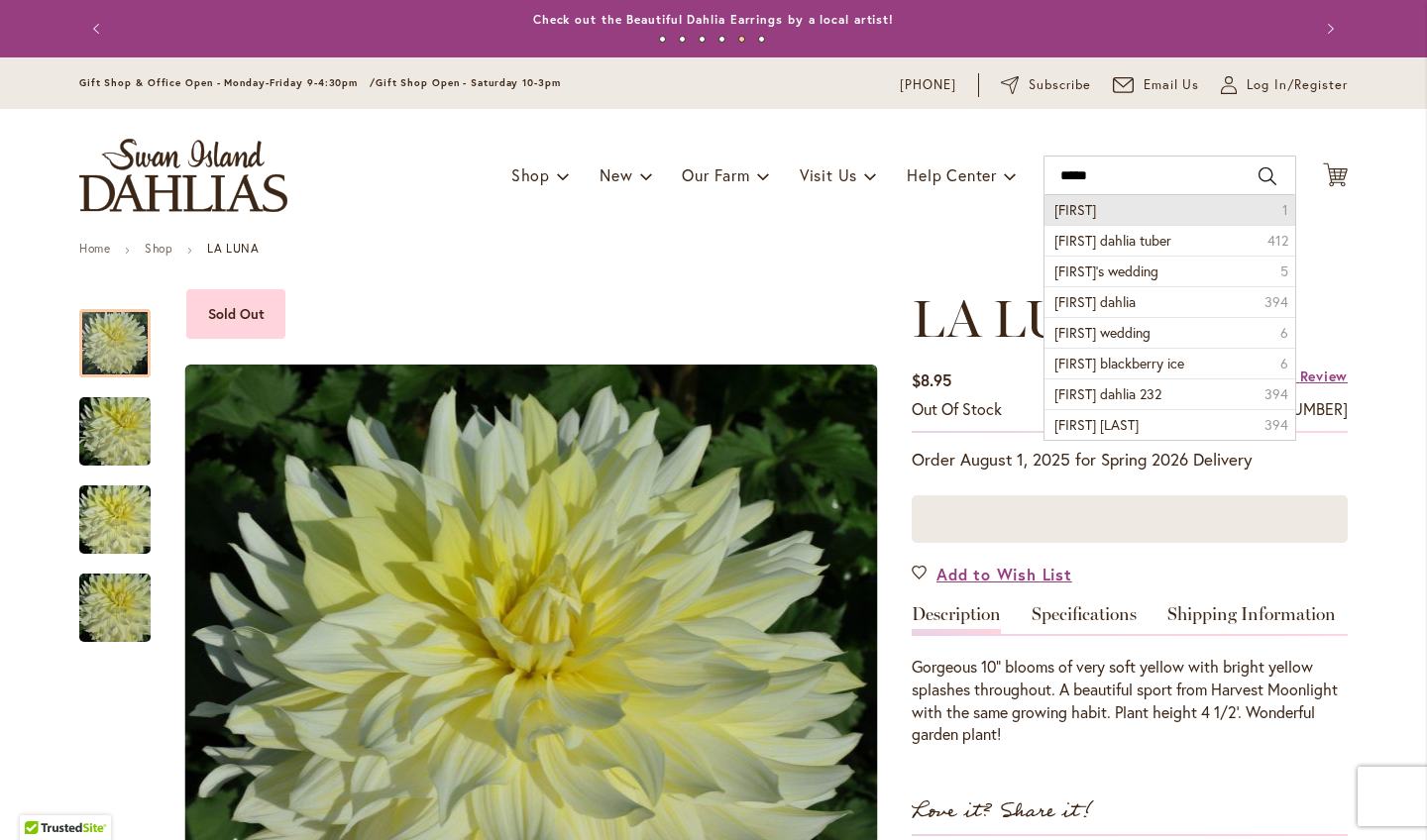 click on "Jenna 1" at bounding box center [1169, 210] 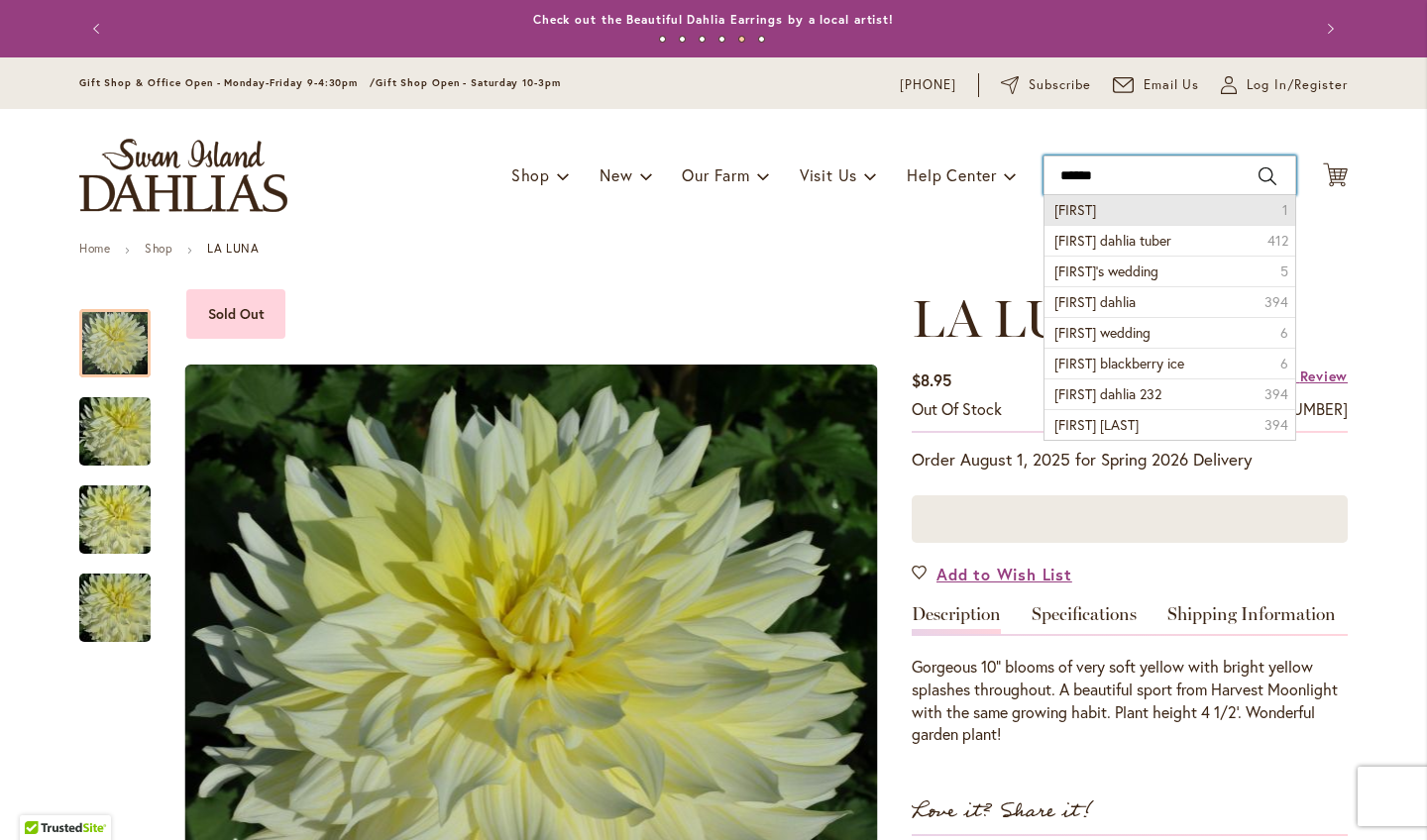 type on "*****" 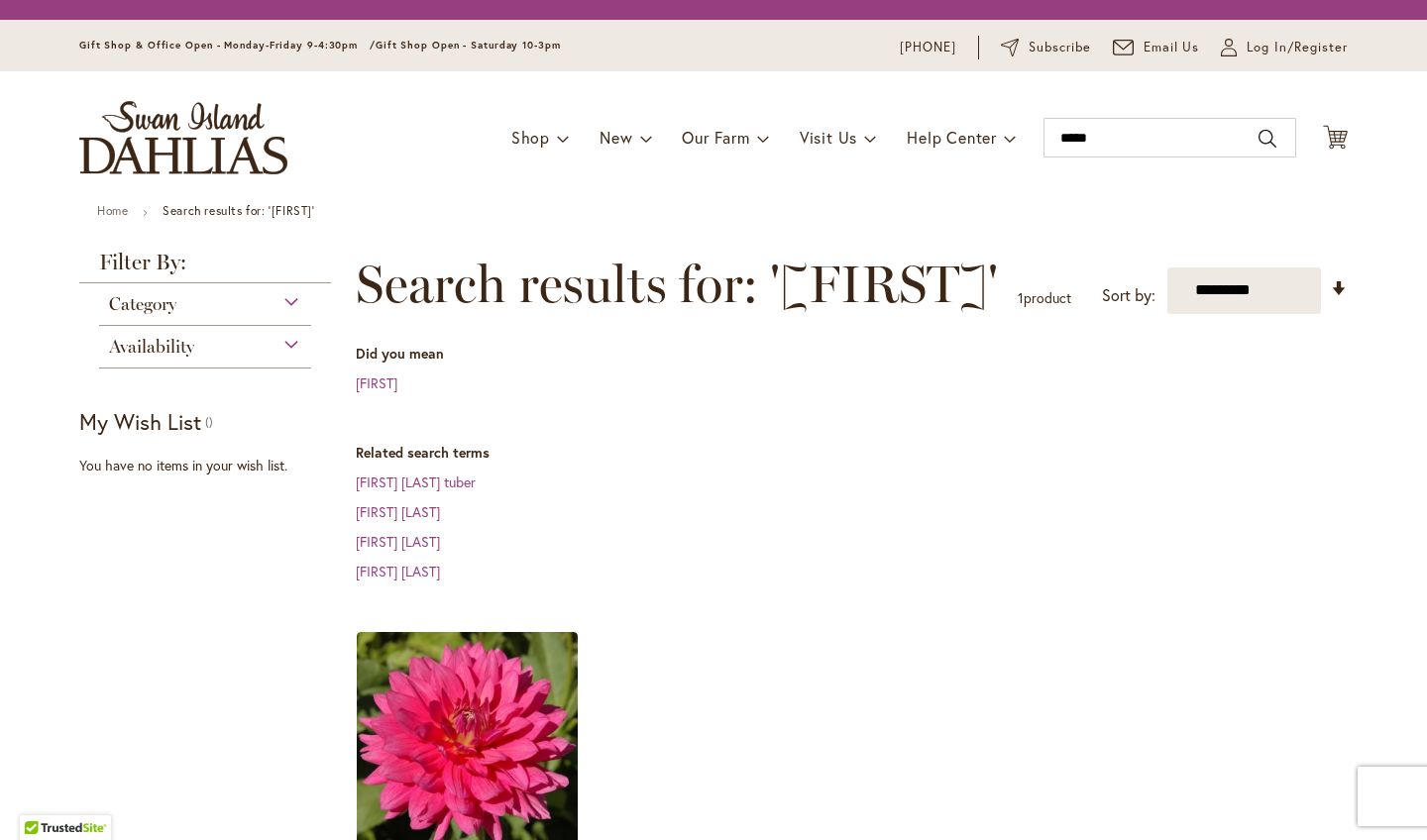 scroll, scrollTop: 0, scrollLeft: 0, axis: both 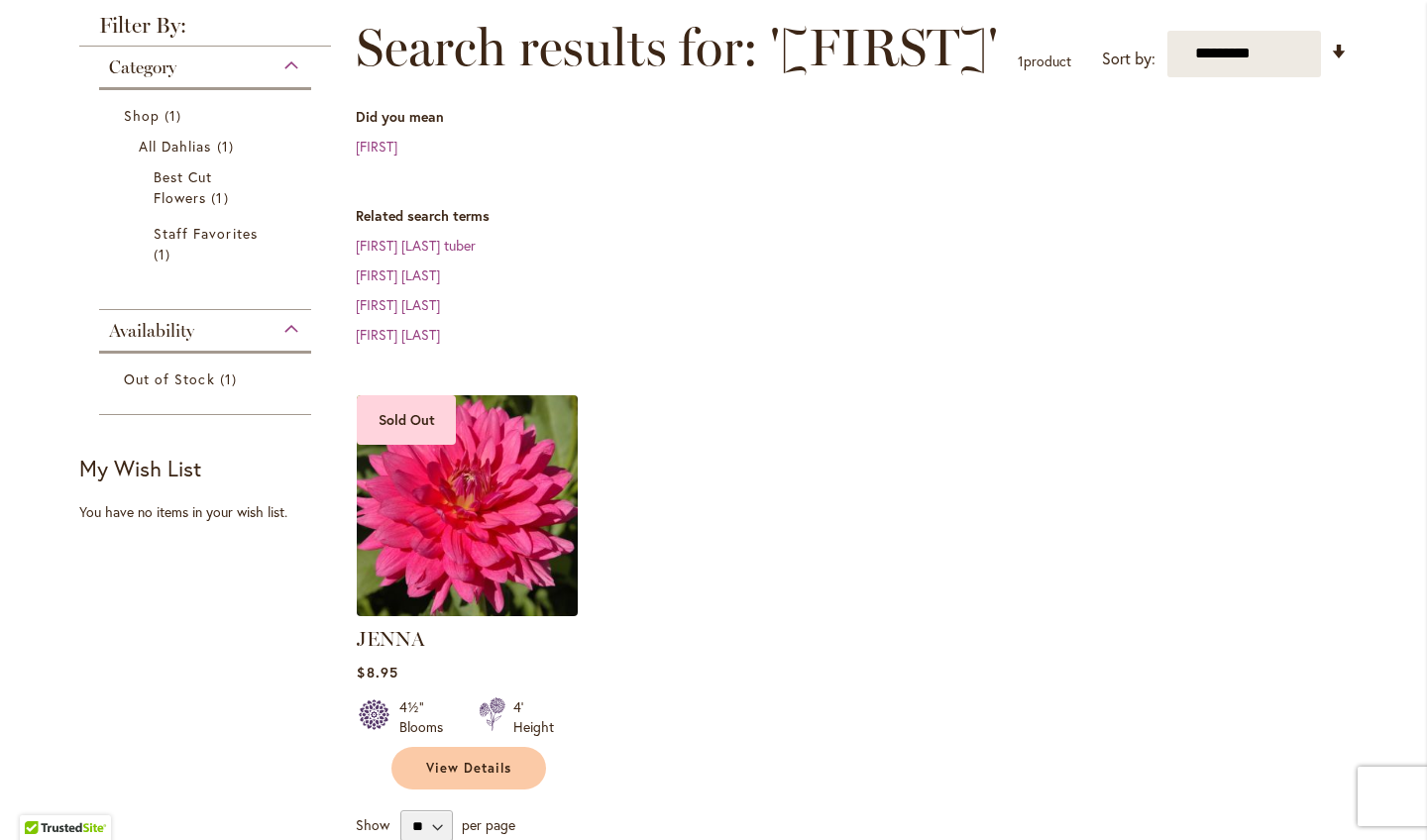 click at bounding box center [468, 505] 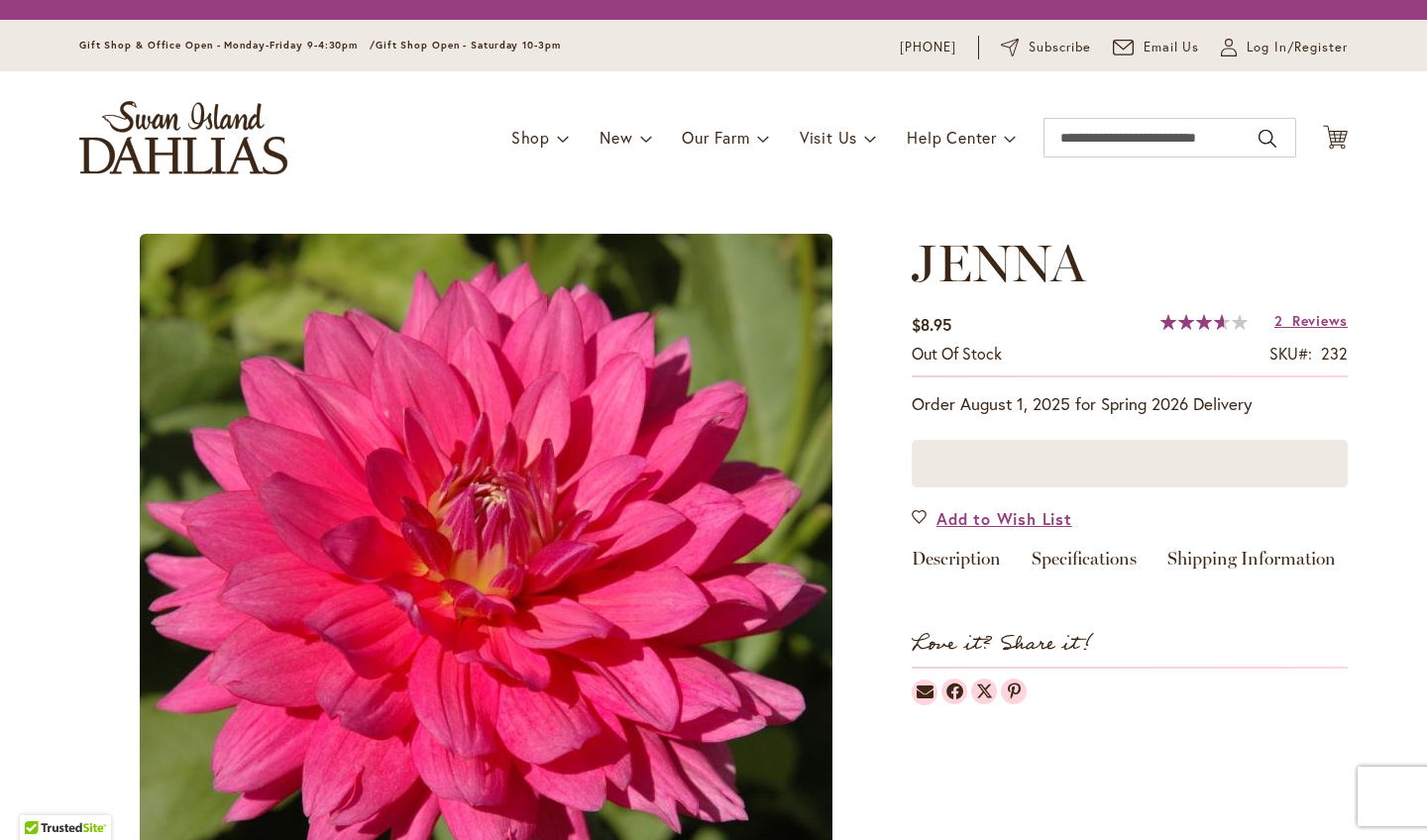 scroll, scrollTop: 0, scrollLeft: 0, axis: both 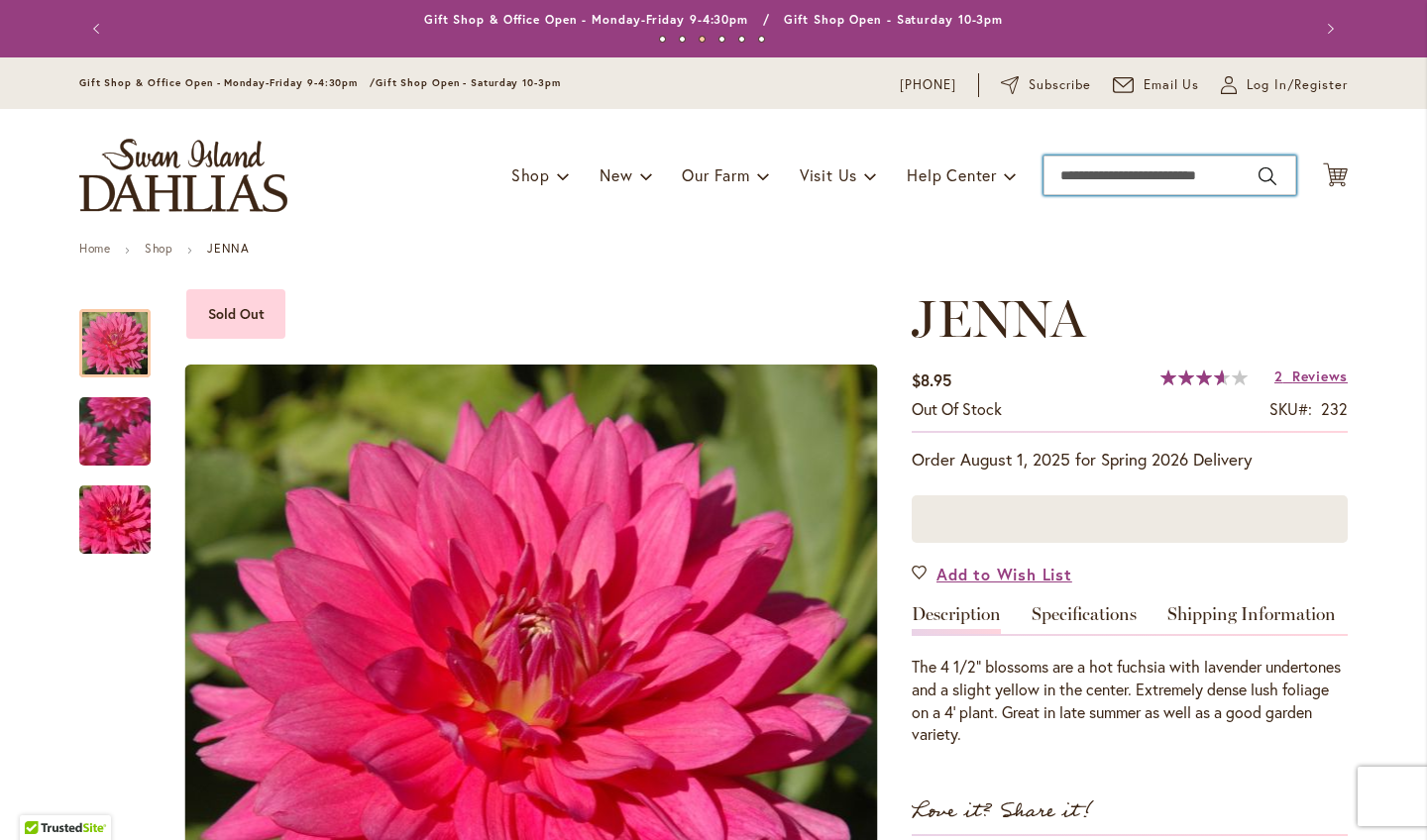 click on "Search" at bounding box center (1169, 175) 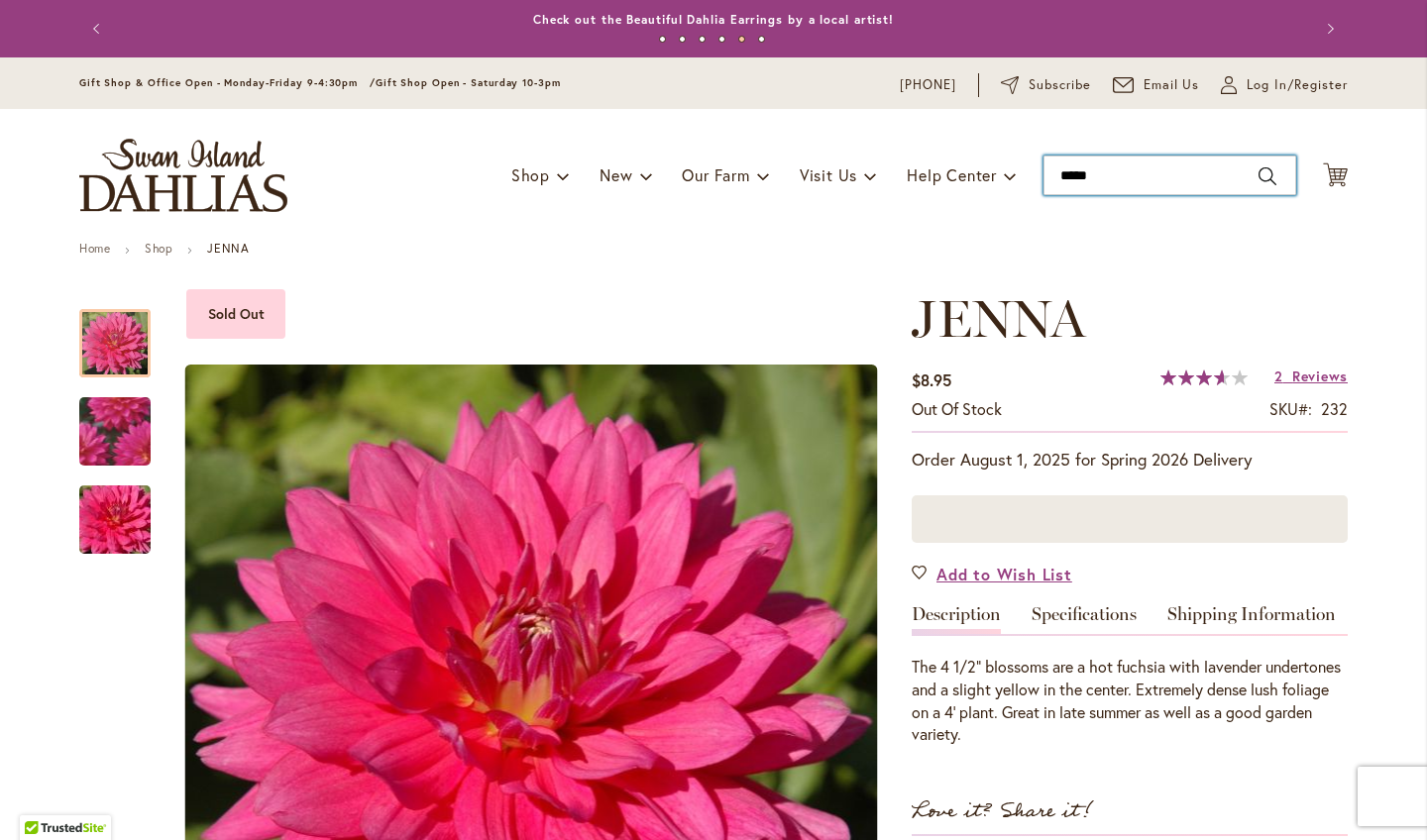 type on "******" 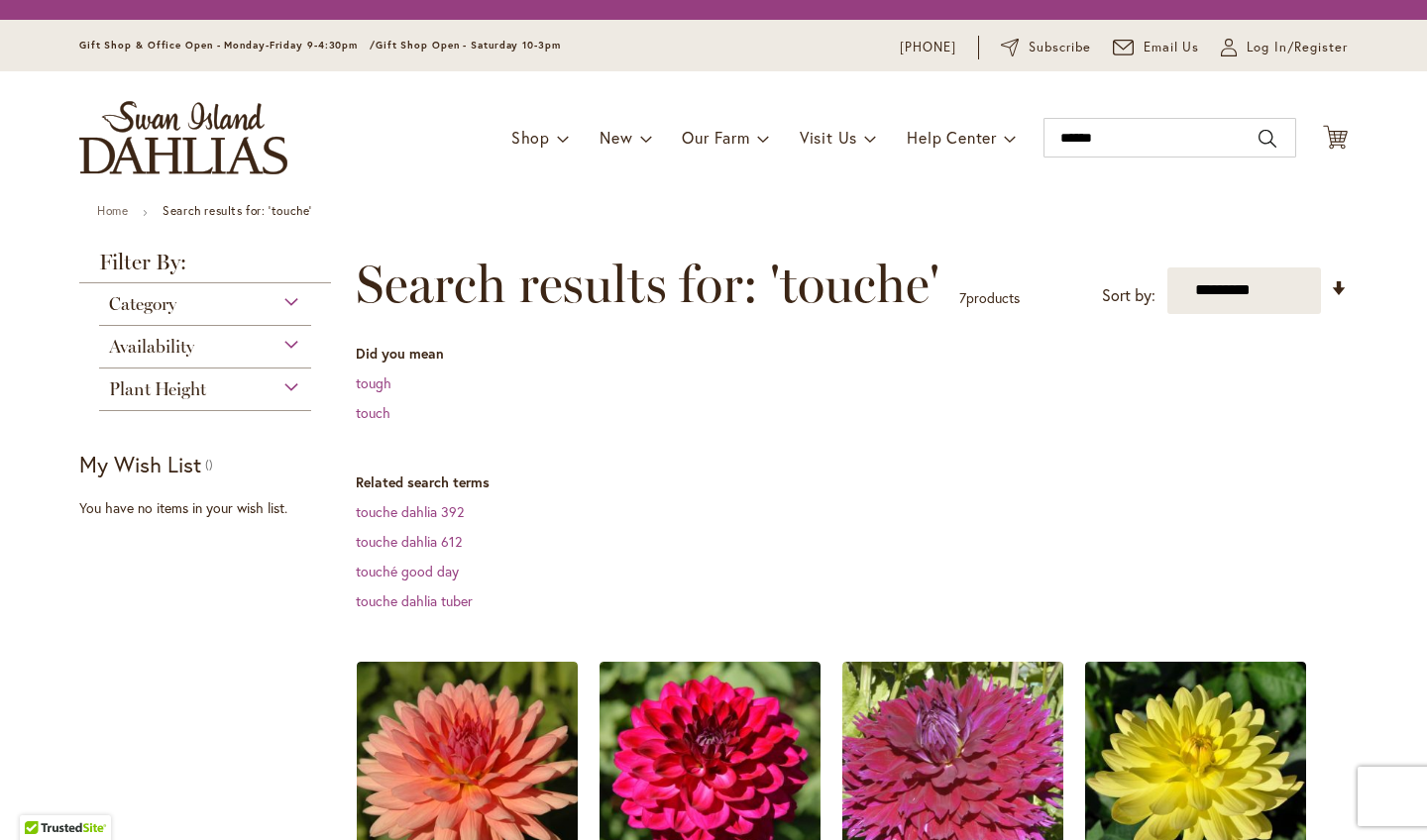 scroll, scrollTop: 0, scrollLeft: 0, axis: both 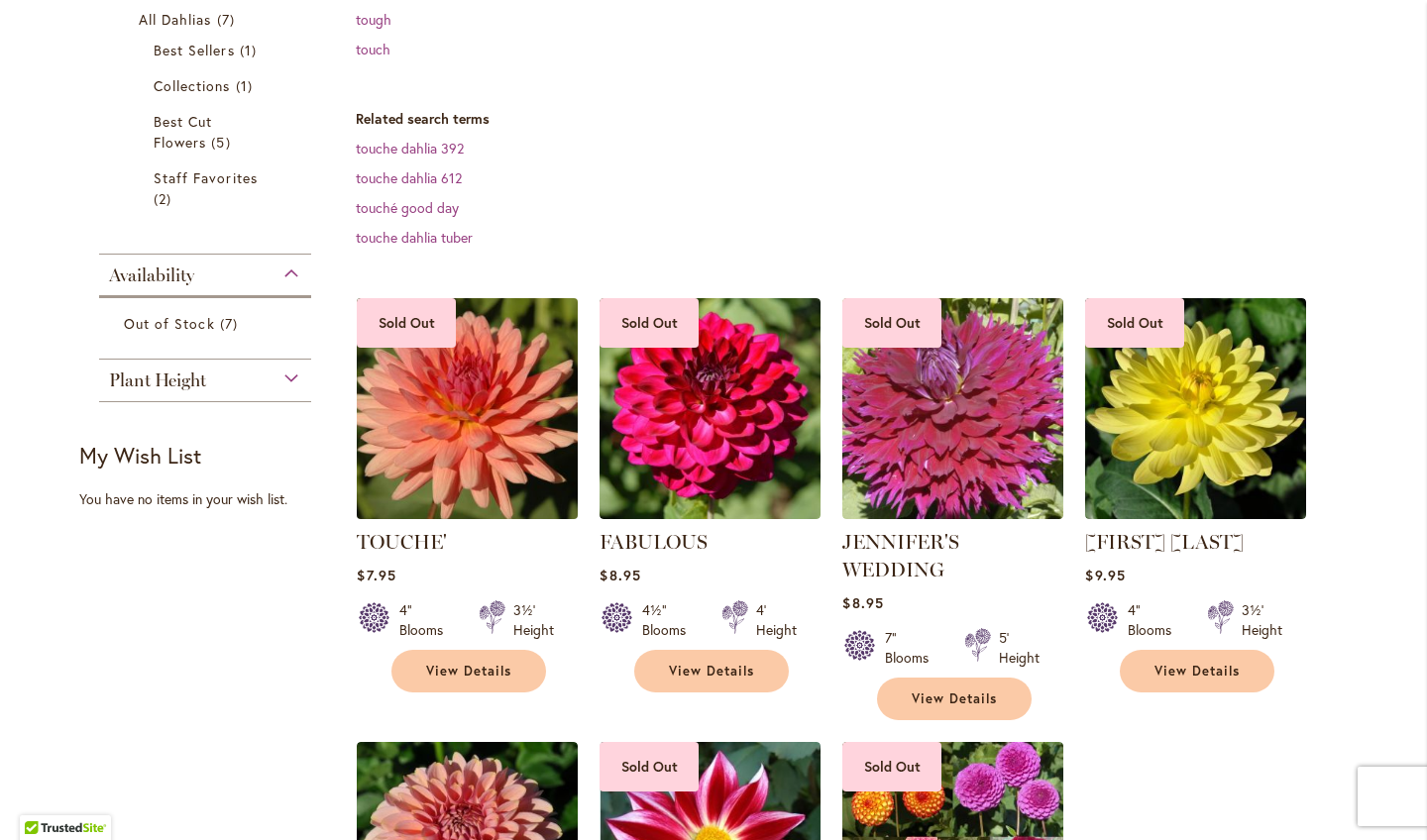 click at bounding box center [468, 408] 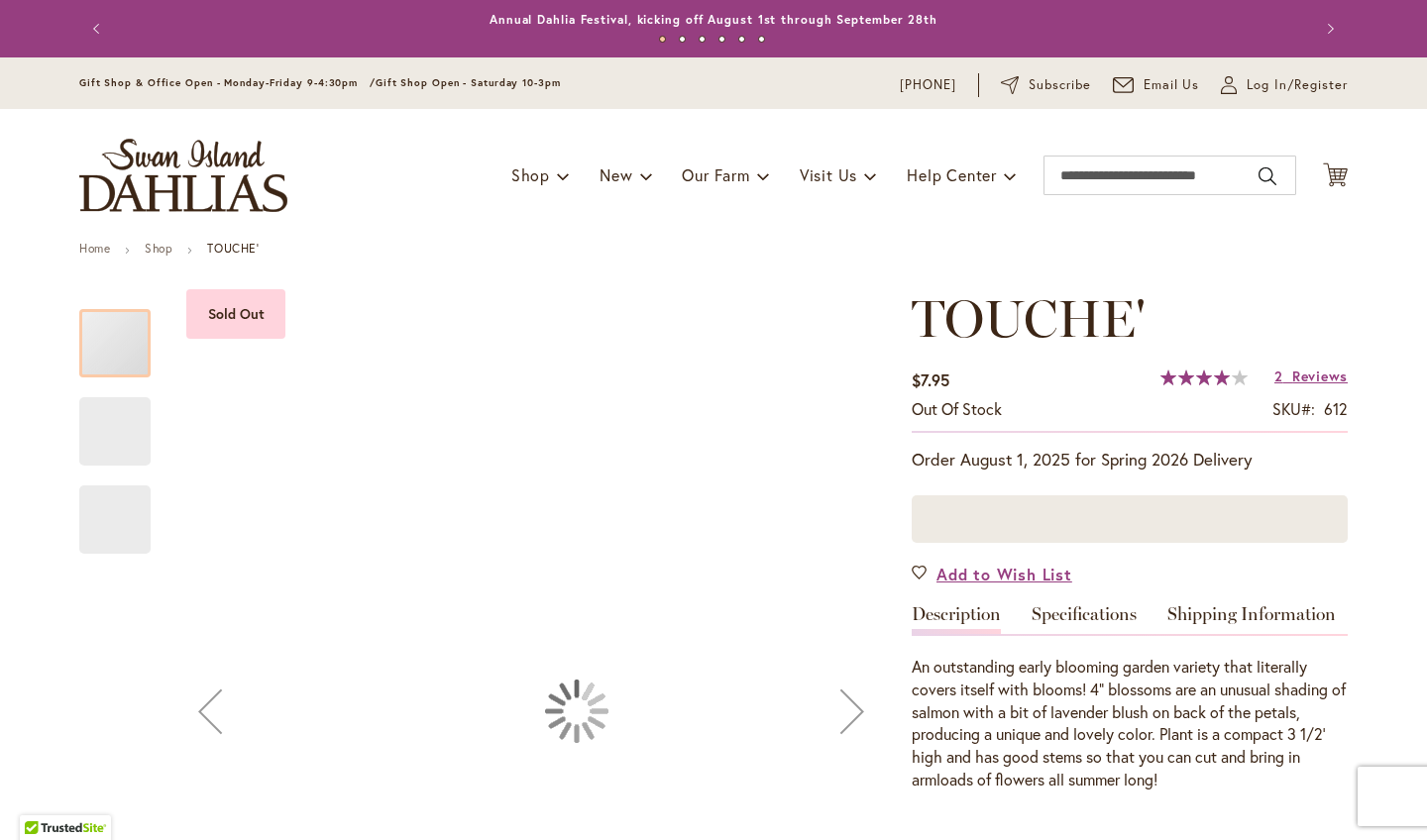 scroll, scrollTop: 0, scrollLeft: 0, axis: both 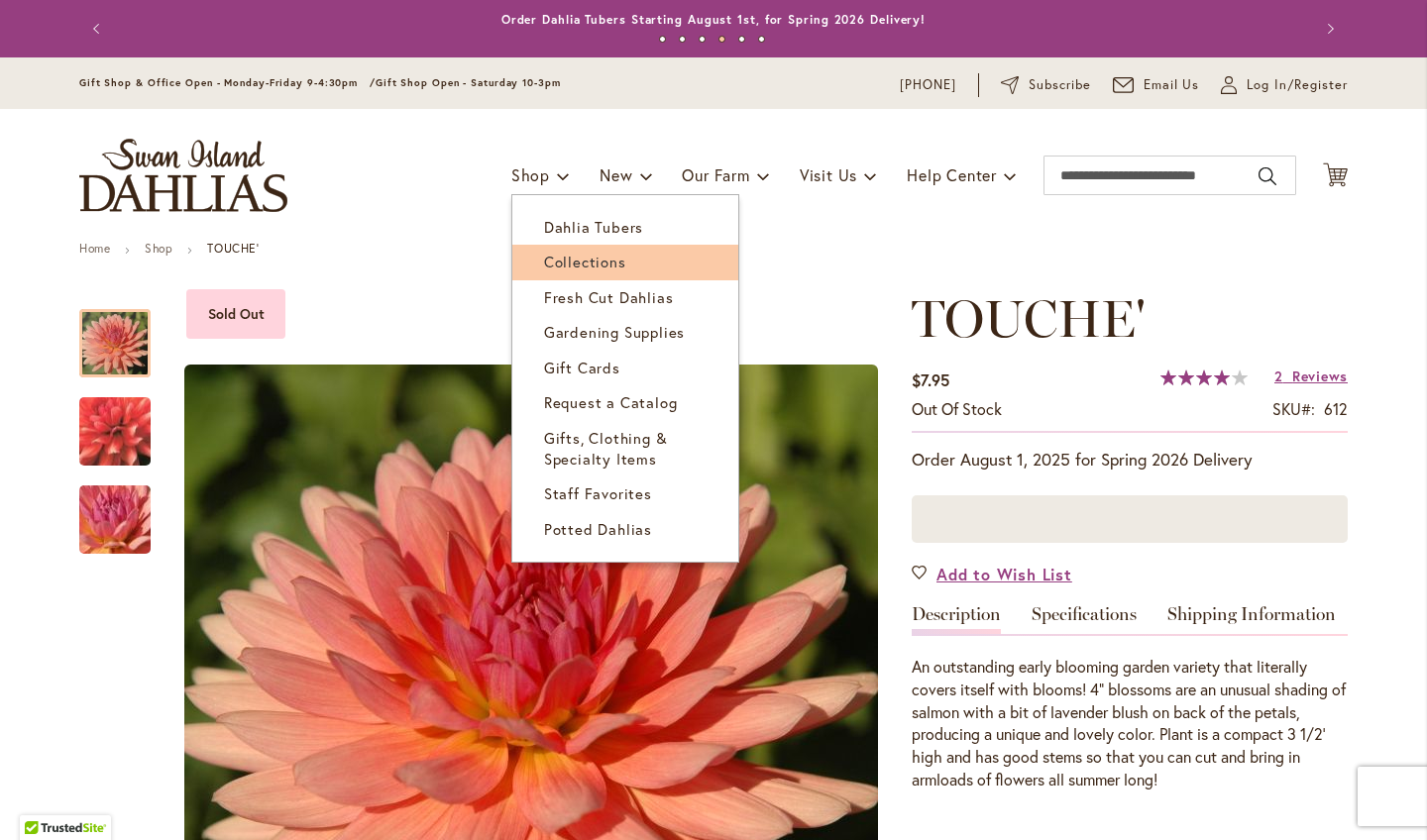 click on "Collections" at bounding box center [585, 262] 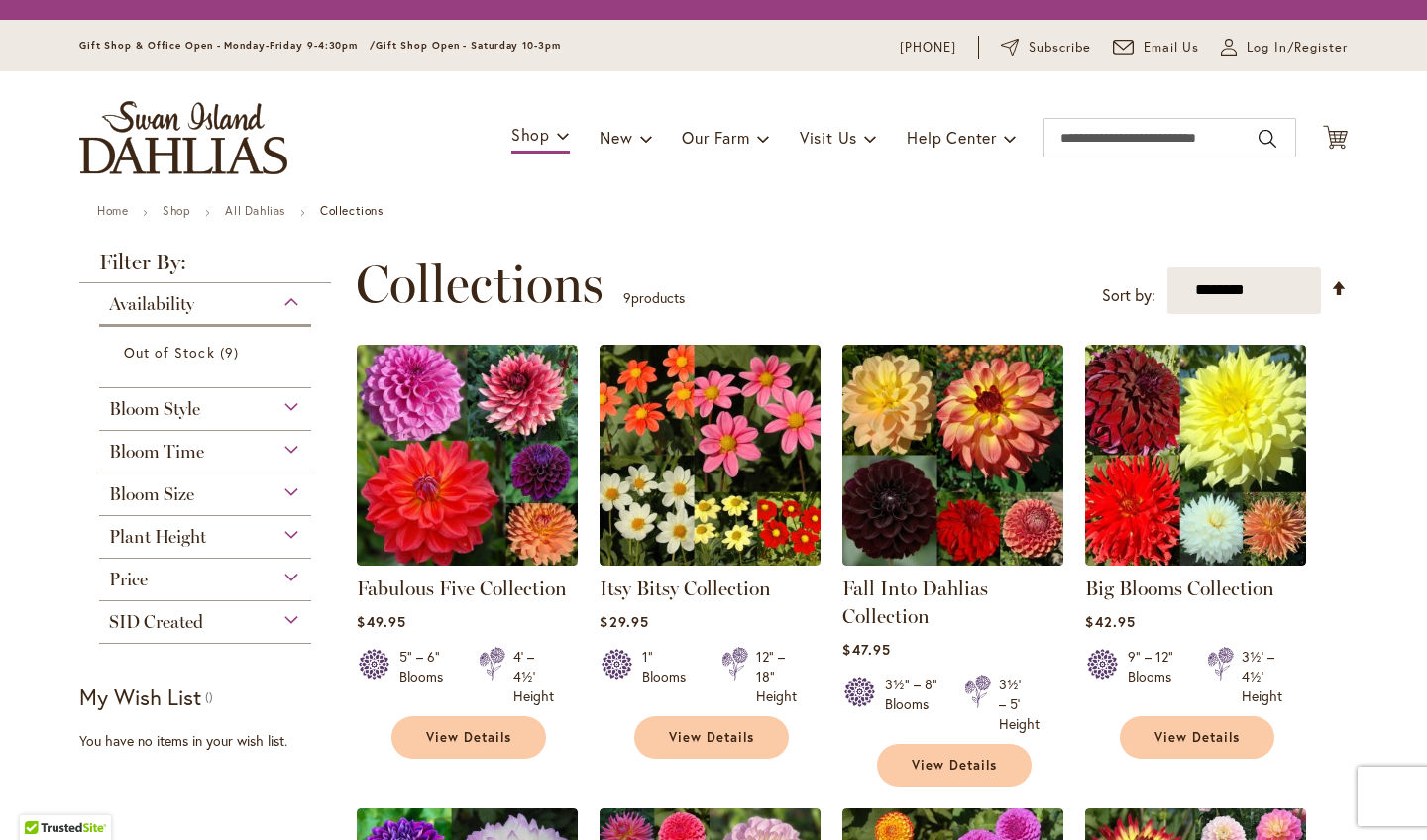 scroll, scrollTop: 0, scrollLeft: 0, axis: both 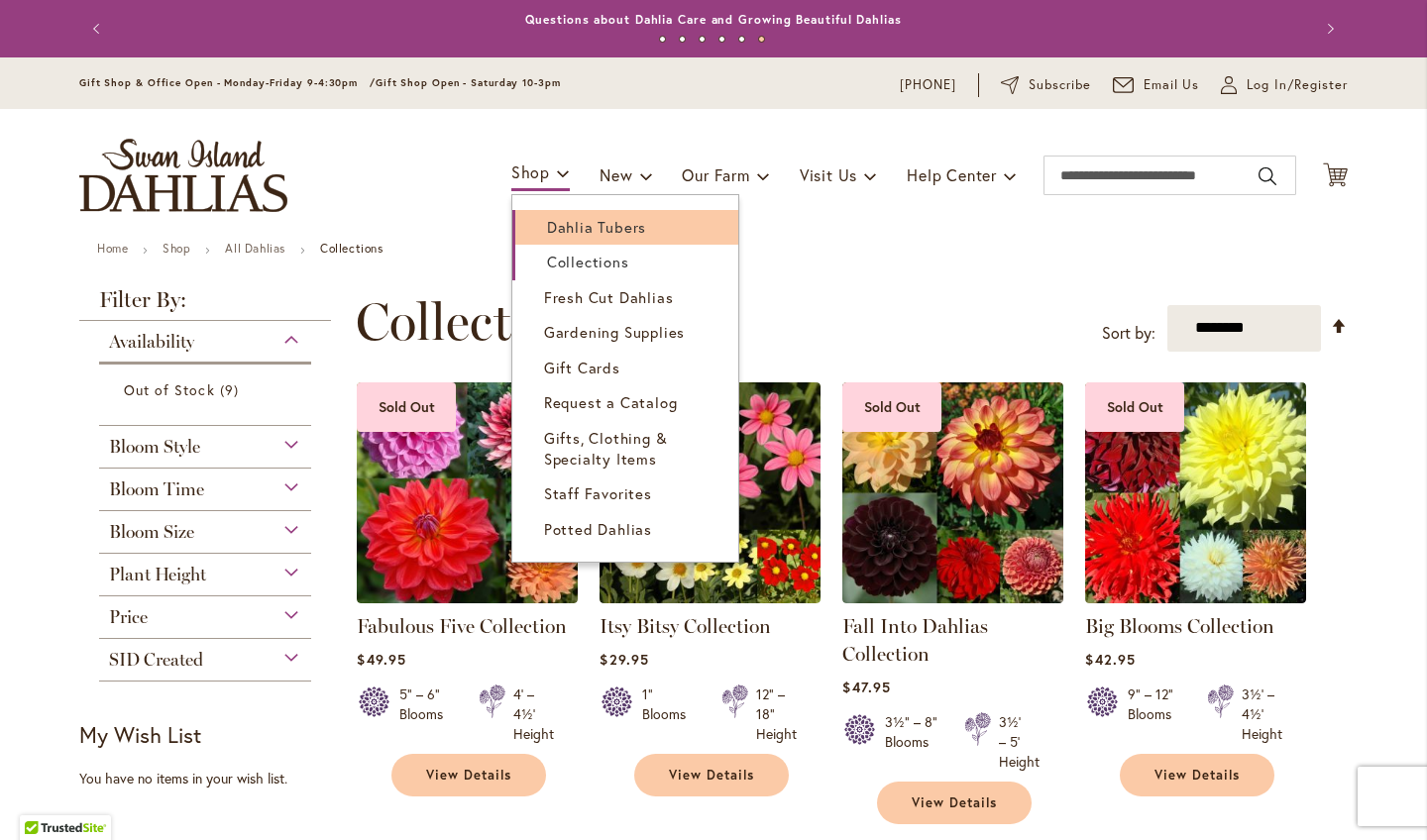 click on "Dahlia Tubers" at bounding box center [597, 227] 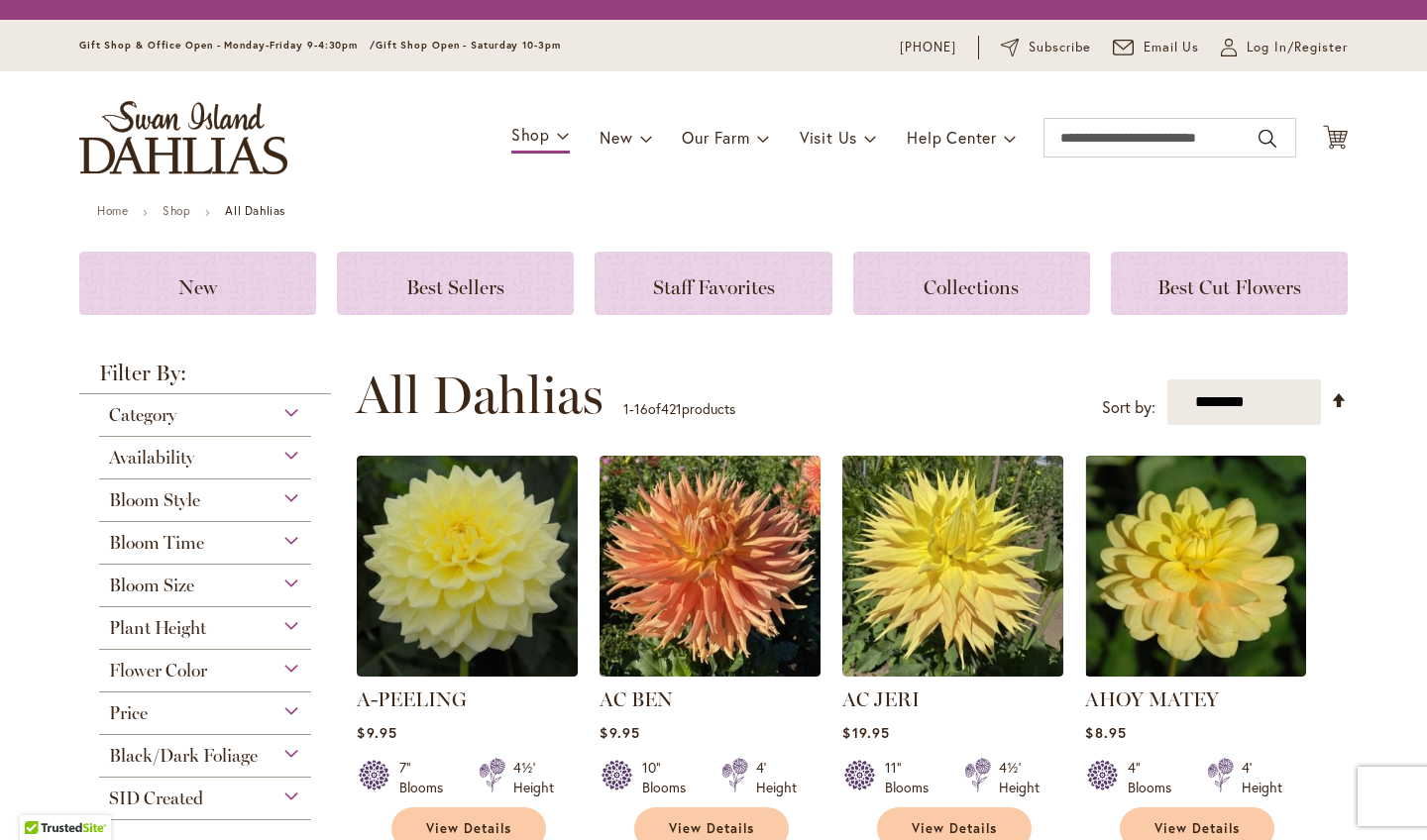 scroll, scrollTop: 0, scrollLeft: 0, axis: both 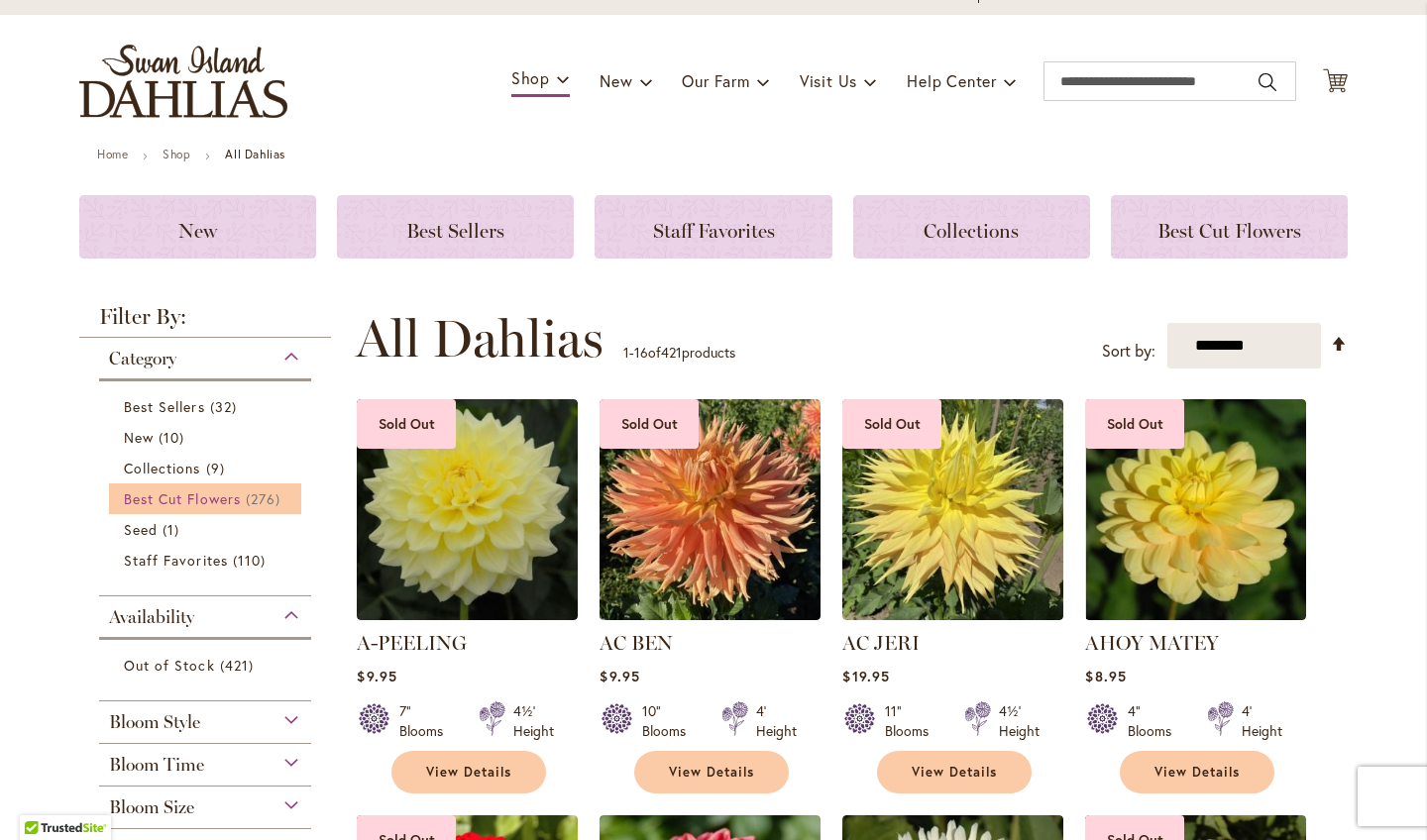 click on "Best Cut Flowers" at bounding box center [182, 498] 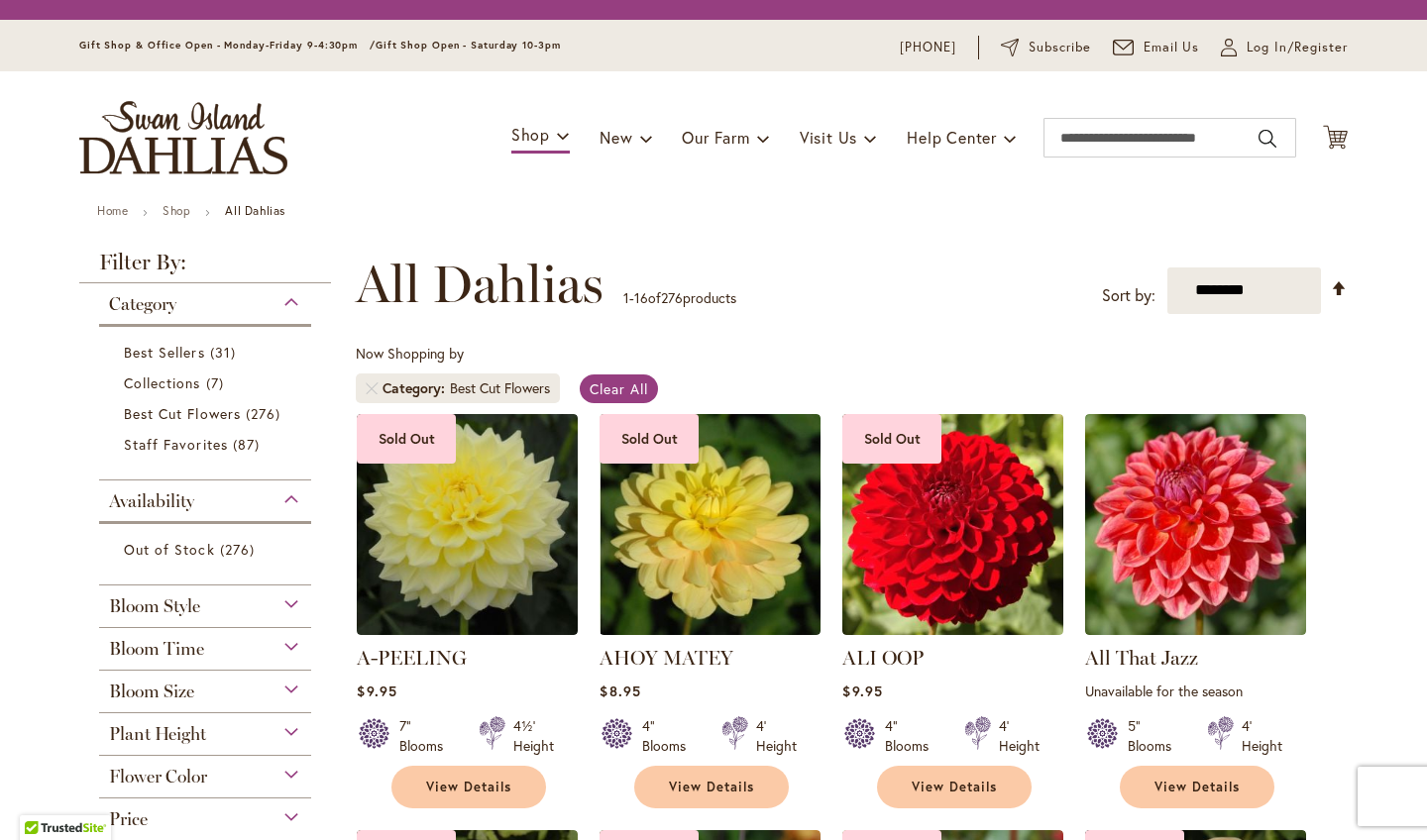 scroll, scrollTop: 0, scrollLeft: 0, axis: both 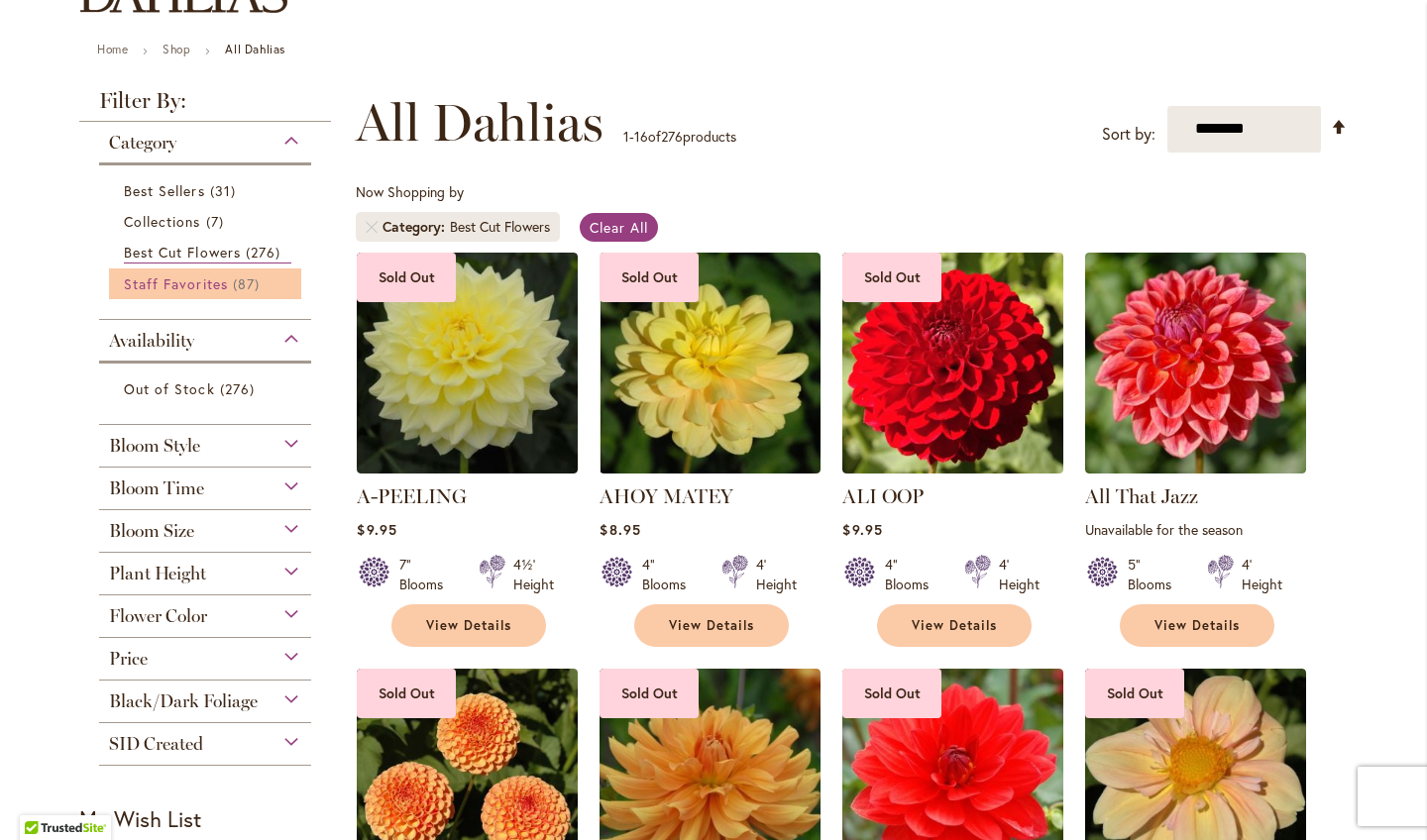click on "Staff Favorites" at bounding box center (175, 283) 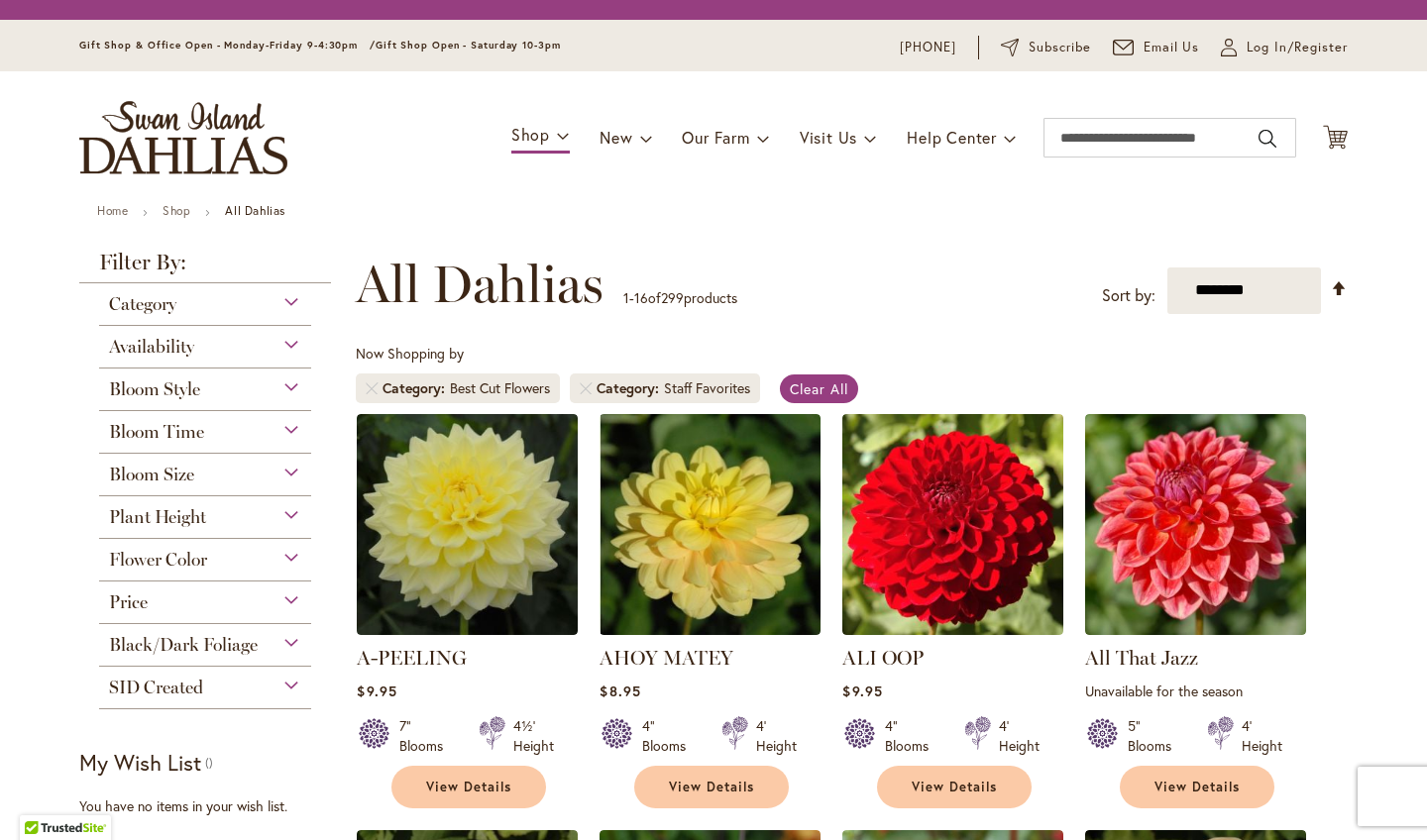 scroll, scrollTop: 0, scrollLeft: 0, axis: both 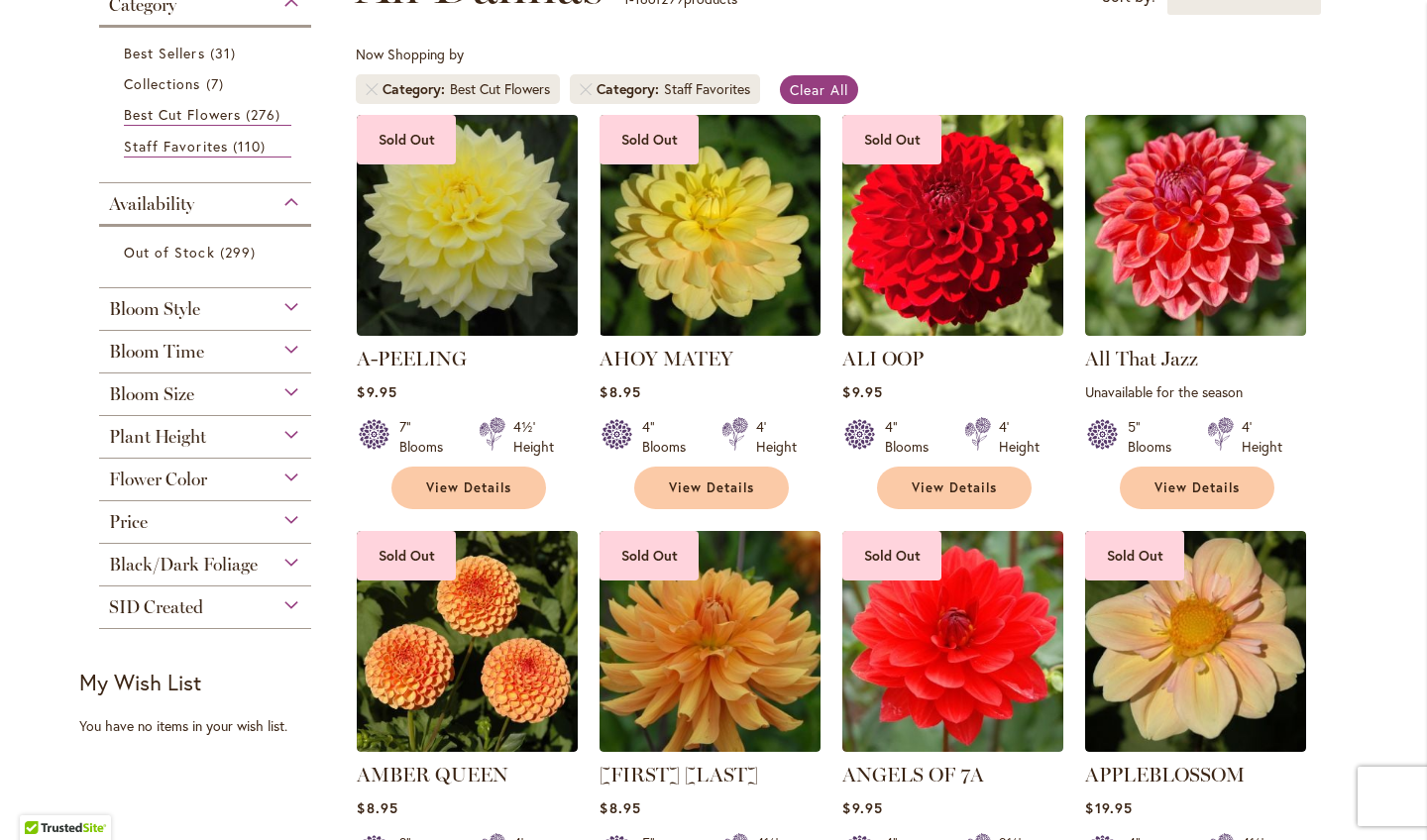 click on "Bloom Style" at bounding box center (205, 304) 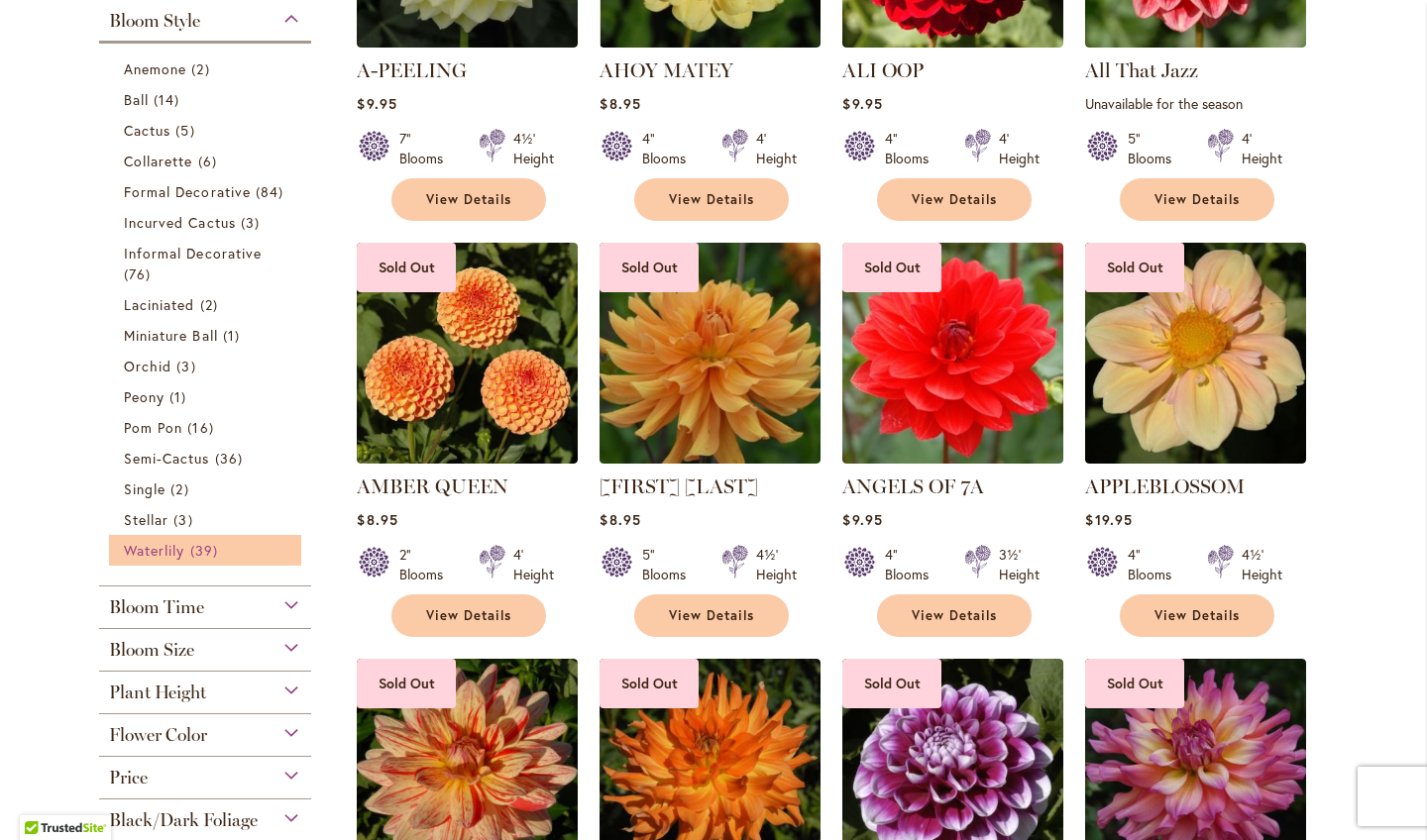 click on "Waterlily" at bounding box center [154, 550] 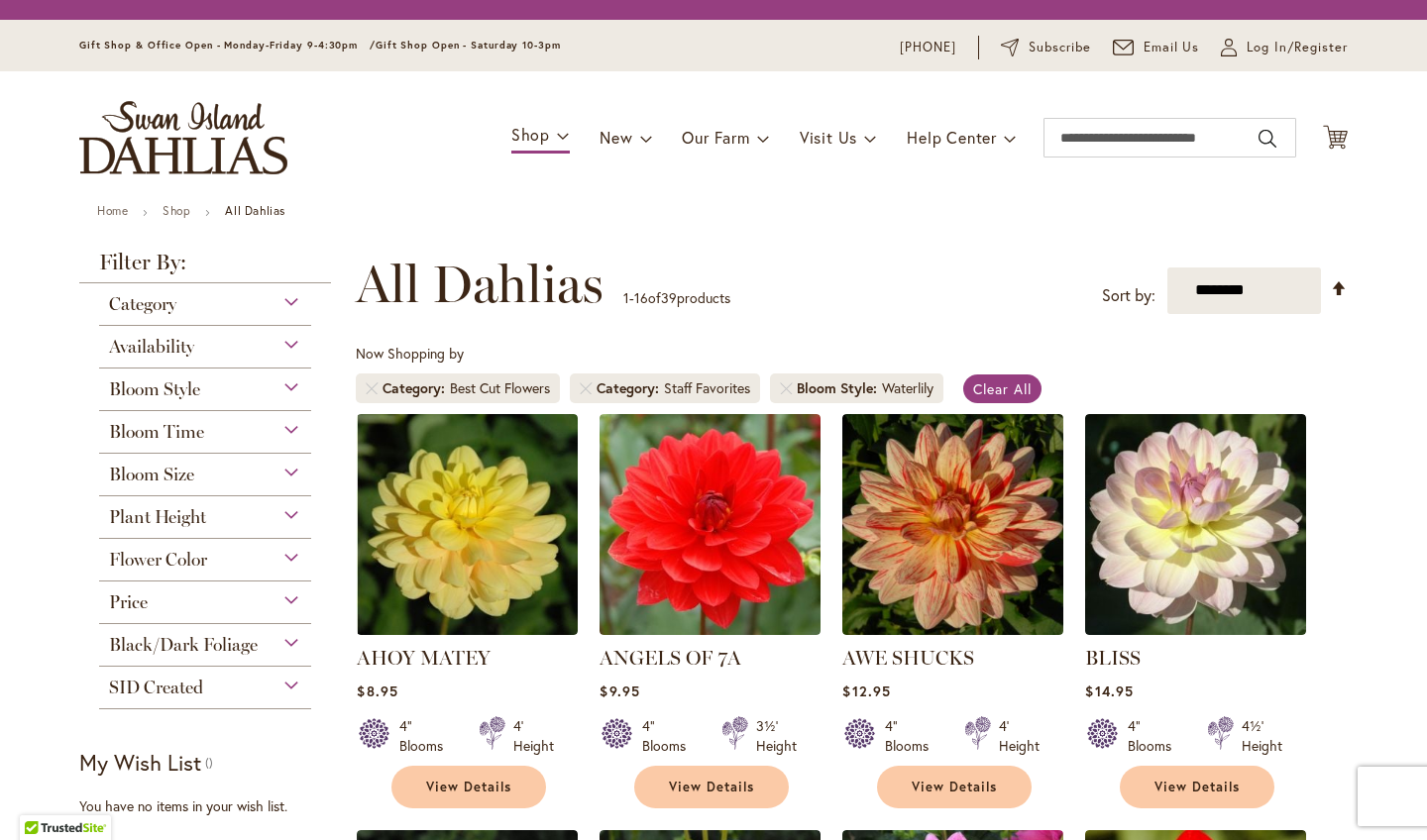 scroll, scrollTop: 0, scrollLeft: 0, axis: both 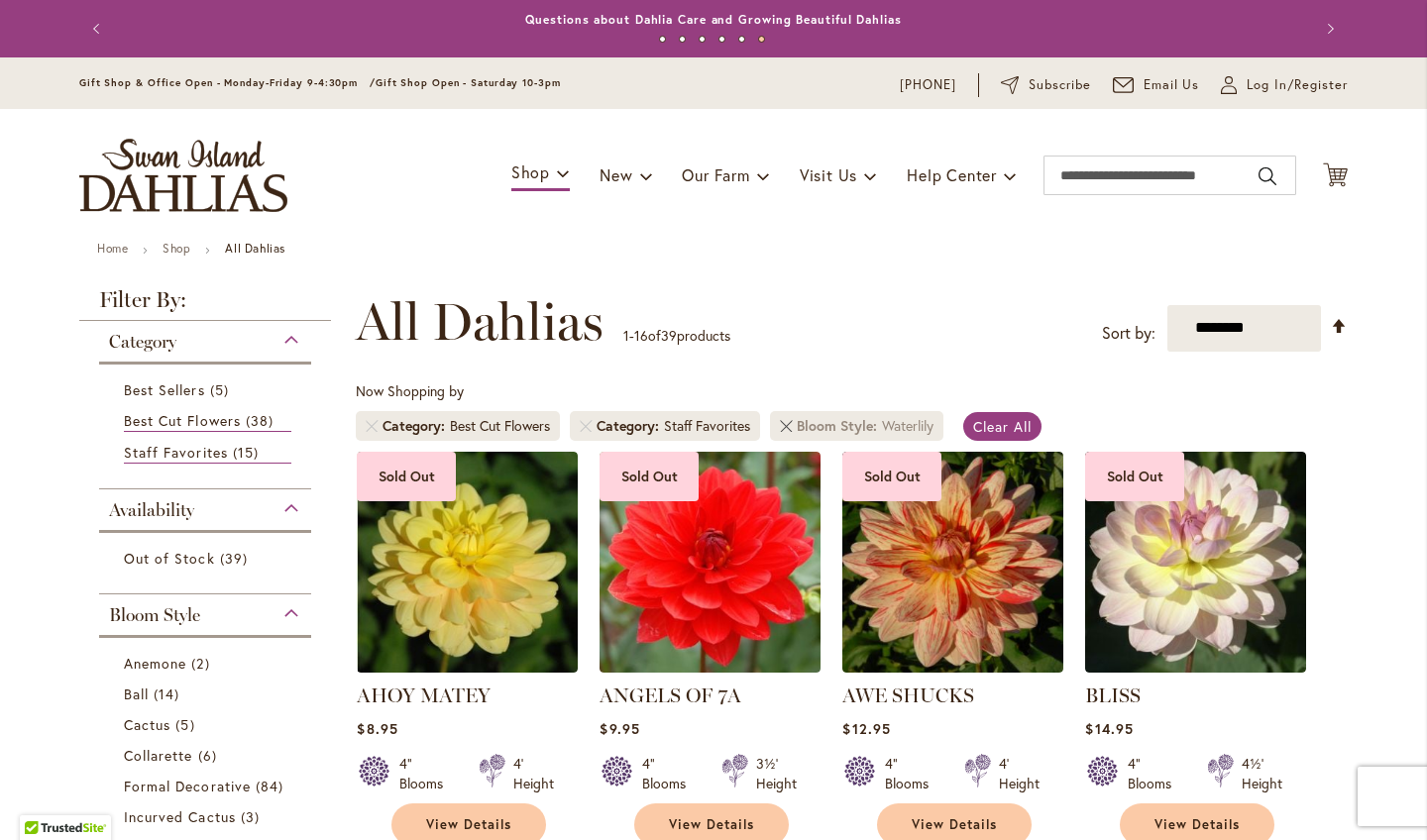 click at bounding box center (786, 426) 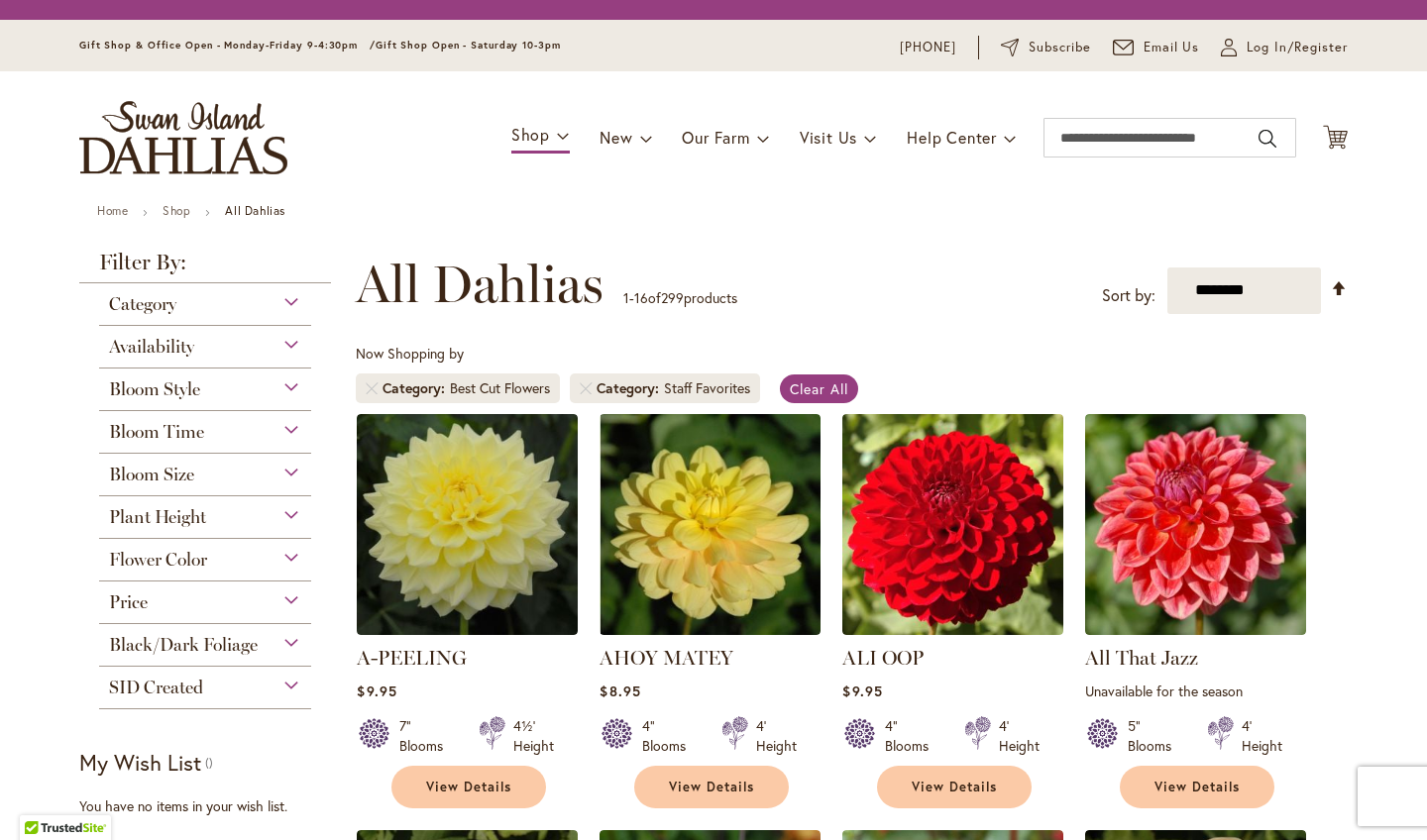 scroll, scrollTop: 0, scrollLeft: 0, axis: both 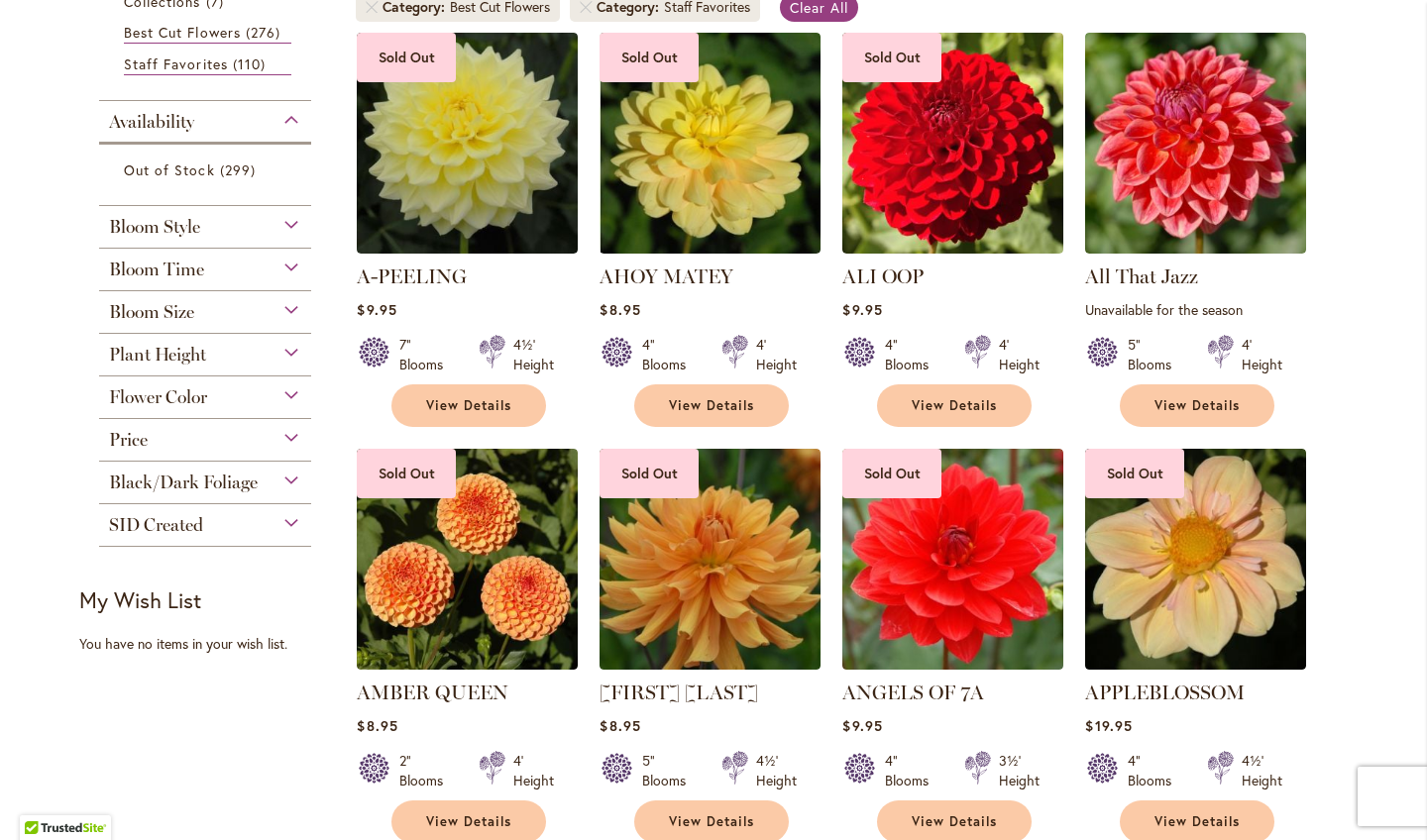 click on "Bloom Time" at bounding box center (205, 264) 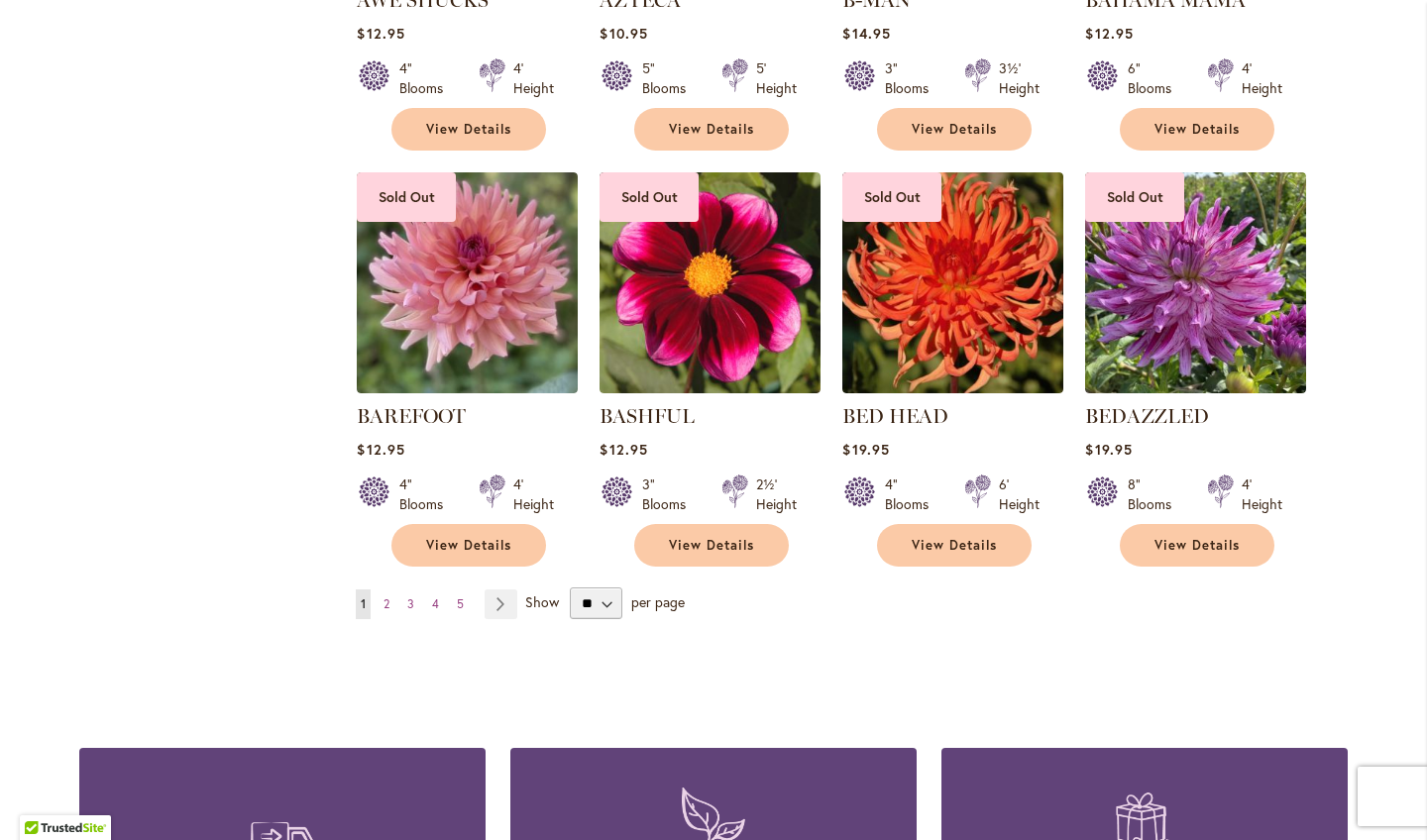 scroll, scrollTop: 1532, scrollLeft: 0, axis: vertical 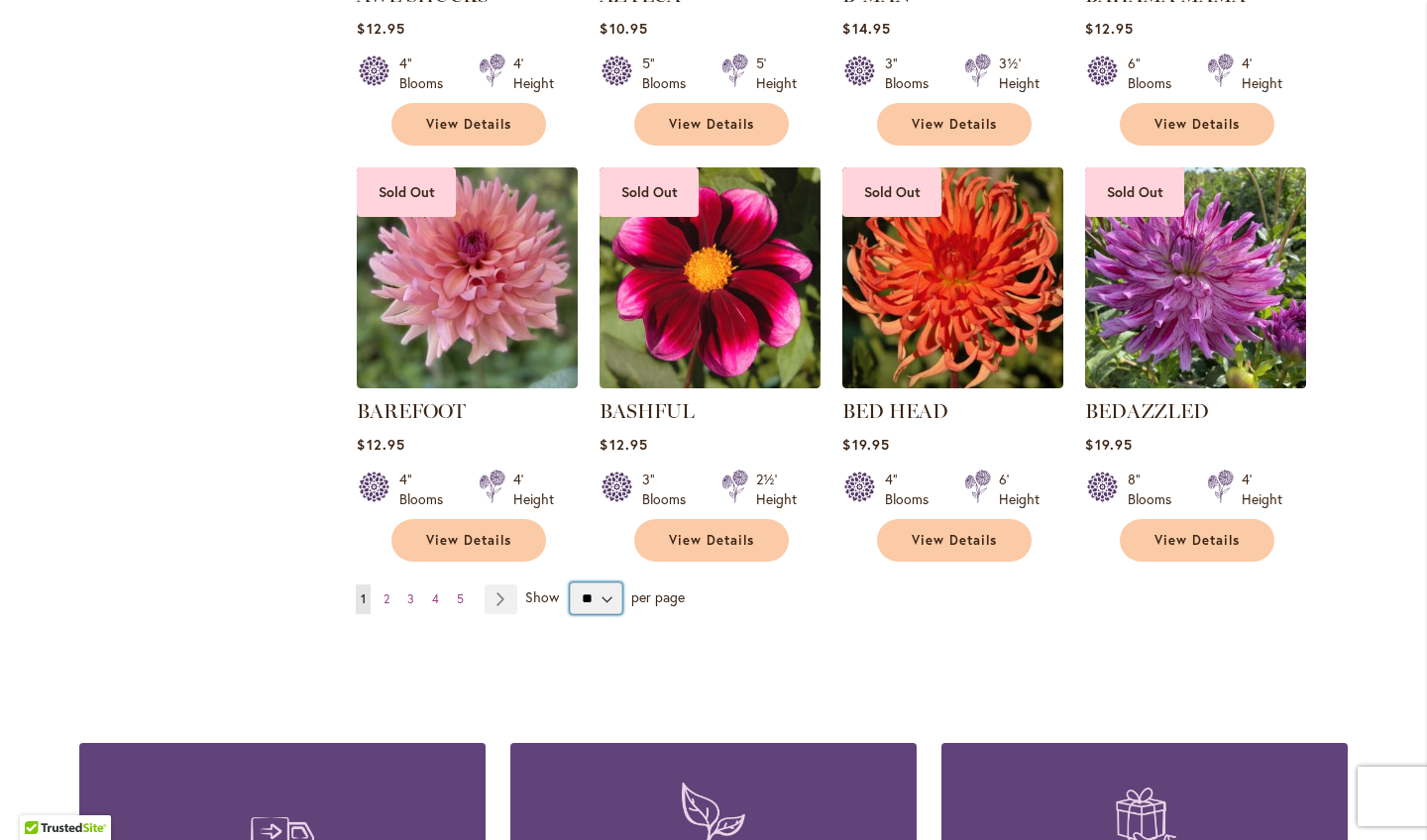 select on "**" 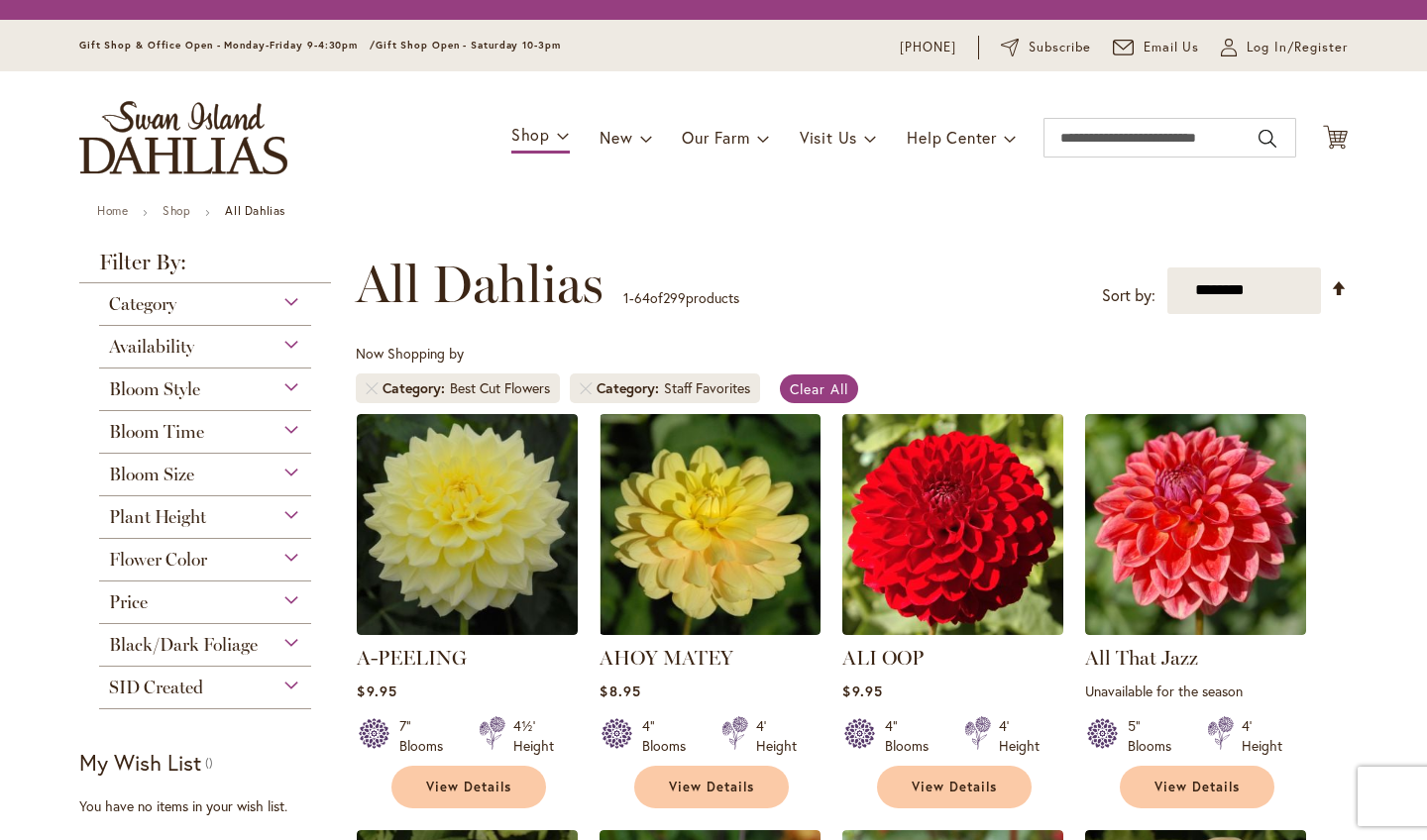 scroll, scrollTop: 0, scrollLeft: 0, axis: both 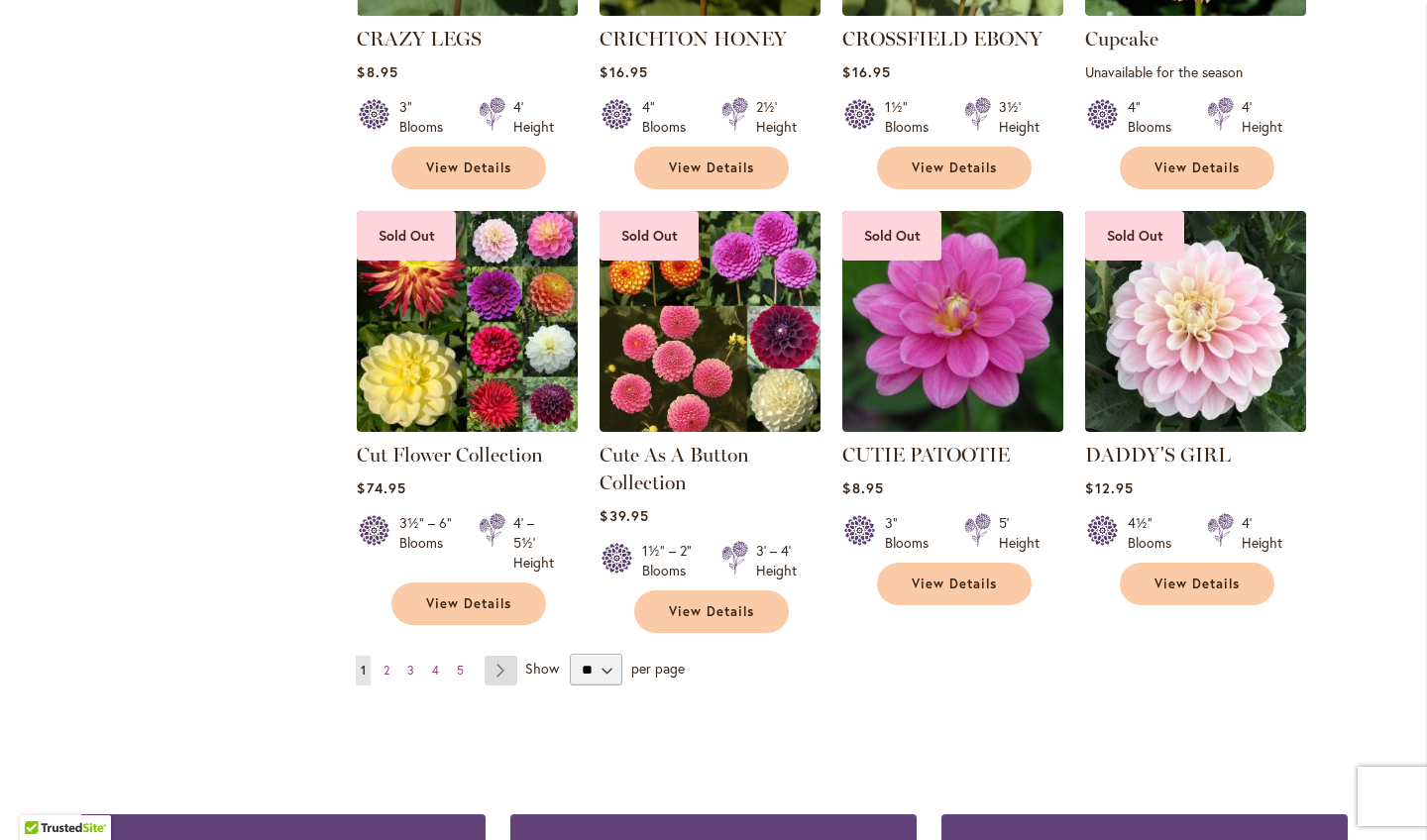 click on "Page
Next" at bounding box center [500, 671] 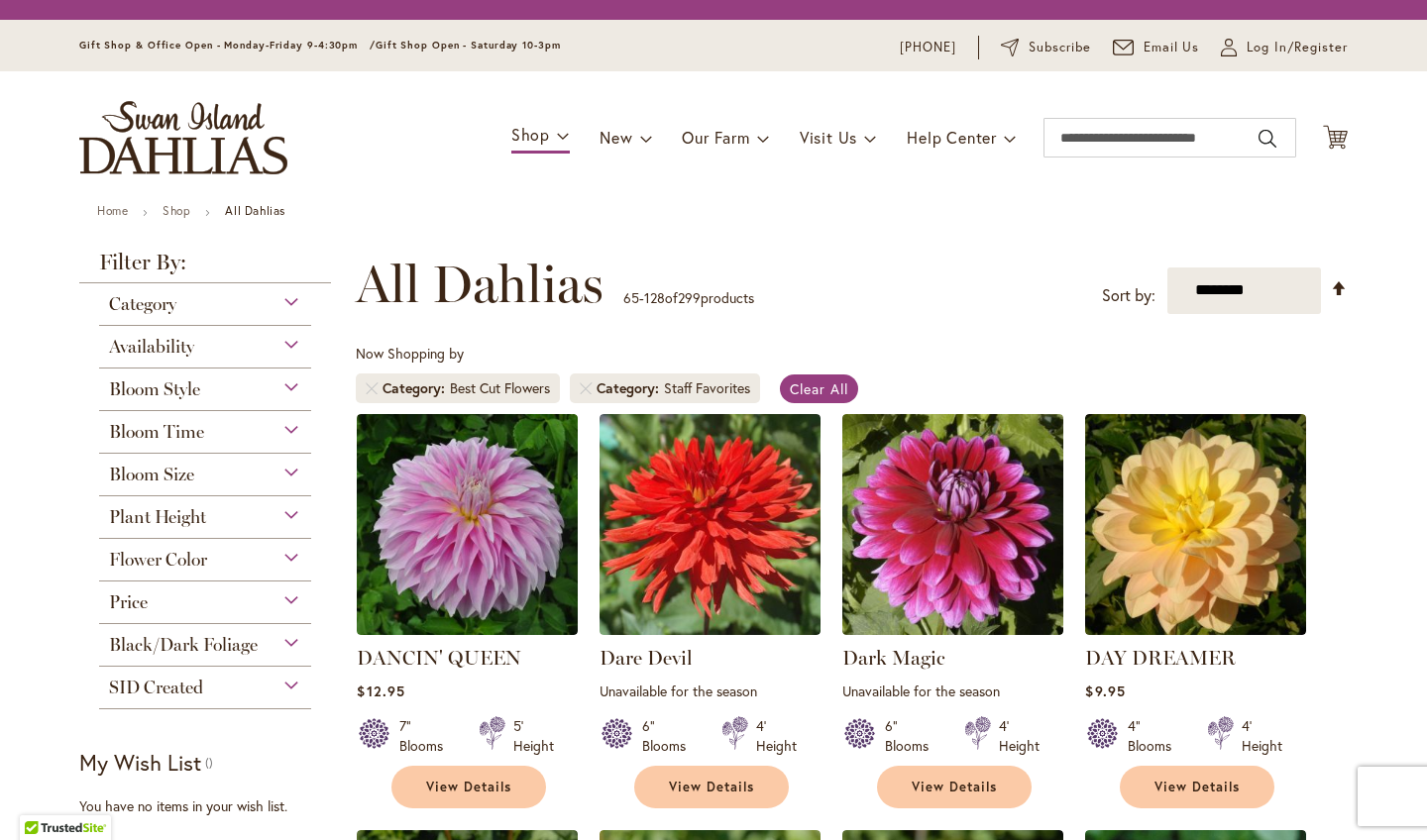 scroll, scrollTop: 0, scrollLeft: 0, axis: both 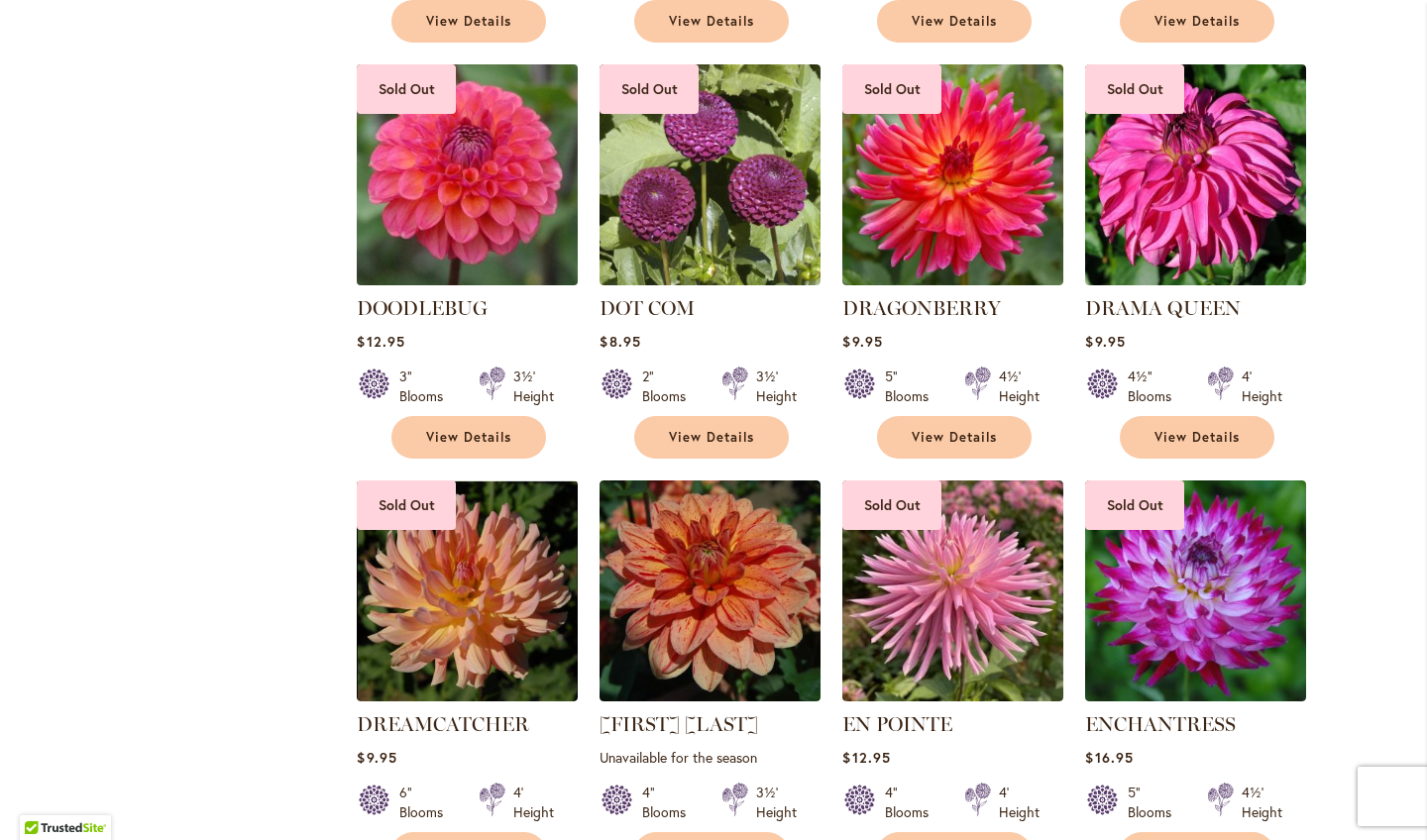 click at bounding box center (468, 174) 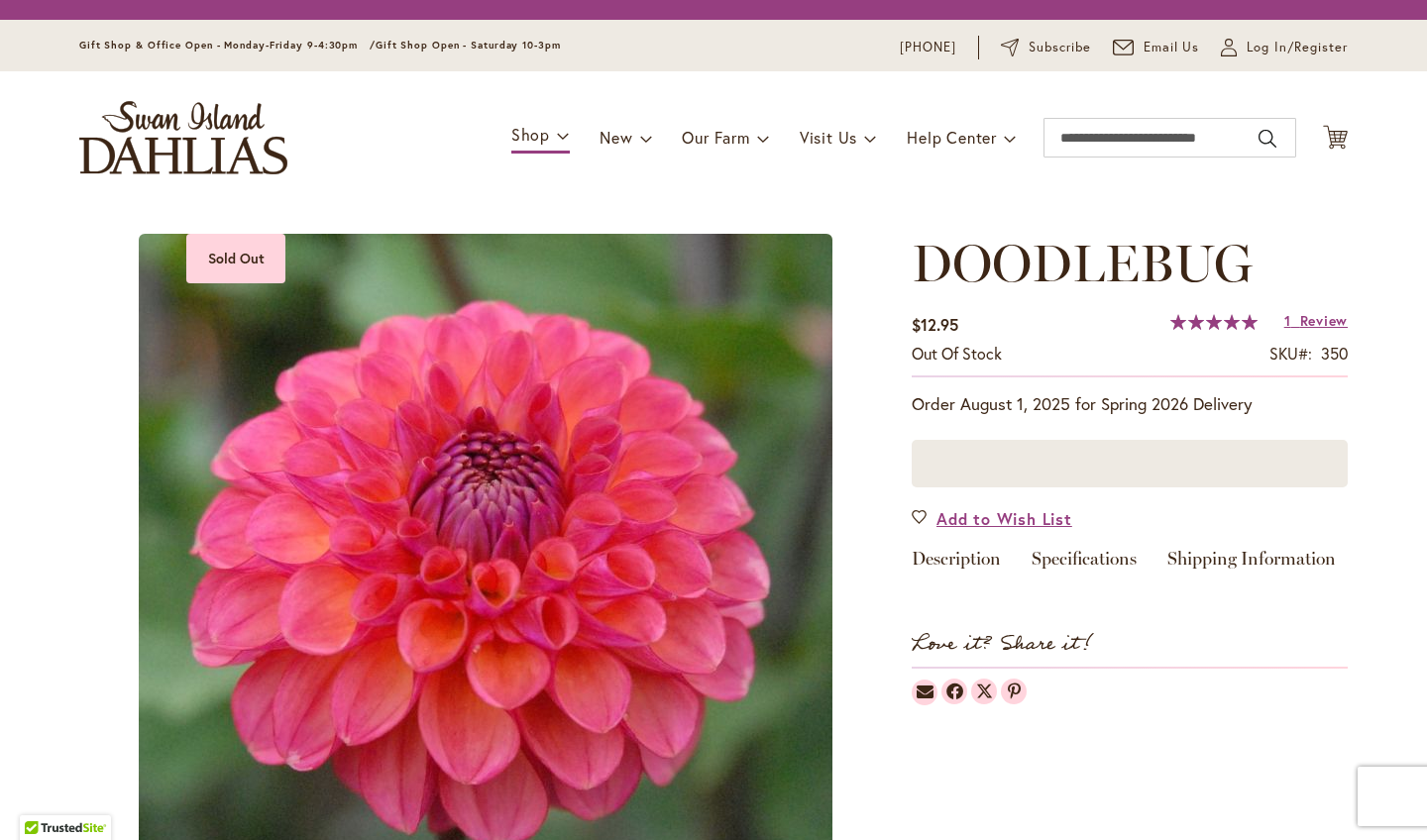 scroll, scrollTop: 0, scrollLeft: 0, axis: both 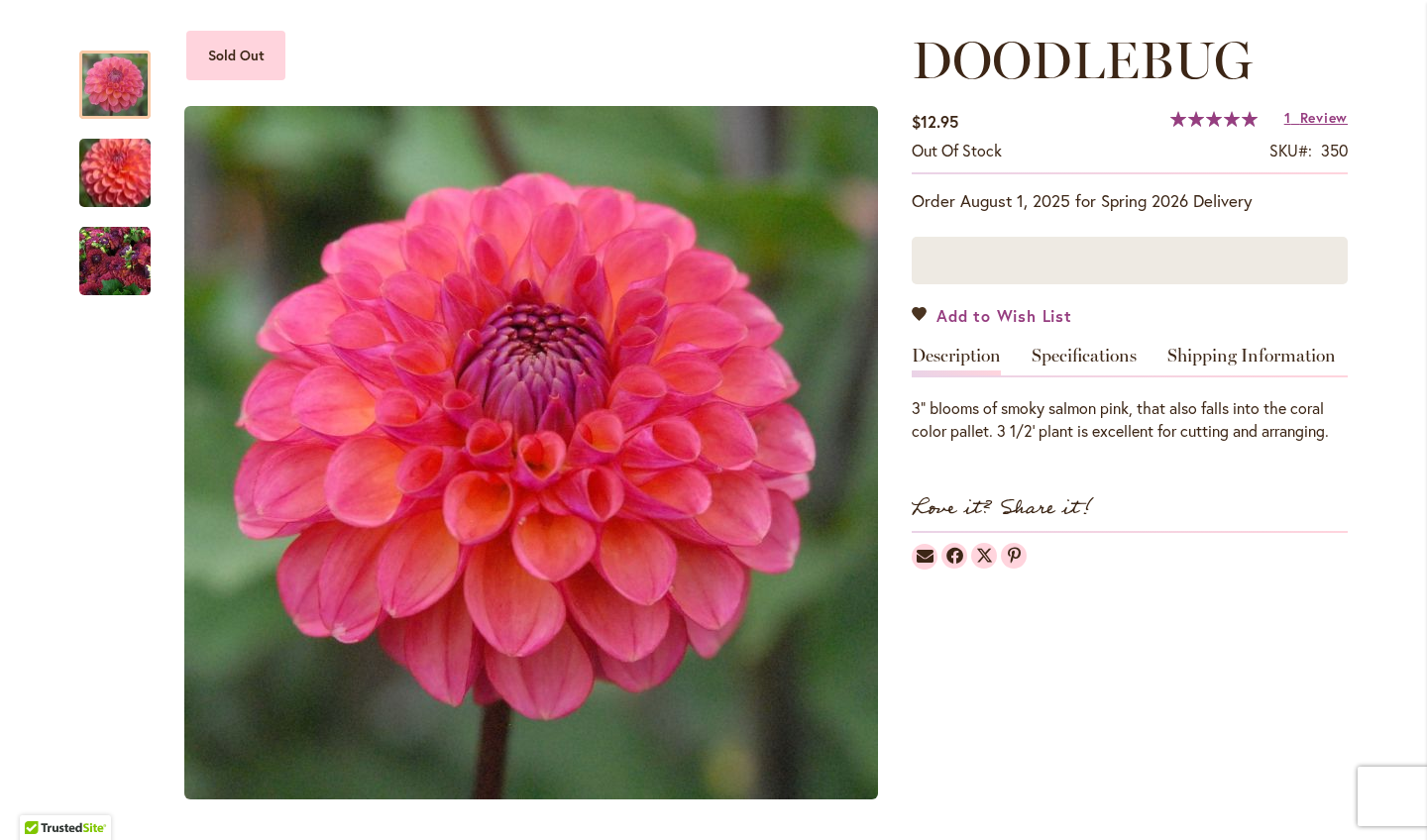 click on "Add to Wish List" at bounding box center [1004, 315] 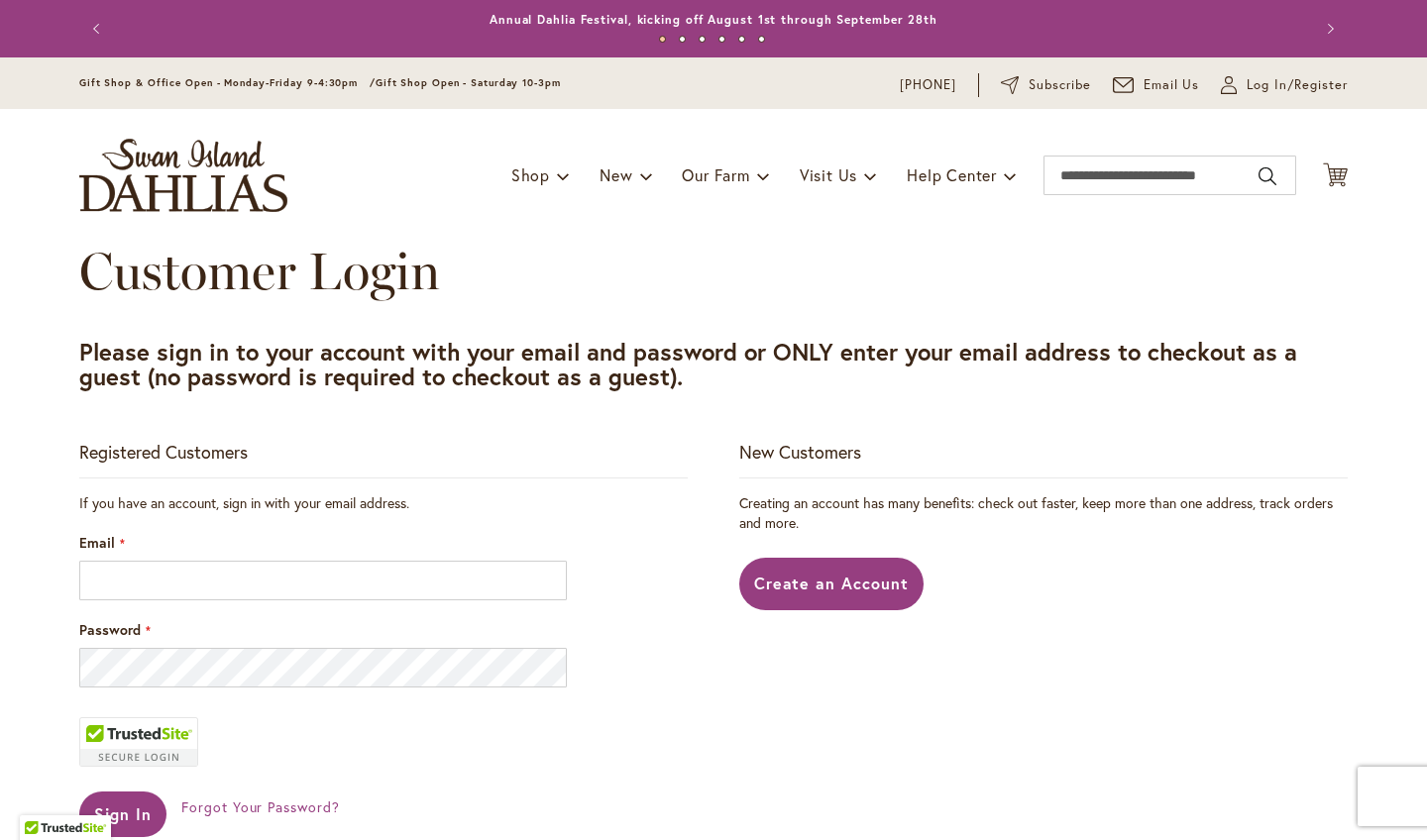 scroll, scrollTop: 0, scrollLeft: 0, axis: both 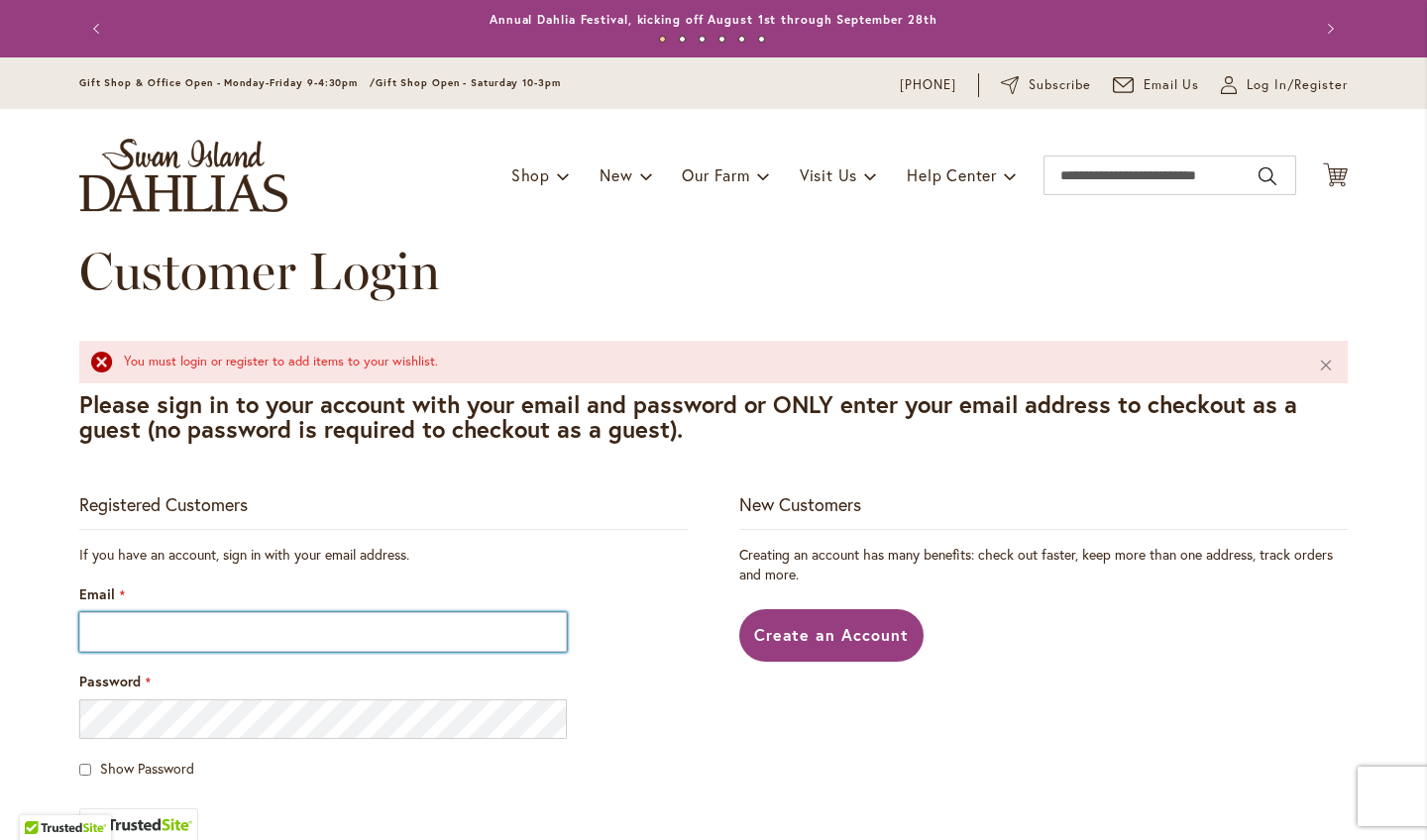 type on "**********" 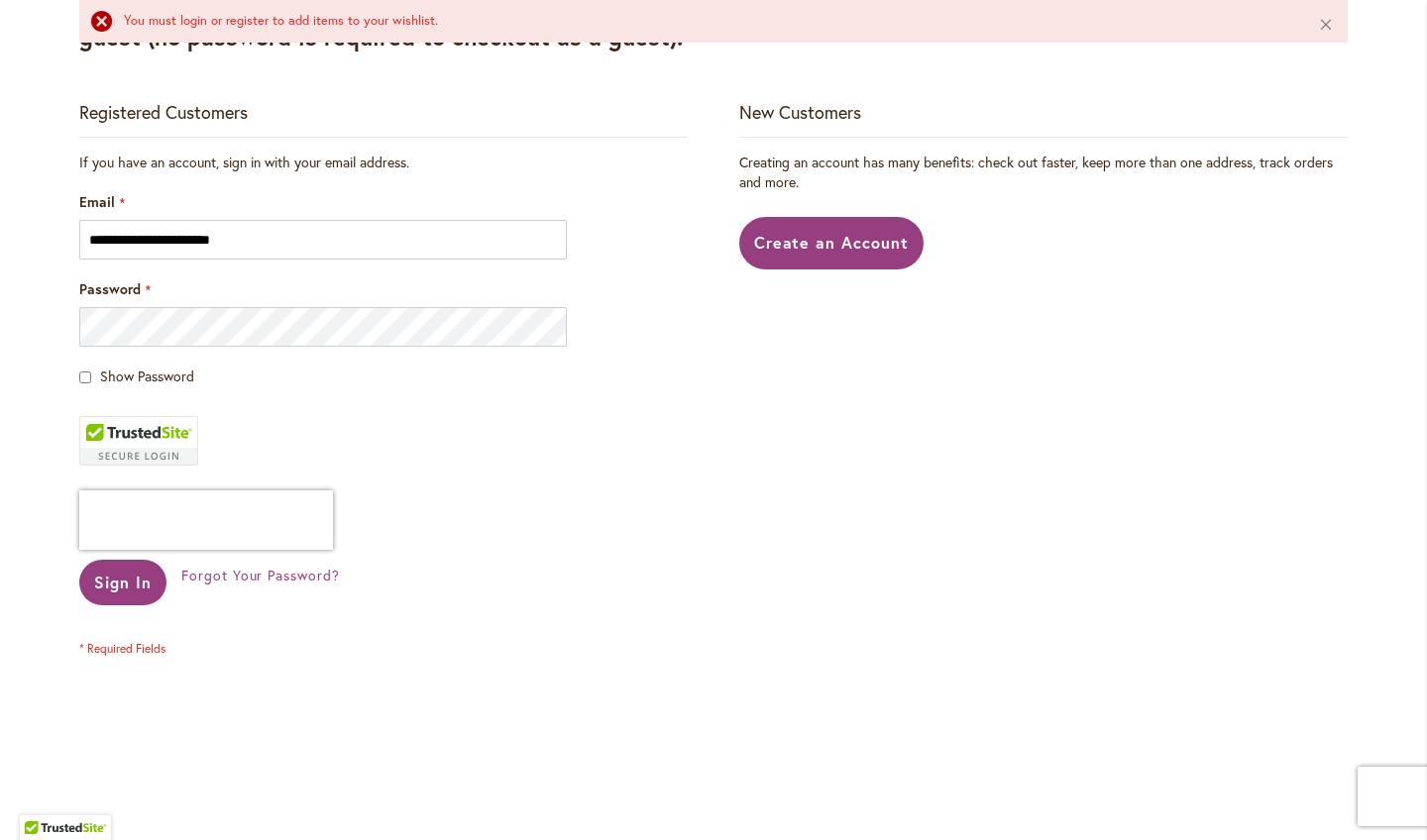 scroll, scrollTop: 397, scrollLeft: 0, axis: vertical 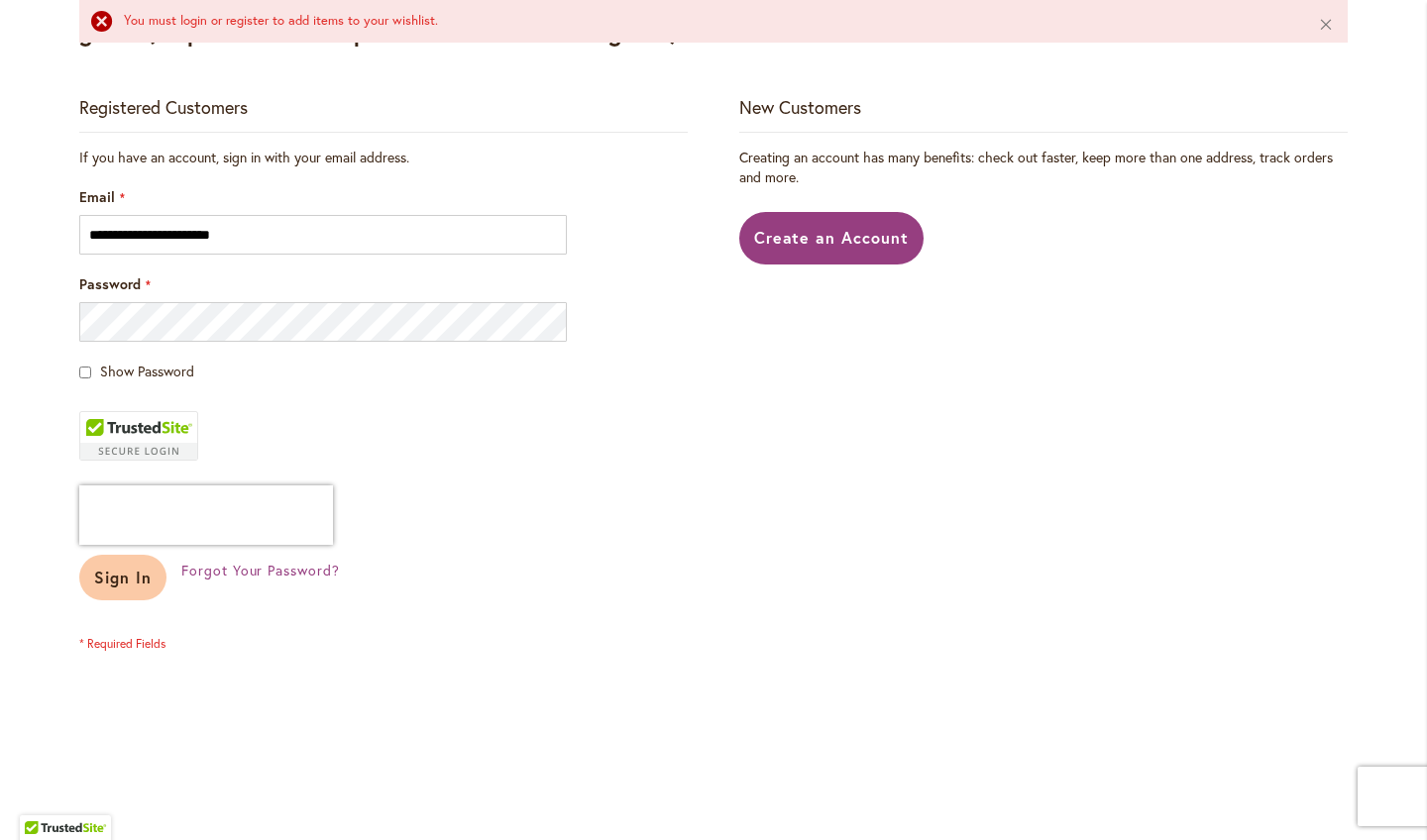 click on "Sign In" at bounding box center (123, 577) 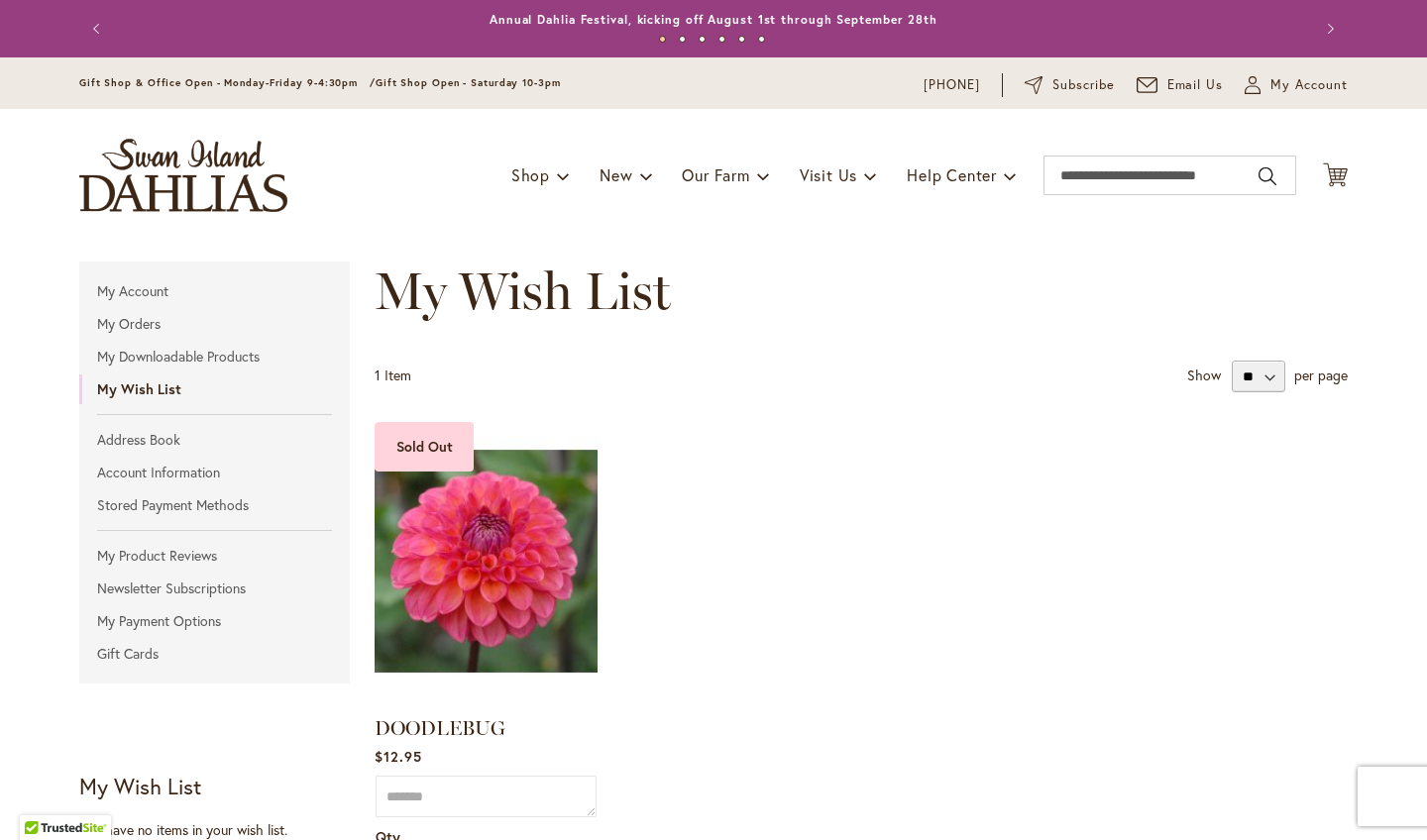 scroll, scrollTop: 0, scrollLeft: 0, axis: both 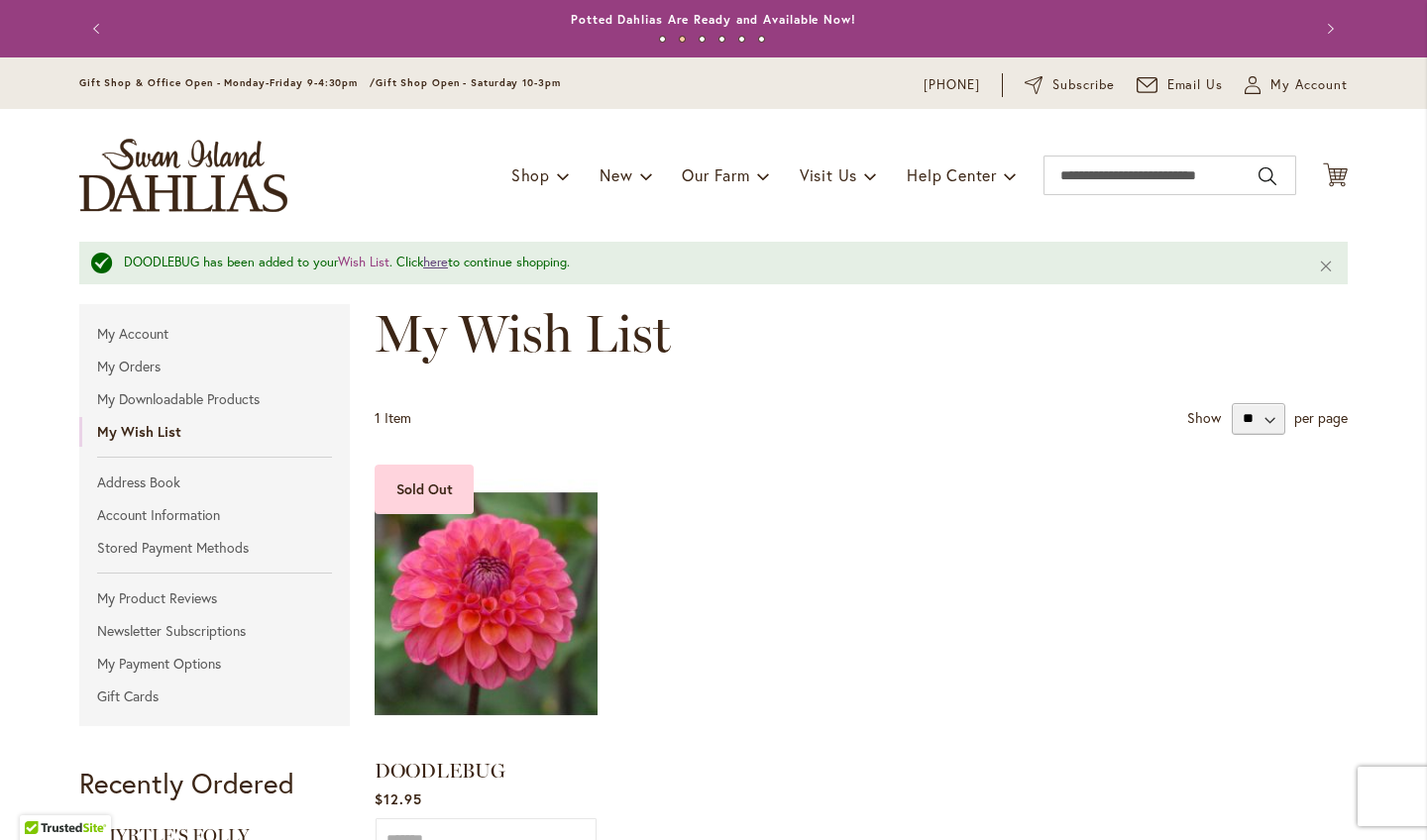 click on "here" at bounding box center [435, 262] 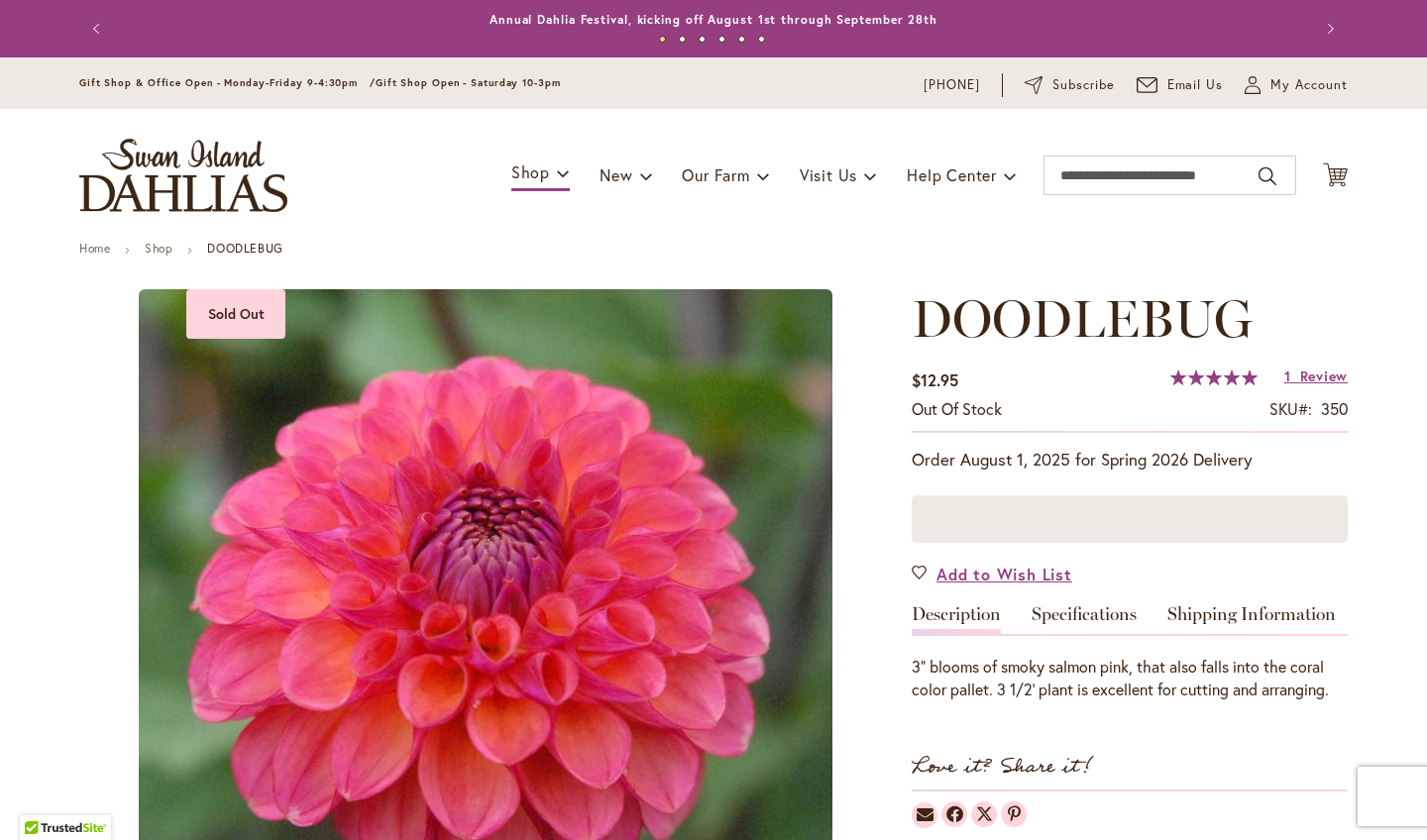scroll, scrollTop: 0, scrollLeft: 0, axis: both 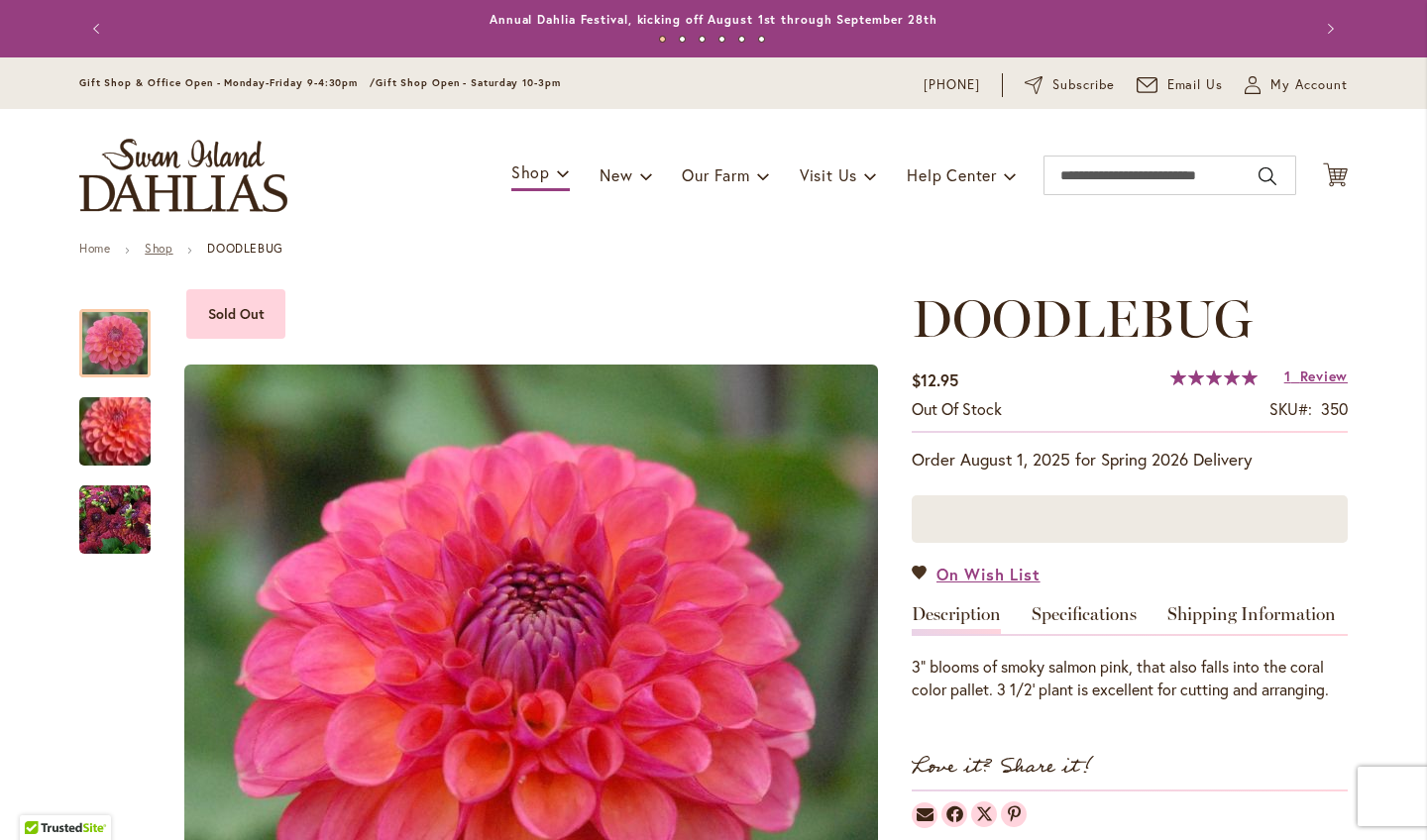 click on "Shop" at bounding box center [159, 248] 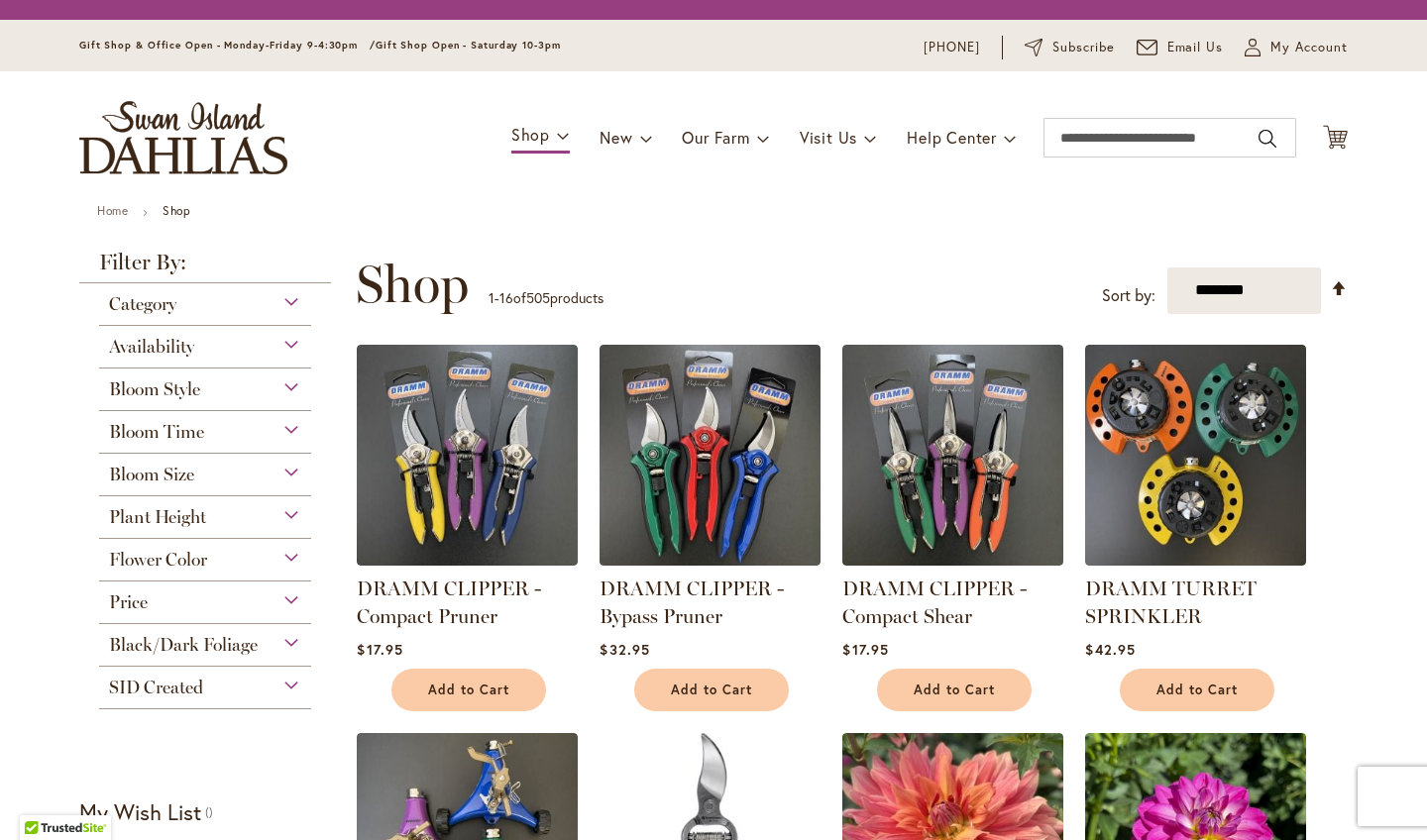 scroll, scrollTop: 0, scrollLeft: 0, axis: both 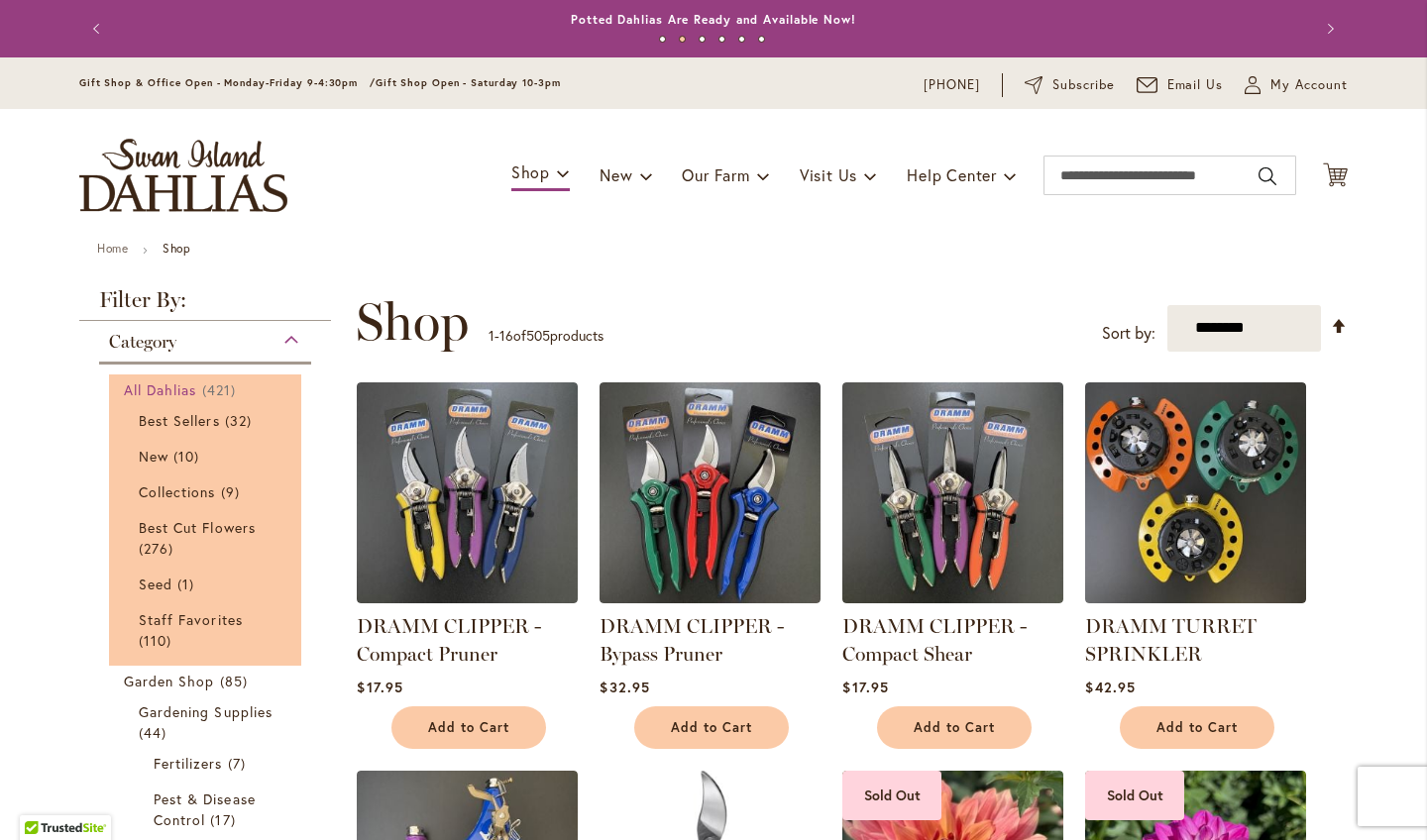 click on "All Dahlias" at bounding box center (161, 389) 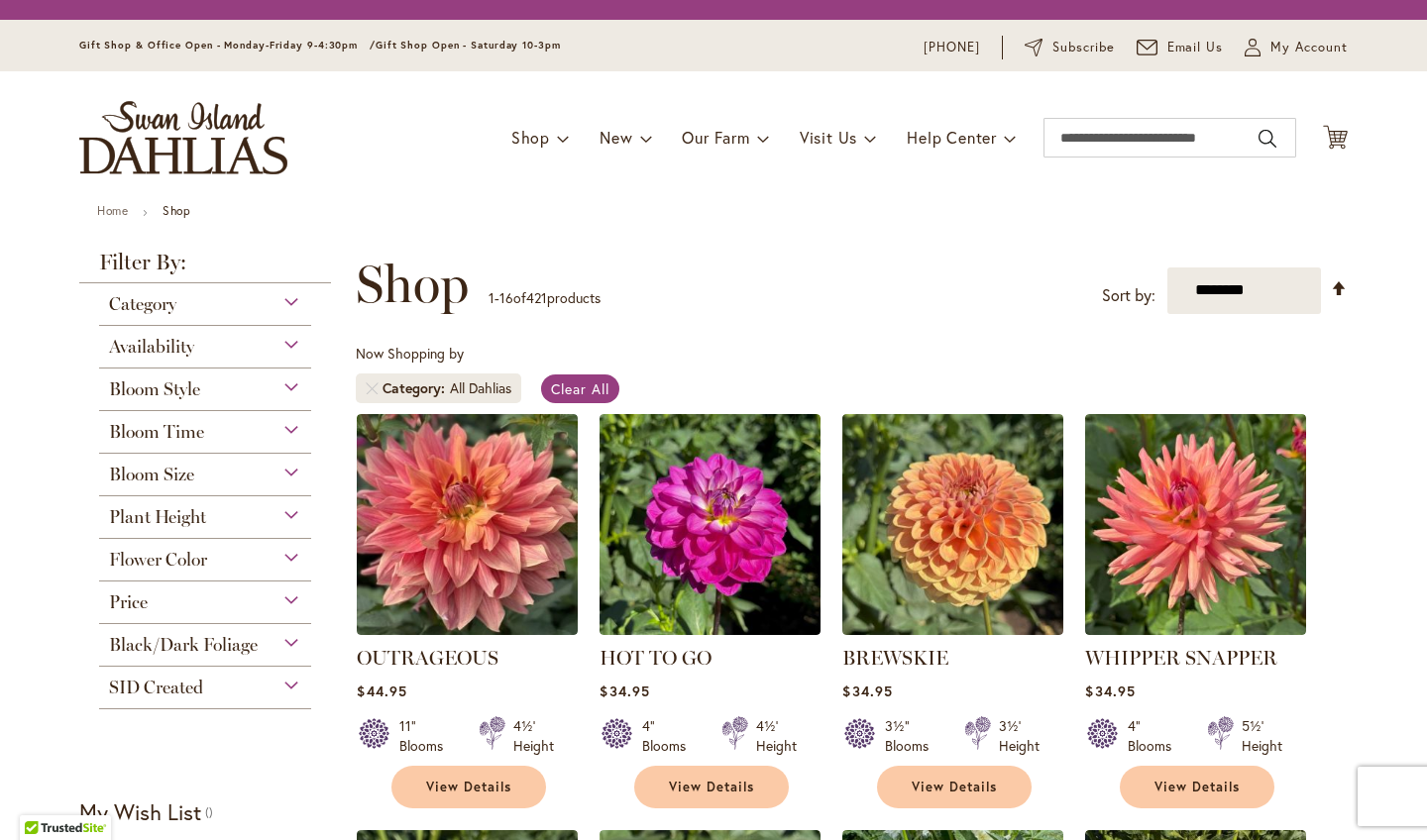 scroll, scrollTop: 0, scrollLeft: 0, axis: both 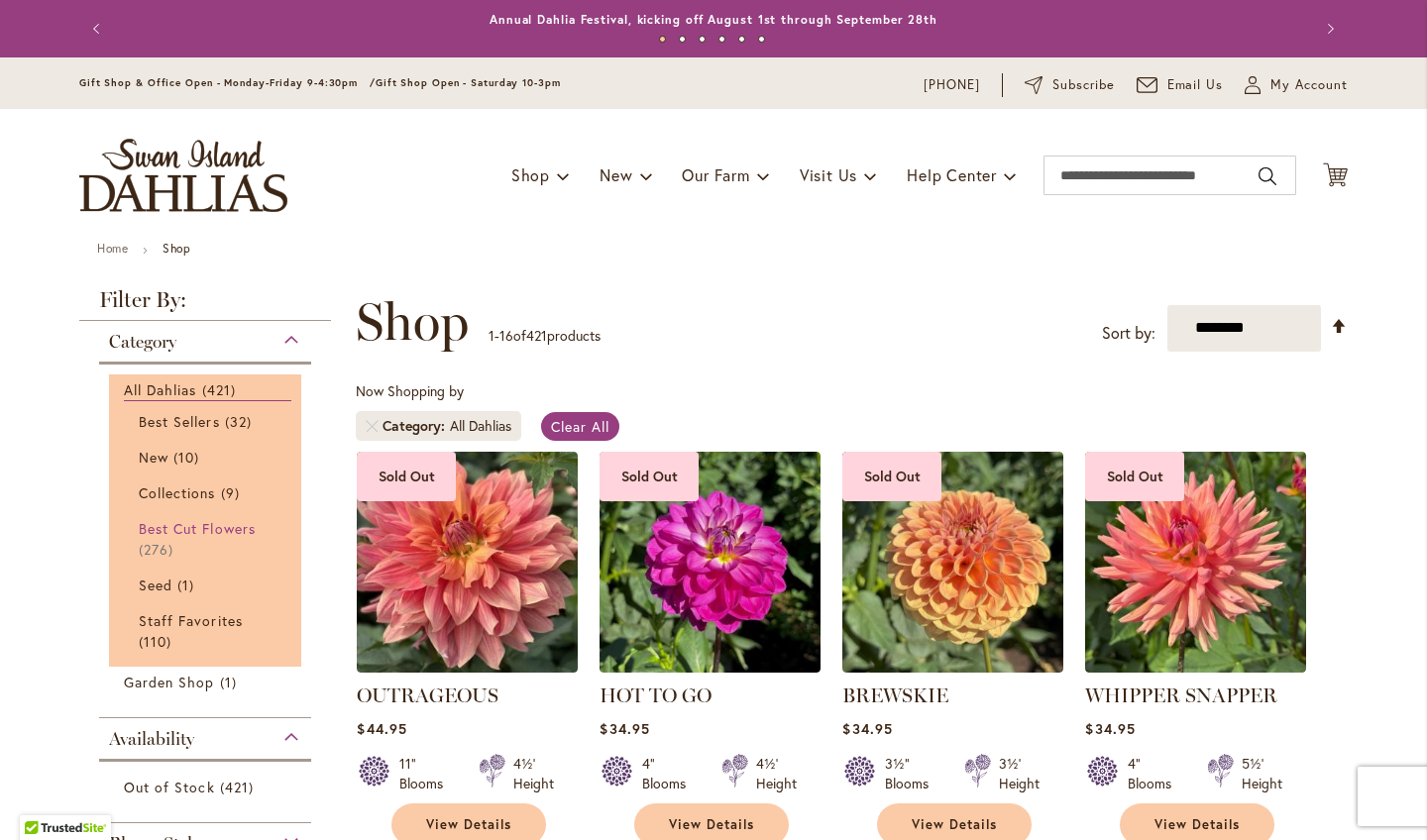 click on "Best Cut Flowers" at bounding box center [197, 528] 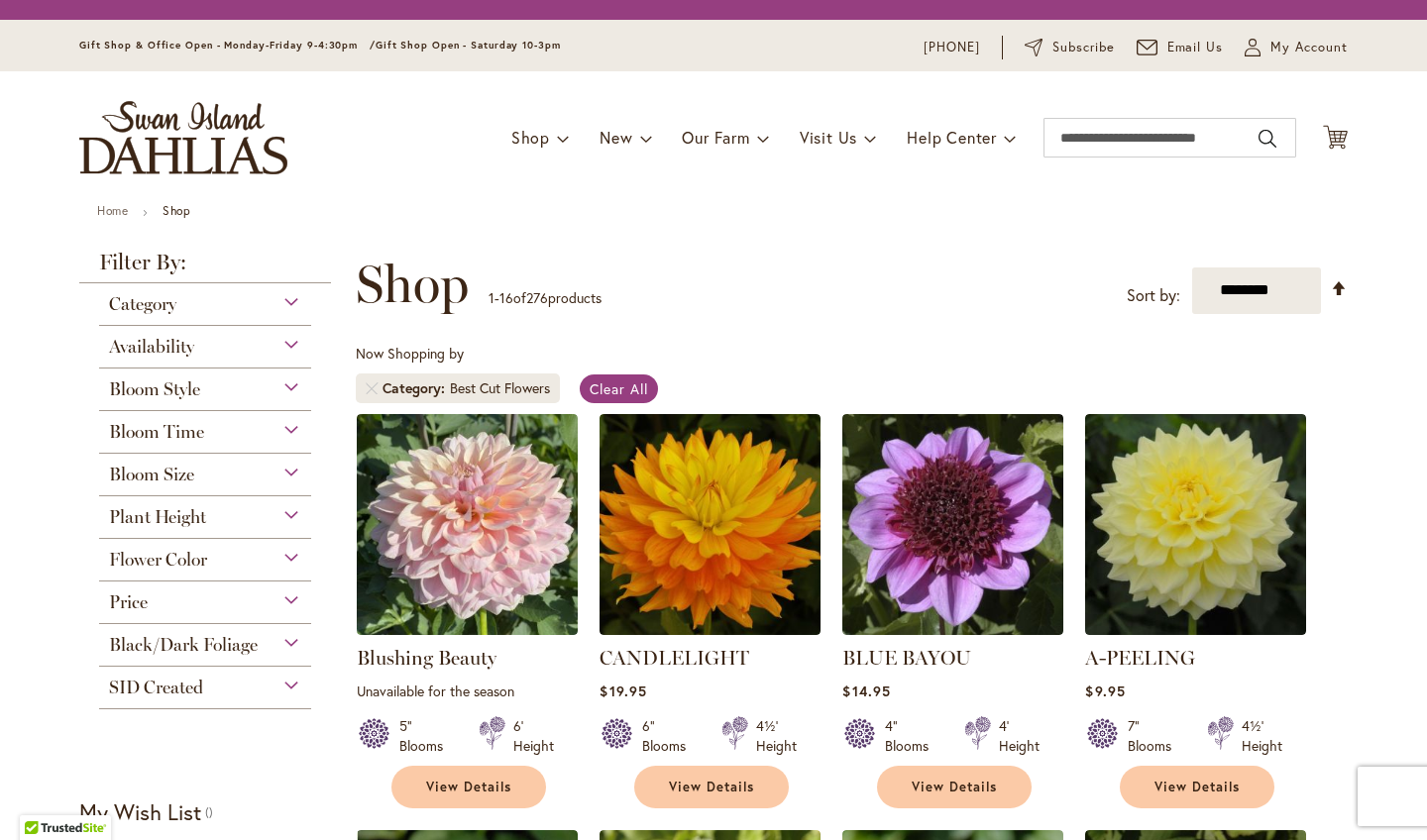 scroll, scrollTop: 0, scrollLeft: 0, axis: both 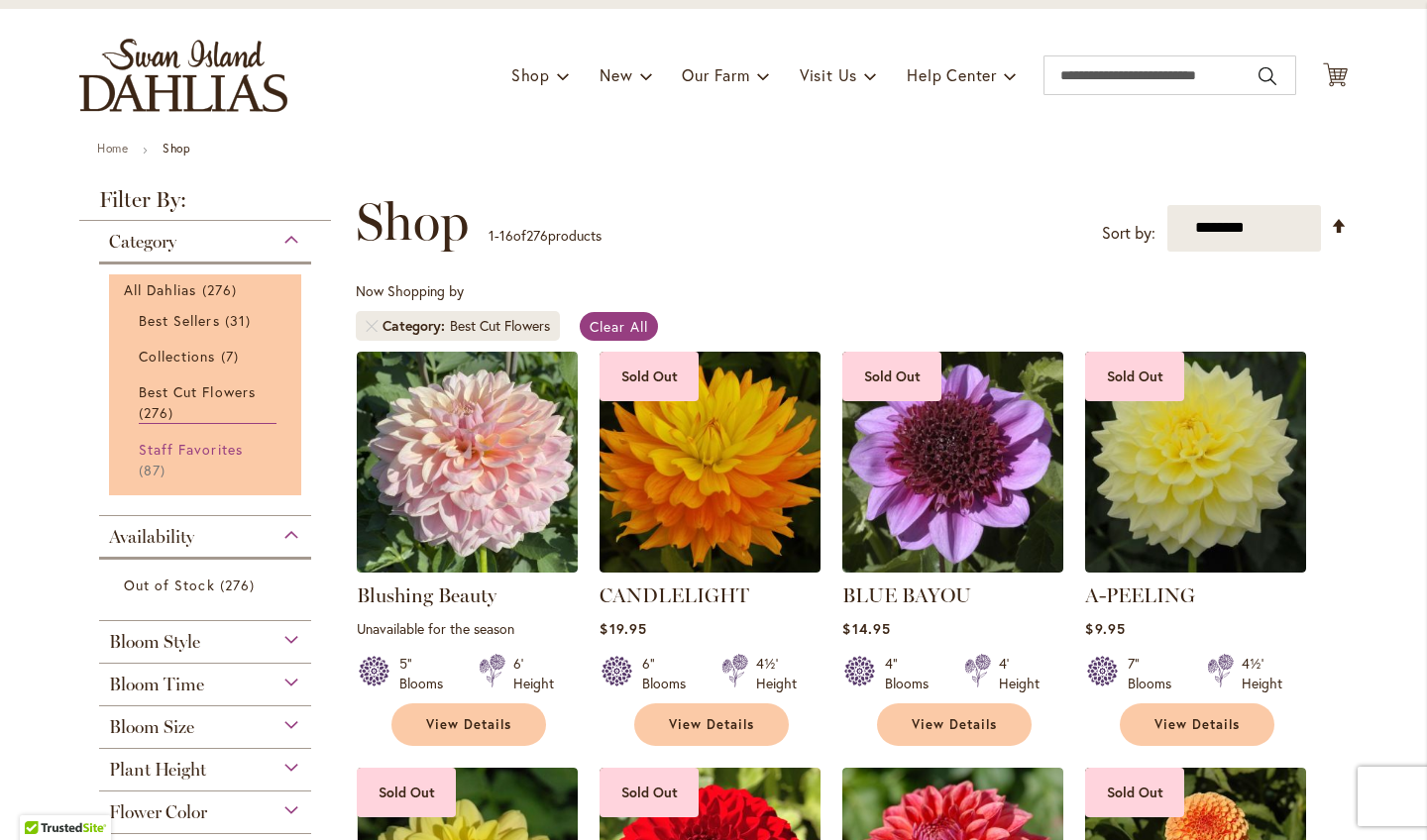 click on "Staff Favorites
87
items" at bounding box center [207, 460] 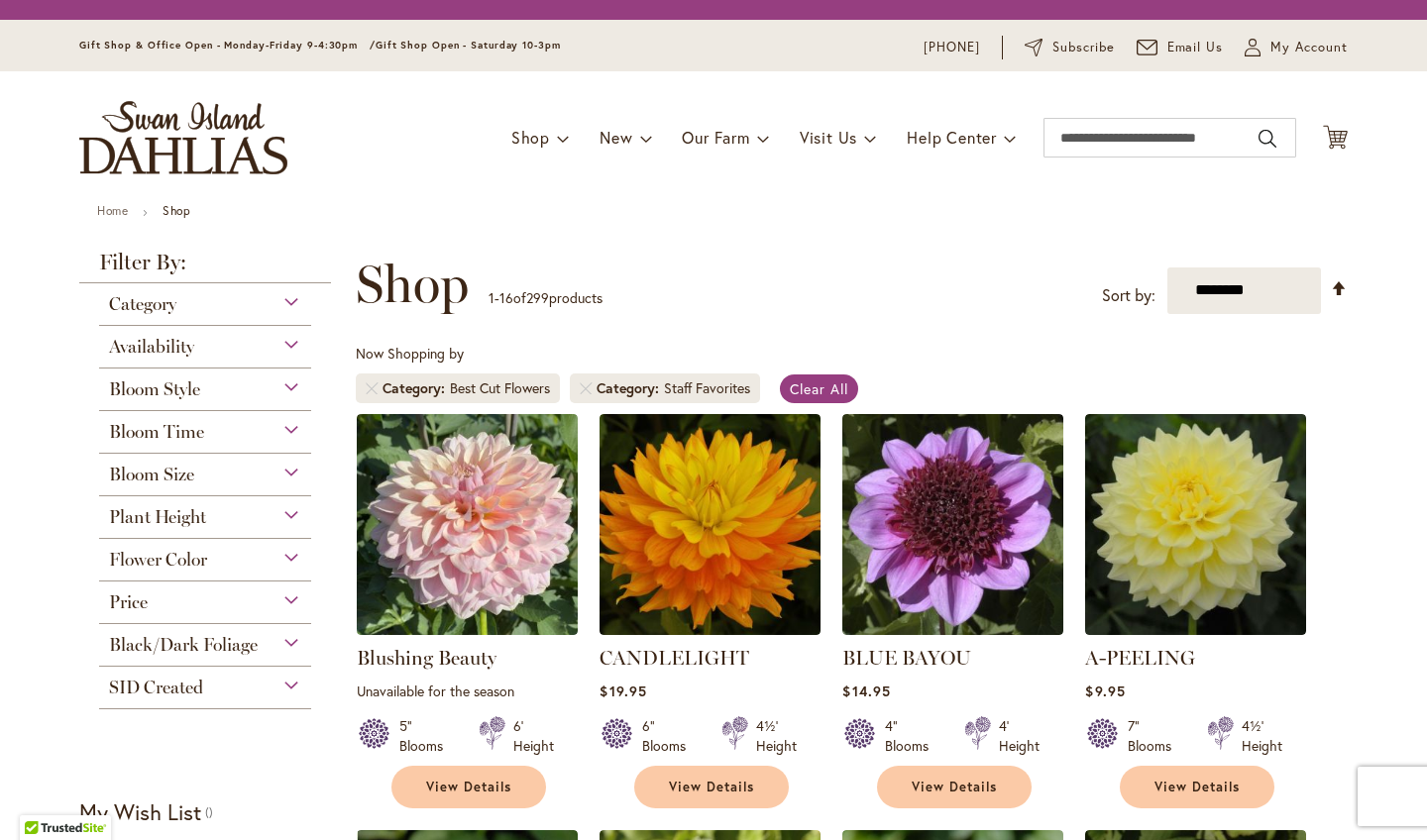 scroll, scrollTop: 0, scrollLeft: 0, axis: both 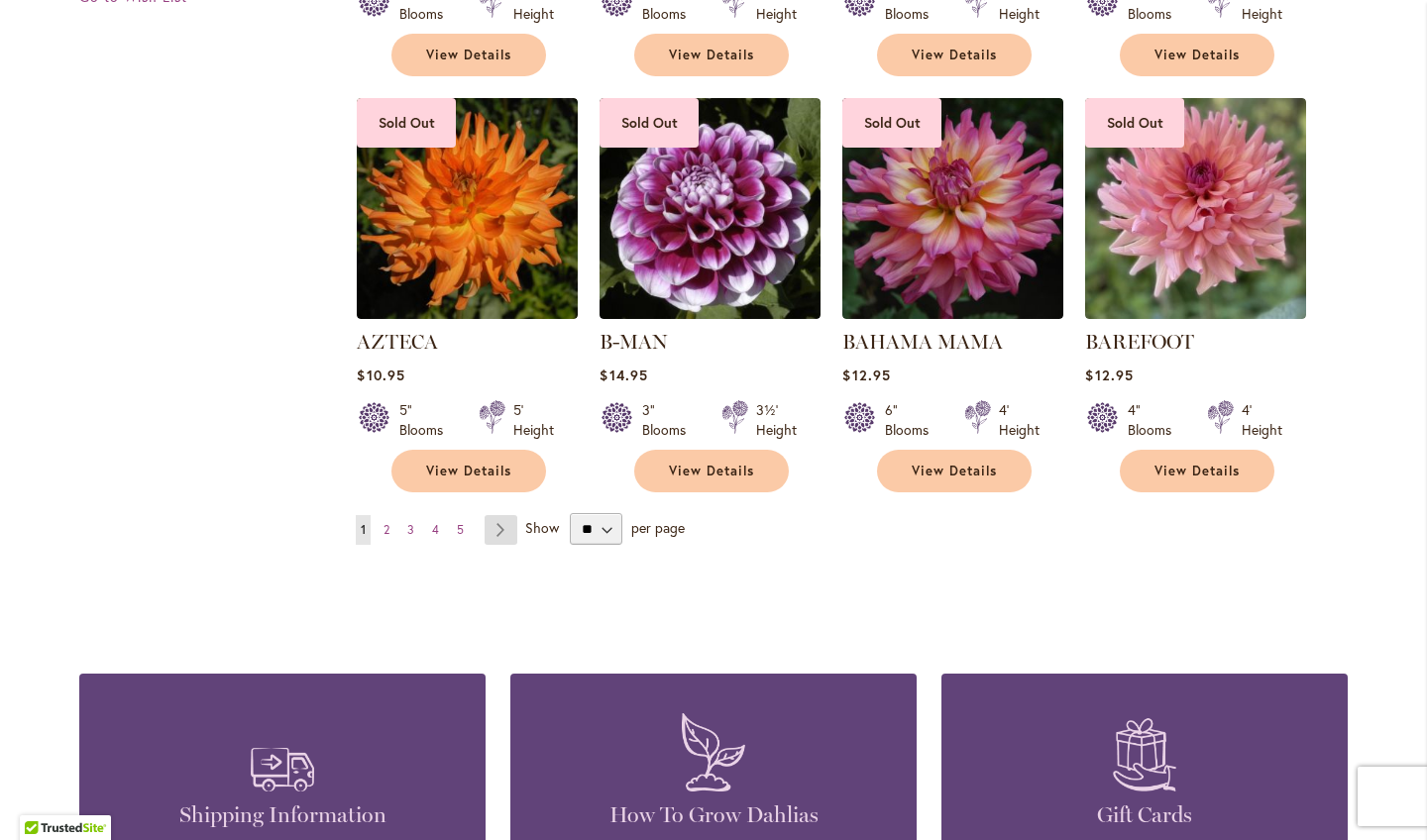 click on "Page
Next" at bounding box center [500, 530] 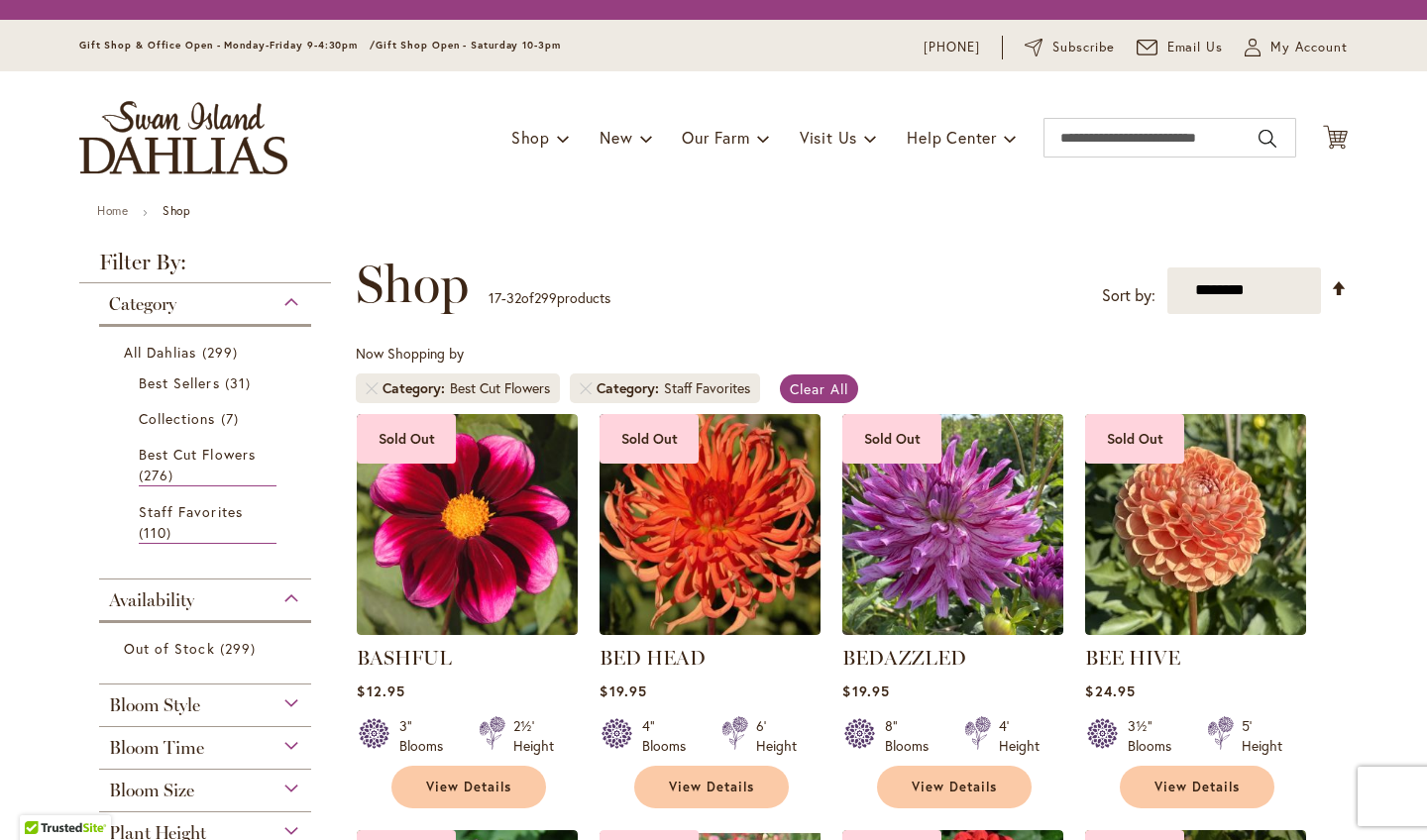 scroll, scrollTop: 0, scrollLeft: 0, axis: both 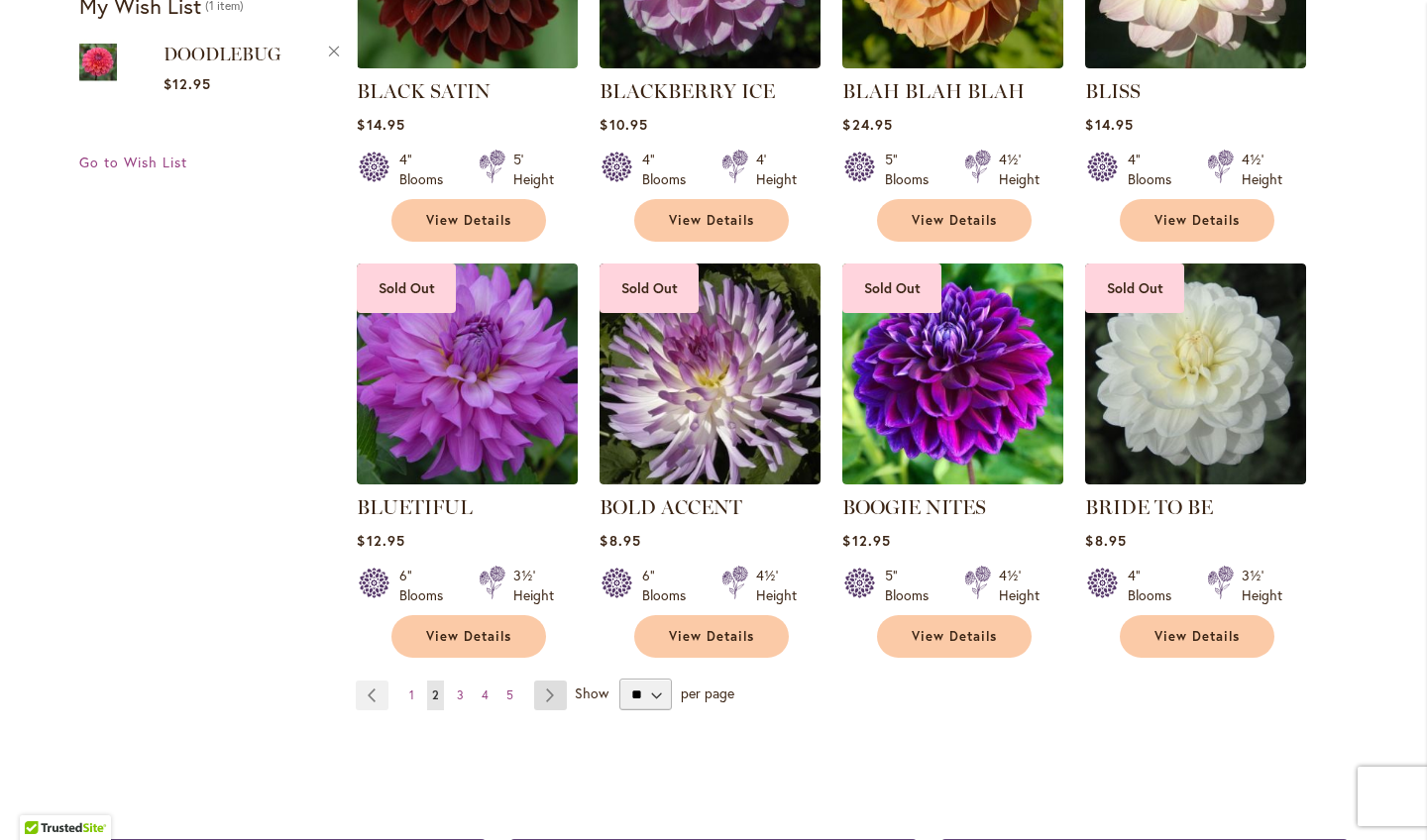click on "Page
Next" at bounding box center [550, 695] 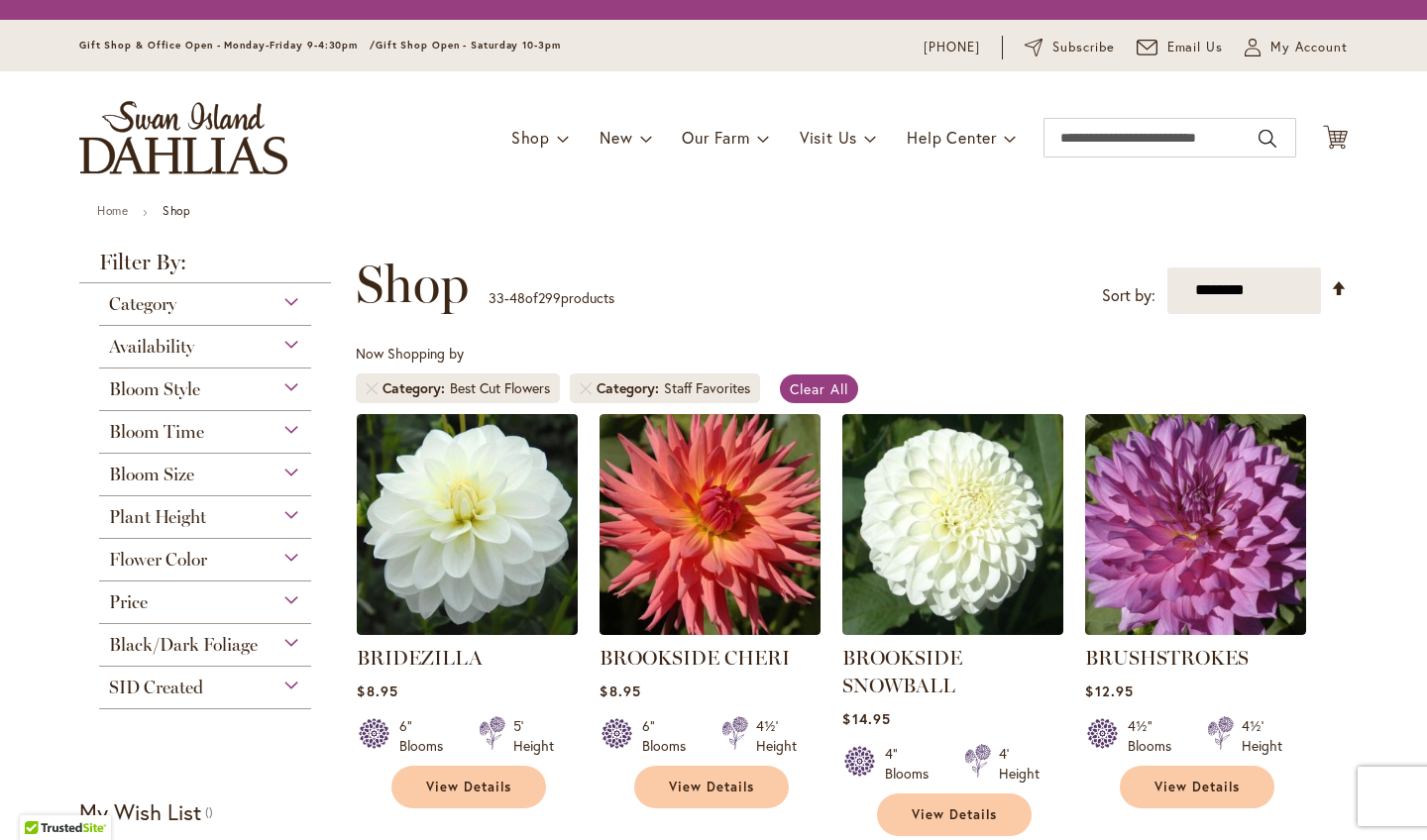 scroll, scrollTop: 0, scrollLeft: 0, axis: both 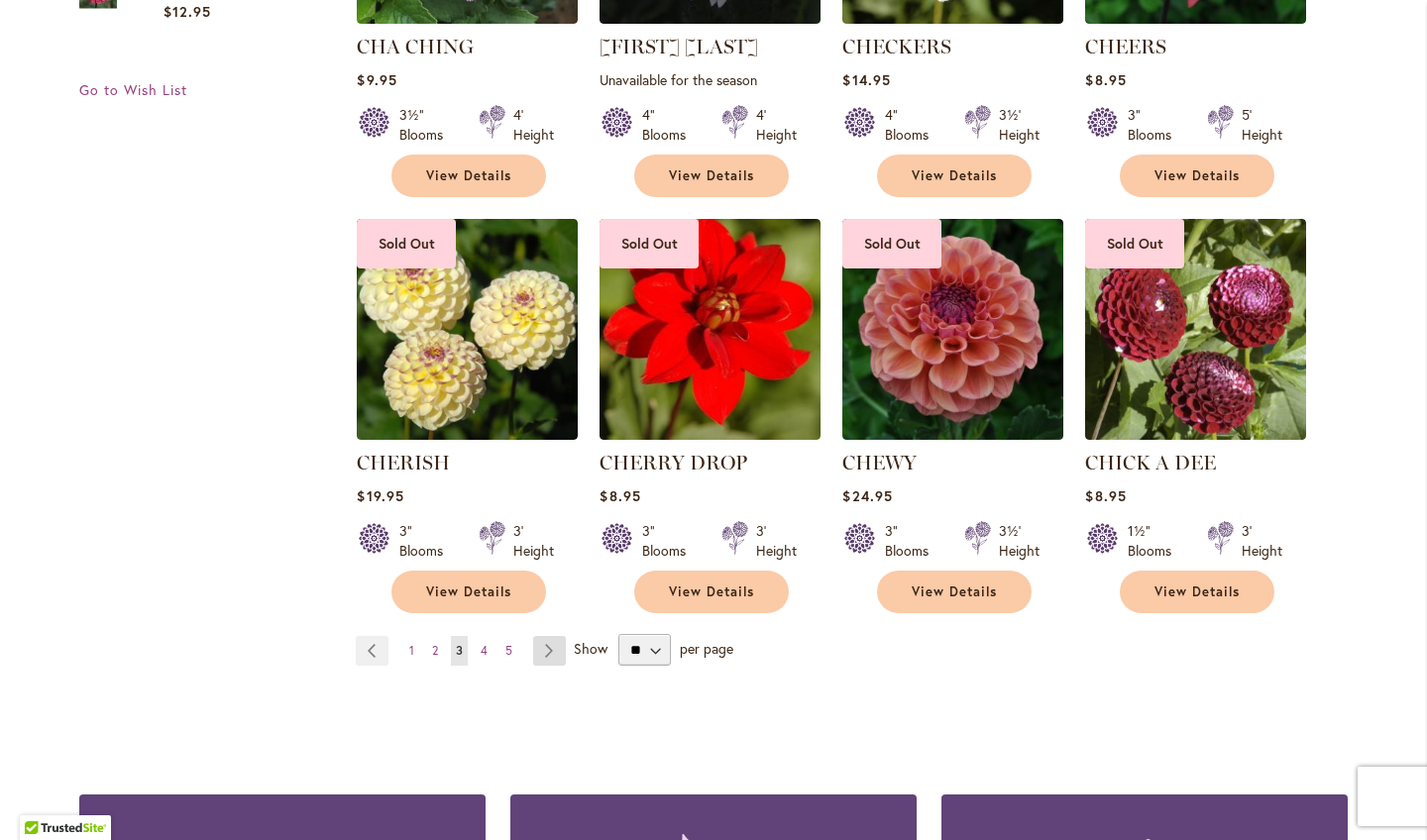 click on "Page
Next" at bounding box center [549, 651] 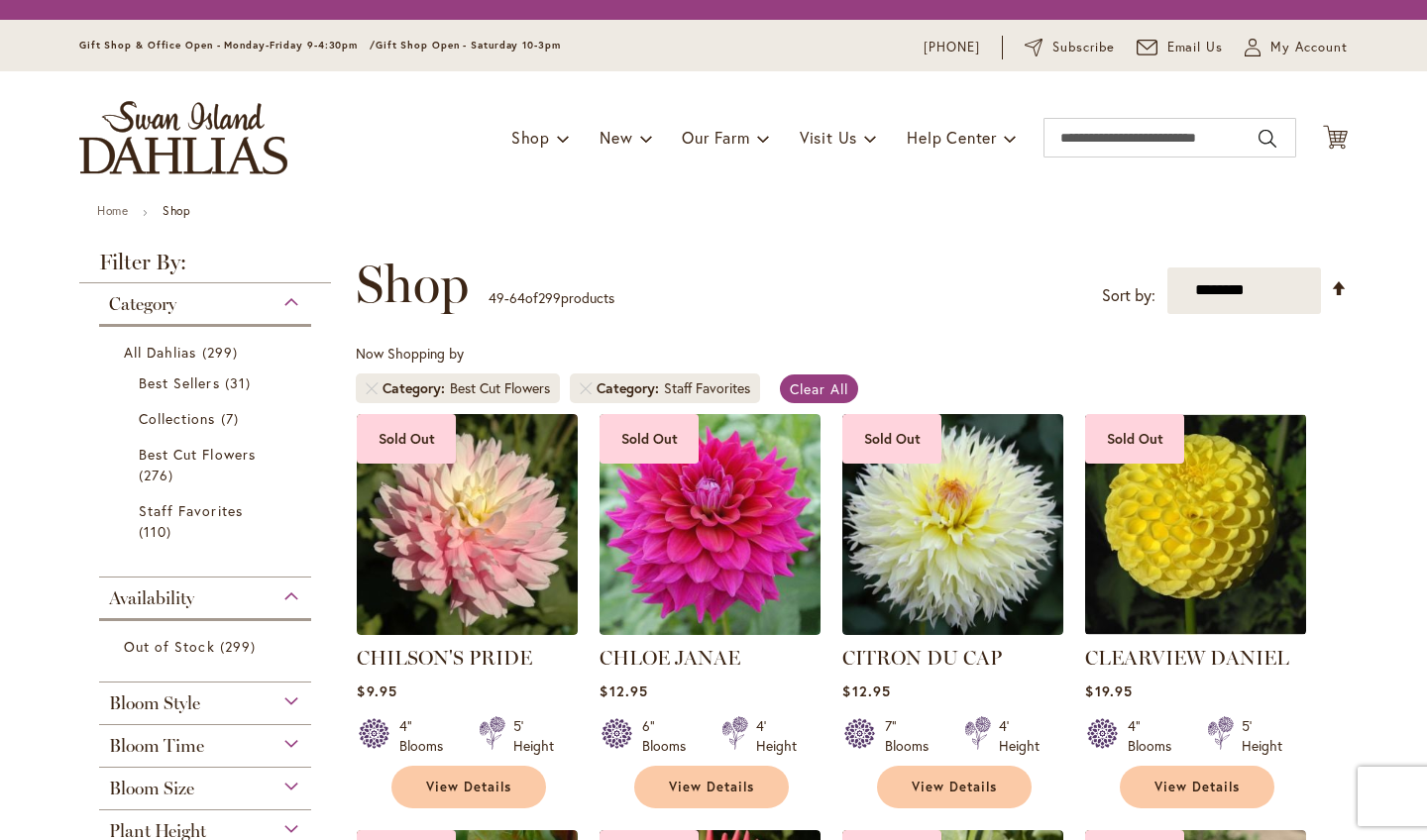 scroll, scrollTop: 0, scrollLeft: 0, axis: both 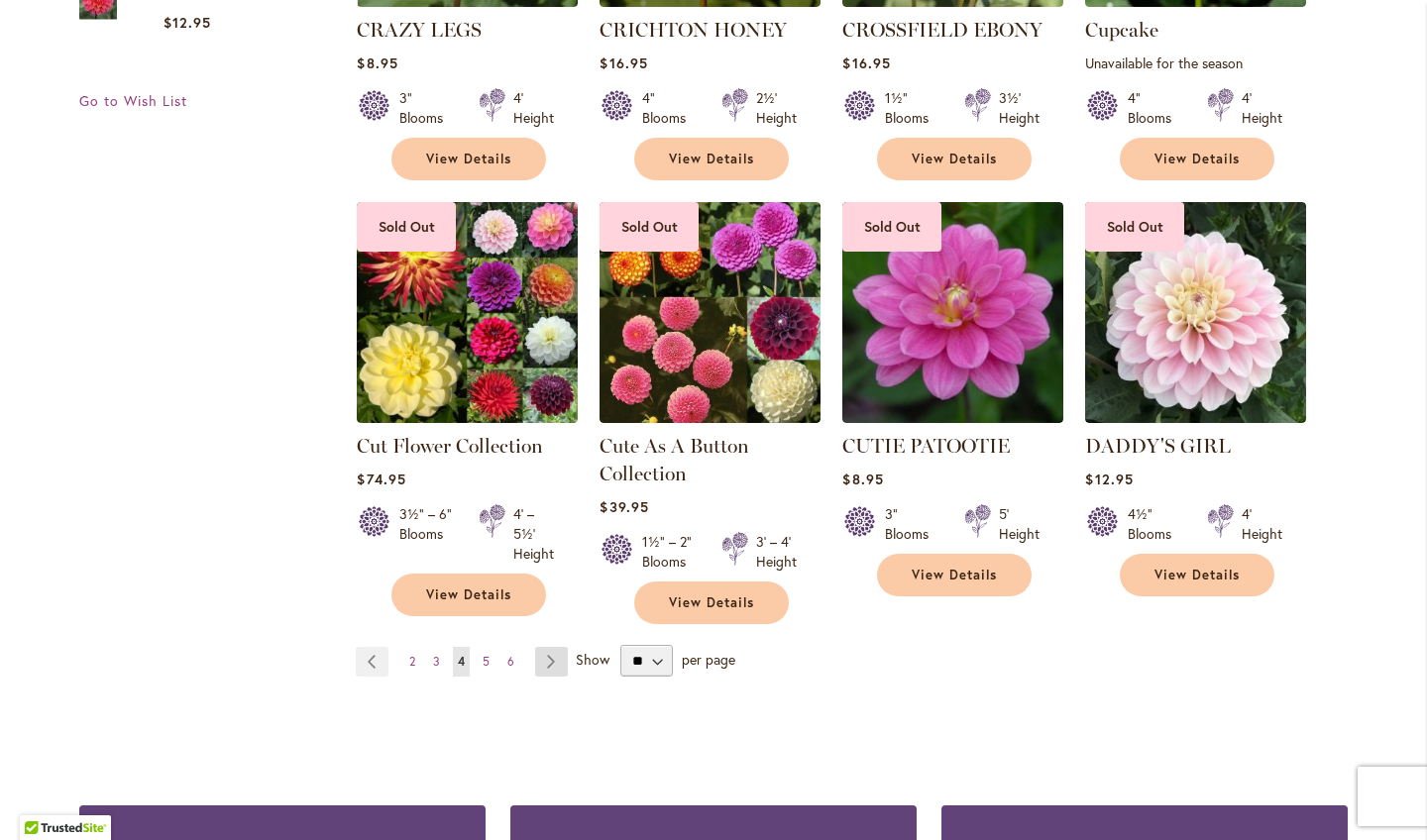 click on "Page
Next" at bounding box center (551, 662) 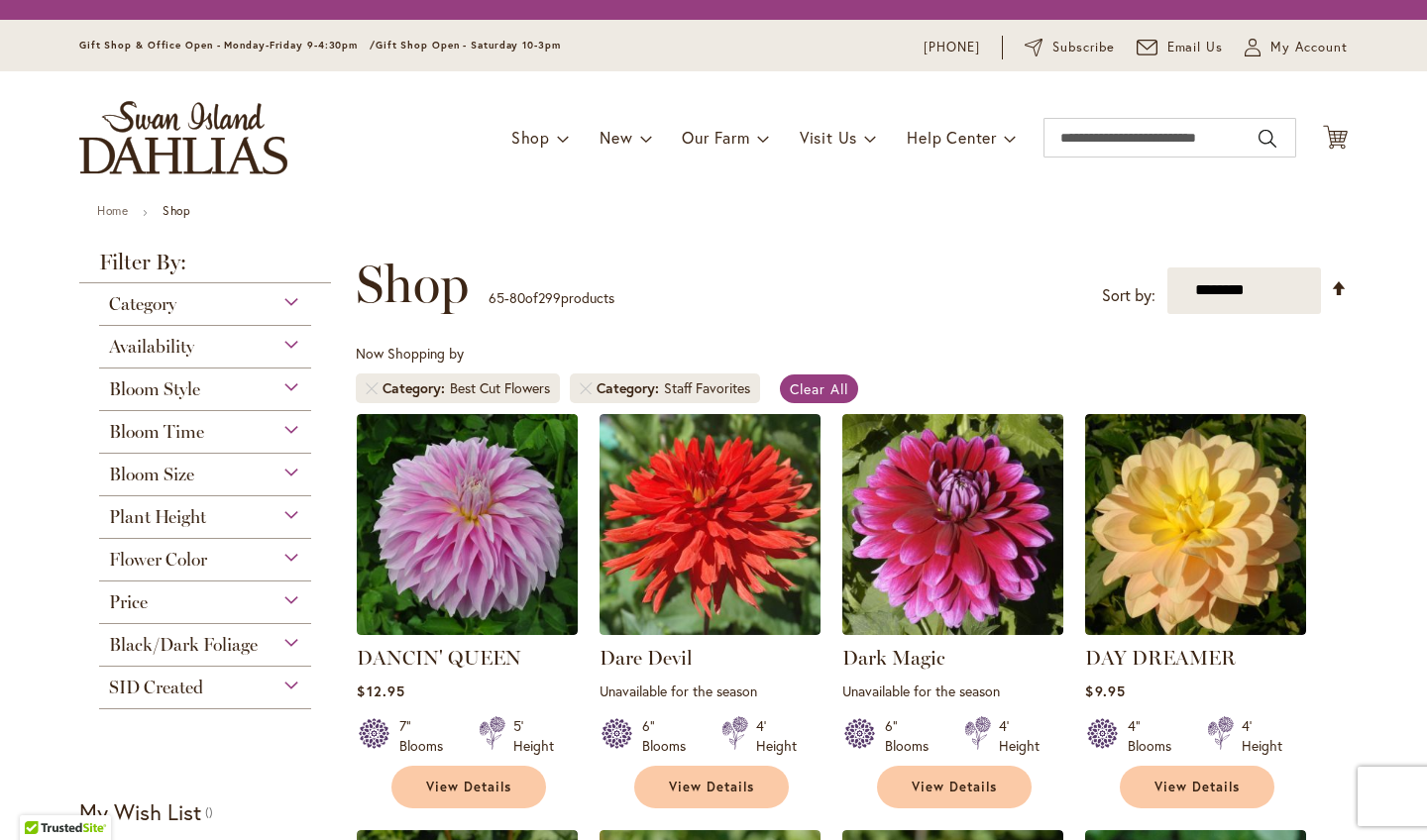 scroll, scrollTop: 0, scrollLeft: 0, axis: both 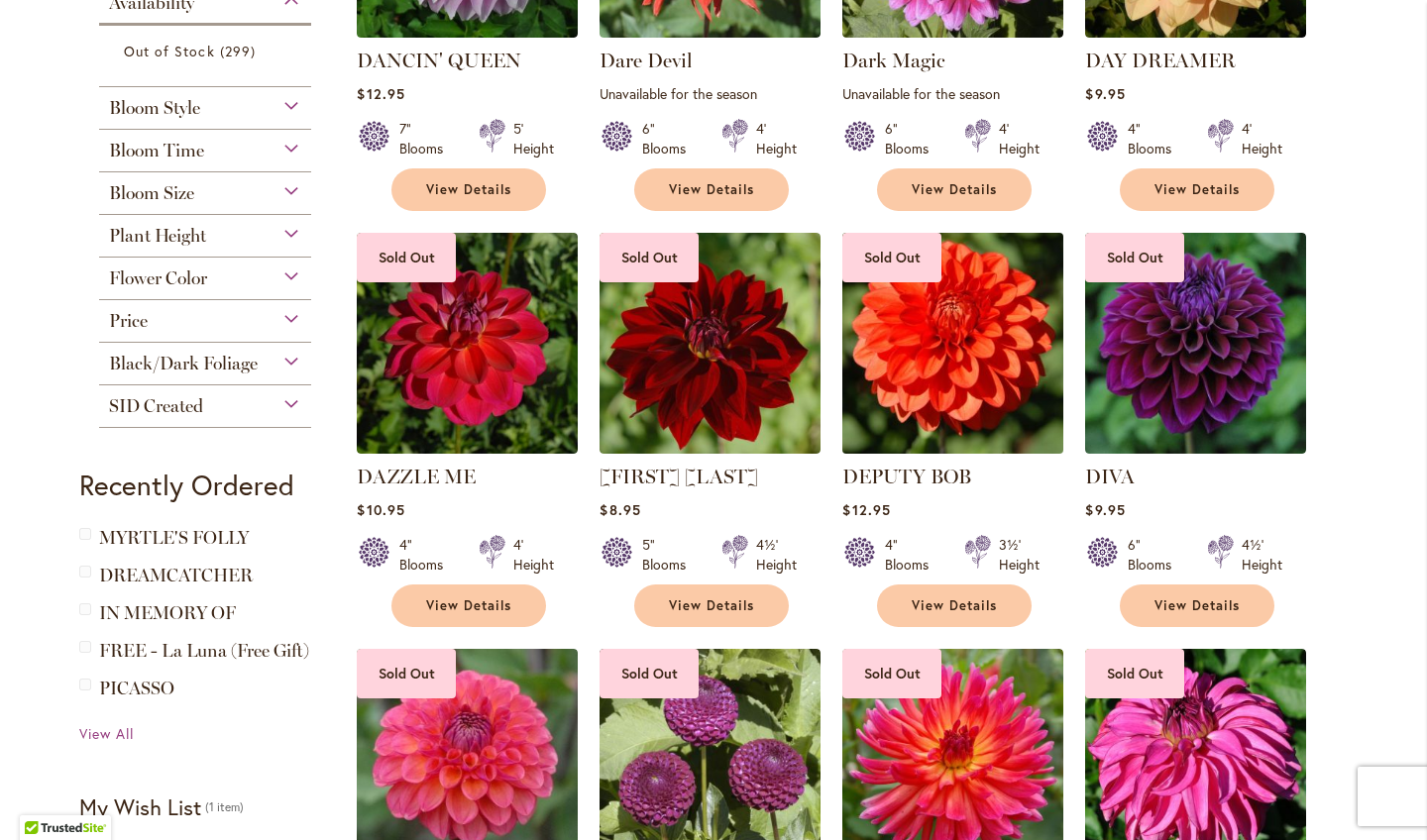 click at bounding box center [953, 343] 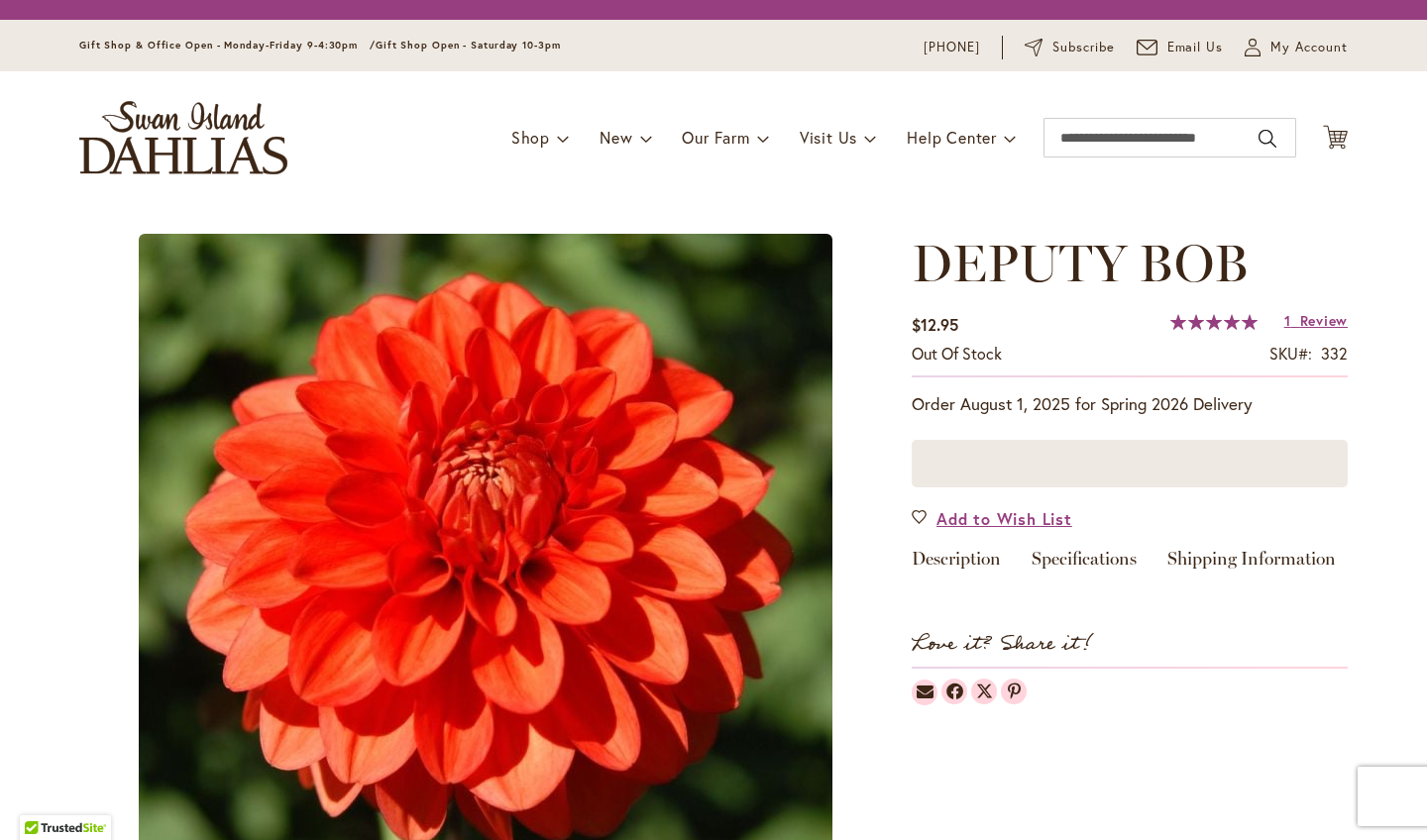 scroll, scrollTop: 0, scrollLeft: 0, axis: both 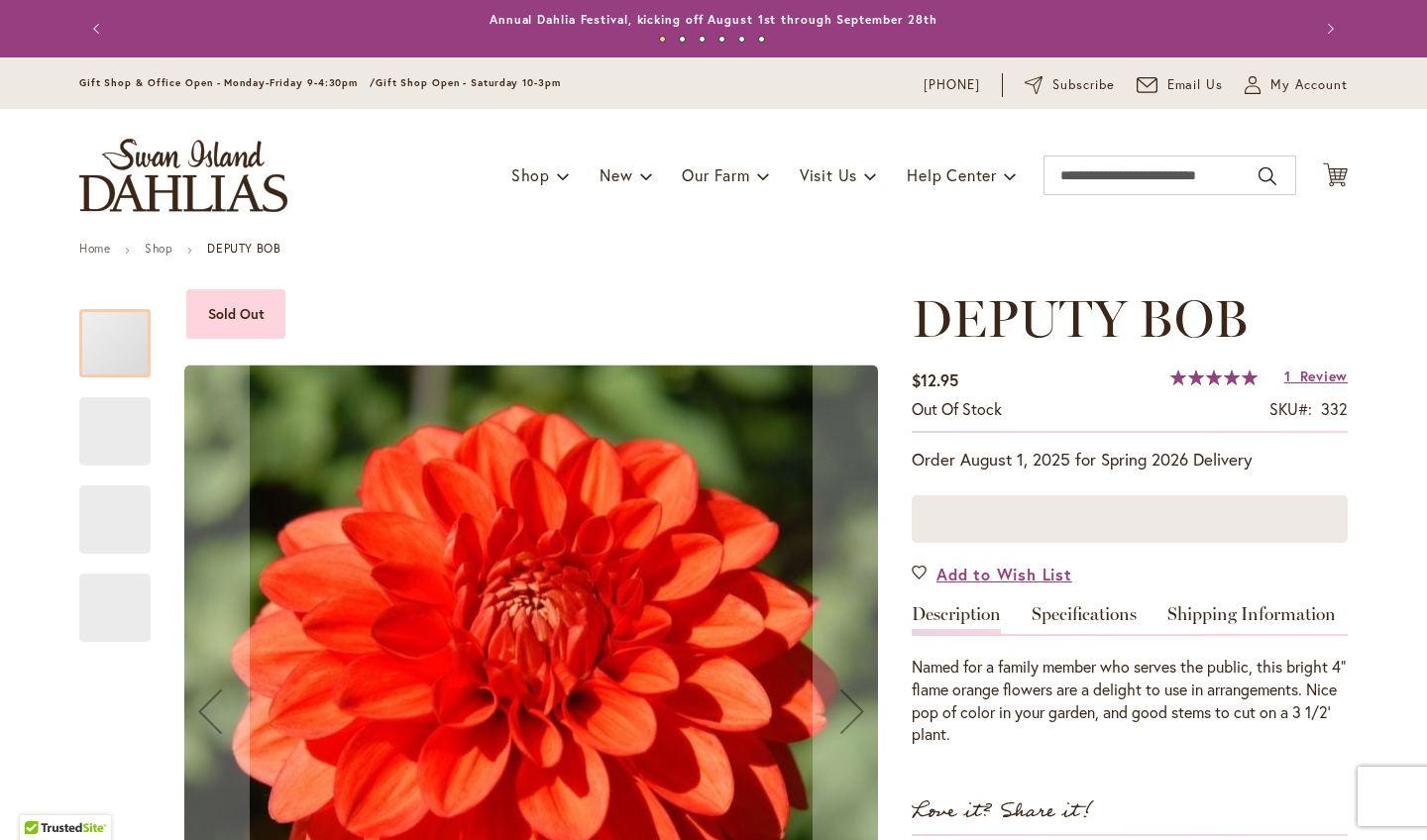 type on "****" 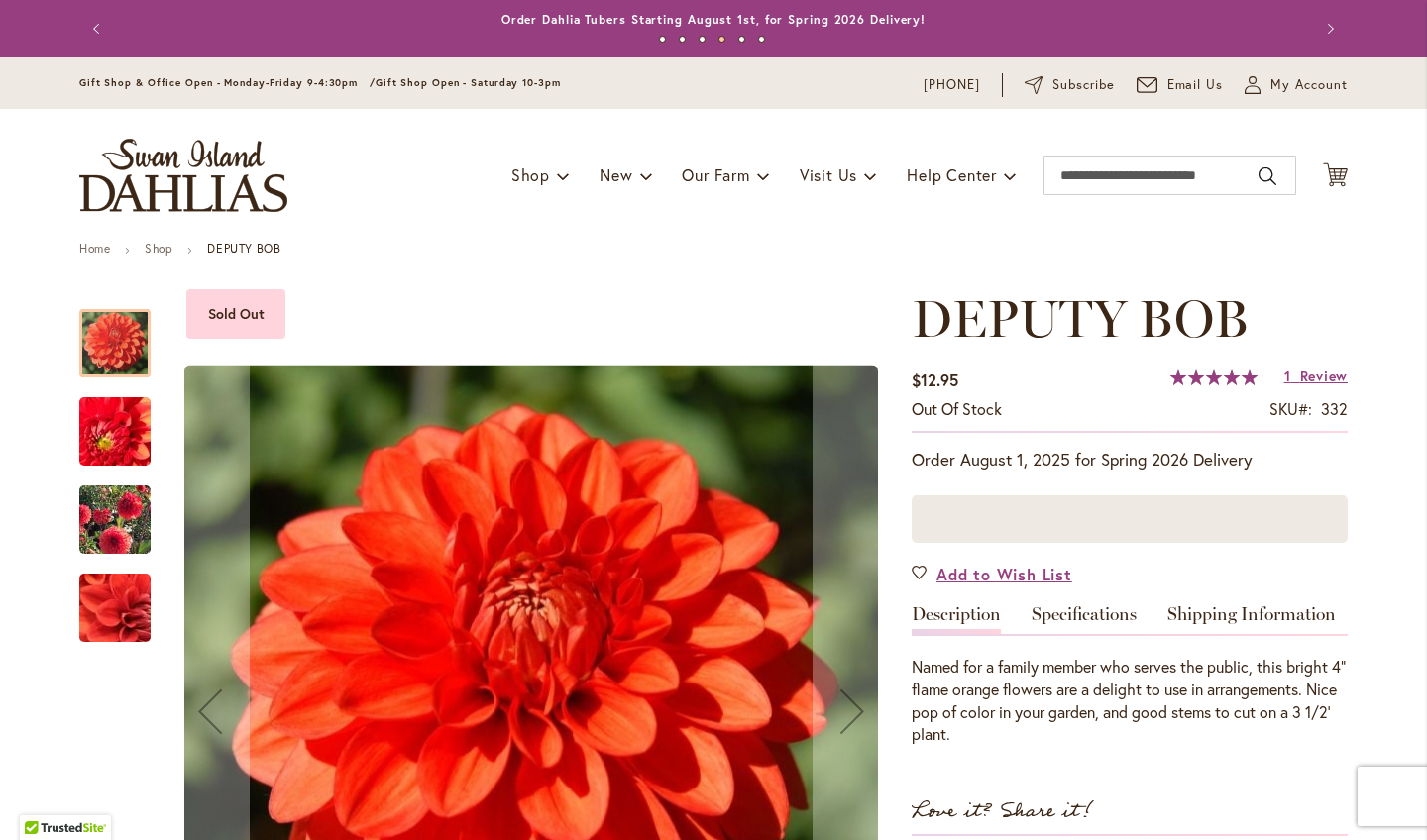 scroll, scrollTop: 0, scrollLeft: 0, axis: both 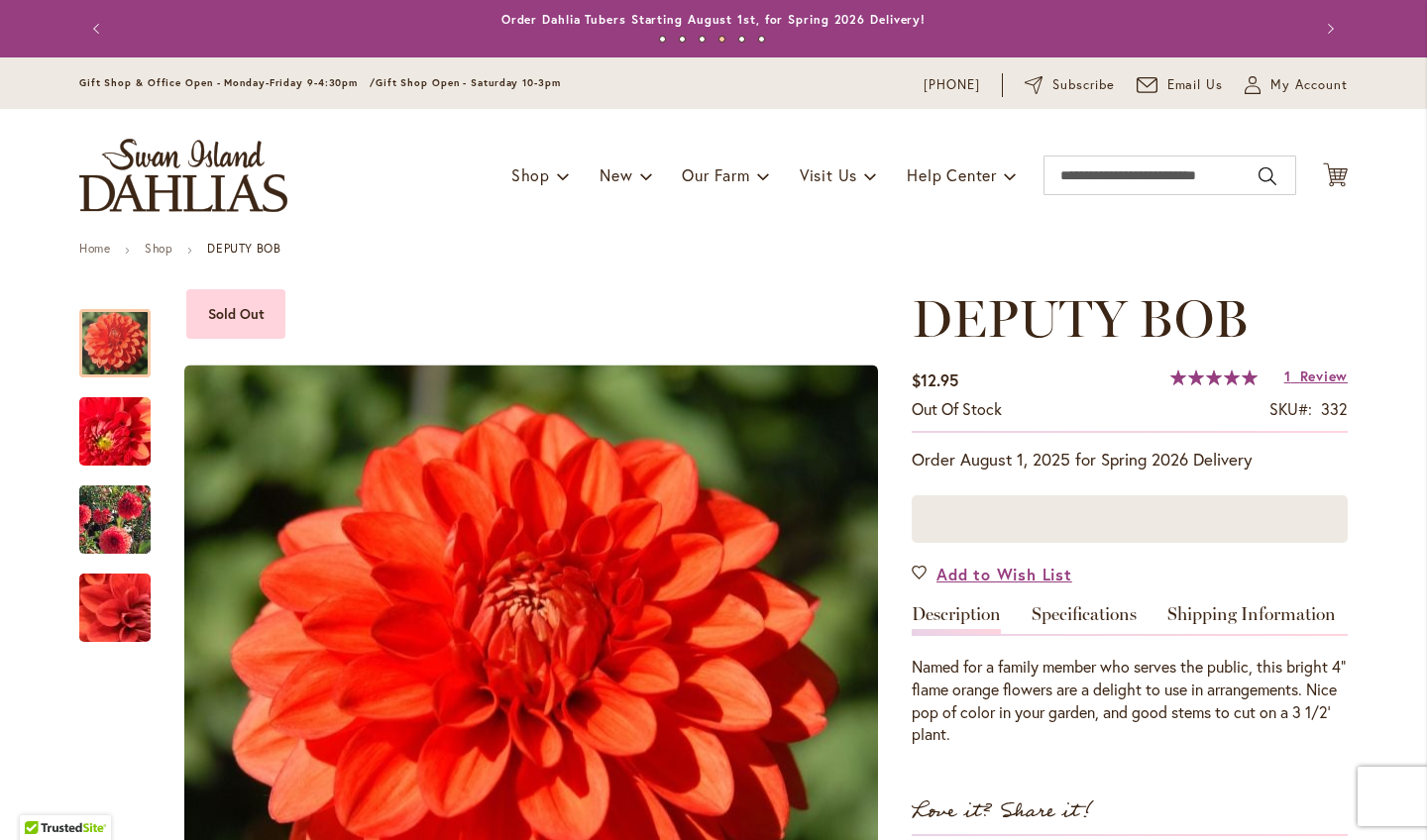 click on "Previous" at bounding box center [99, 29] 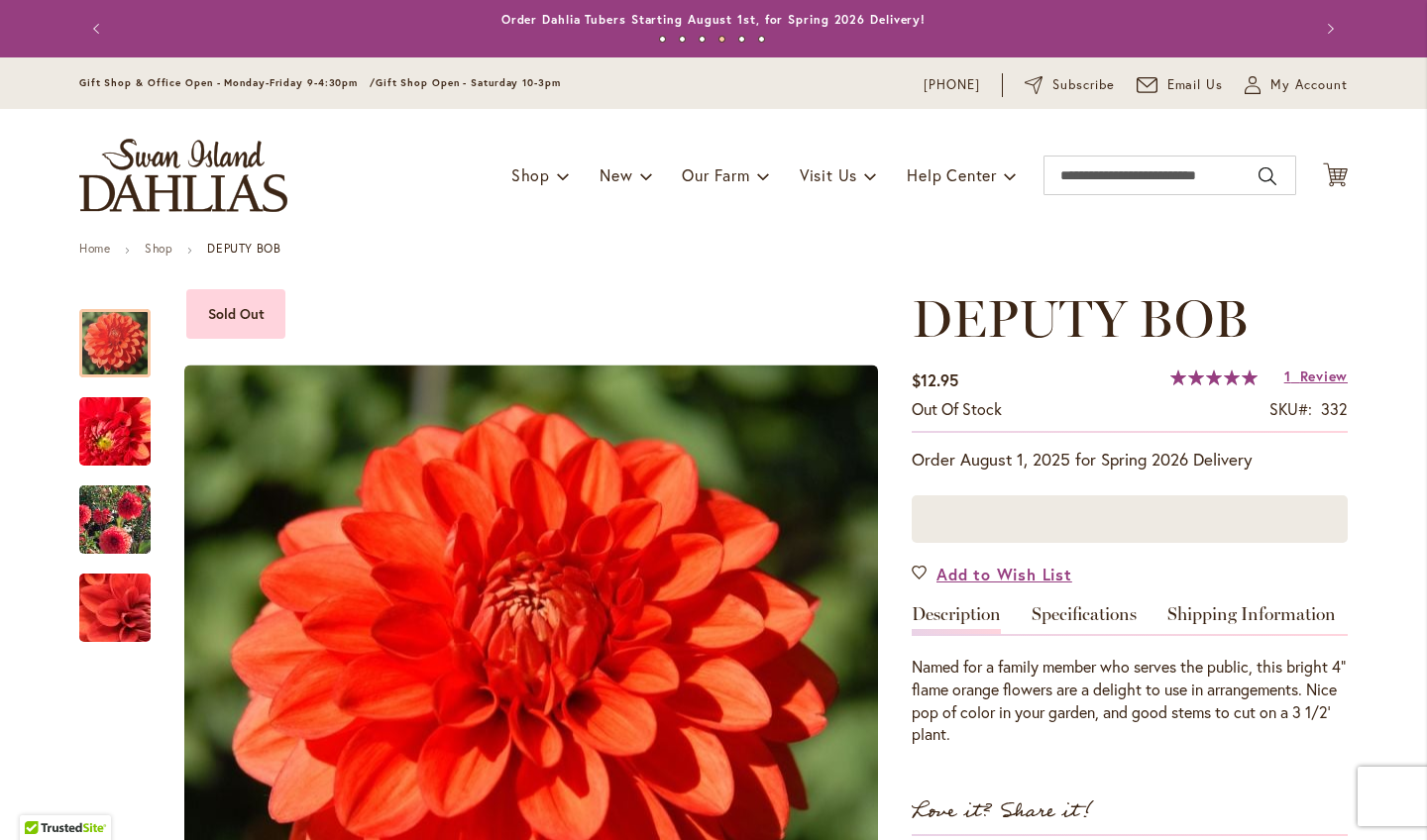 click on "Previous" at bounding box center (99, 29) 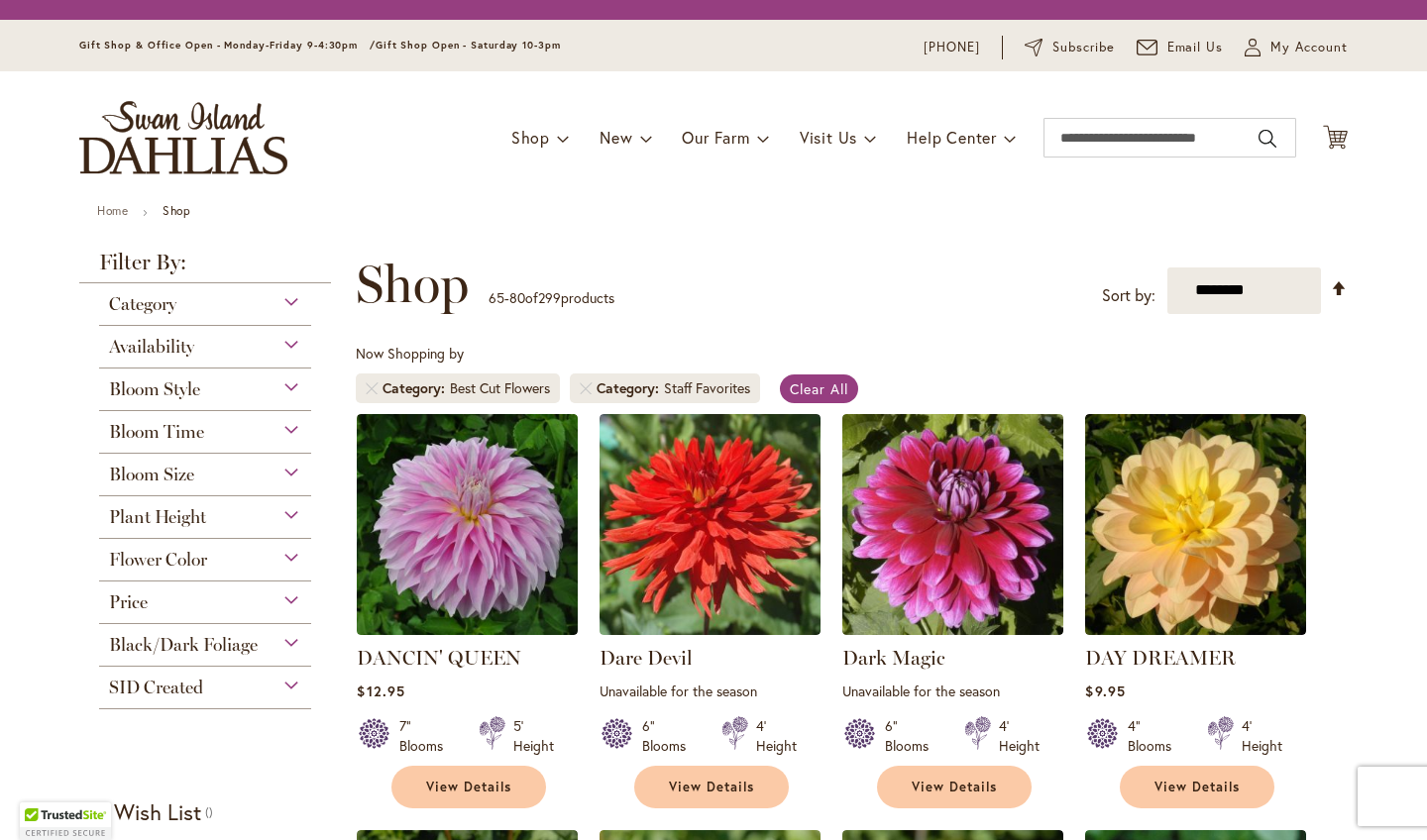 scroll, scrollTop: 0, scrollLeft: 0, axis: both 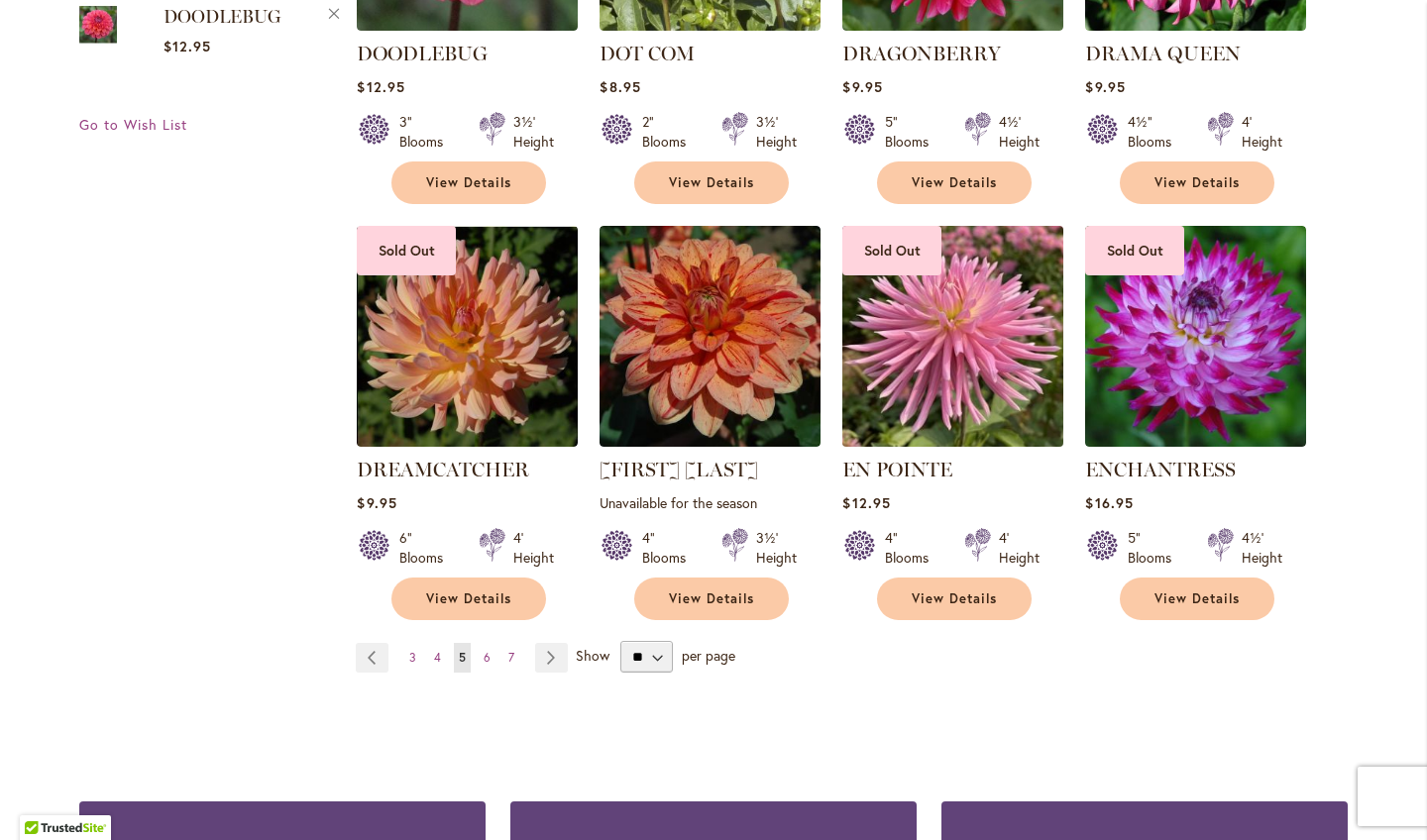 click at bounding box center (953, 336) 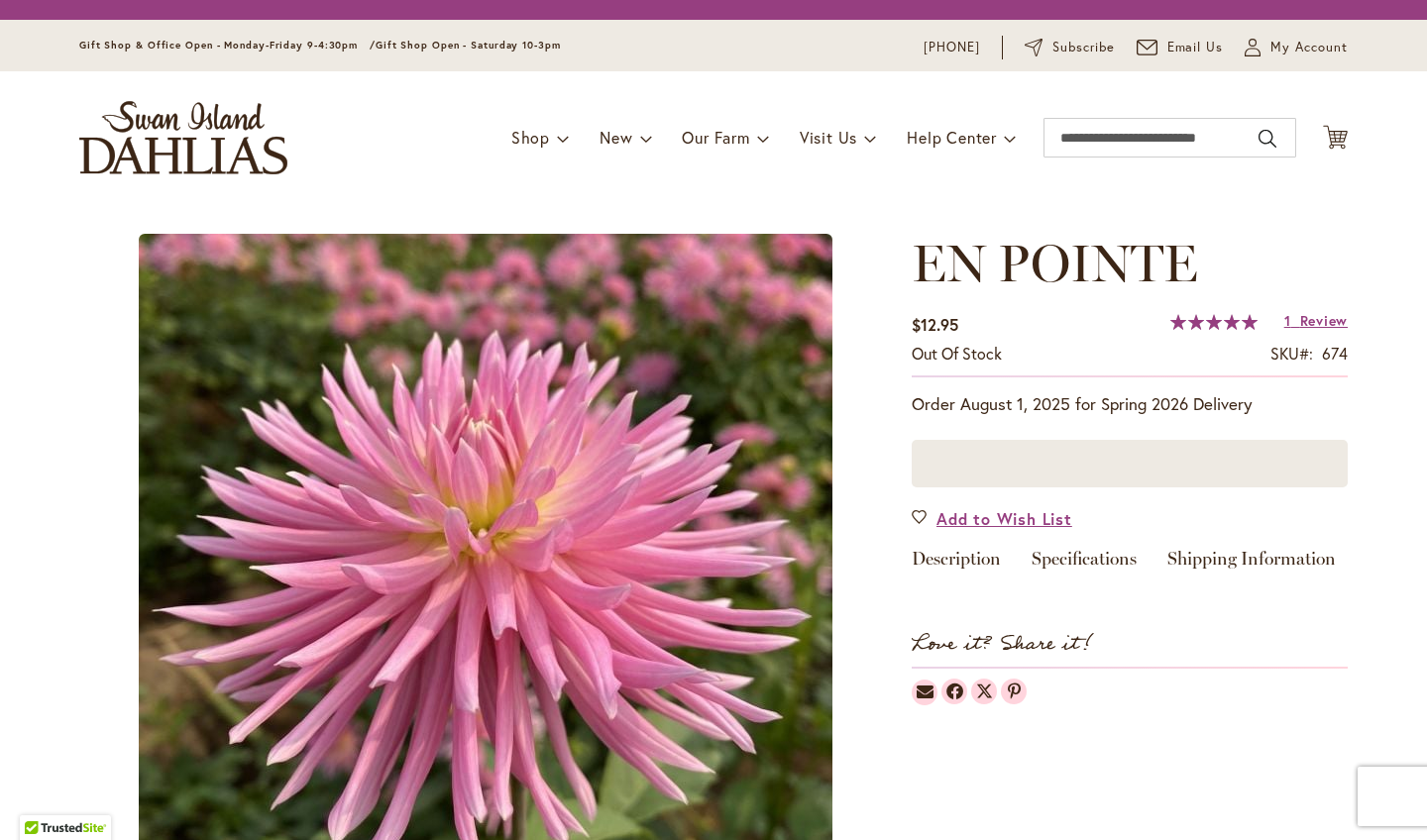 scroll, scrollTop: 0, scrollLeft: 0, axis: both 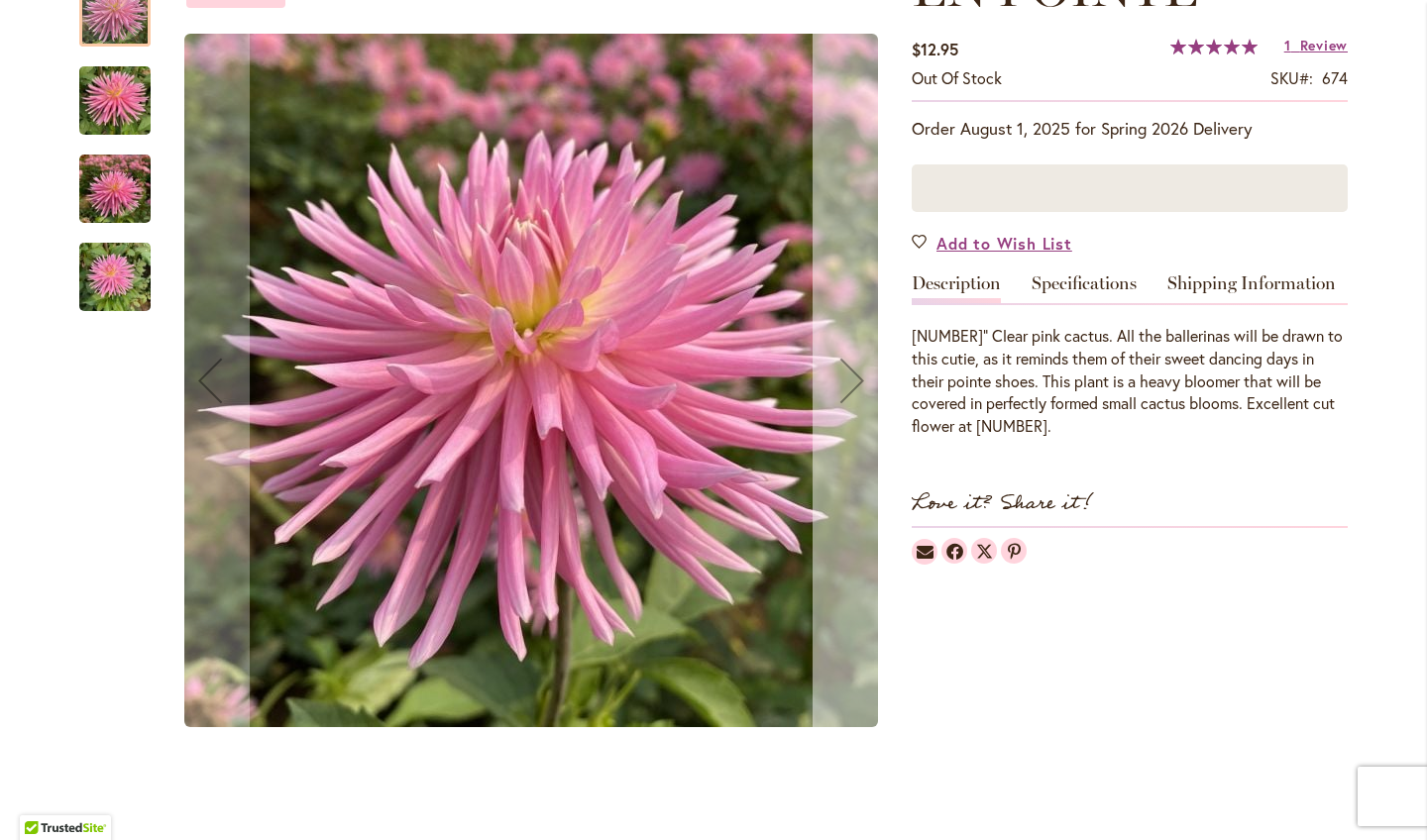 click at bounding box center [852, 380] 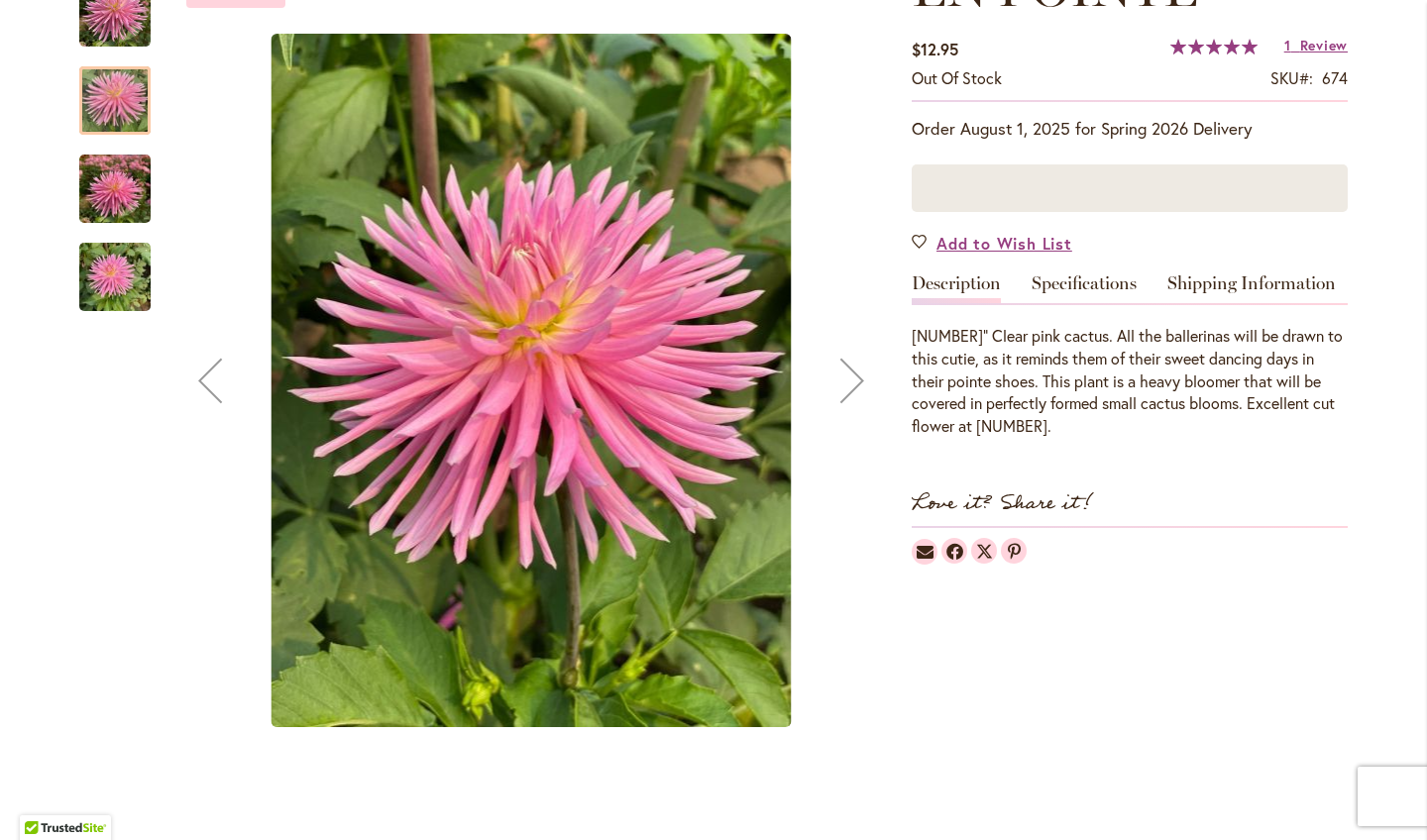 click at bounding box center [852, 380] 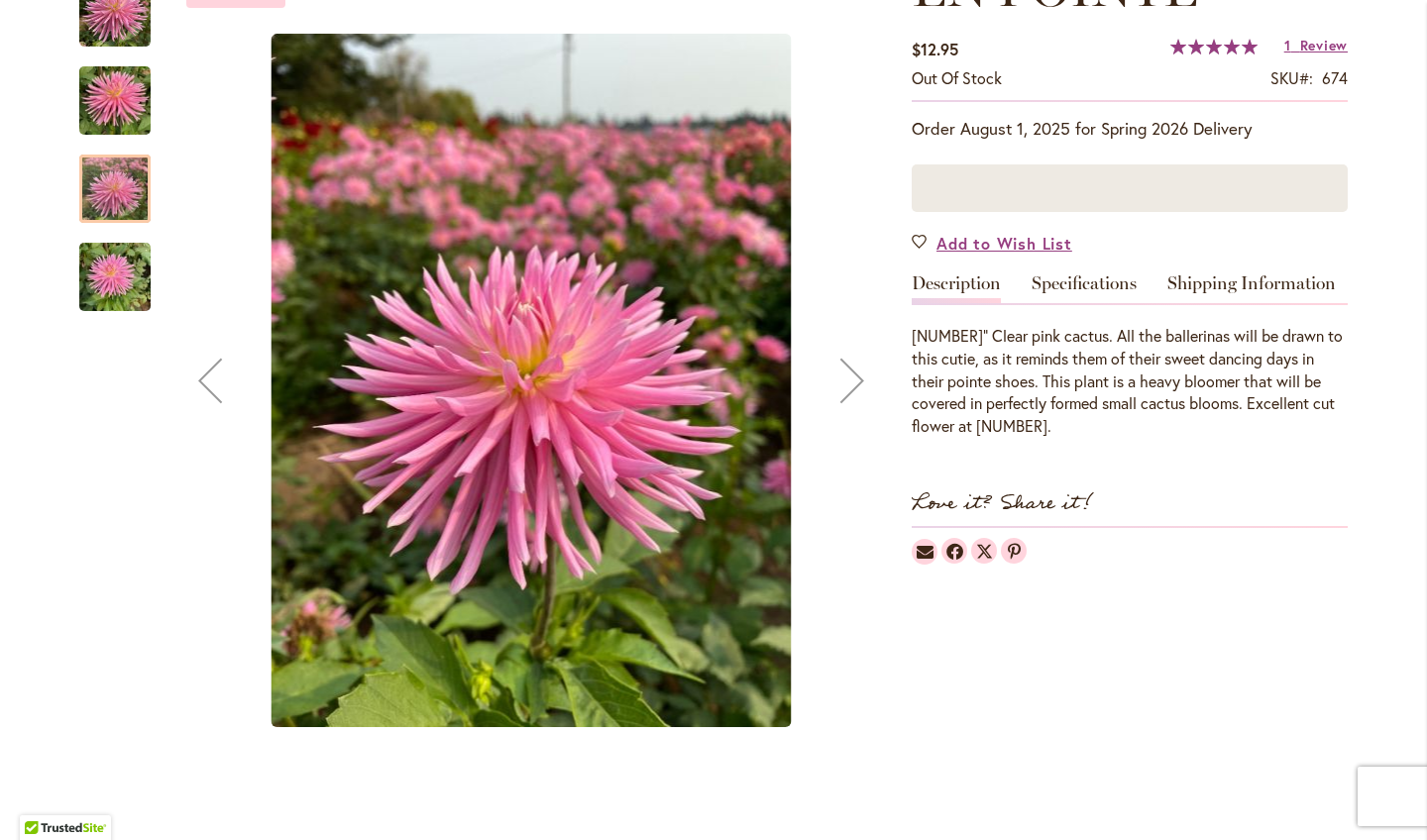 click at bounding box center (852, 380) 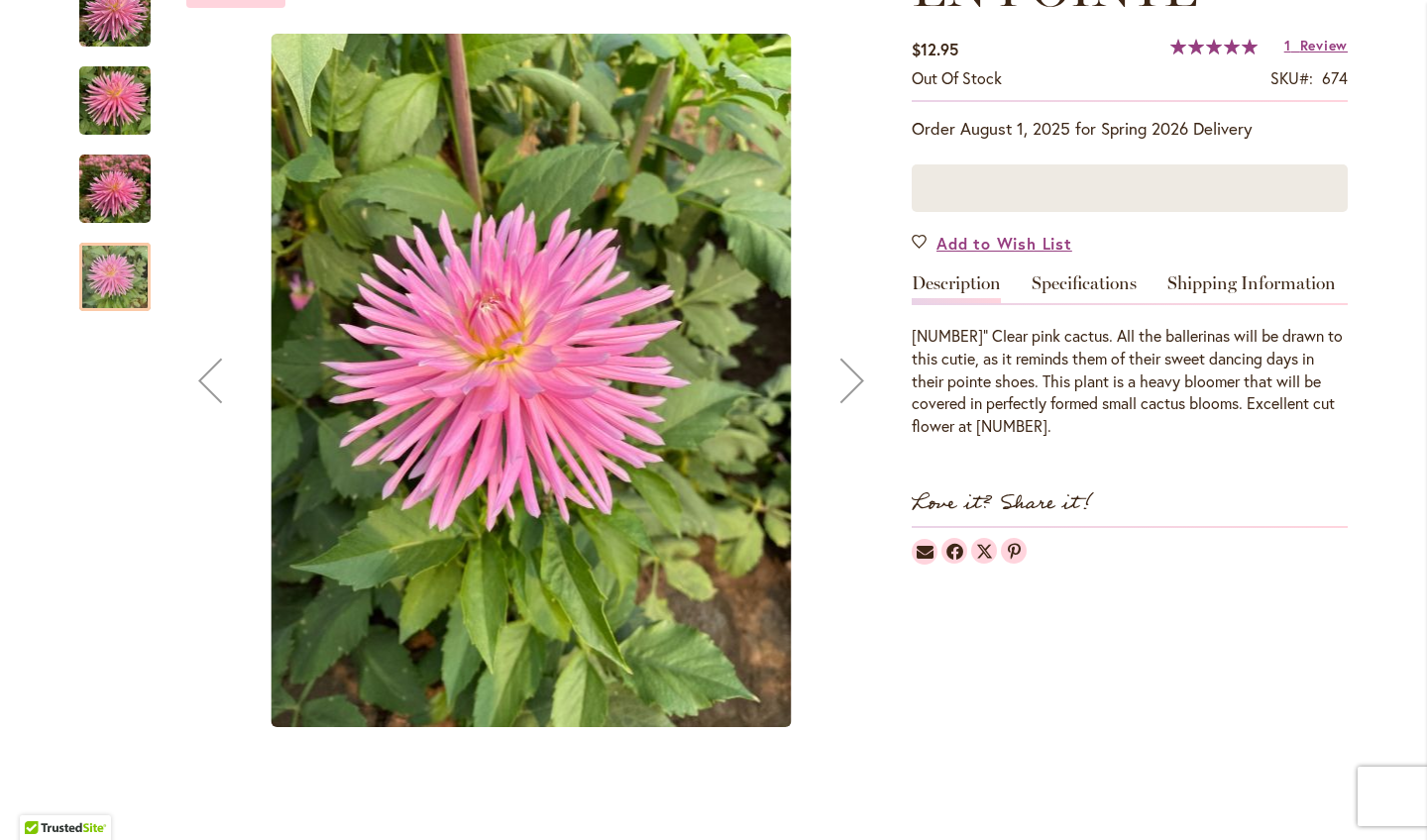 click at bounding box center (852, 380) 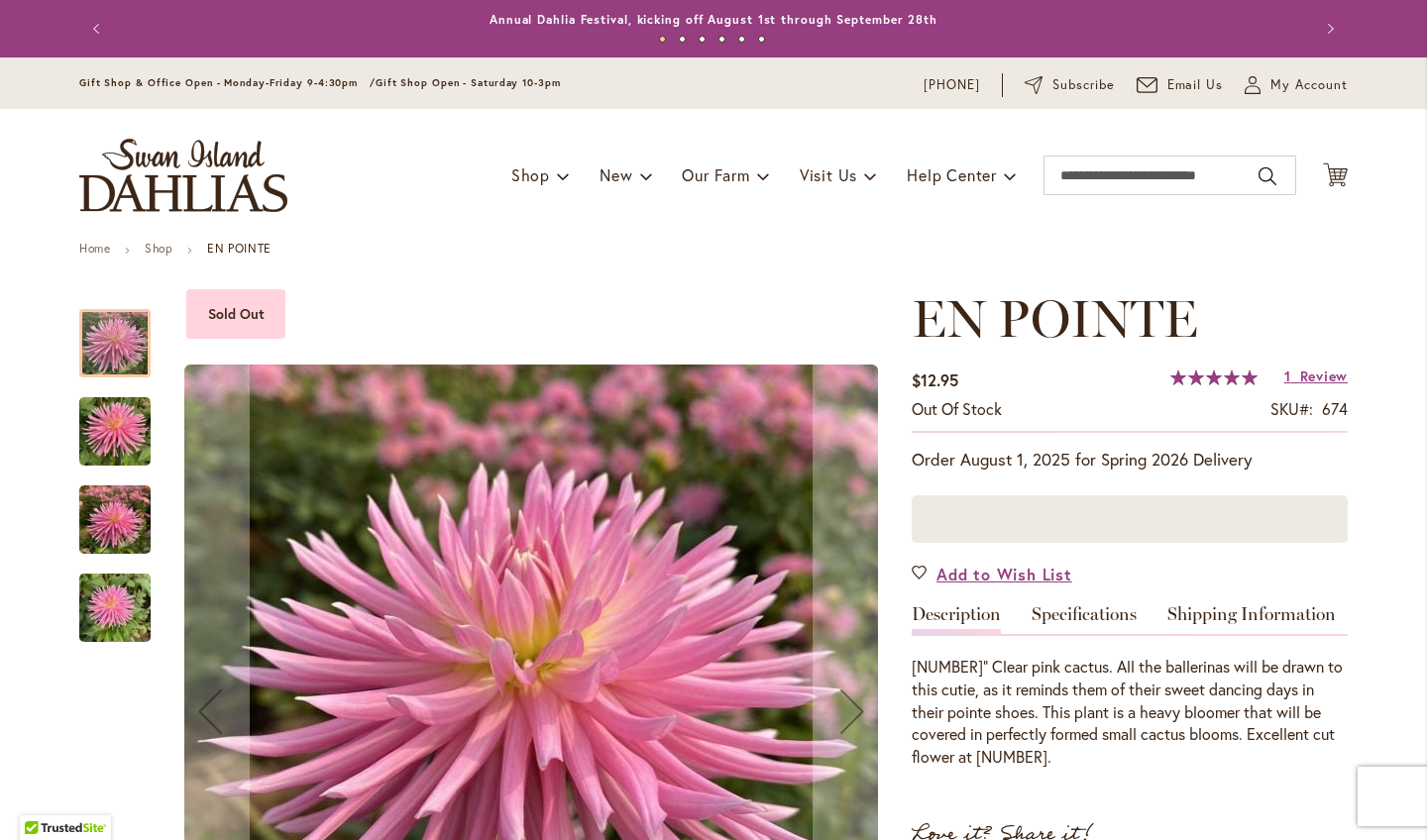 scroll, scrollTop: 0, scrollLeft: 0, axis: both 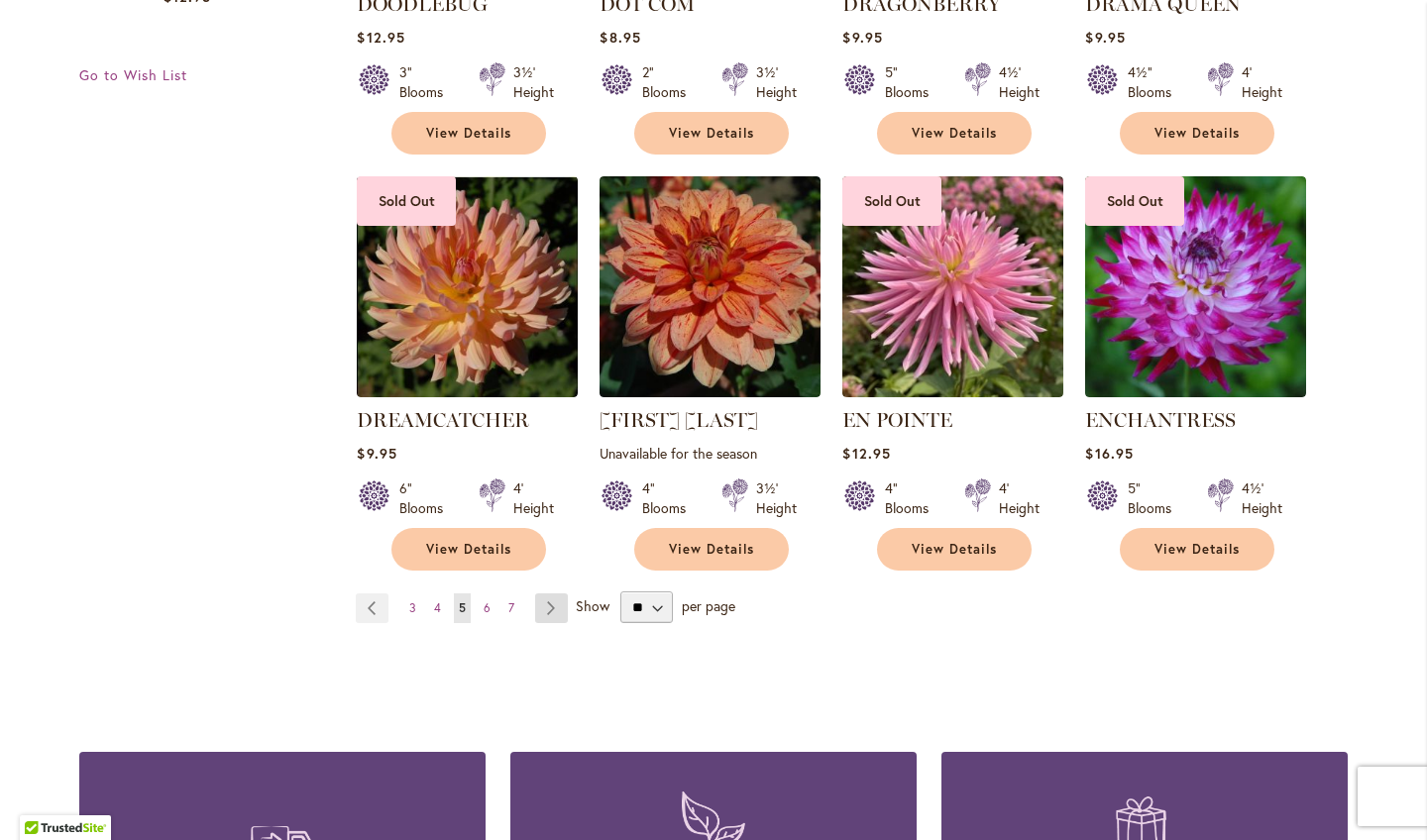 click on "Page
Next" at bounding box center [551, 608] 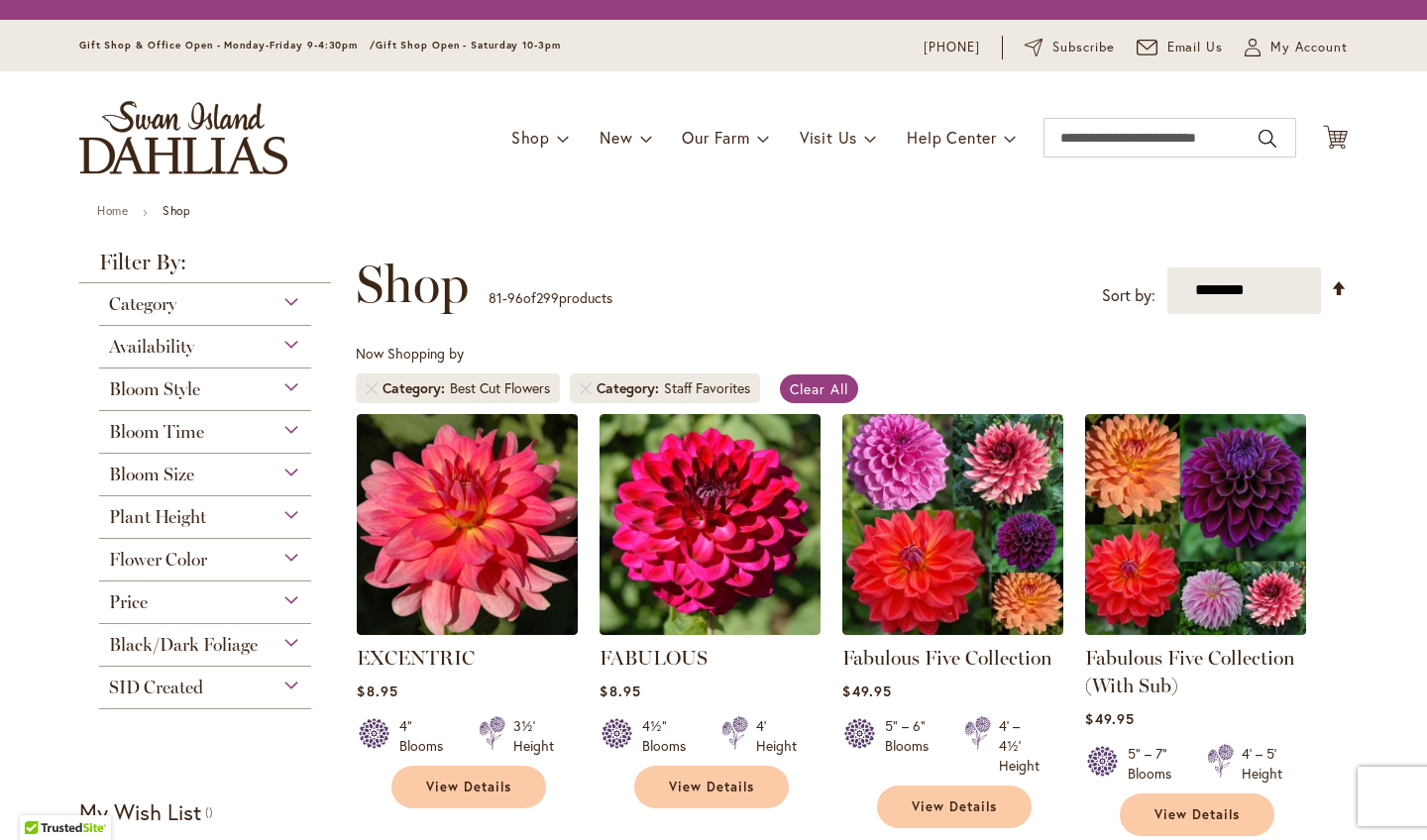 scroll, scrollTop: 0, scrollLeft: 0, axis: both 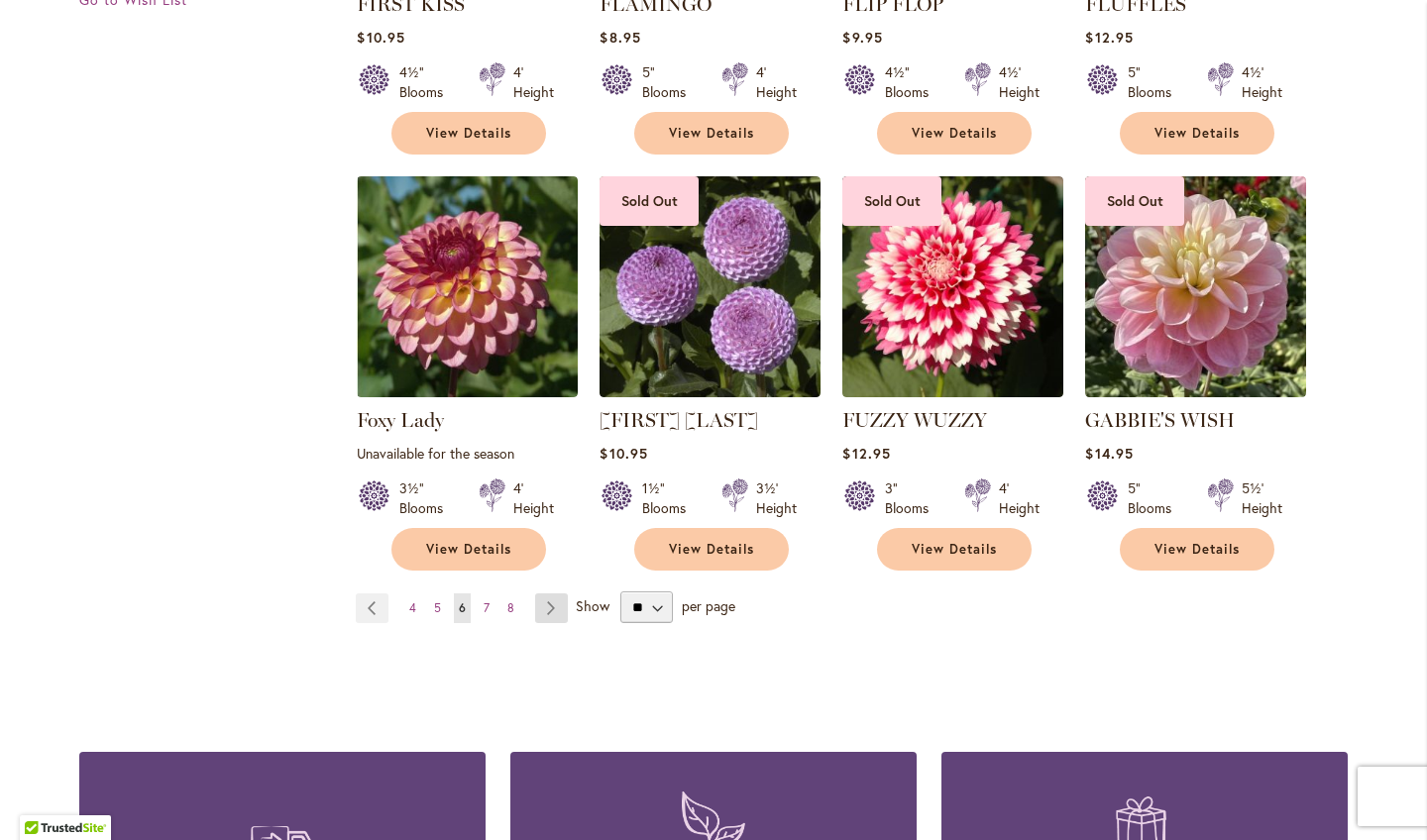 click on "Page
Next" at bounding box center (551, 608) 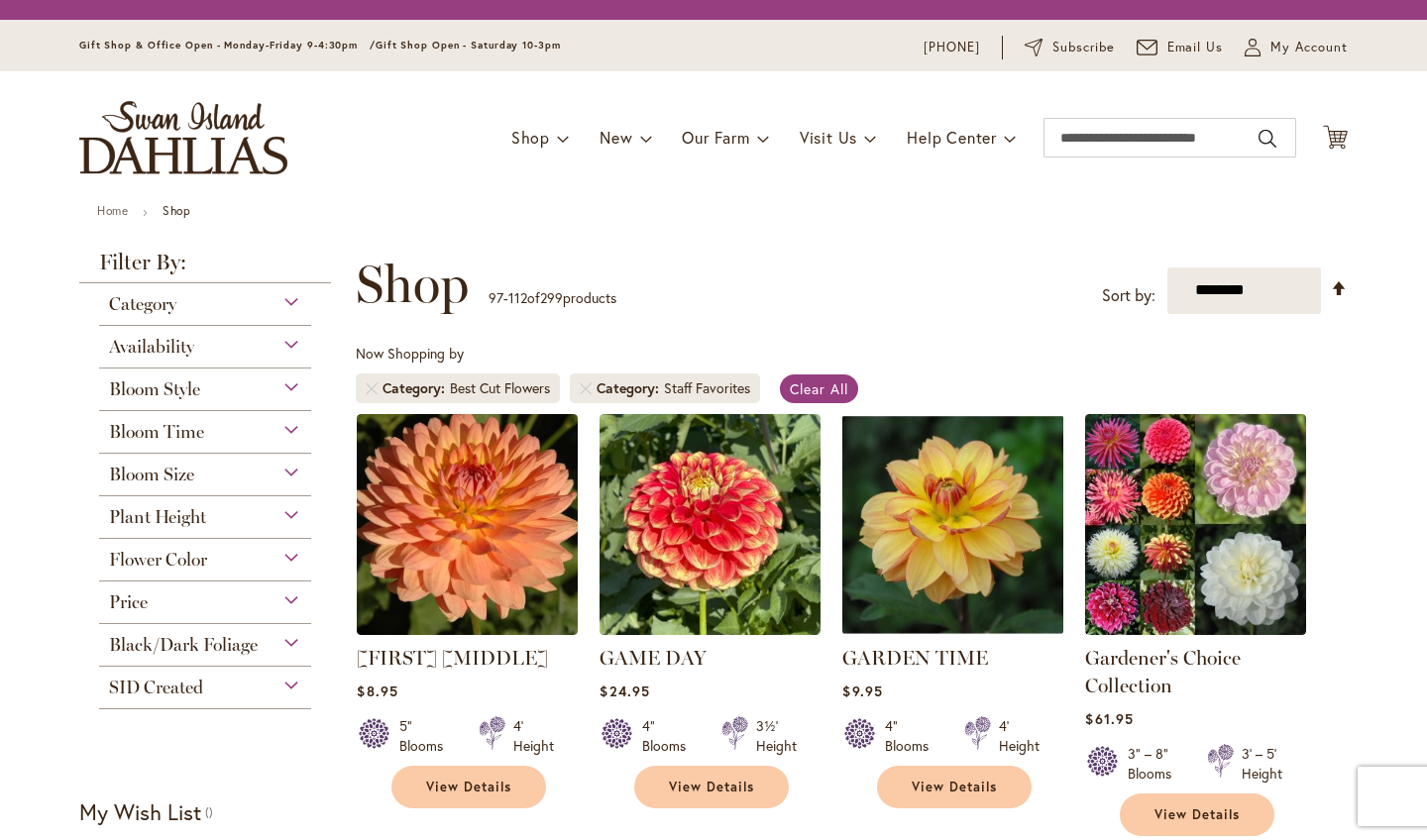 scroll, scrollTop: 0, scrollLeft: 0, axis: both 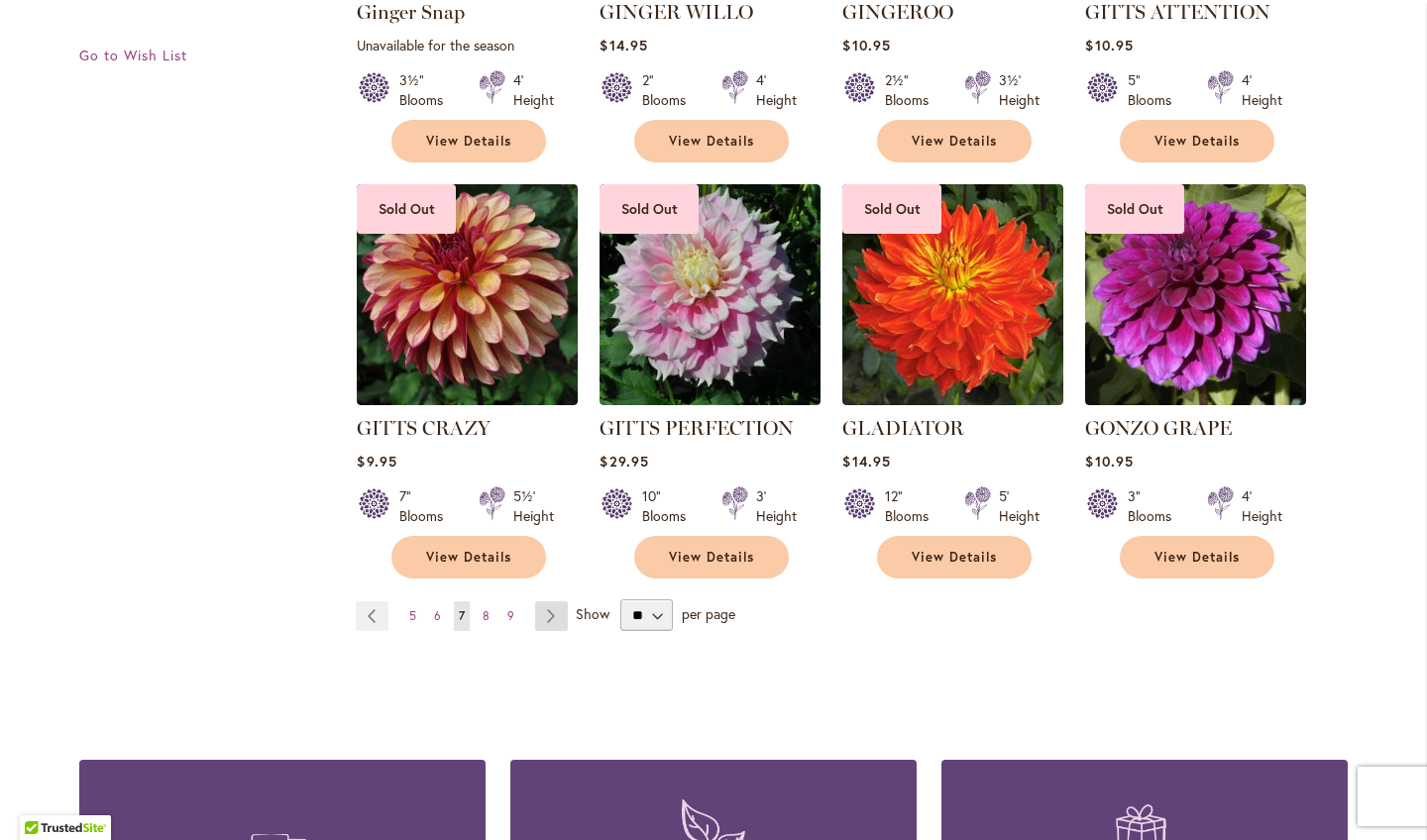 click on "Page
Next" at bounding box center [551, 616] 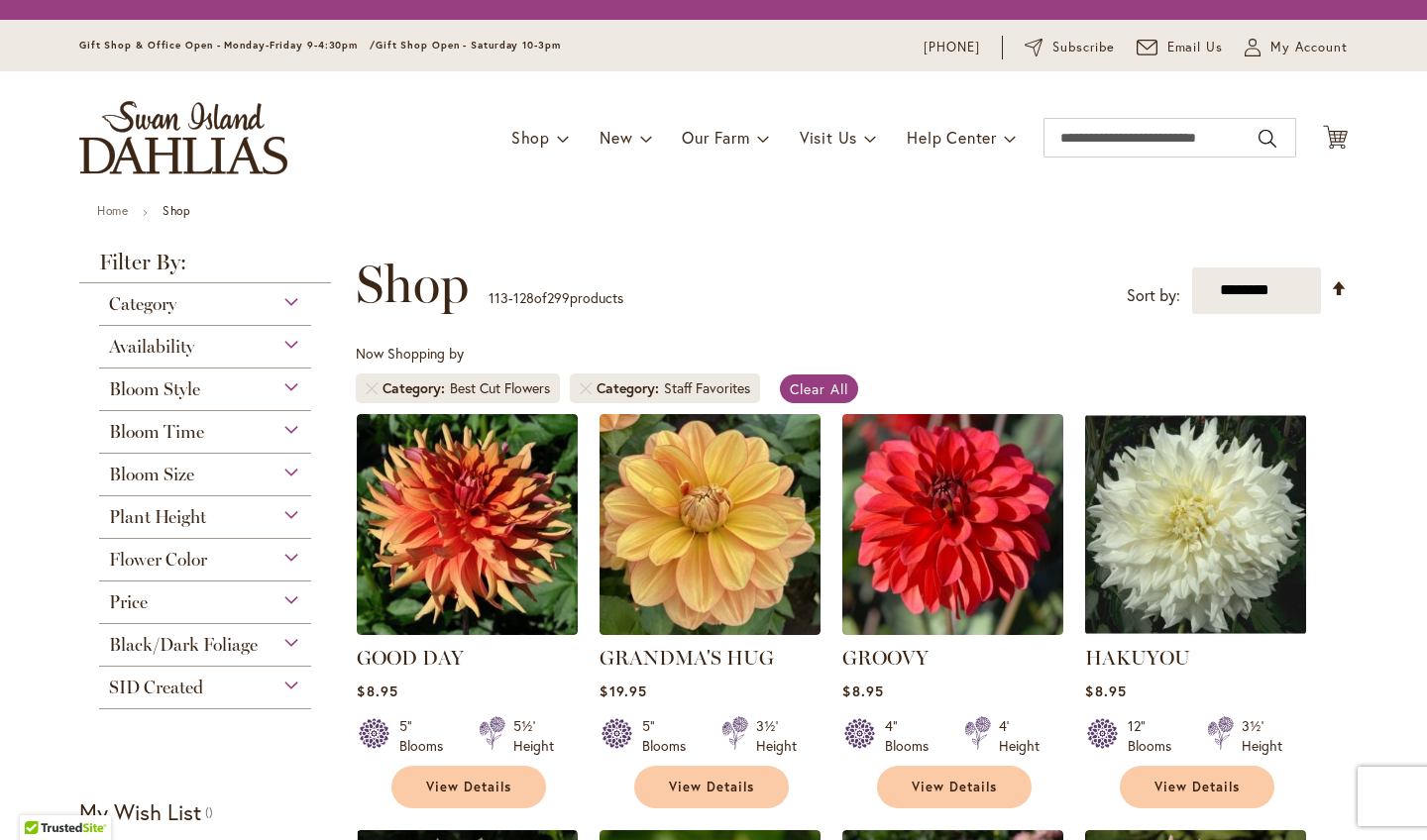 scroll, scrollTop: 0, scrollLeft: 0, axis: both 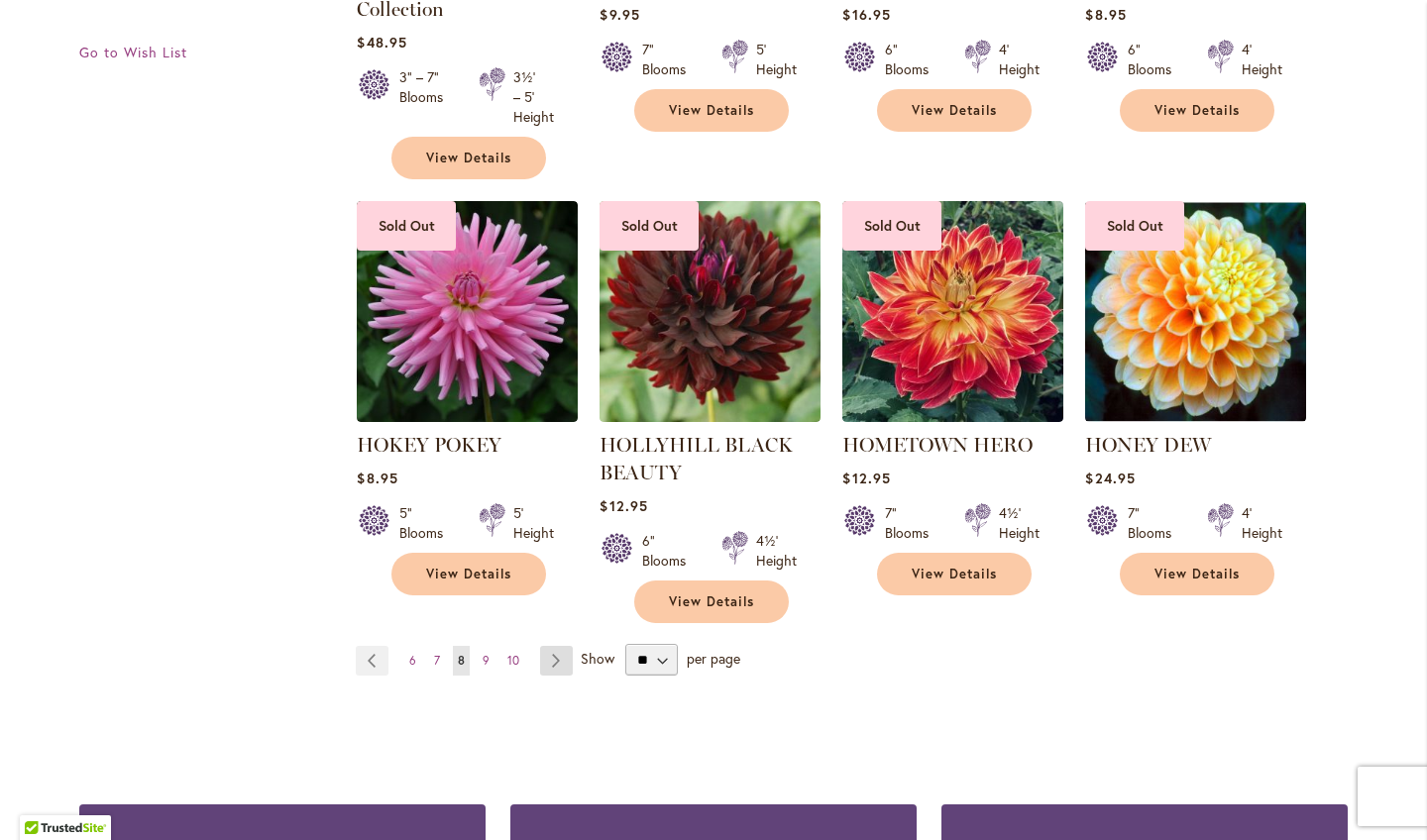 click on "Page
Next" at bounding box center (556, 661) 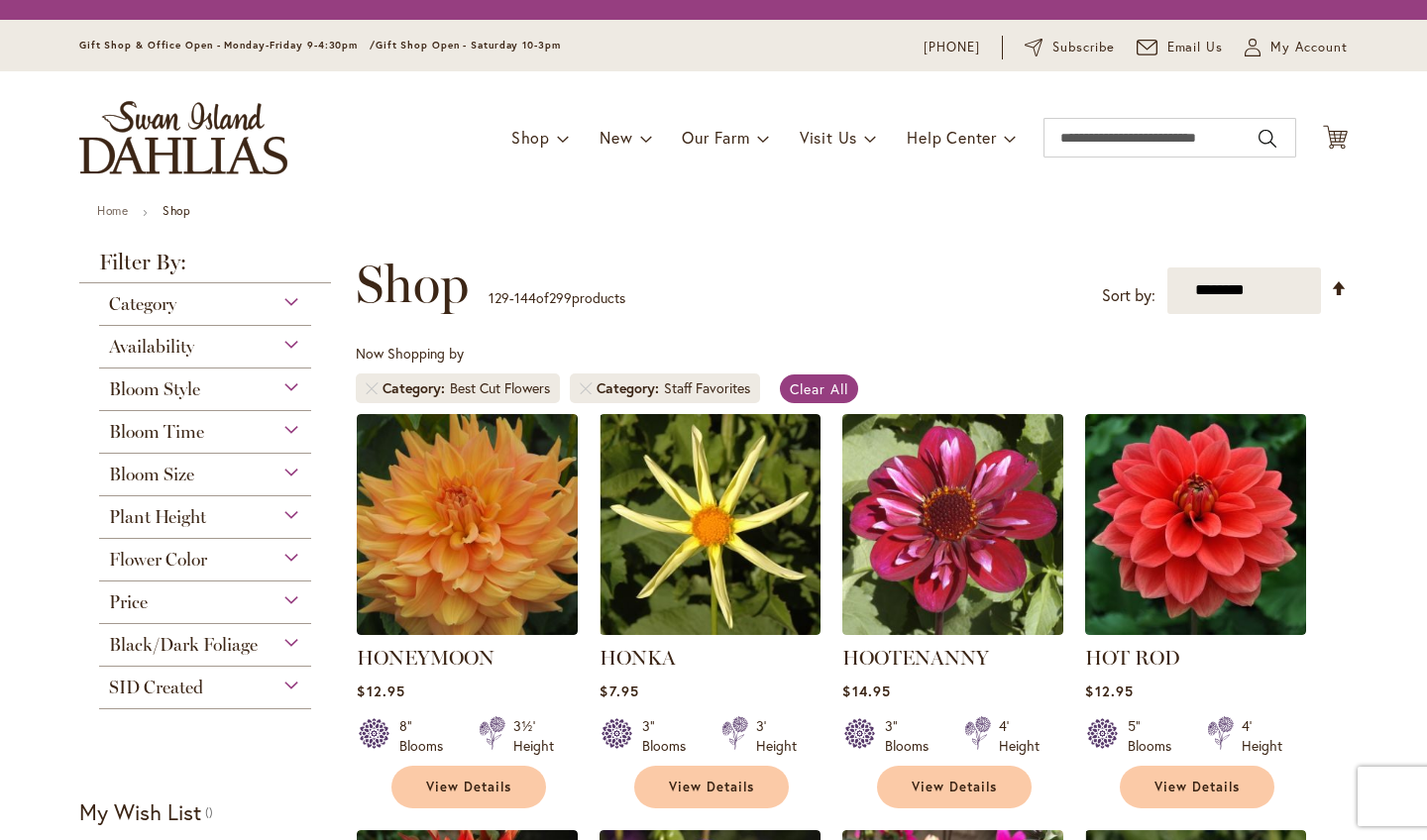 scroll, scrollTop: 0, scrollLeft: 0, axis: both 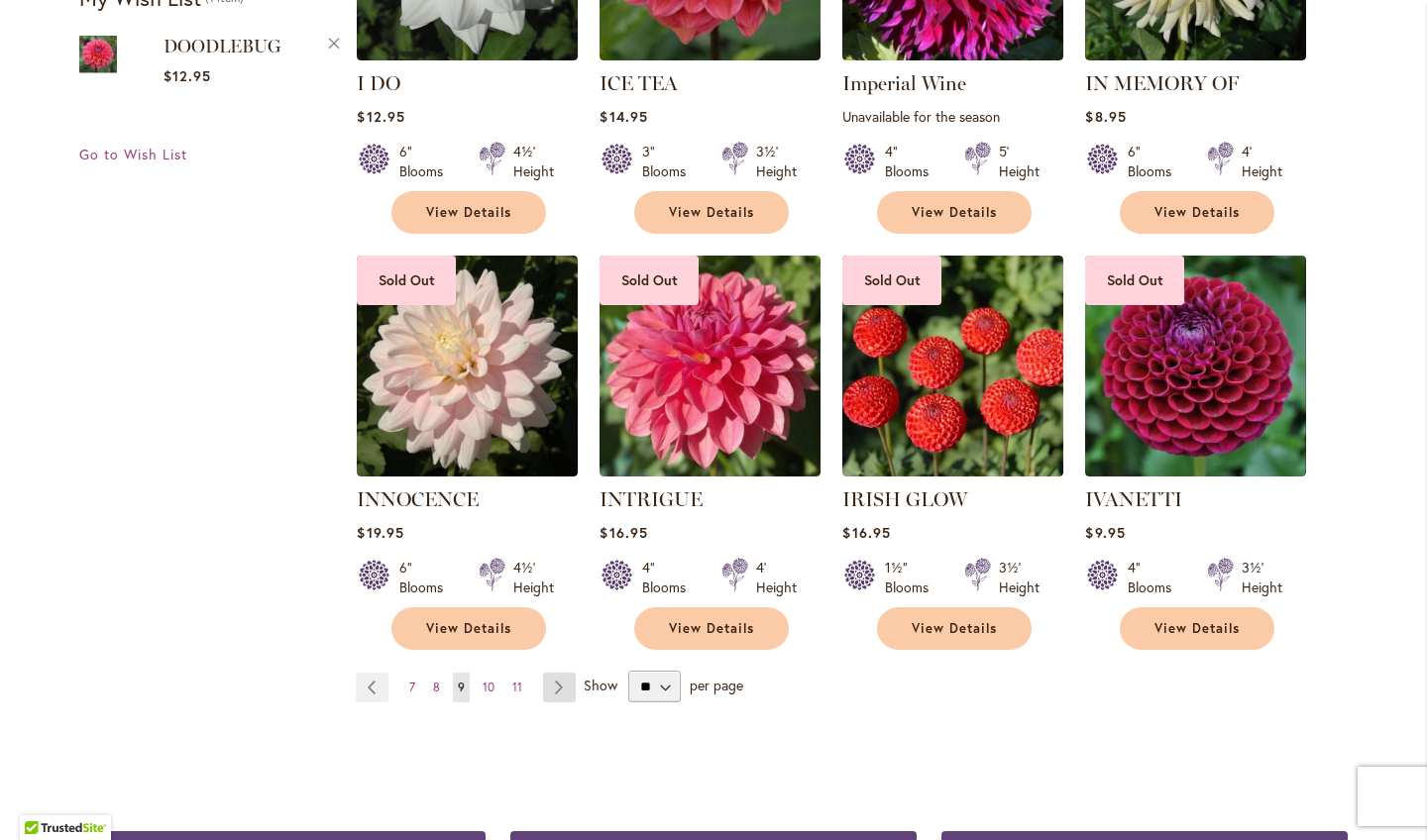 click on "Page
Next" at bounding box center [559, 687] 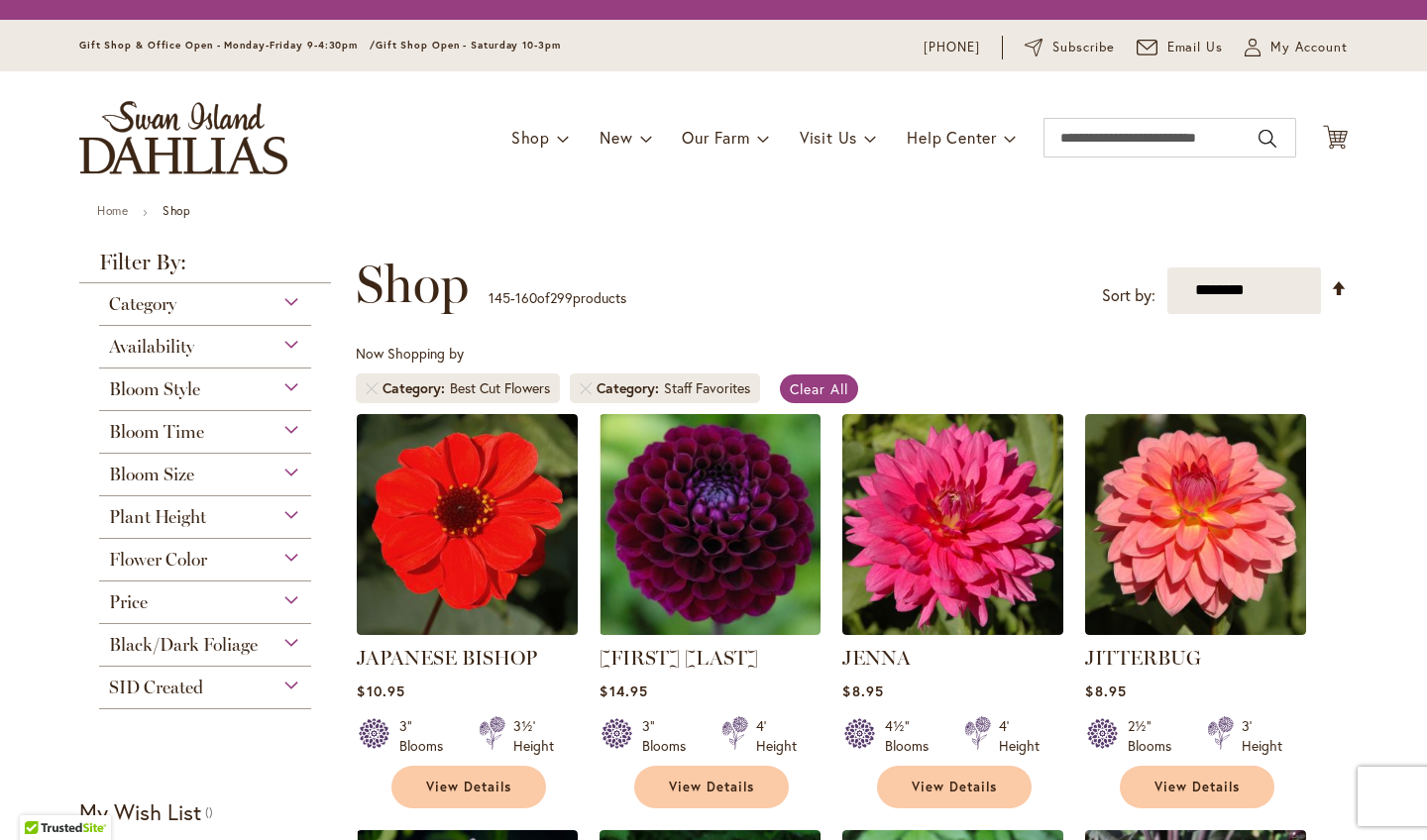 scroll, scrollTop: 0, scrollLeft: 0, axis: both 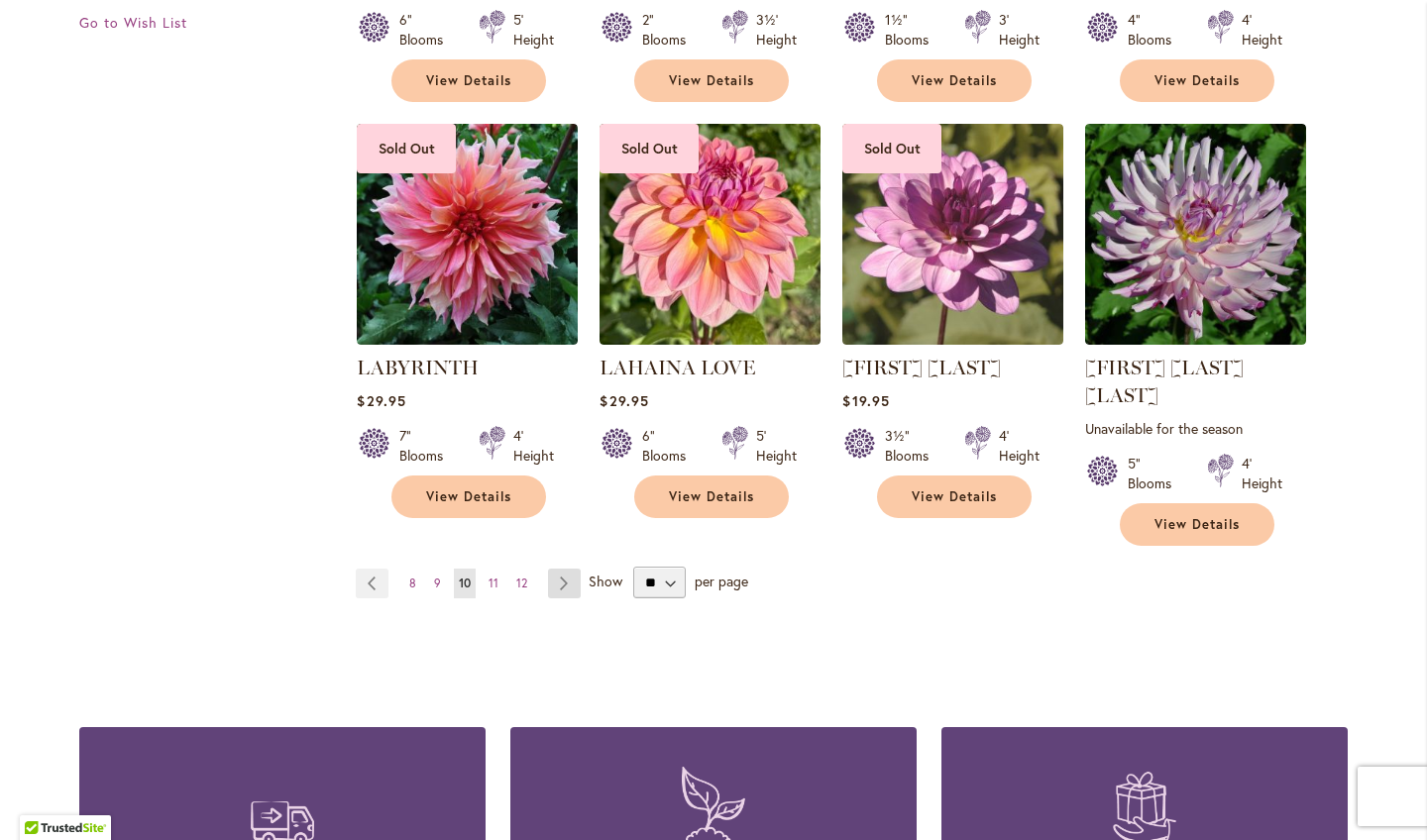 click on "Page
Next" at bounding box center (564, 583) 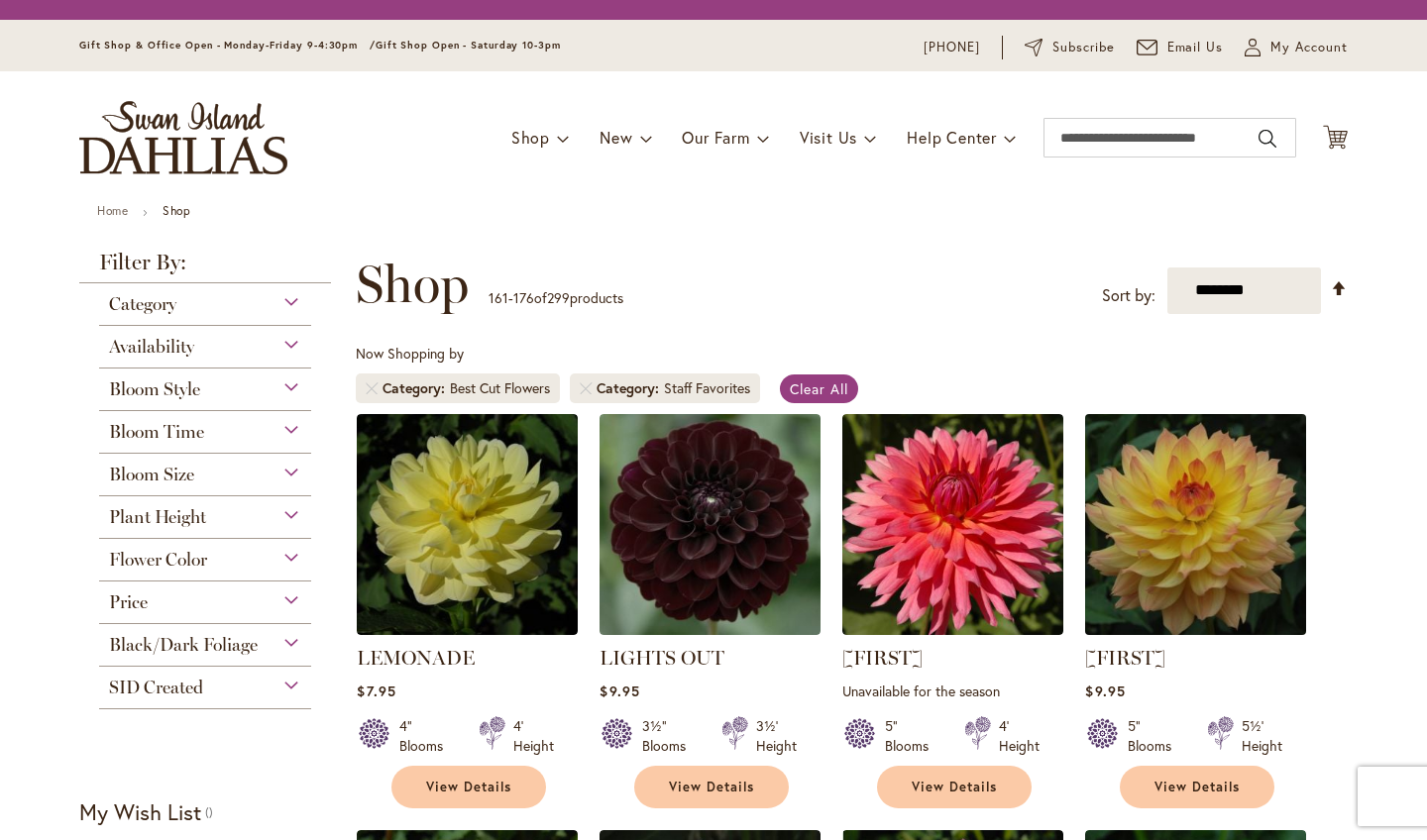 scroll, scrollTop: 0, scrollLeft: 0, axis: both 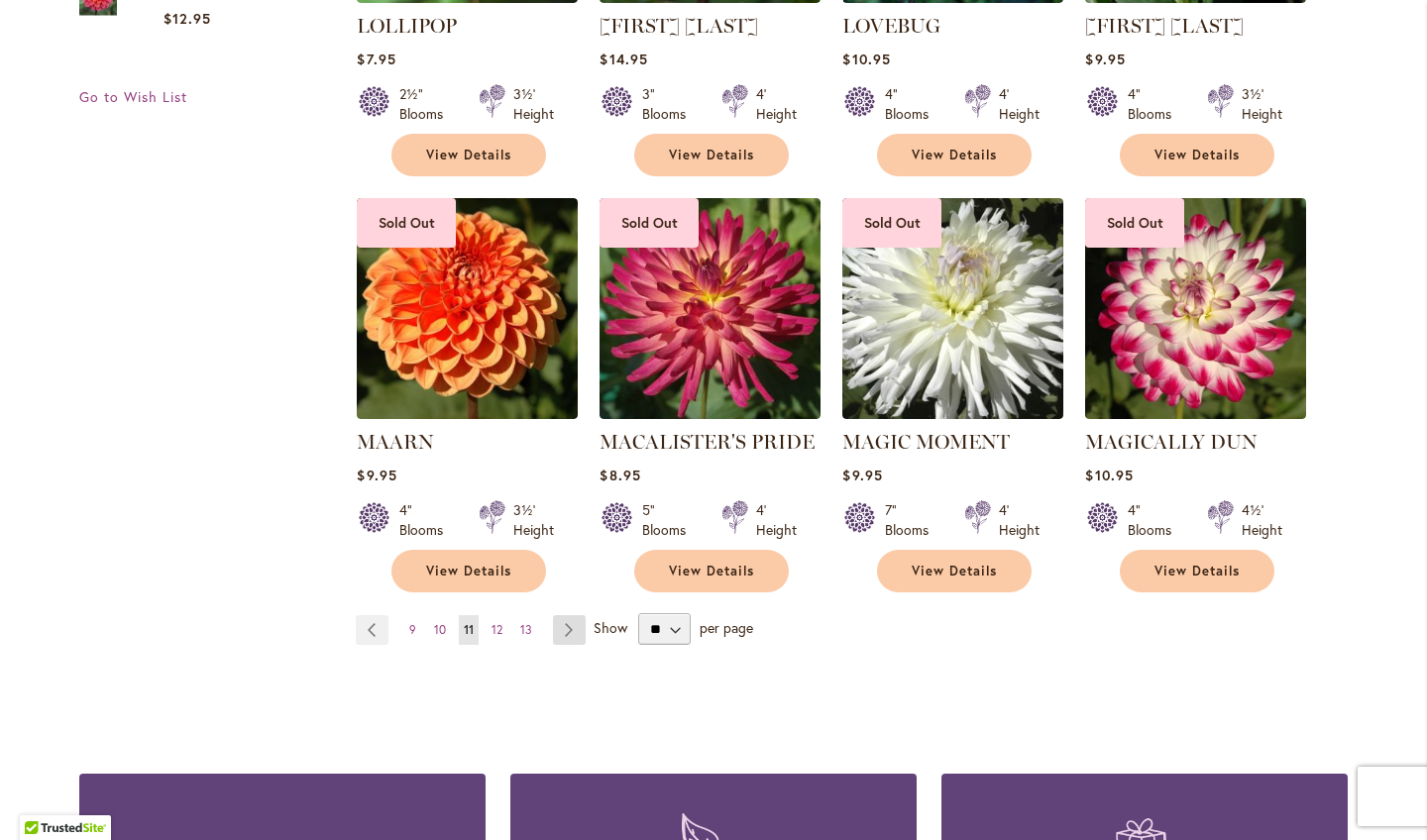 click on "Page
Next" at bounding box center (569, 630) 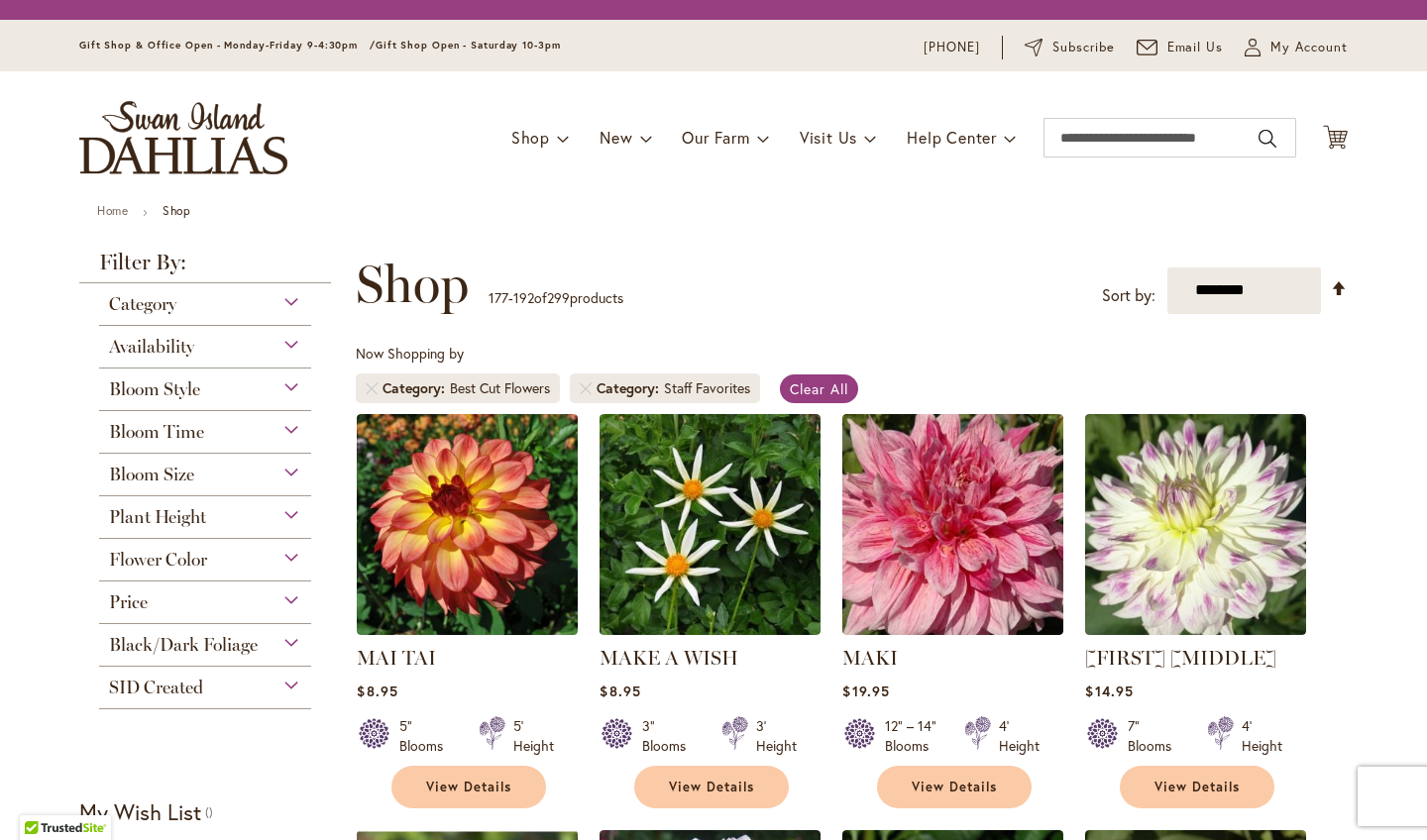scroll, scrollTop: 0, scrollLeft: 0, axis: both 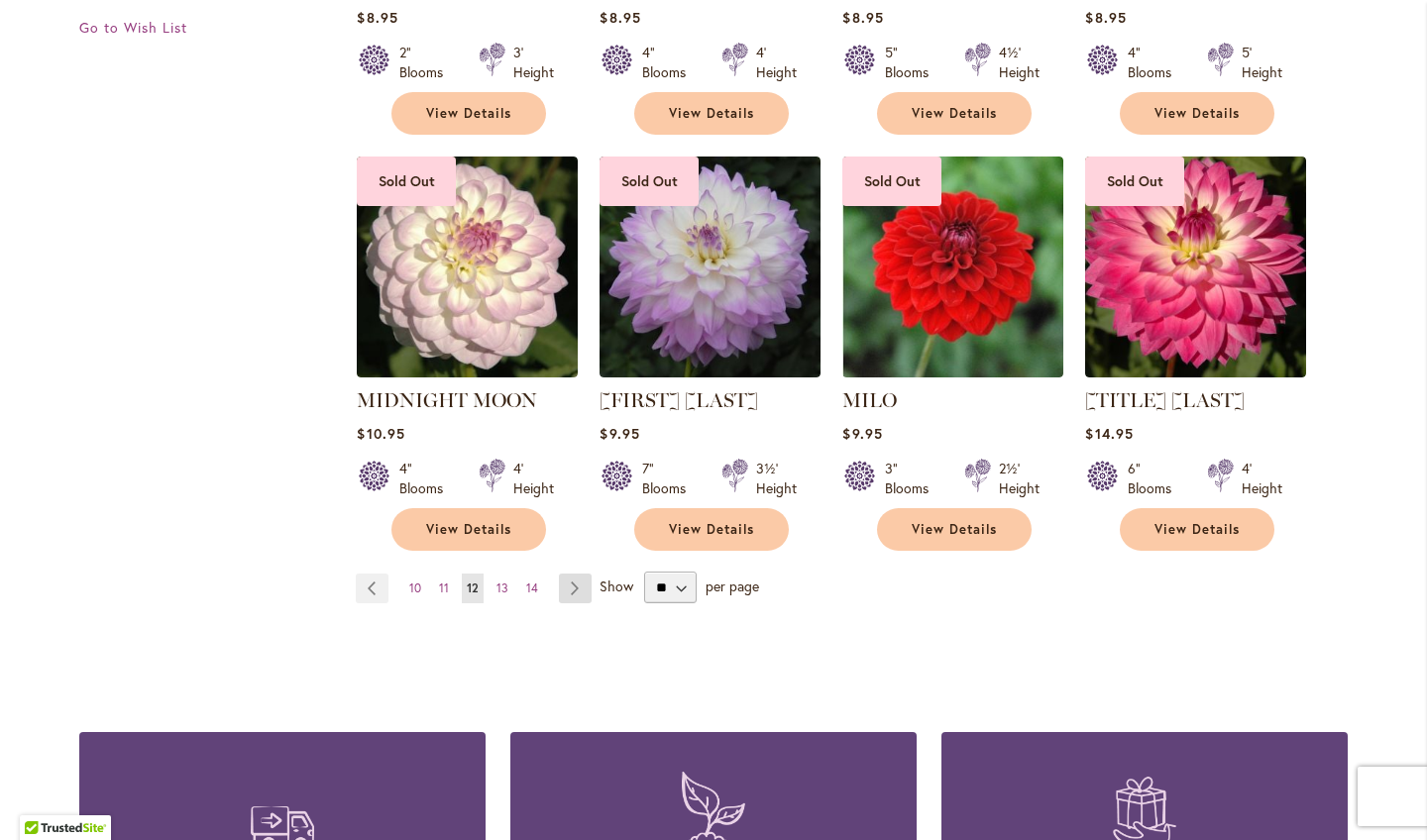 click on "Page
Next" at bounding box center [575, 588] 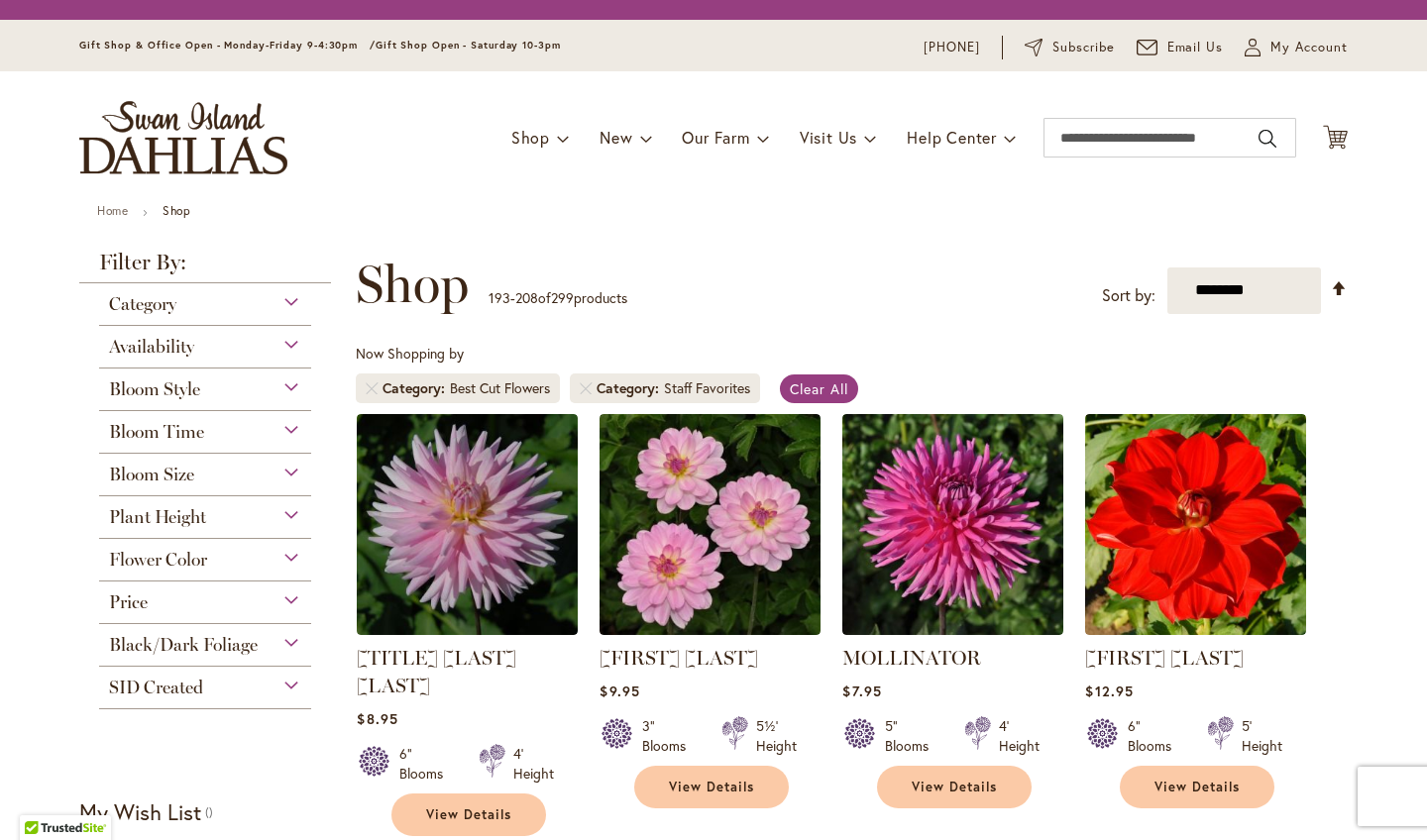 scroll, scrollTop: 0, scrollLeft: 0, axis: both 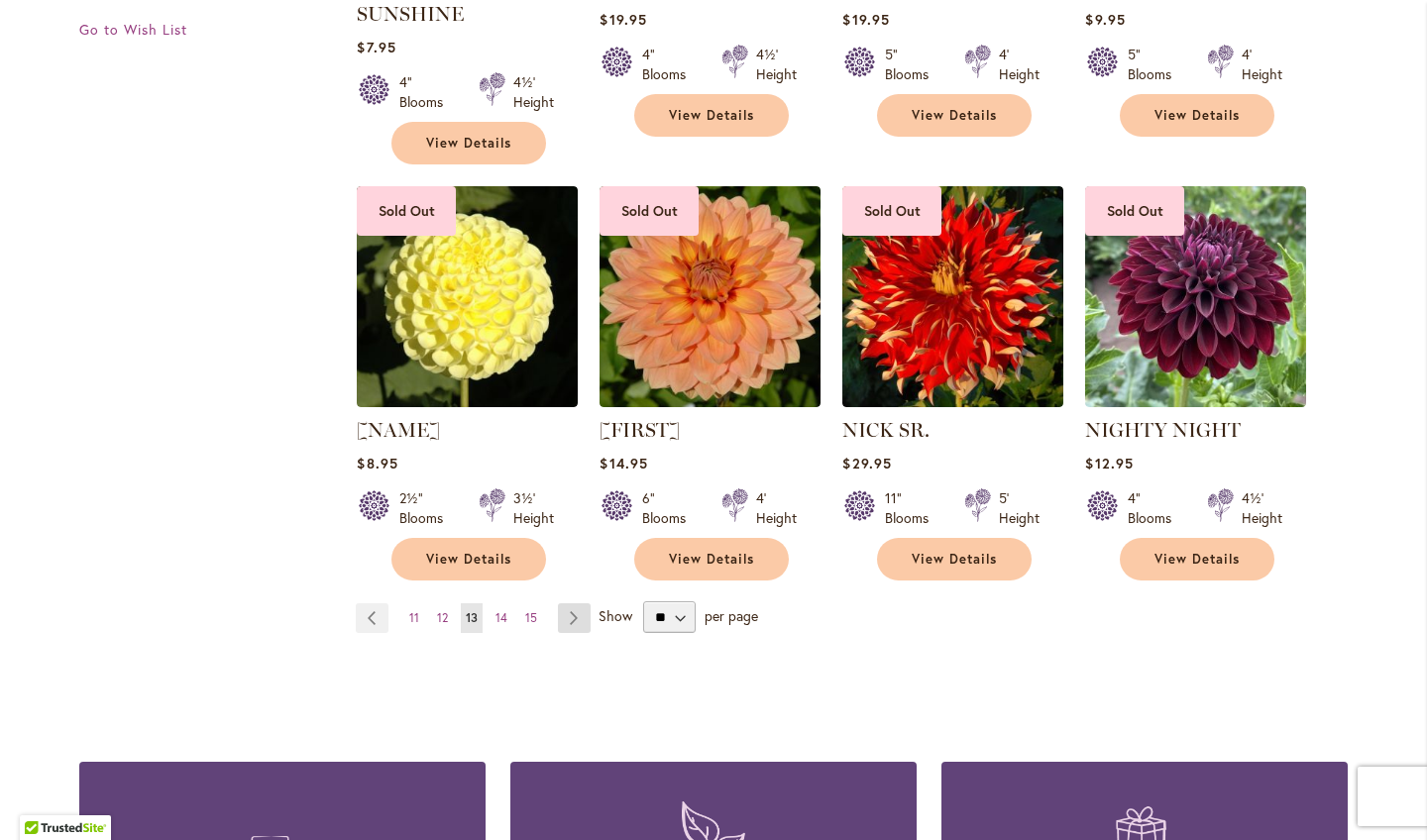 click on "Page
Next" at bounding box center [574, 618] 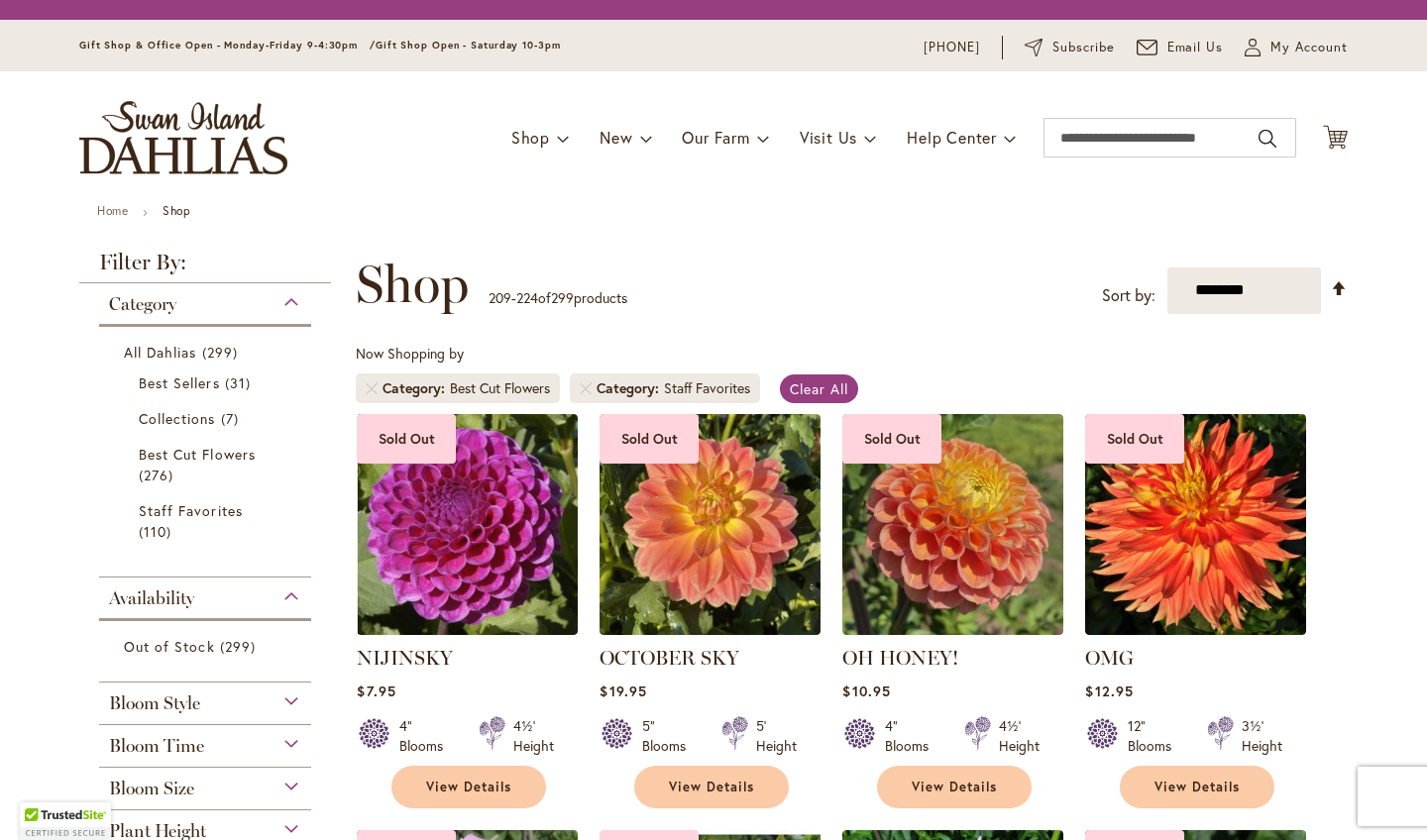 scroll, scrollTop: 0, scrollLeft: 0, axis: both 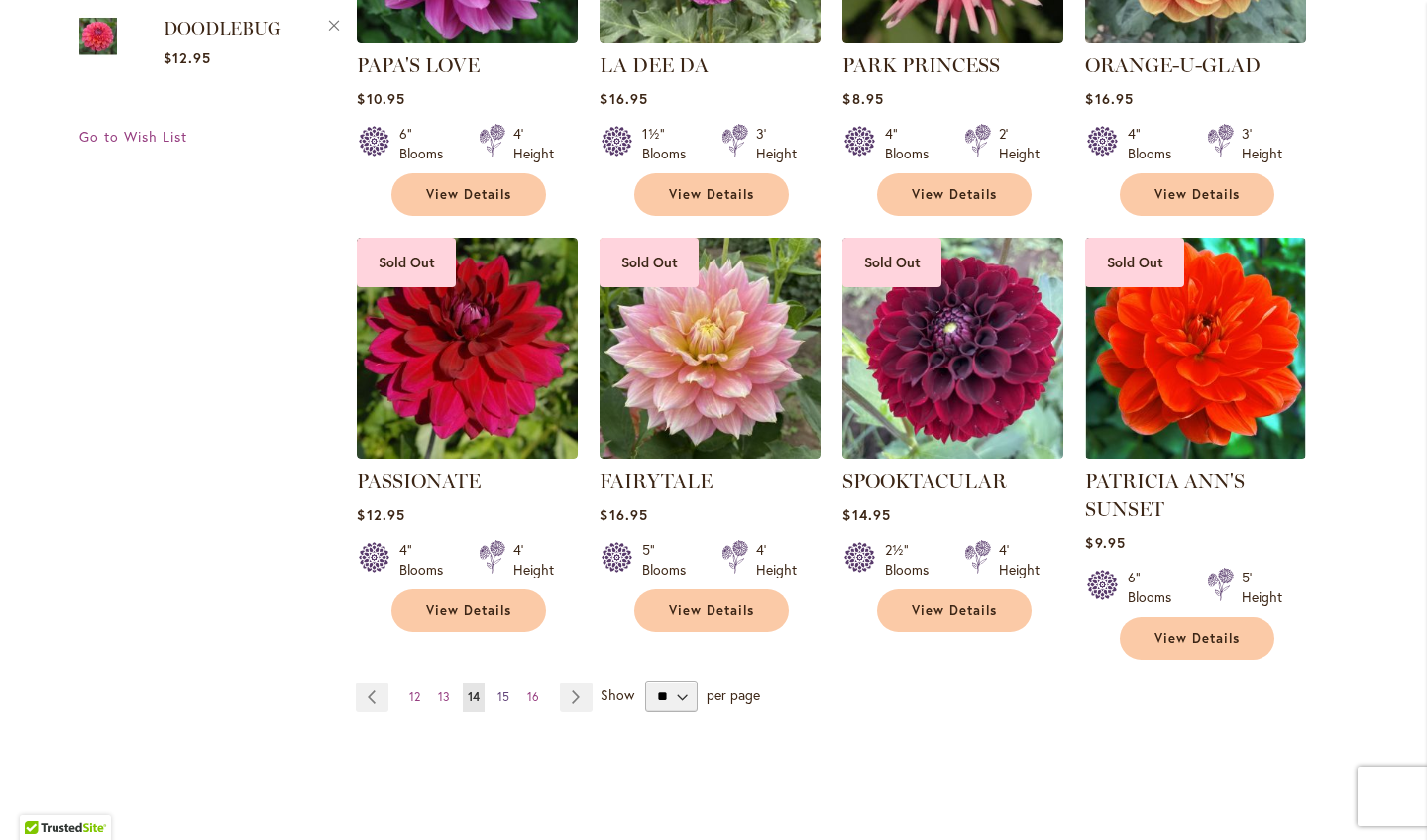 click on "15" at bounding box center [503, 696] 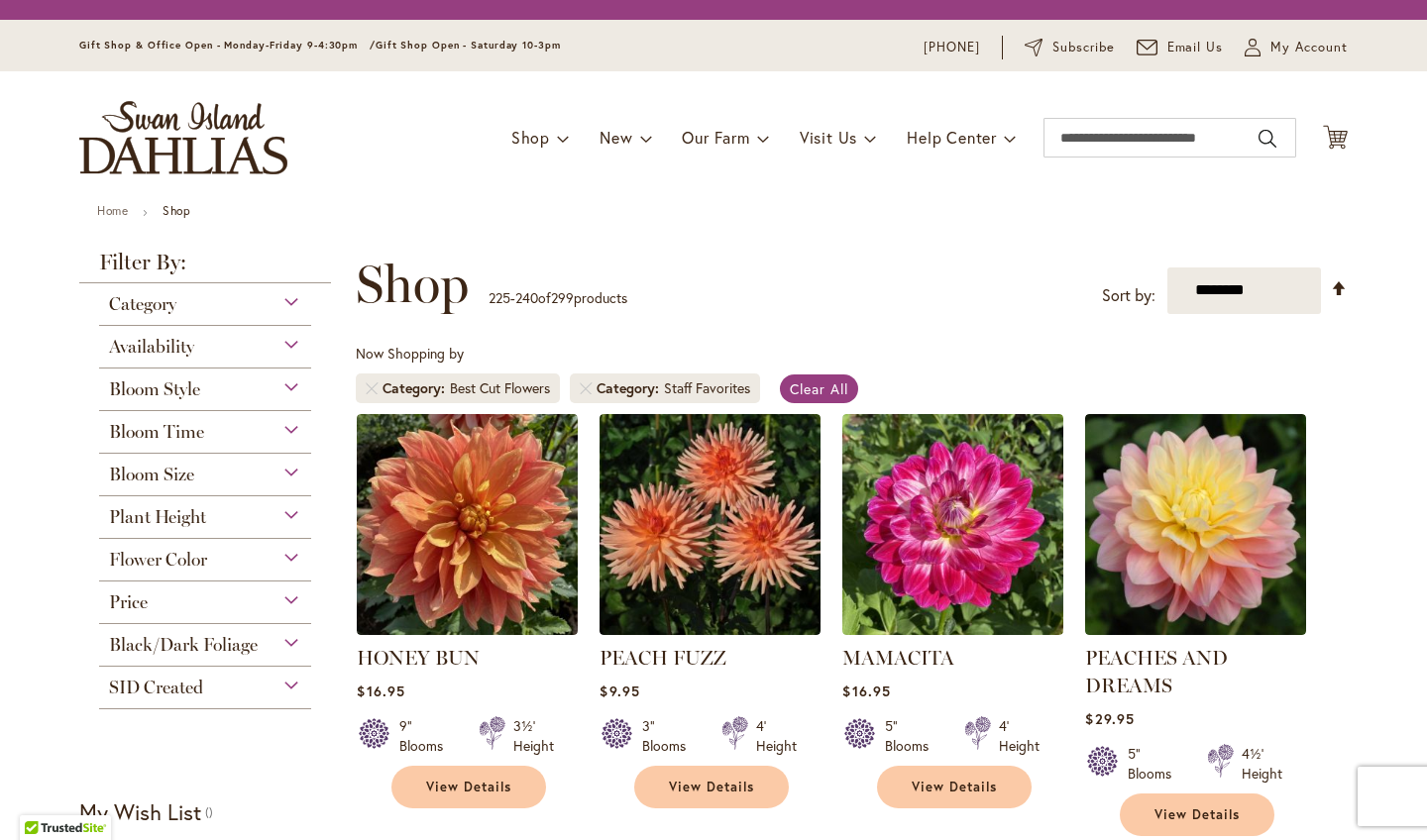 scroll, scrollTop: 0, scrollLeft: 0, axis: both 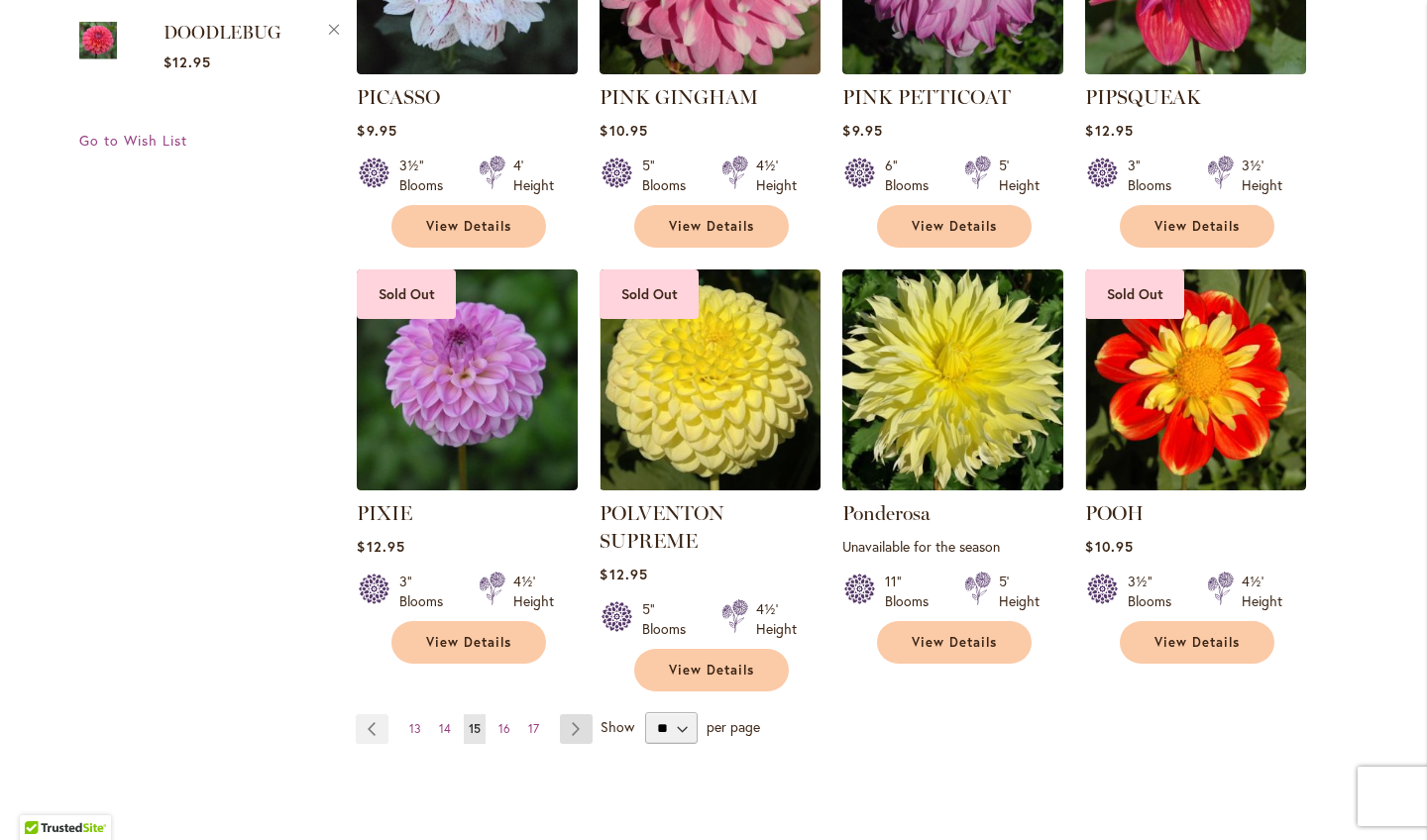 click on "Page
Next" at bounding box center (576, 729) 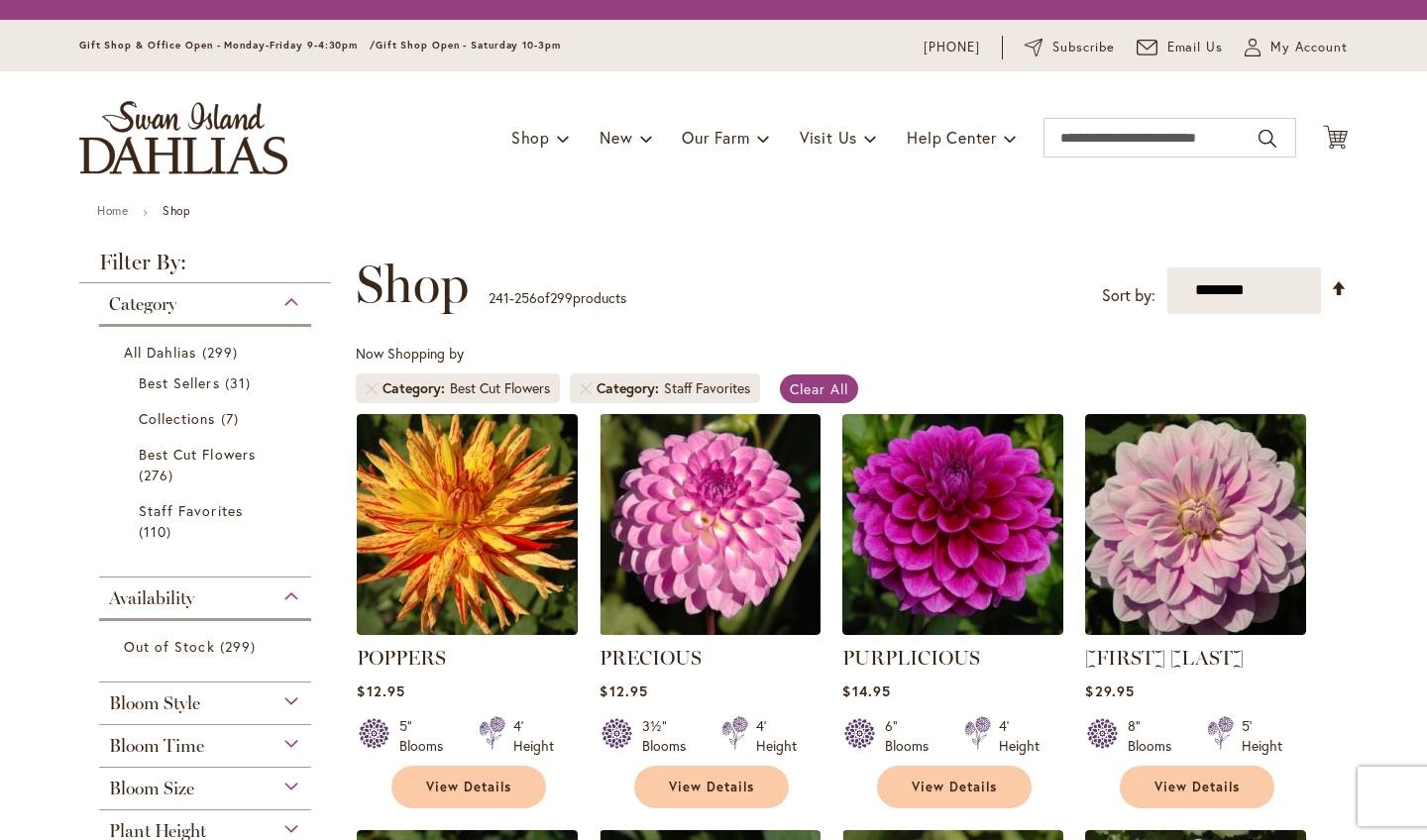 scroll, scrollTop: 0, scrollLeft: 0, axis: both 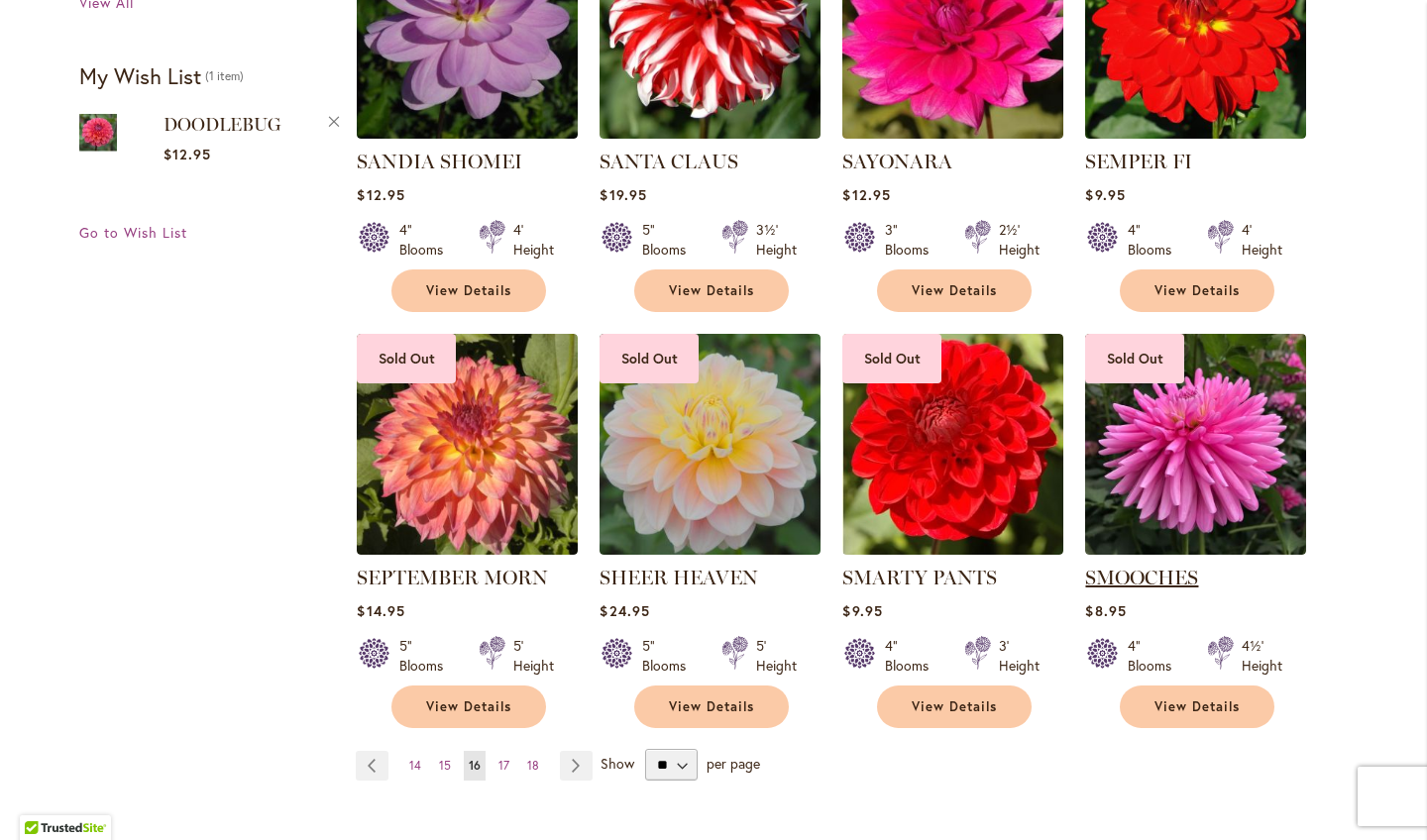 click on "SMOOCHES" at bounding box center [1142, 578] 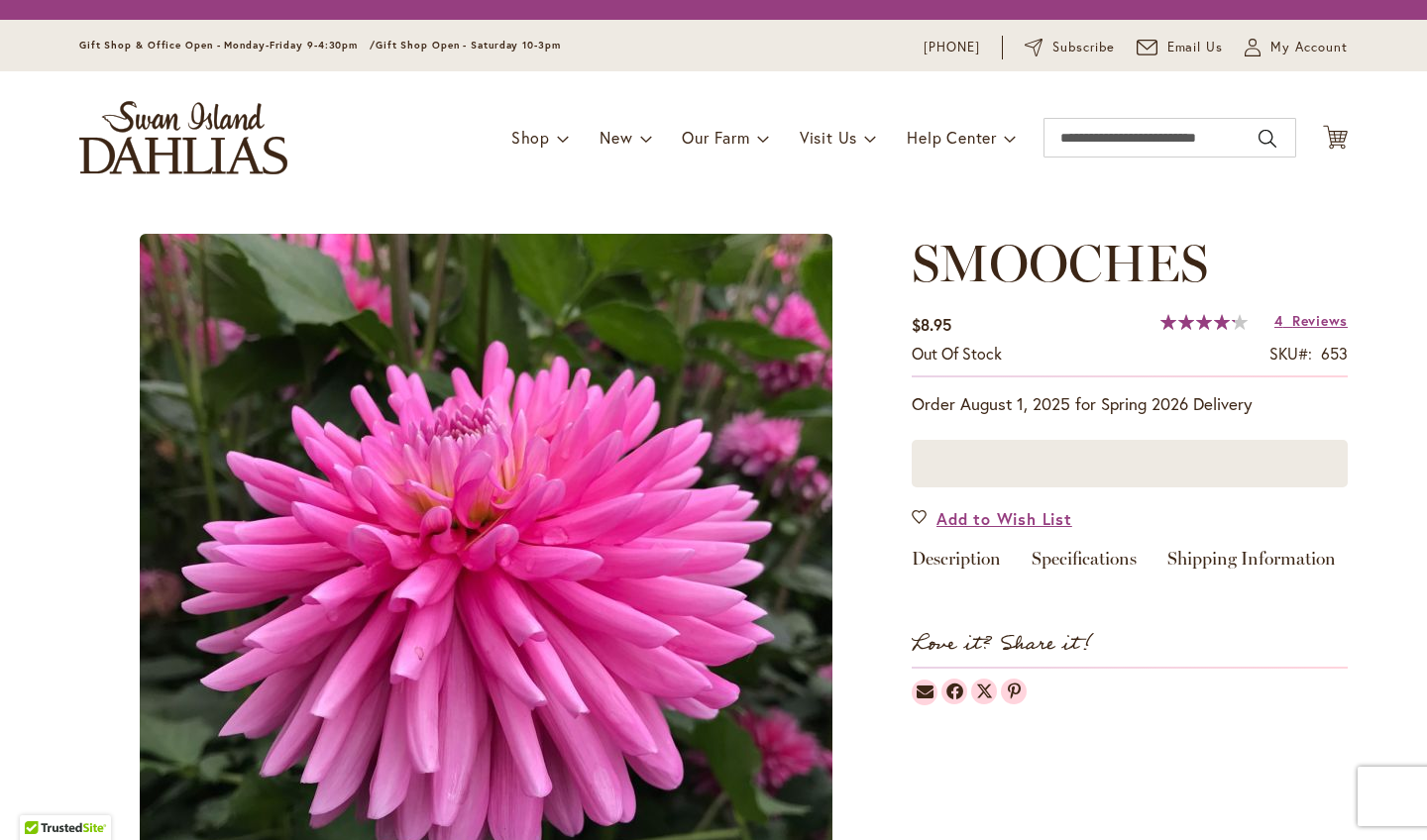scroll, scrollTop: 0, scrollLeft: 0, axis: both 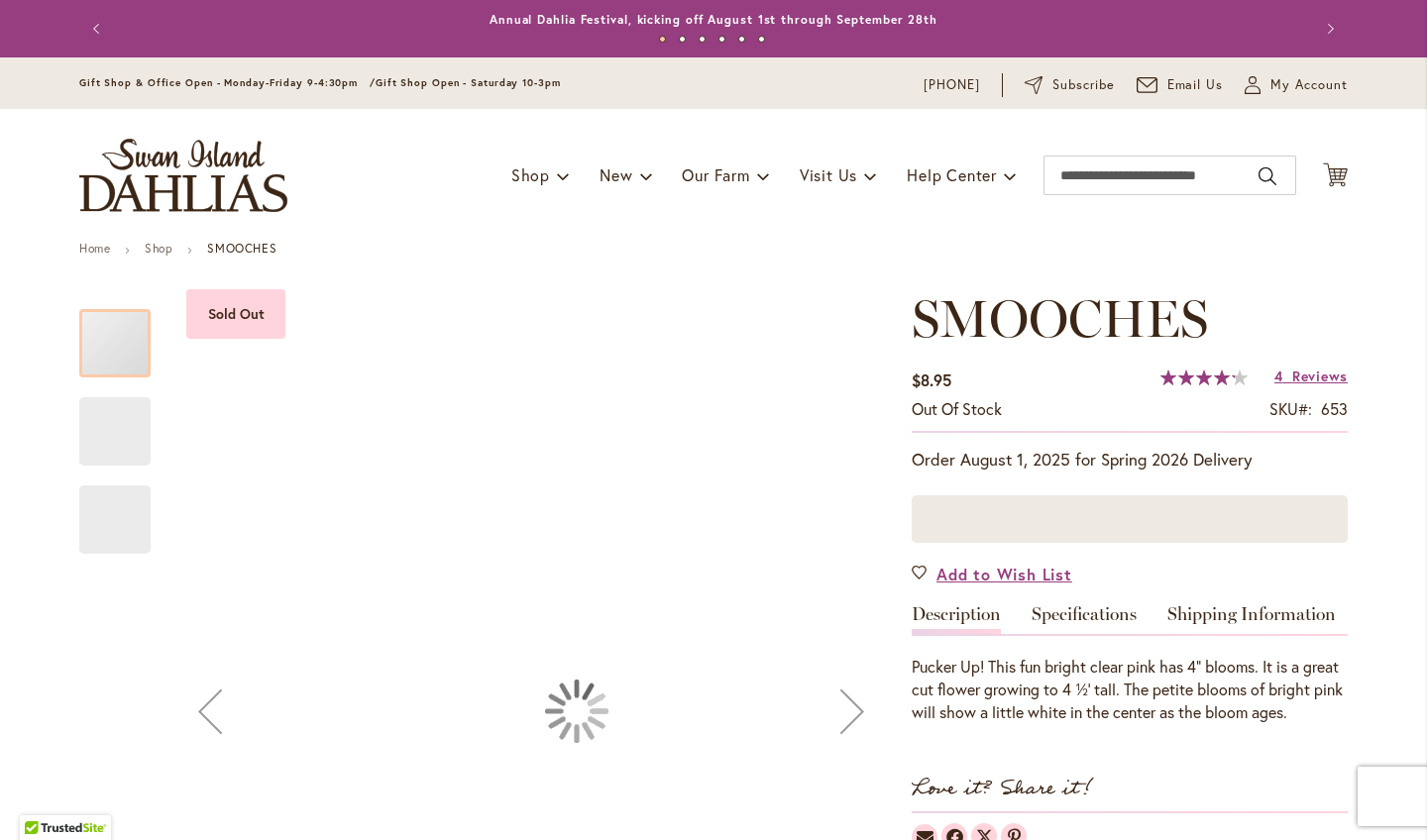type on "****" 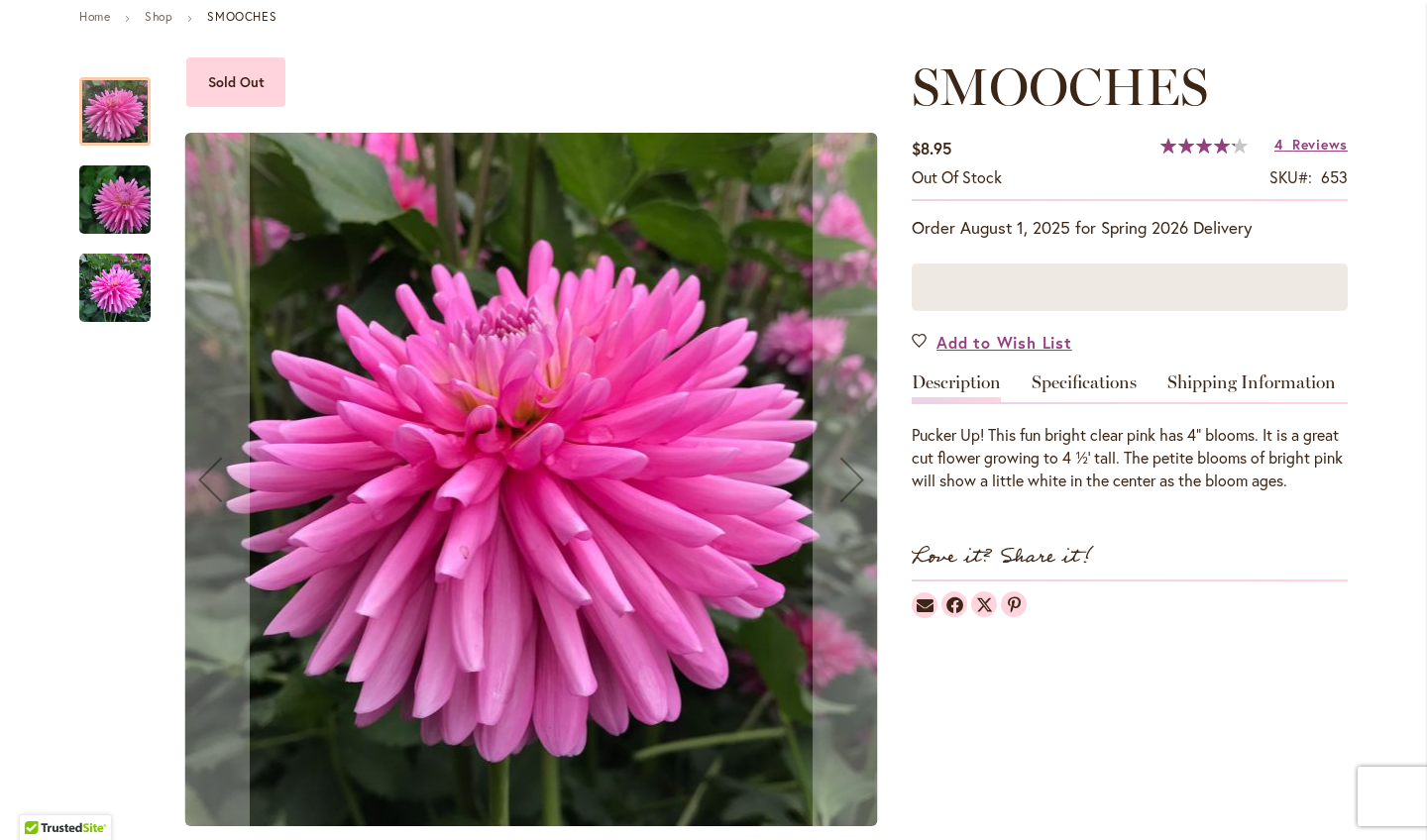 scroll, scrollTop: 234, scrollLeft: 0, axis: vertical 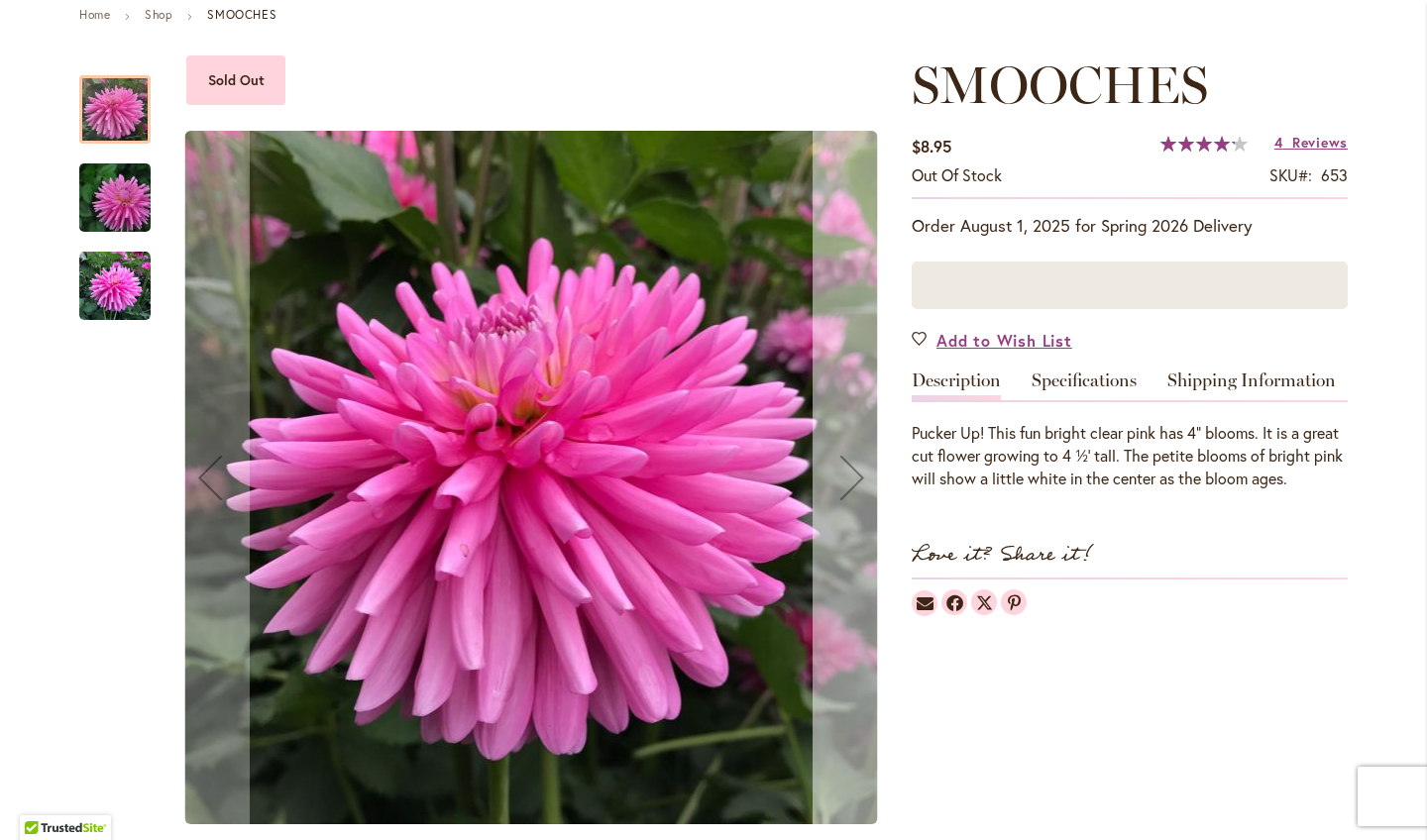 click at bounding box center (852, 477) 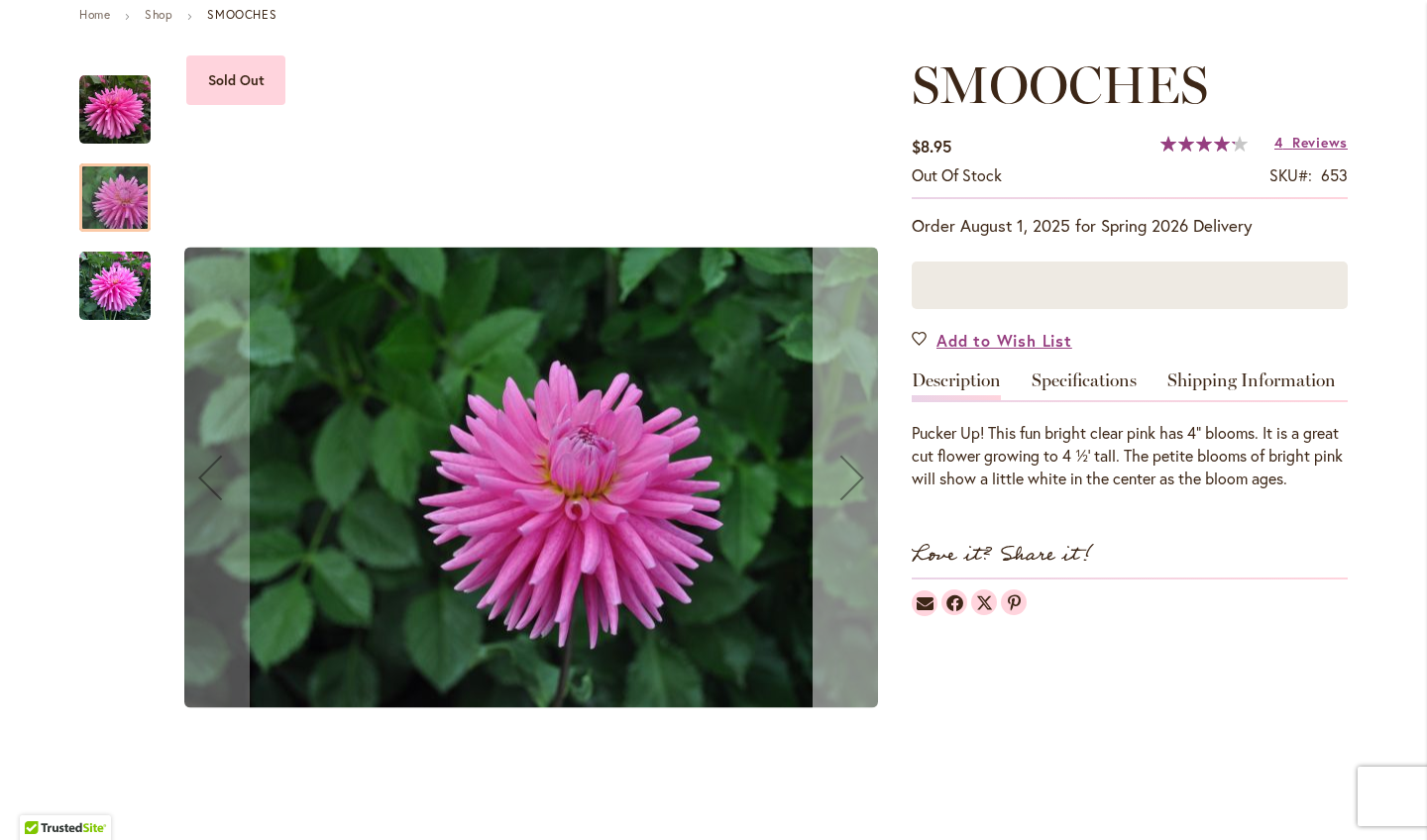 click at bounding box center [852, 477] 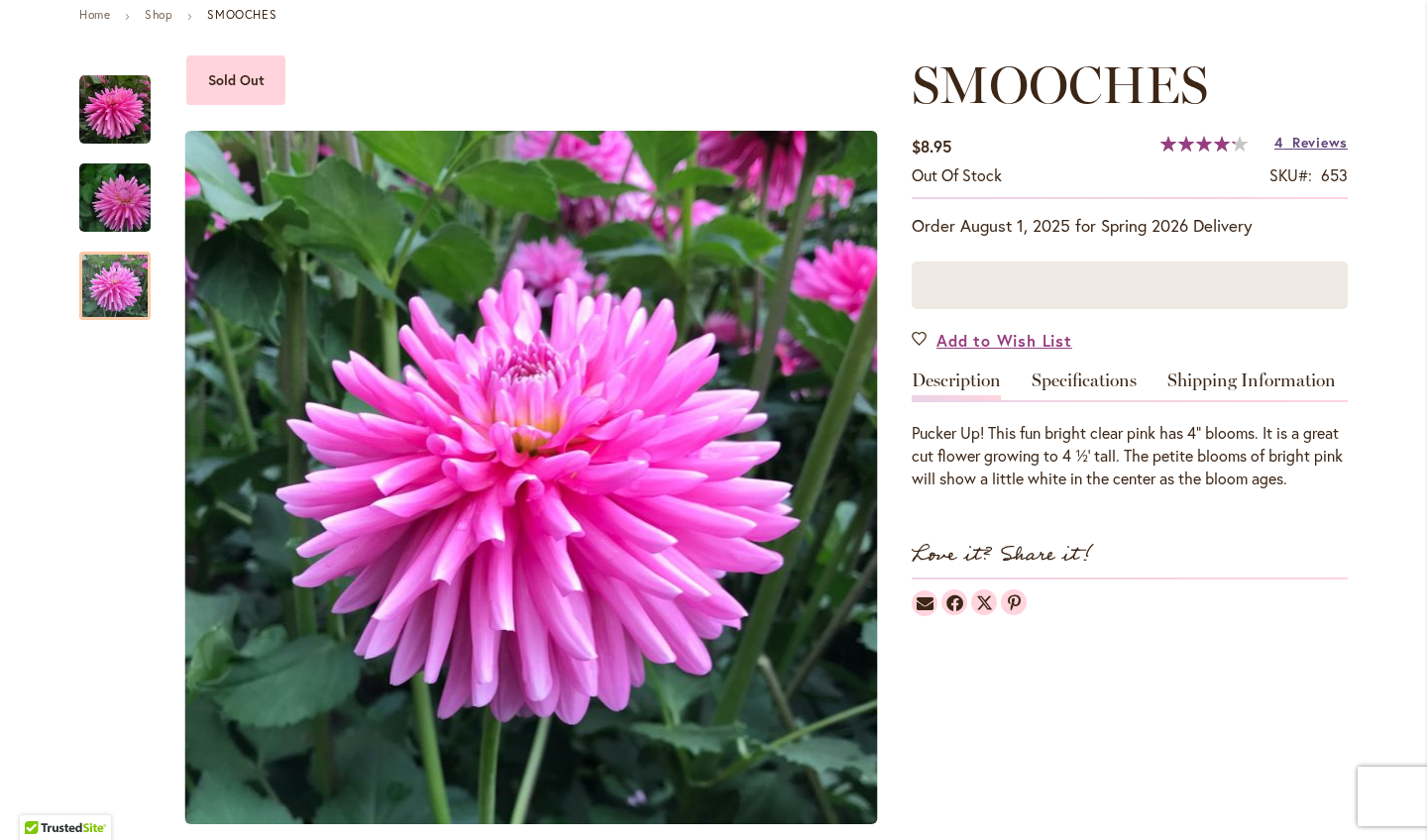 click on "Reviews" at bounding box center (1320, 143) 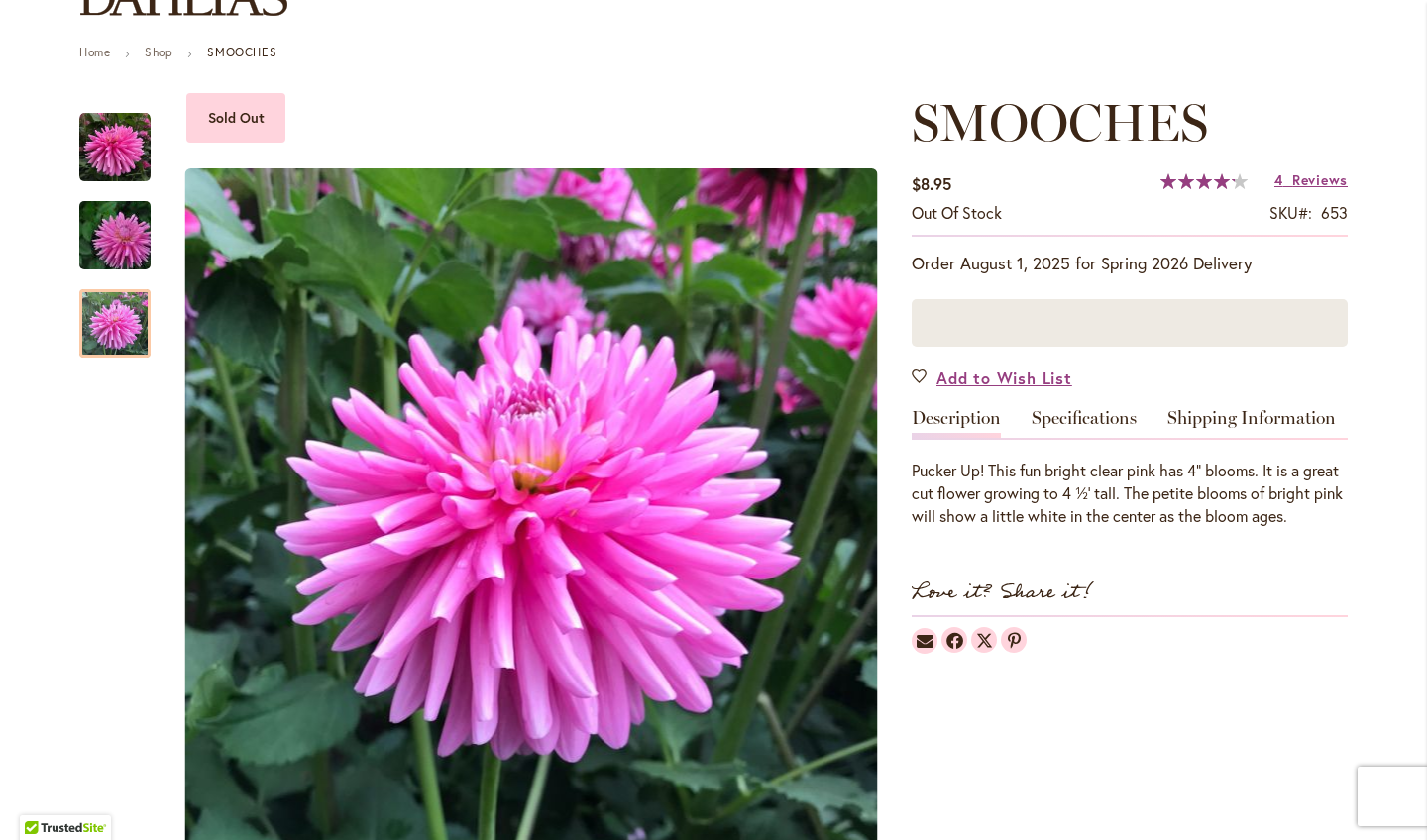 scroll, scrollTop: 136, scrollLeft: 0, axis: vertical 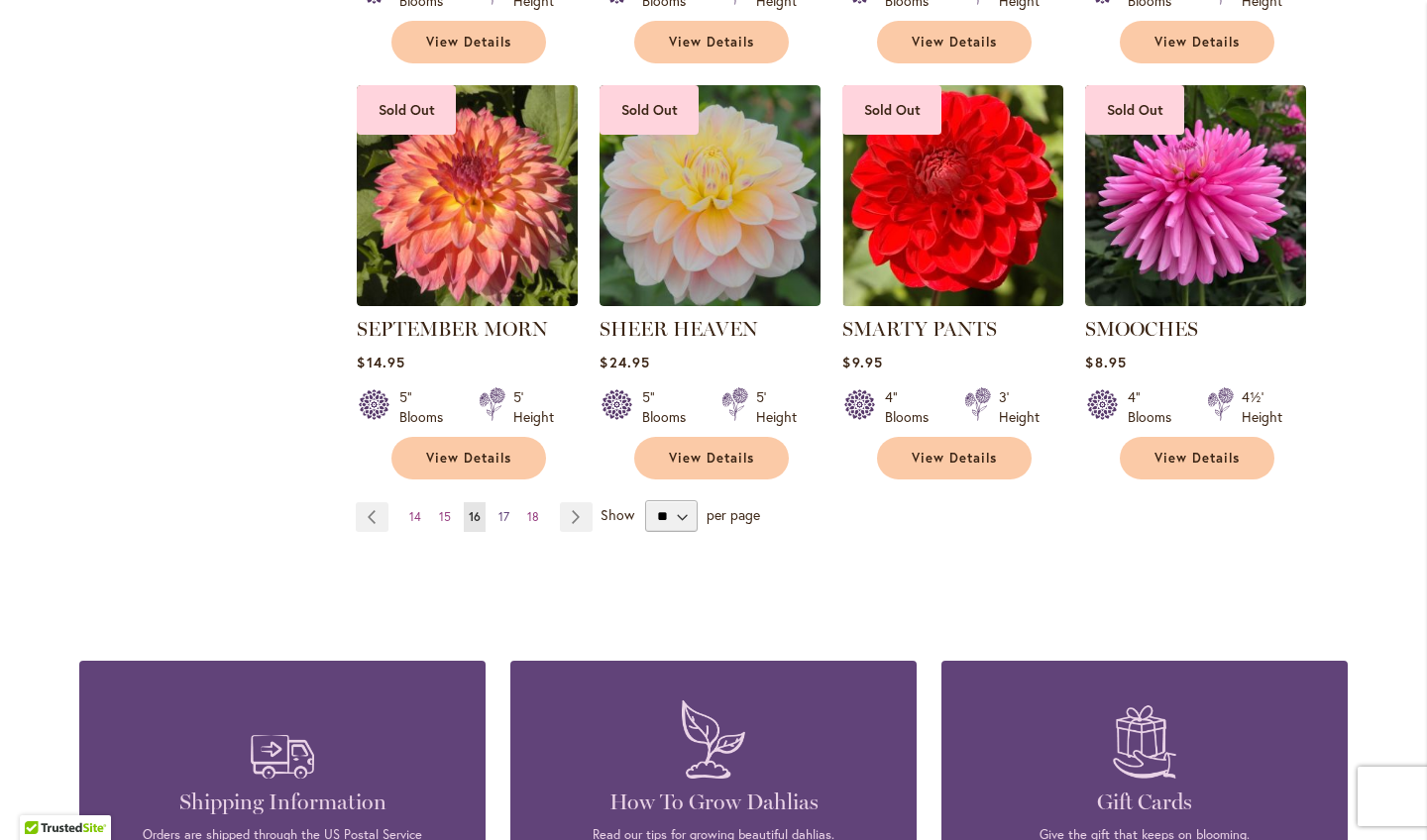 click on "17" at bounding box center (503, 516) 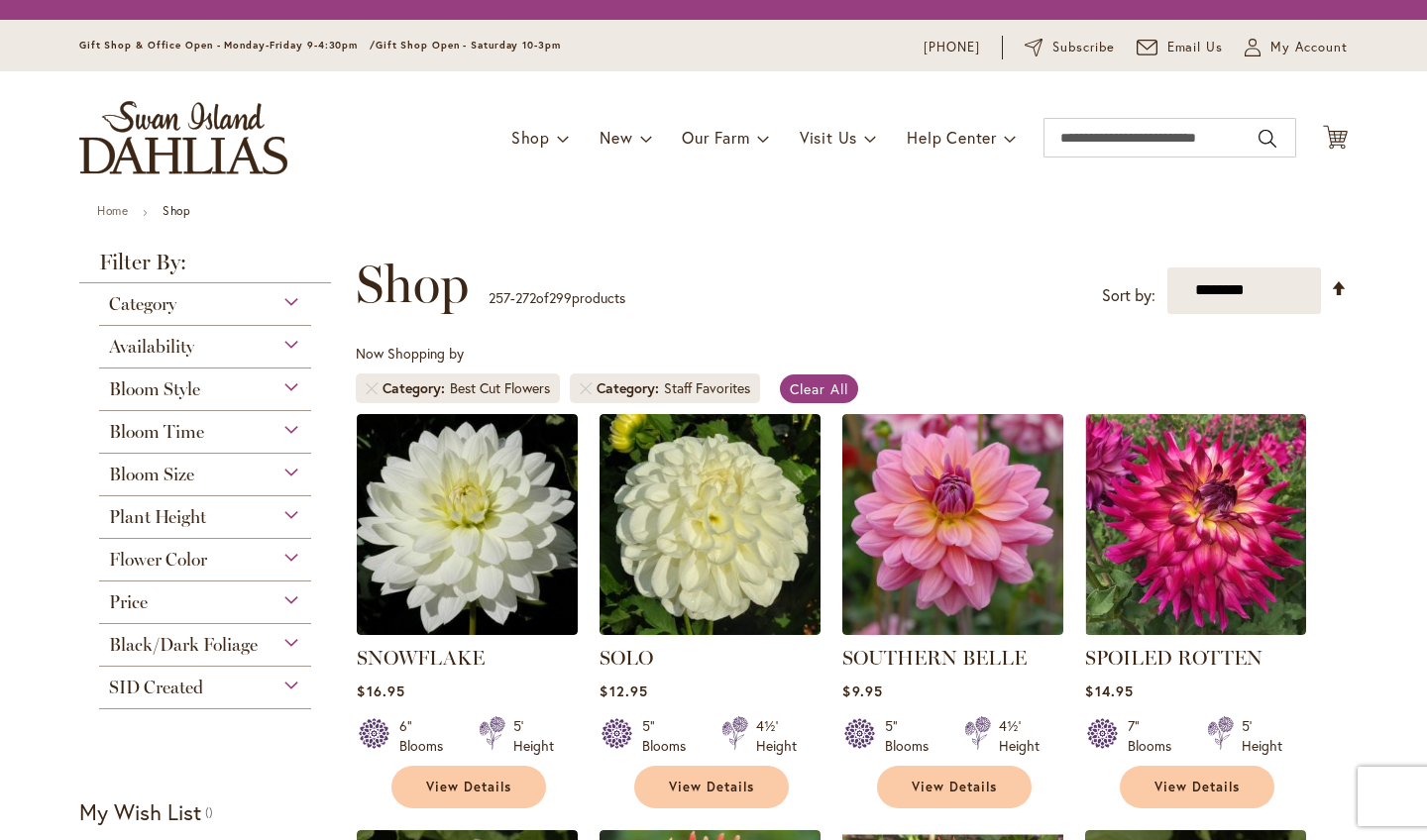 scroll, scrollTop: 0, scrollLeft: 0, axis: both 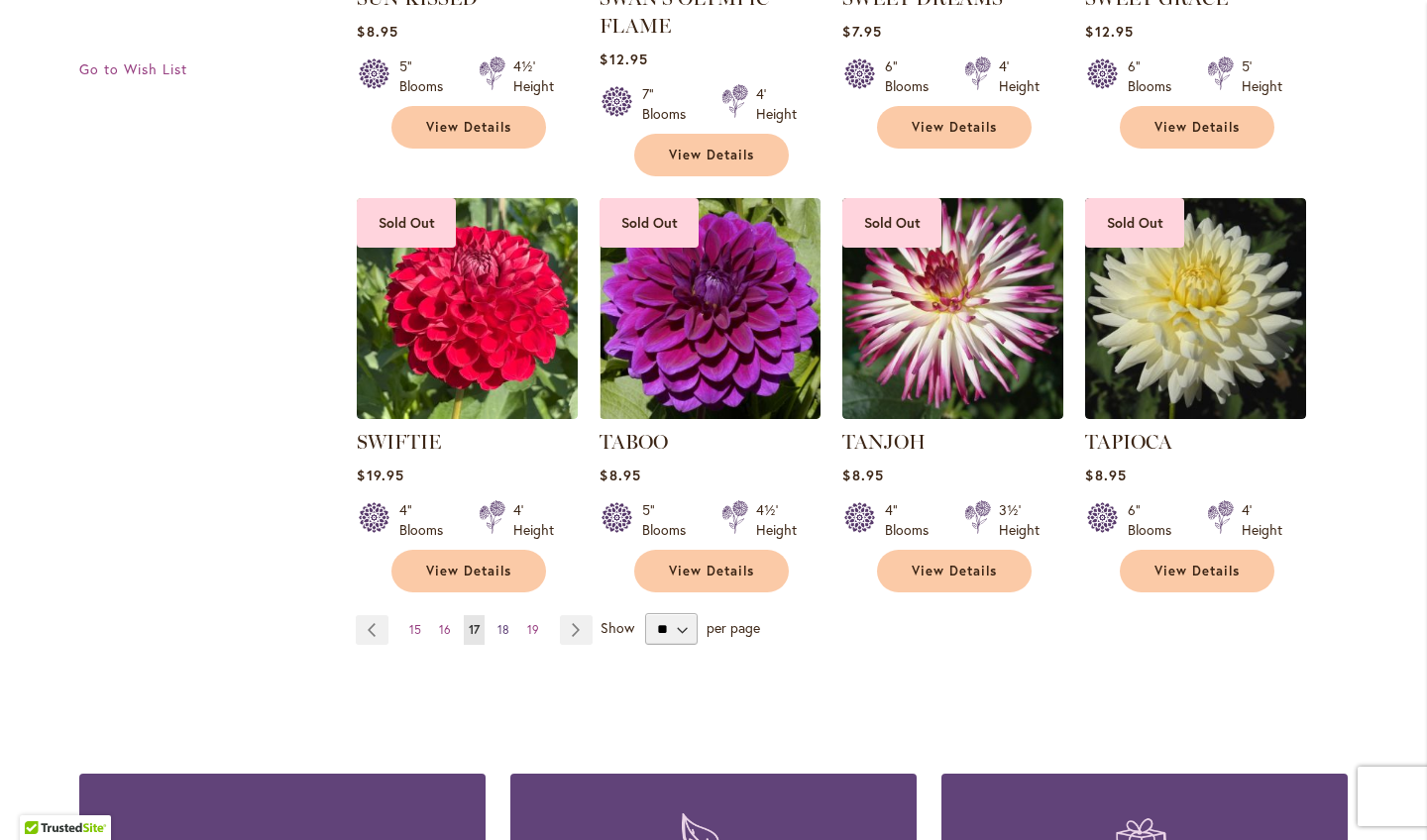 click on "18" at bounding box center [503, 629] 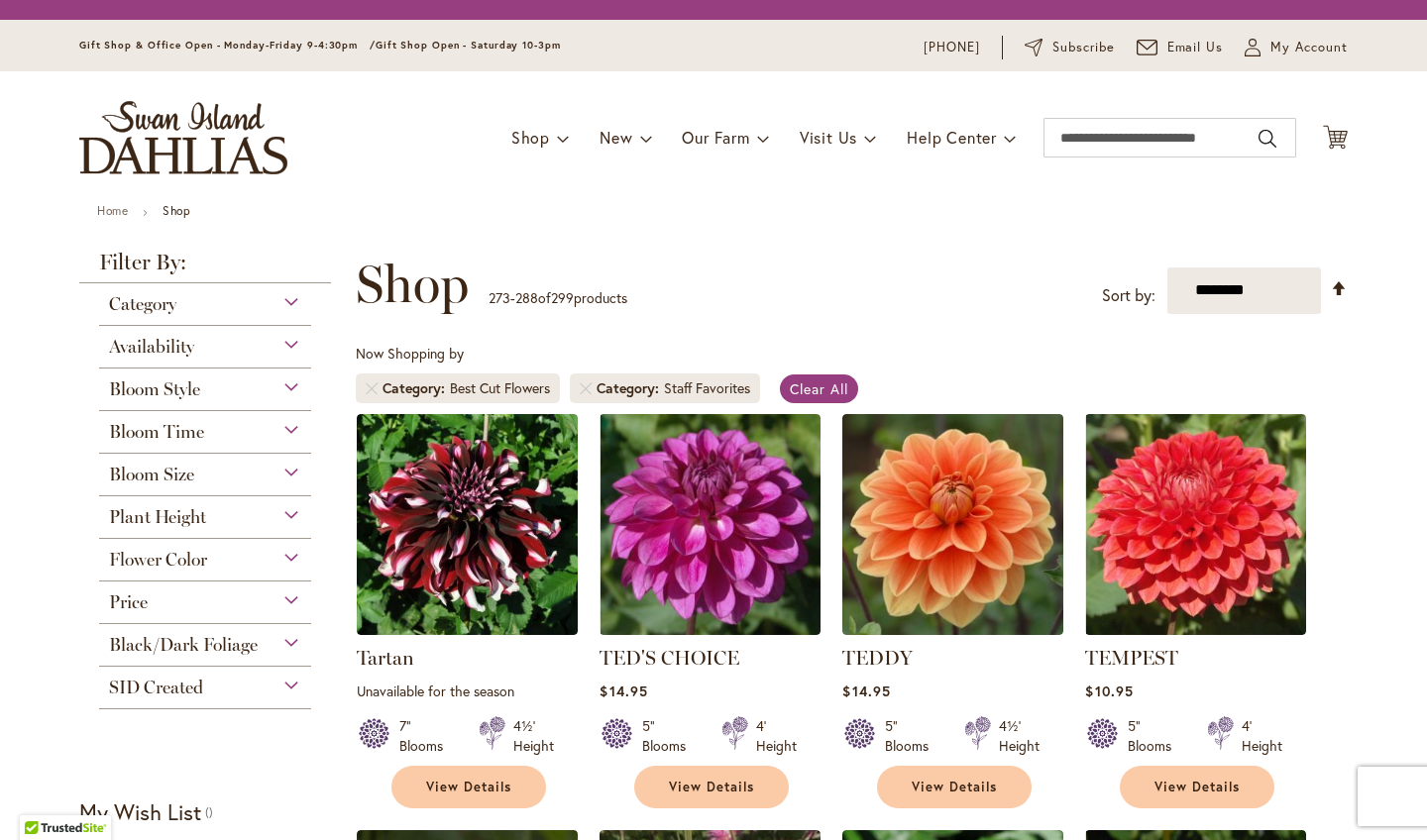 scroll, scrollTop: 0, scrollLeft: 0, axis: both 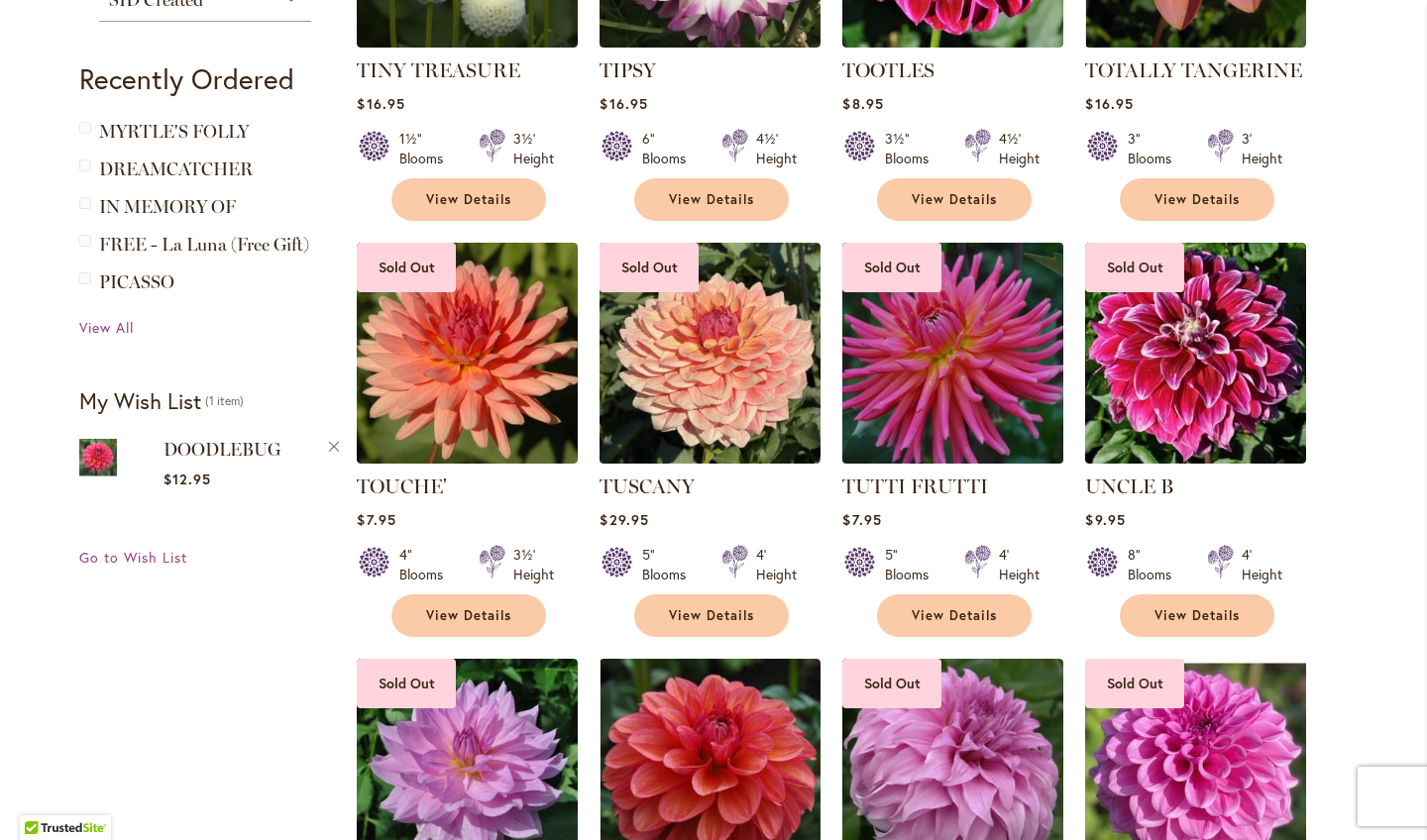 click at bounding box center (953, 353) 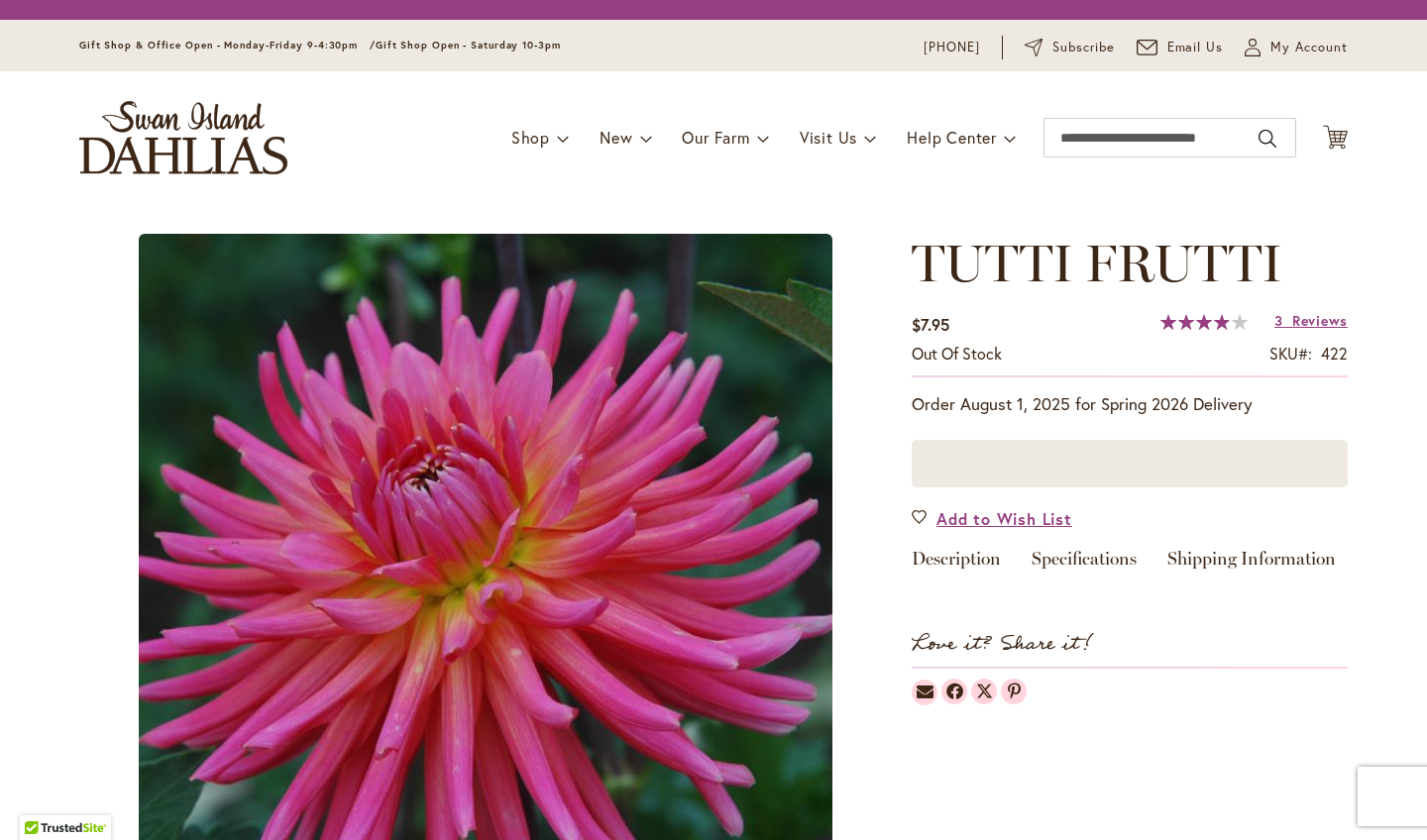 scroll, scrollTop: 0, scrollLeft: 0, axis: both 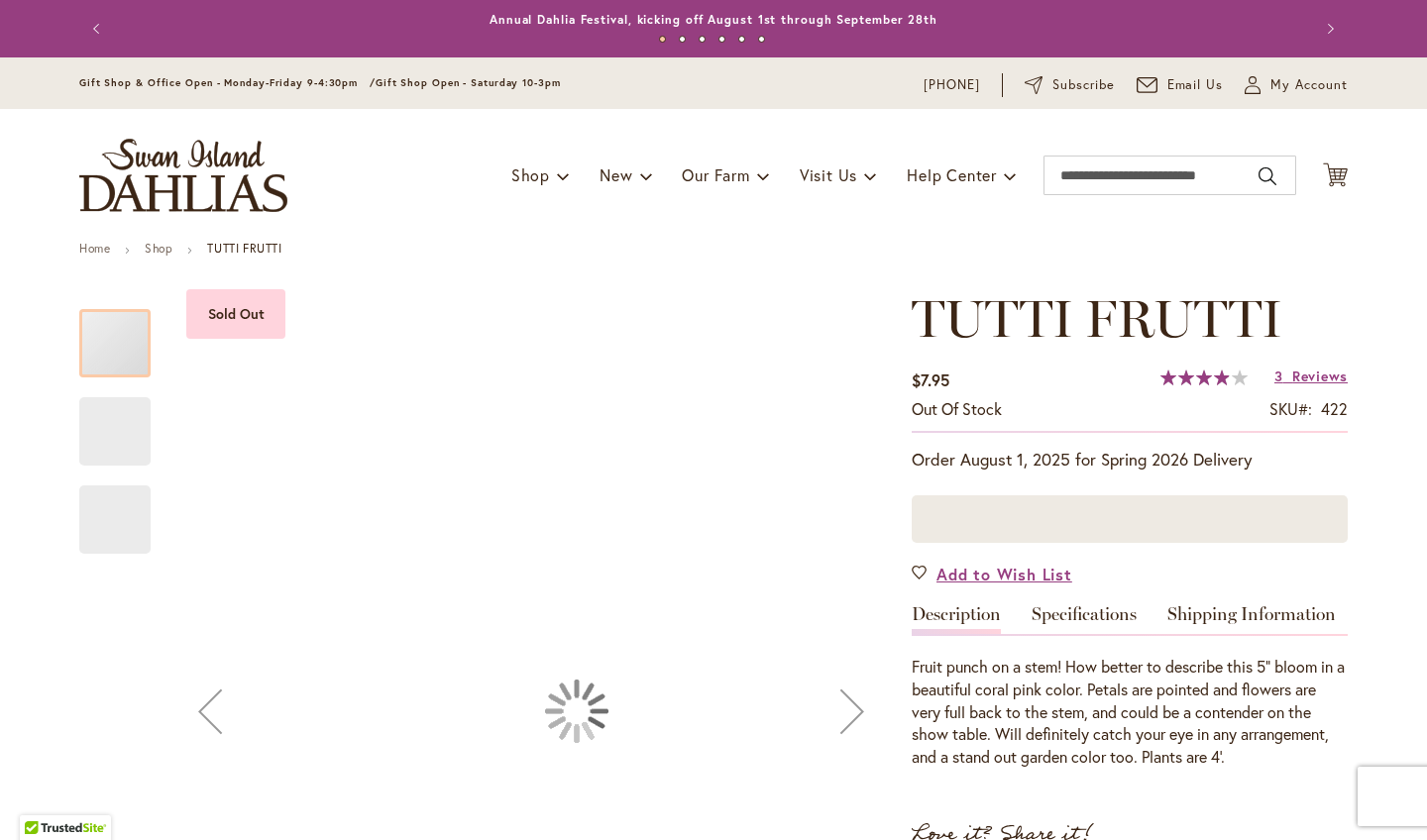 type on "****" 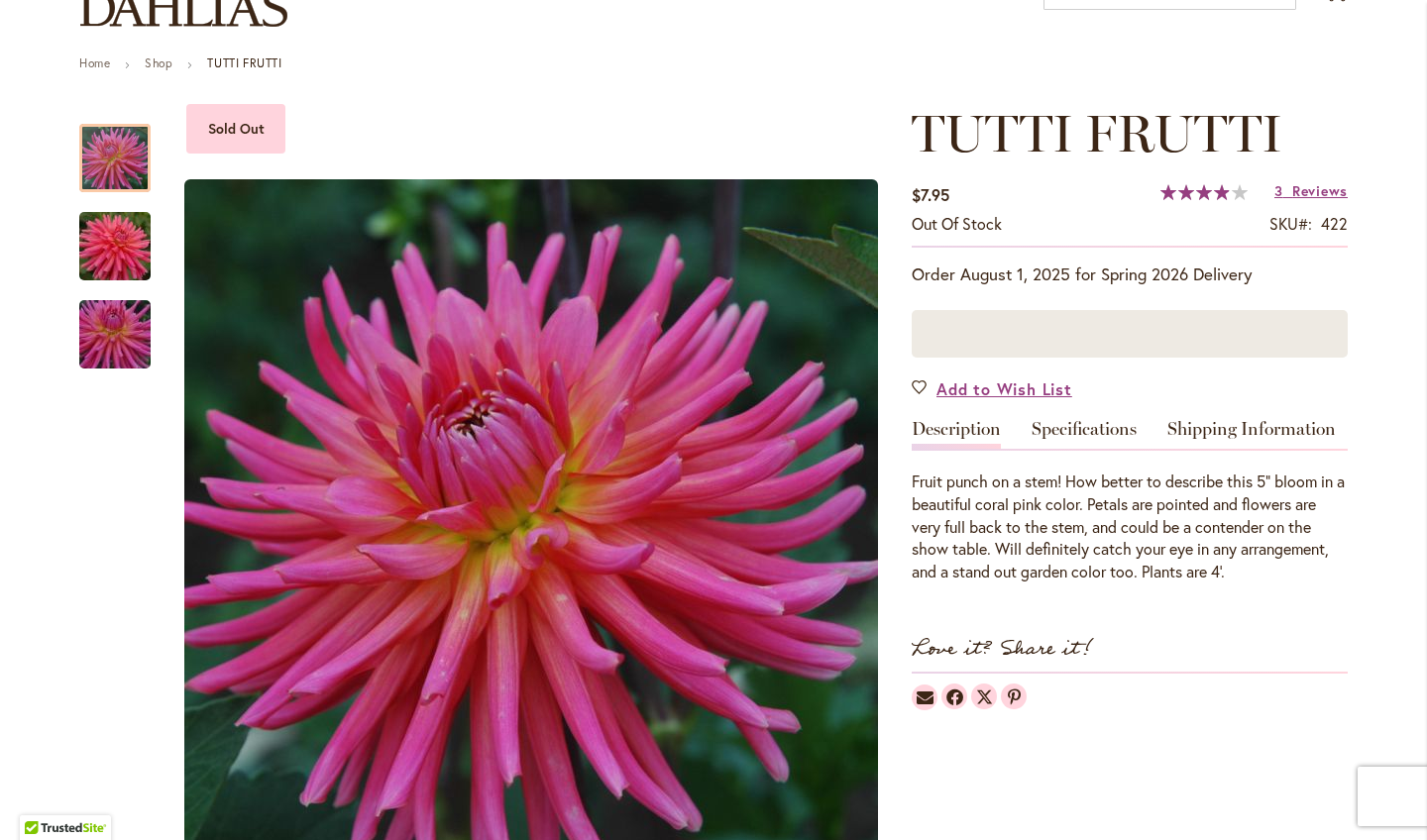 scroll, scrollTop: 183, scrollLeft: 0, axis: vertical 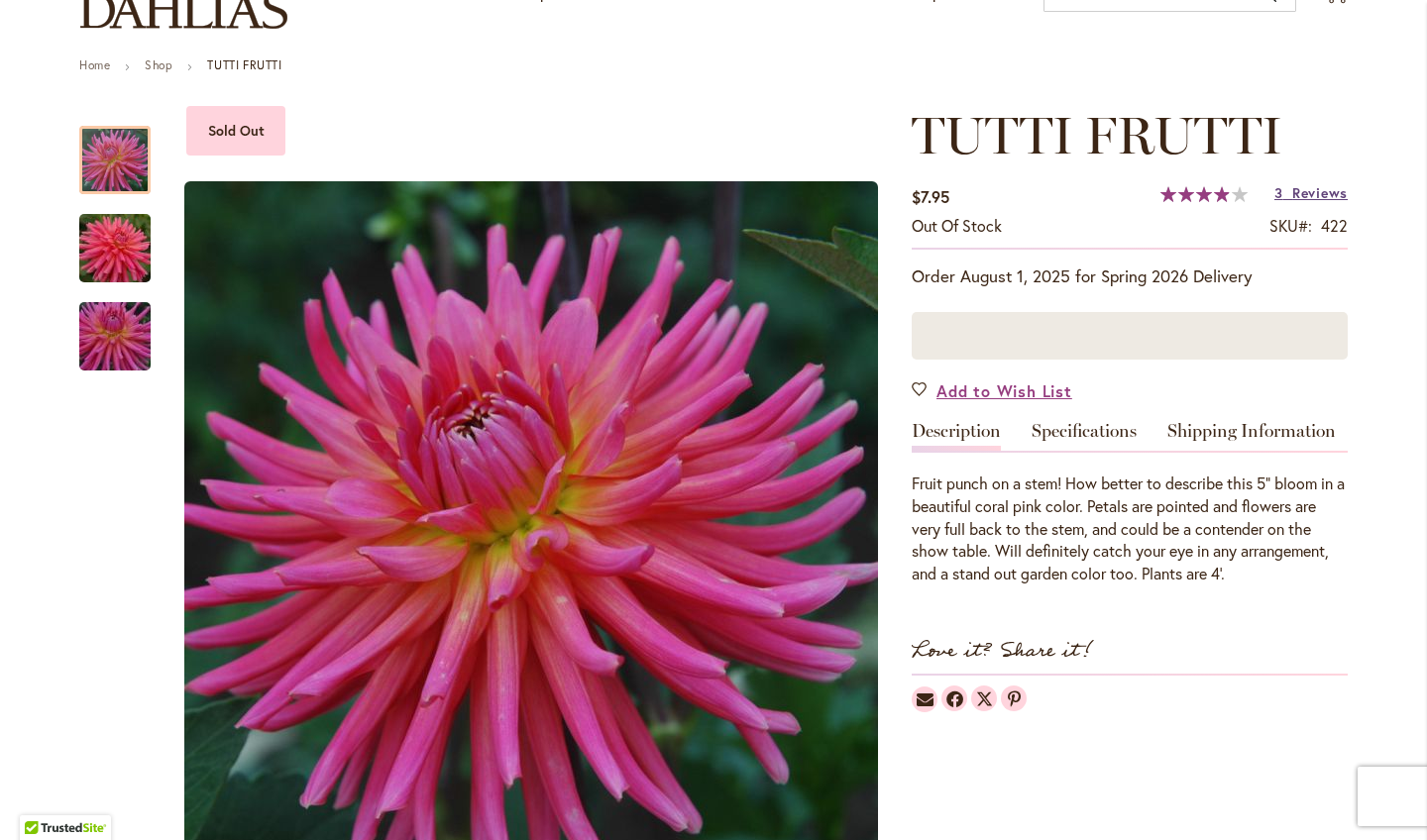 click on "Reviews" at bounding box center [1320, 193] 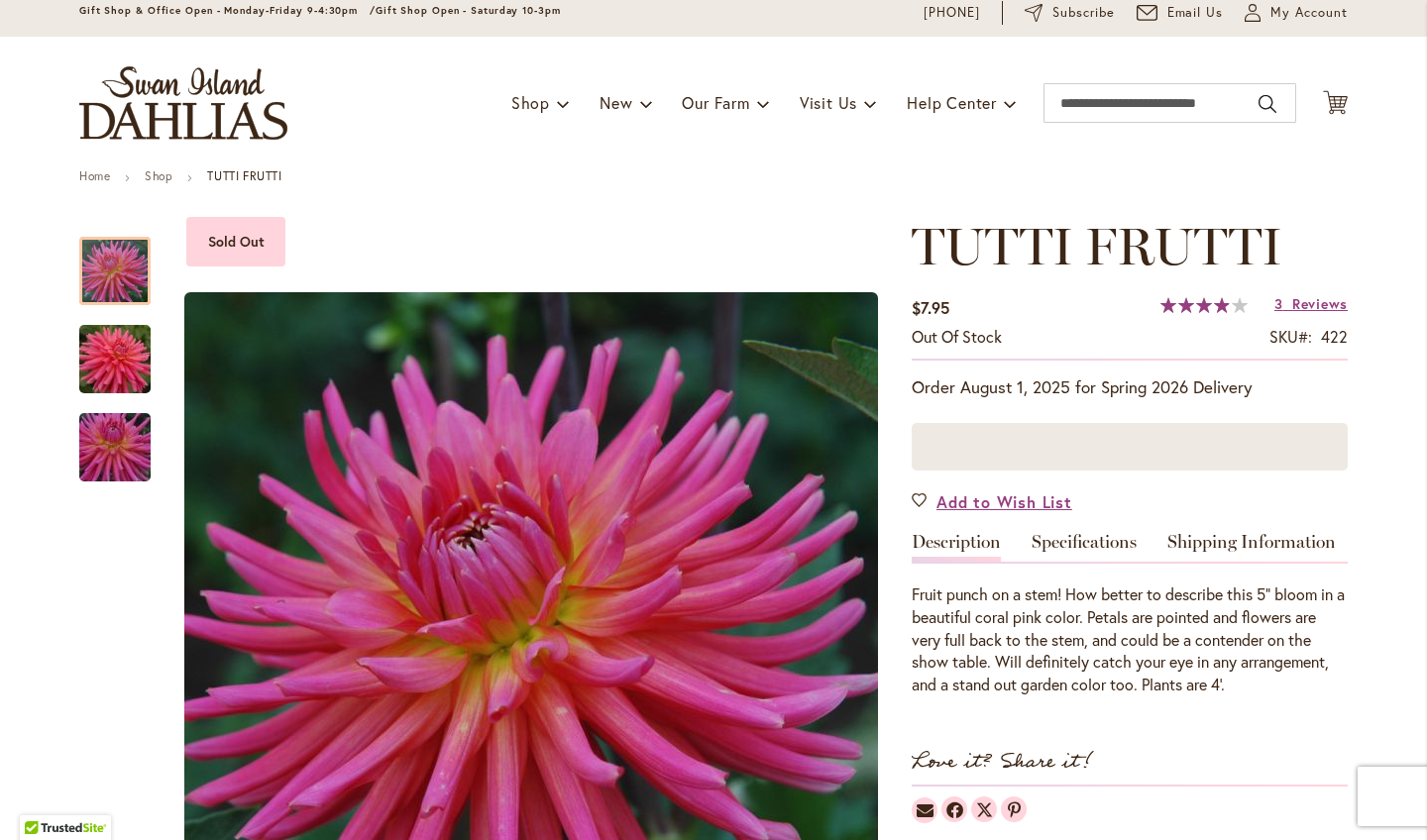 scroll, scrollTop: 25, scrollLeft: 0, axis: vertical 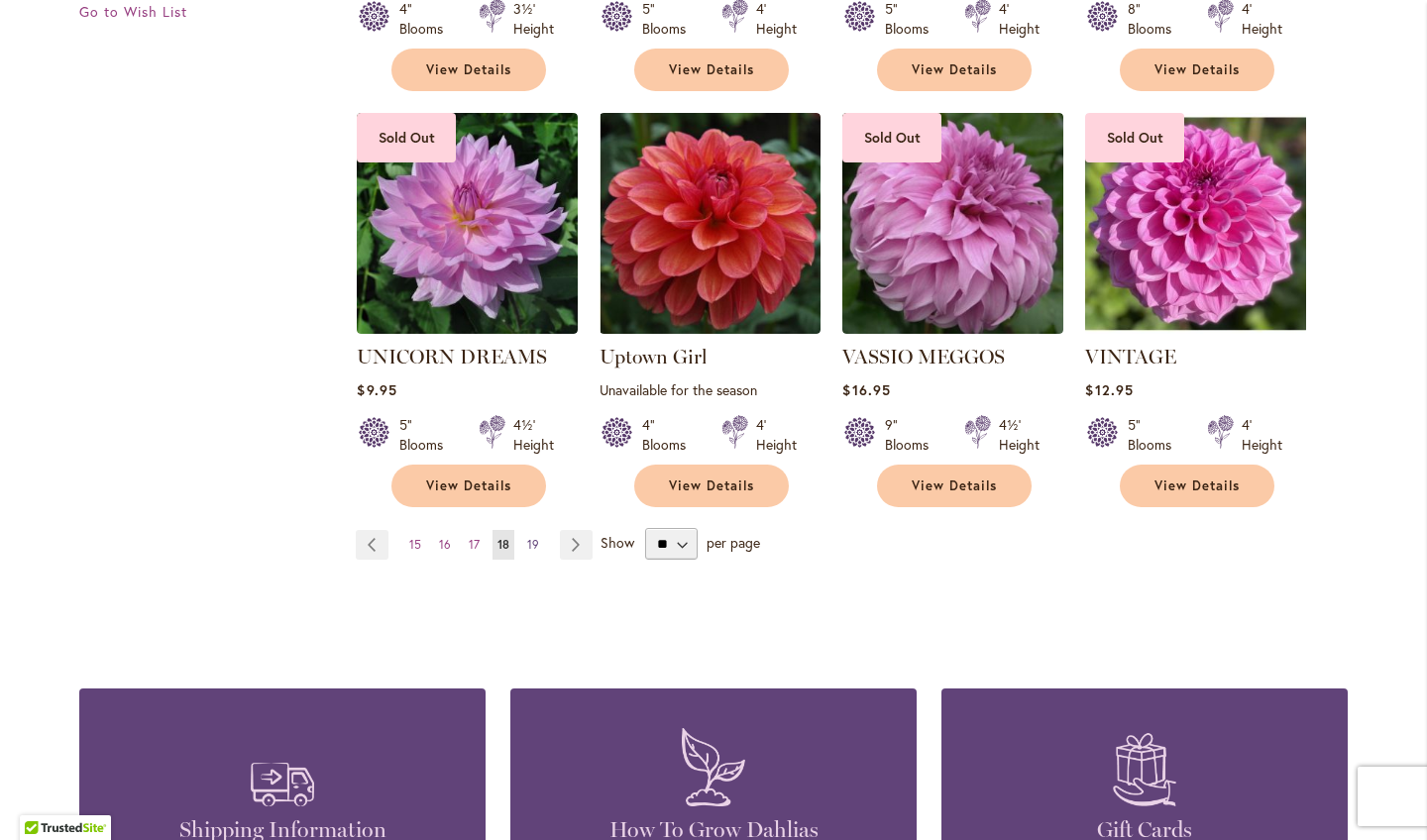click on "19" at bounding box center [533, 544] 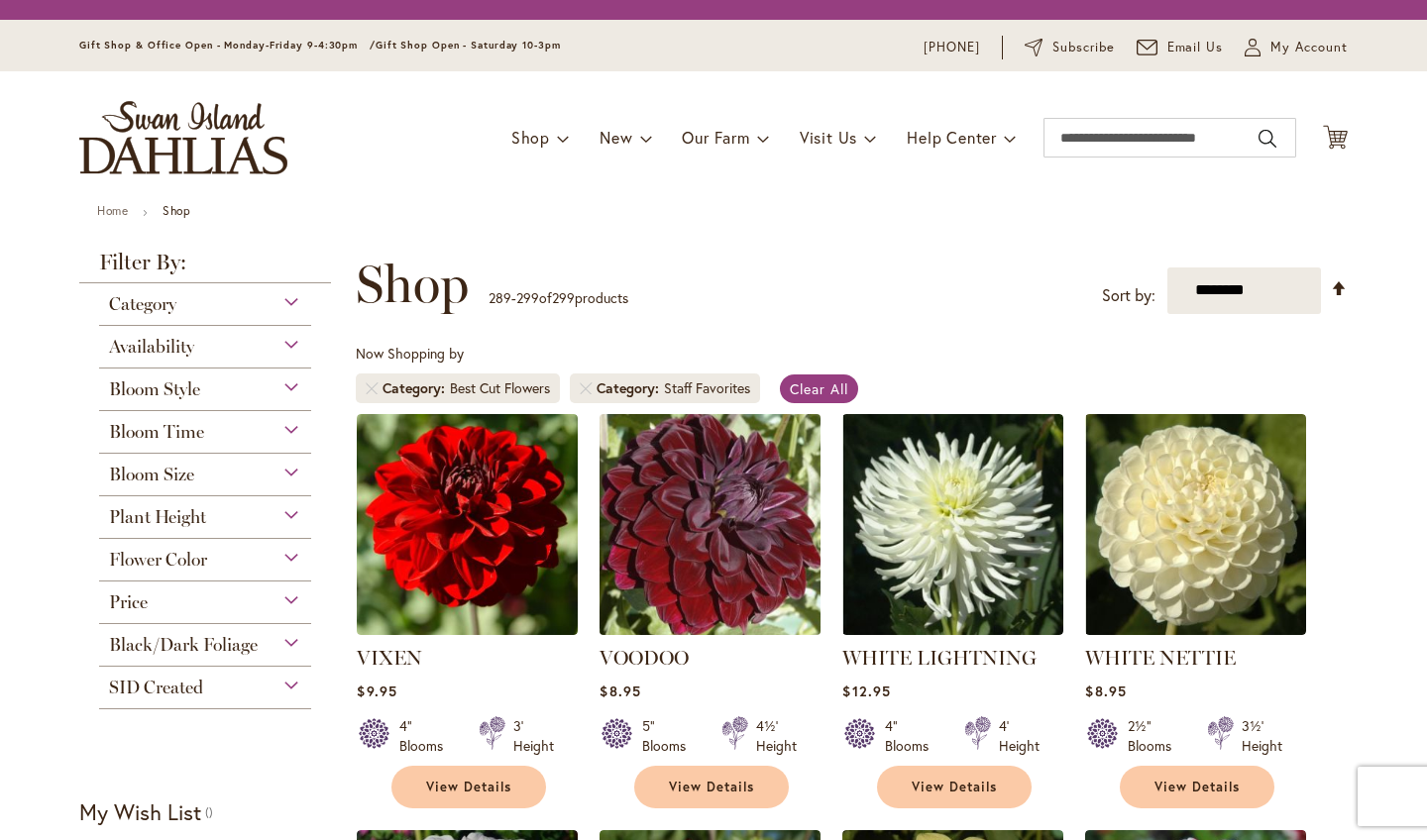 scroll, scrollTop: 0, scrollLeft: 0, axis: both 